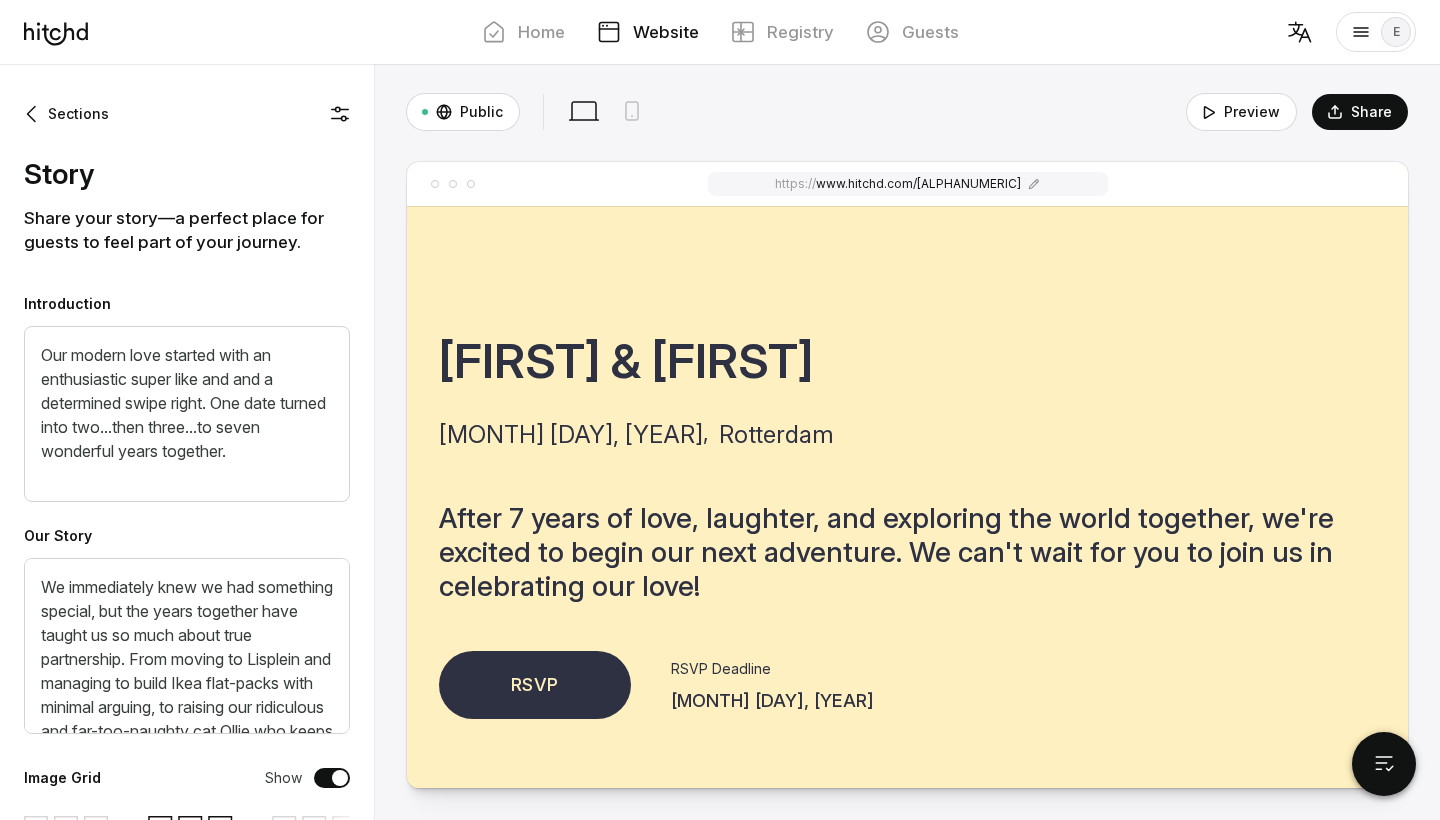 scroll, scrollTop: 0, scrollLeft: 0, axis: both 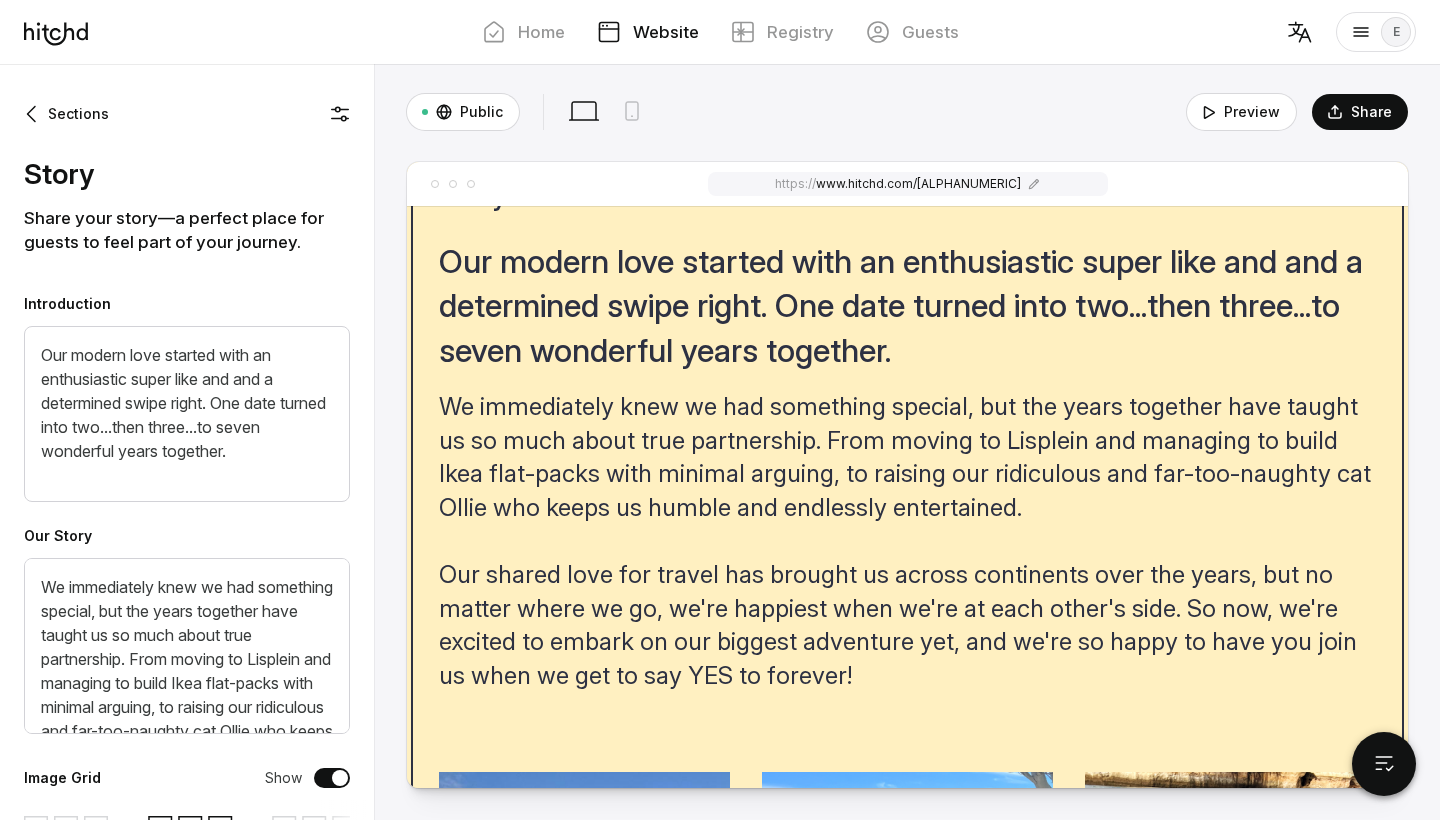 click on "We immediately knew we had something special, but the years together have taught us so much about true partnership. From moving to Lisplein and managing to build Ikea flat-packs with minimal arguing, to raising our ridiculous and far-too-naughty cat Ollie who keeps us humble and endlessly entertained.
Our shared love for travel has brought us across continents over the years, but no matter where we go, we're happiest when we're at each other's side. So now, we're excited to embark on our biggest adventure yet, and we're so happy to have you join us when we get to say YES to forever!" at bounding box center [907, 541] 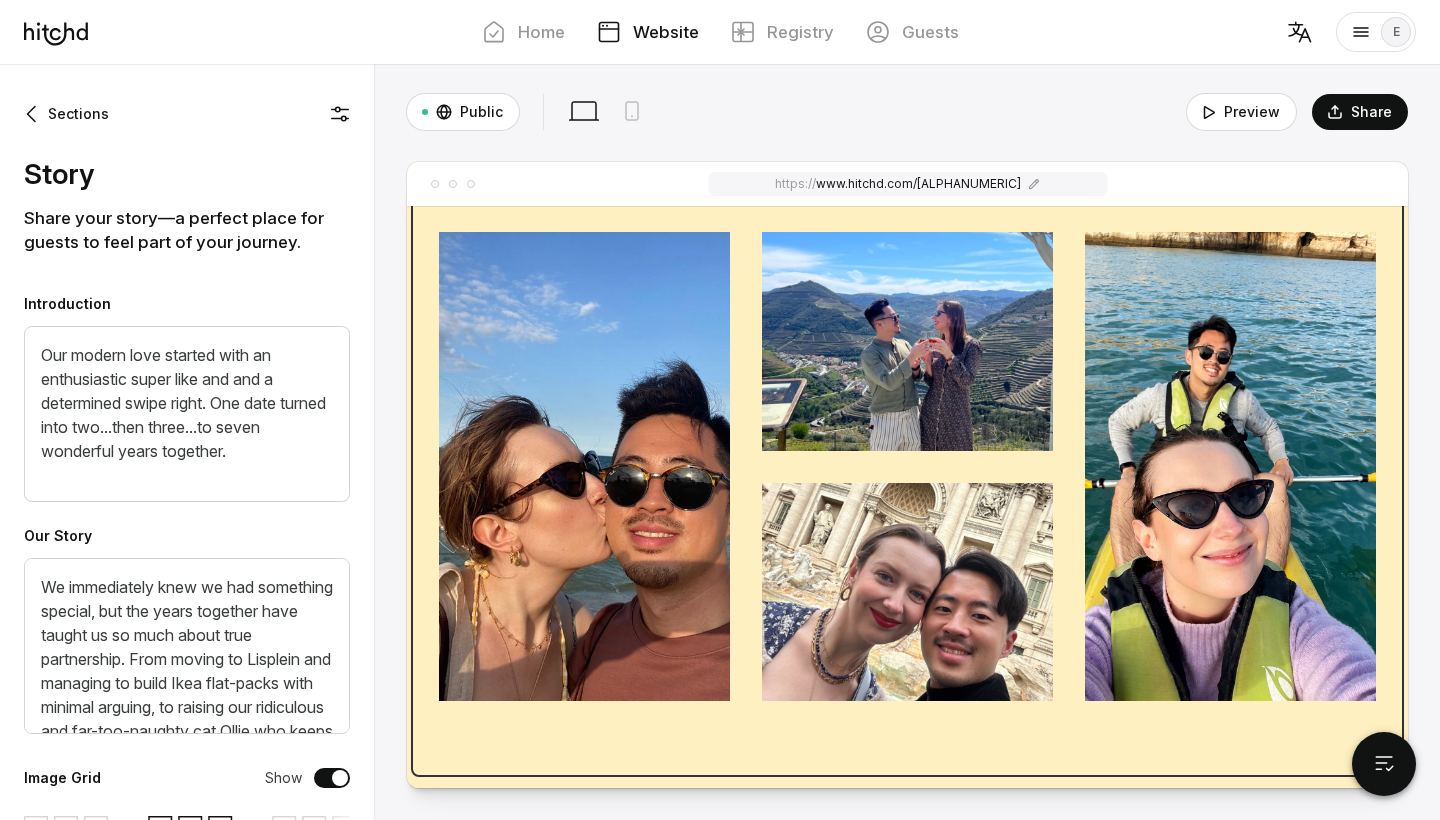 scroll, scrollTop: 1916, scrollLeft: 0, axis: vertical 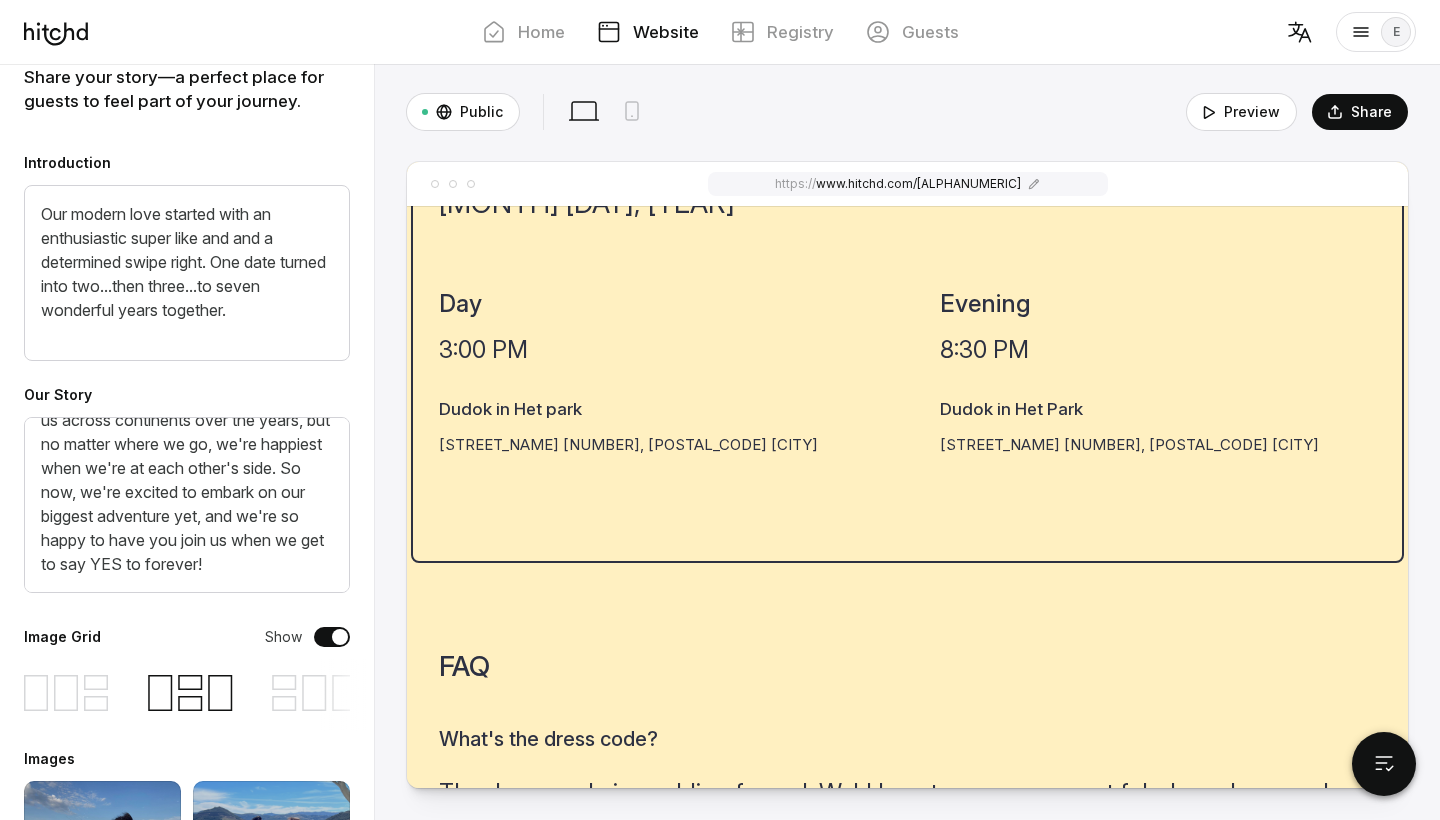 click on "Dudok in Het Park" at bounding box center (628, 410) 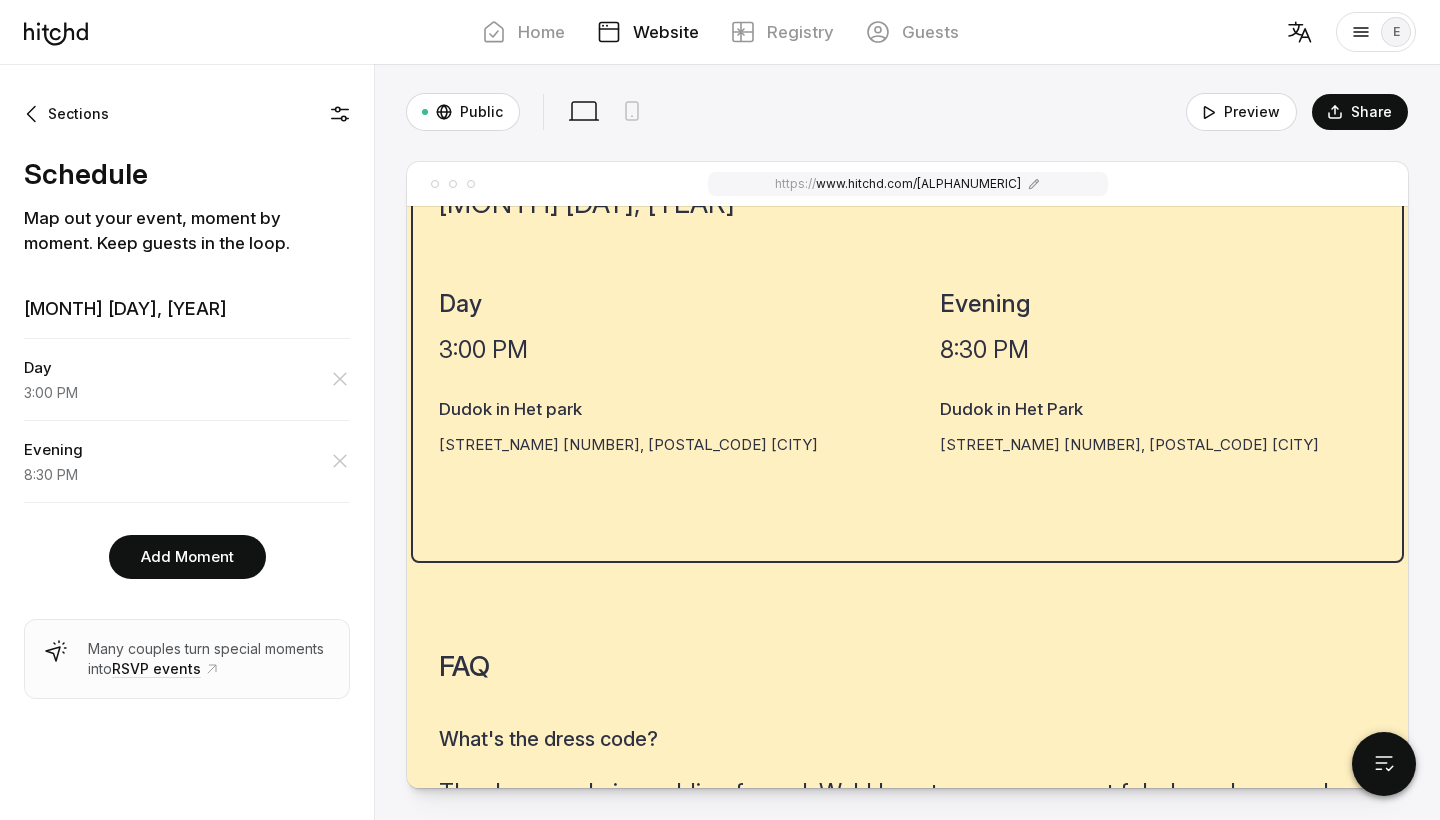 scroll, scrollTop: 0, scrollLeft: 0, axis: both 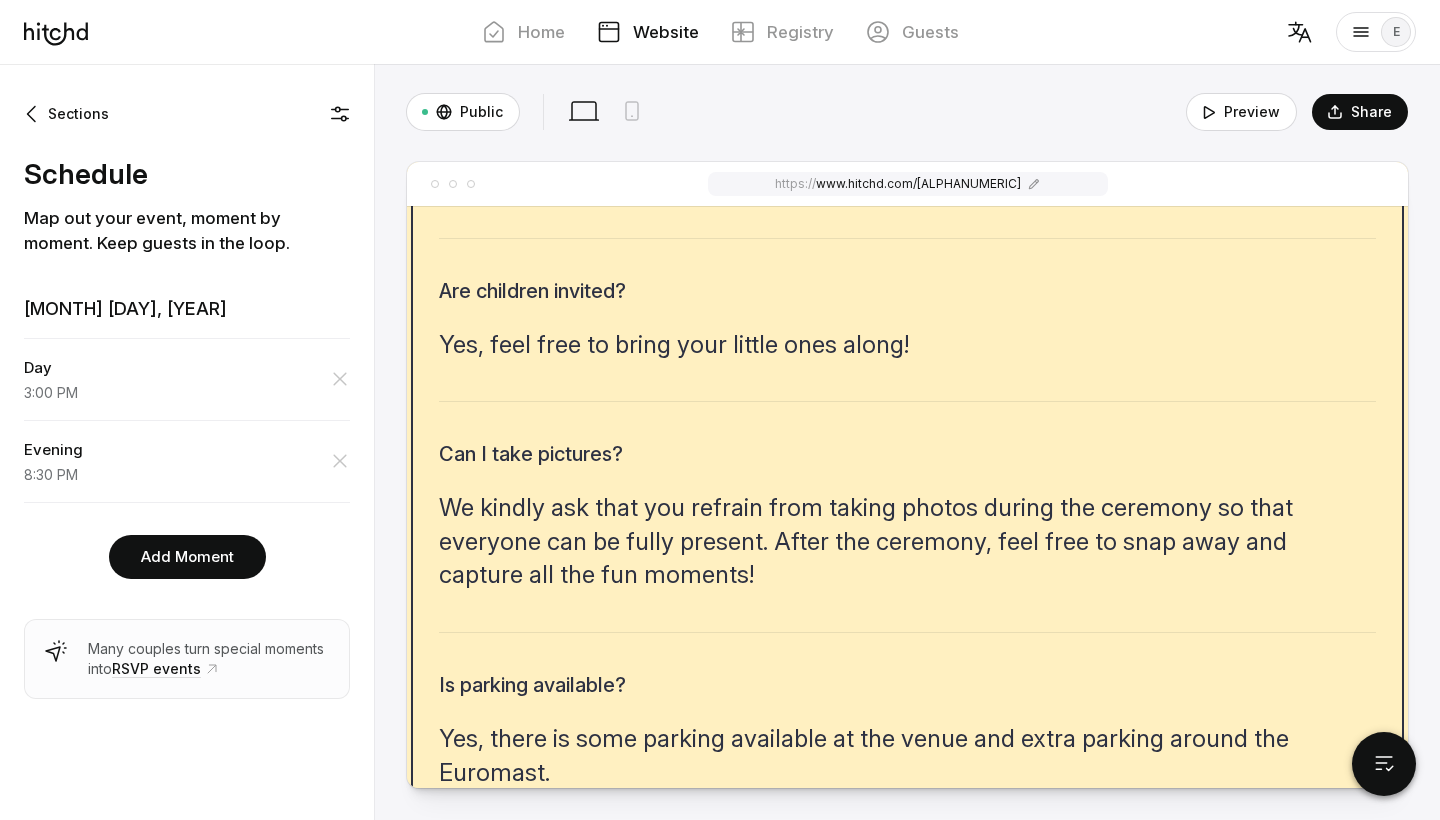 click on "We kindly ask that you refrain from taking photos during the ceremony so that everyone can be fully present. After the ceremony, feel free to snap away and capture all the fun moments!" at bounding box center (907, 163) 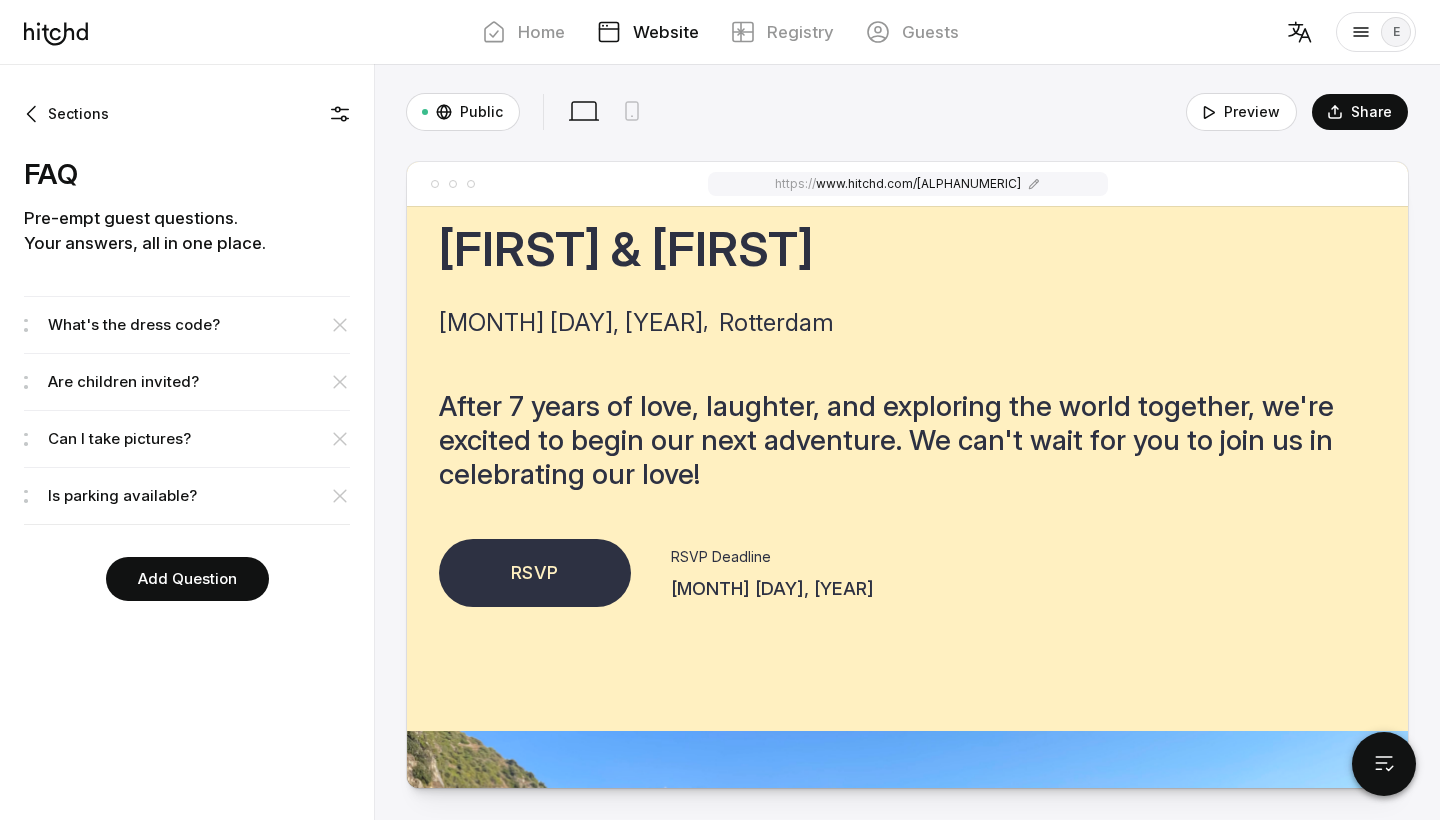 scroll, scrollTop: 115, scrollLeft: 0, axis: vertical 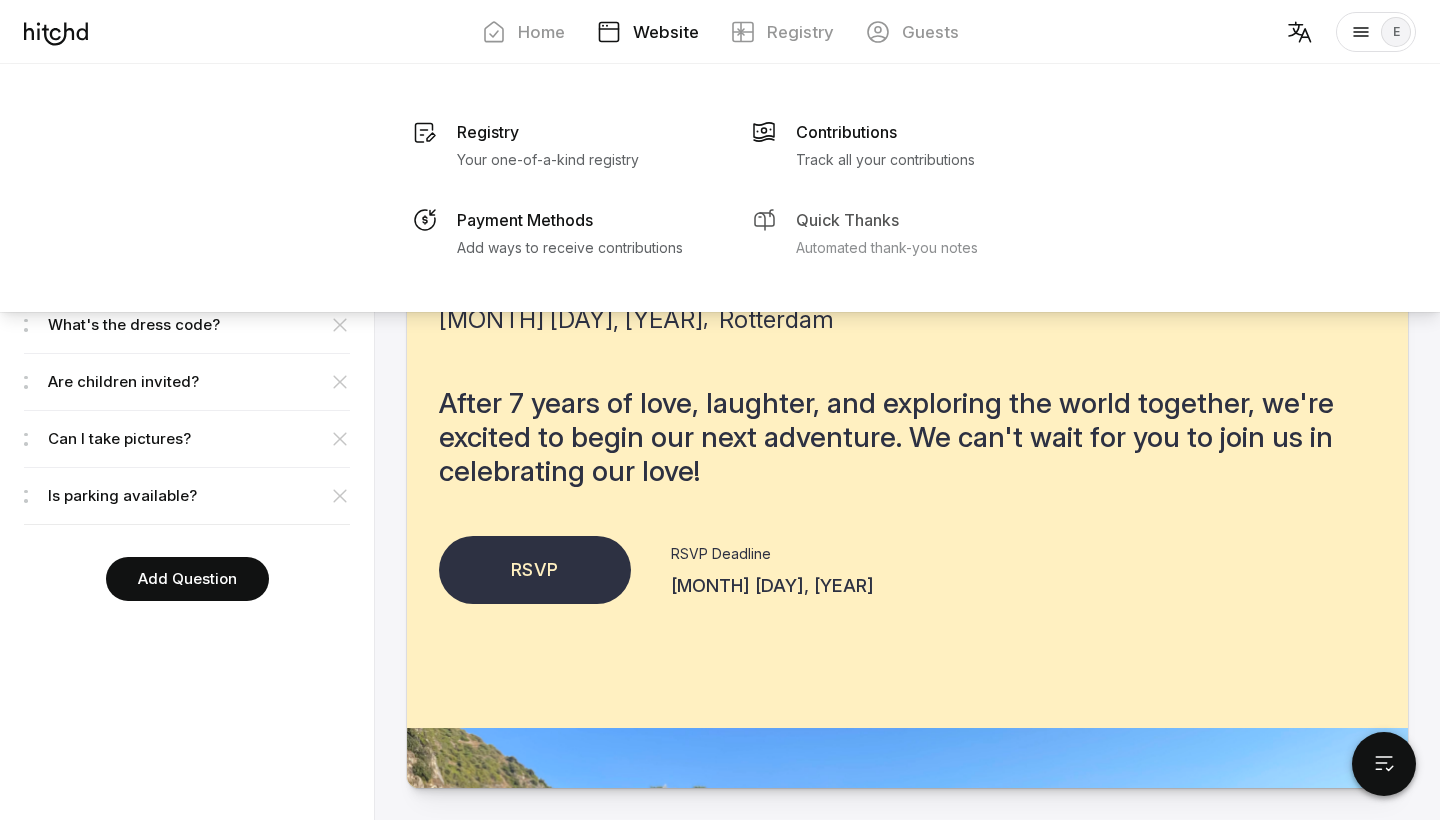 click on "Quick Thanks" at bounding box center [488, 132] 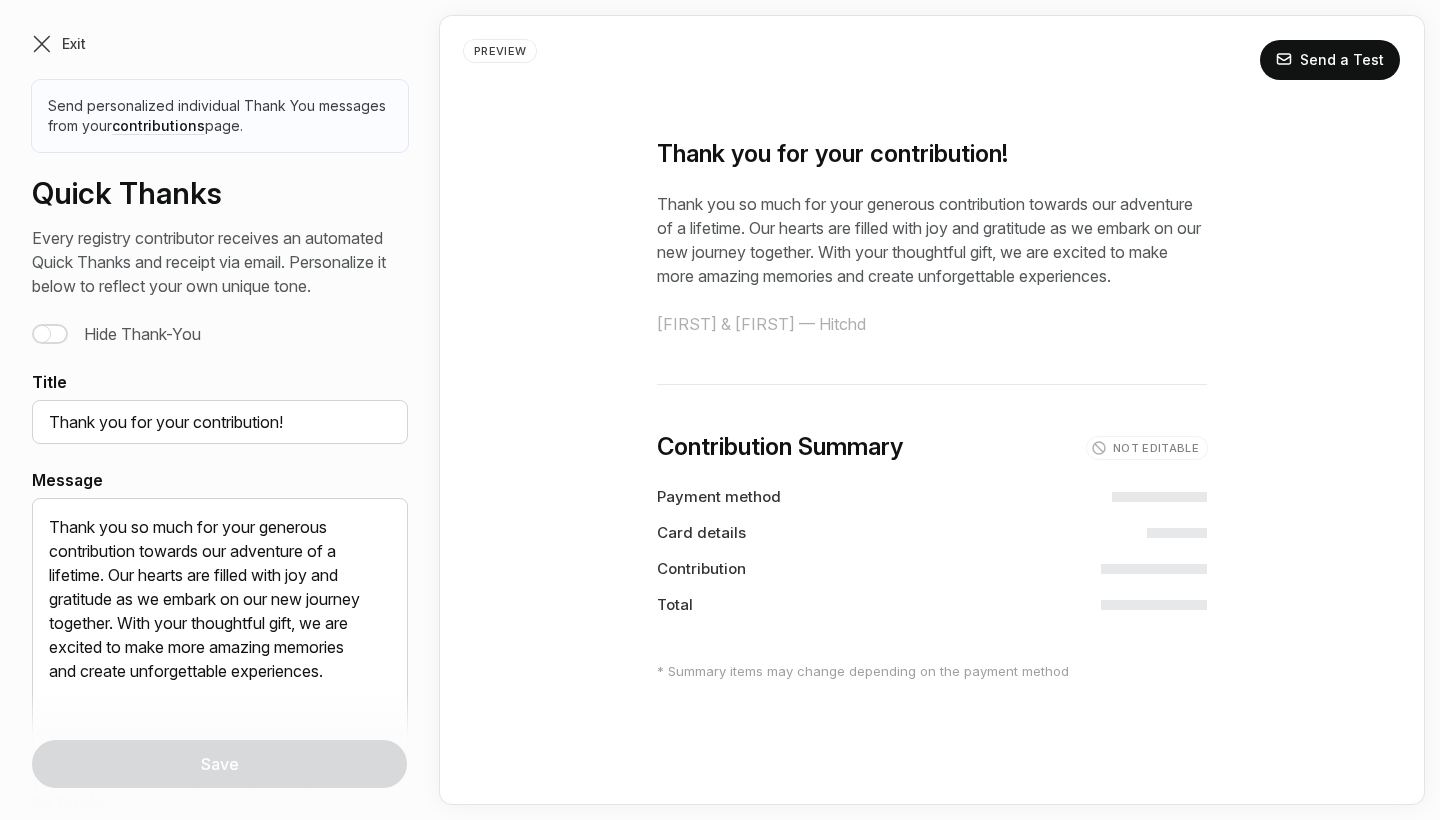 scroll, scrollTop: 0, scrollLeft: 0, axis: both 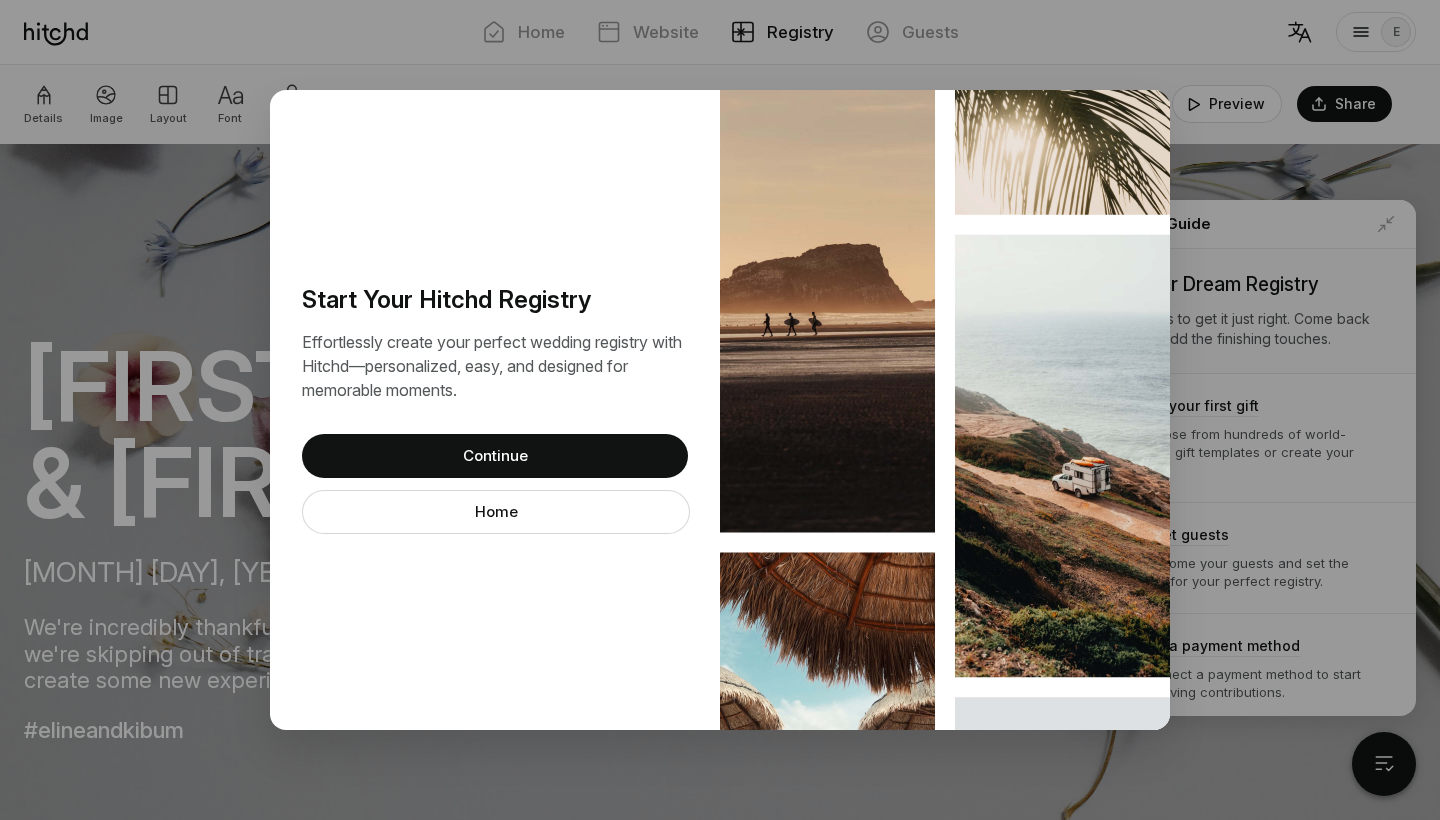 click at bounding box center [945, 410] 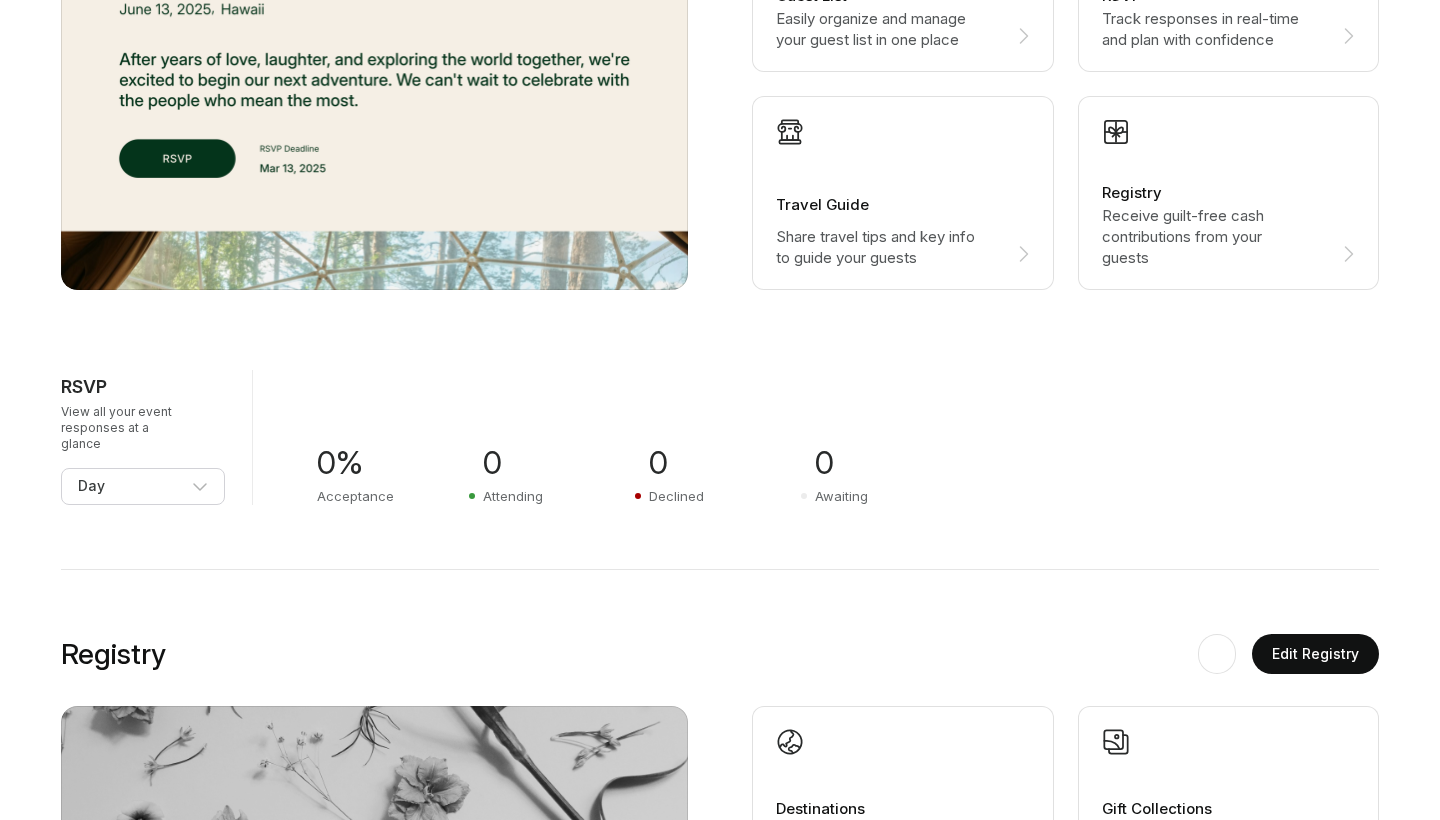 scroll, scrollTop: 487, scrollLeft: 0, axis: vertical 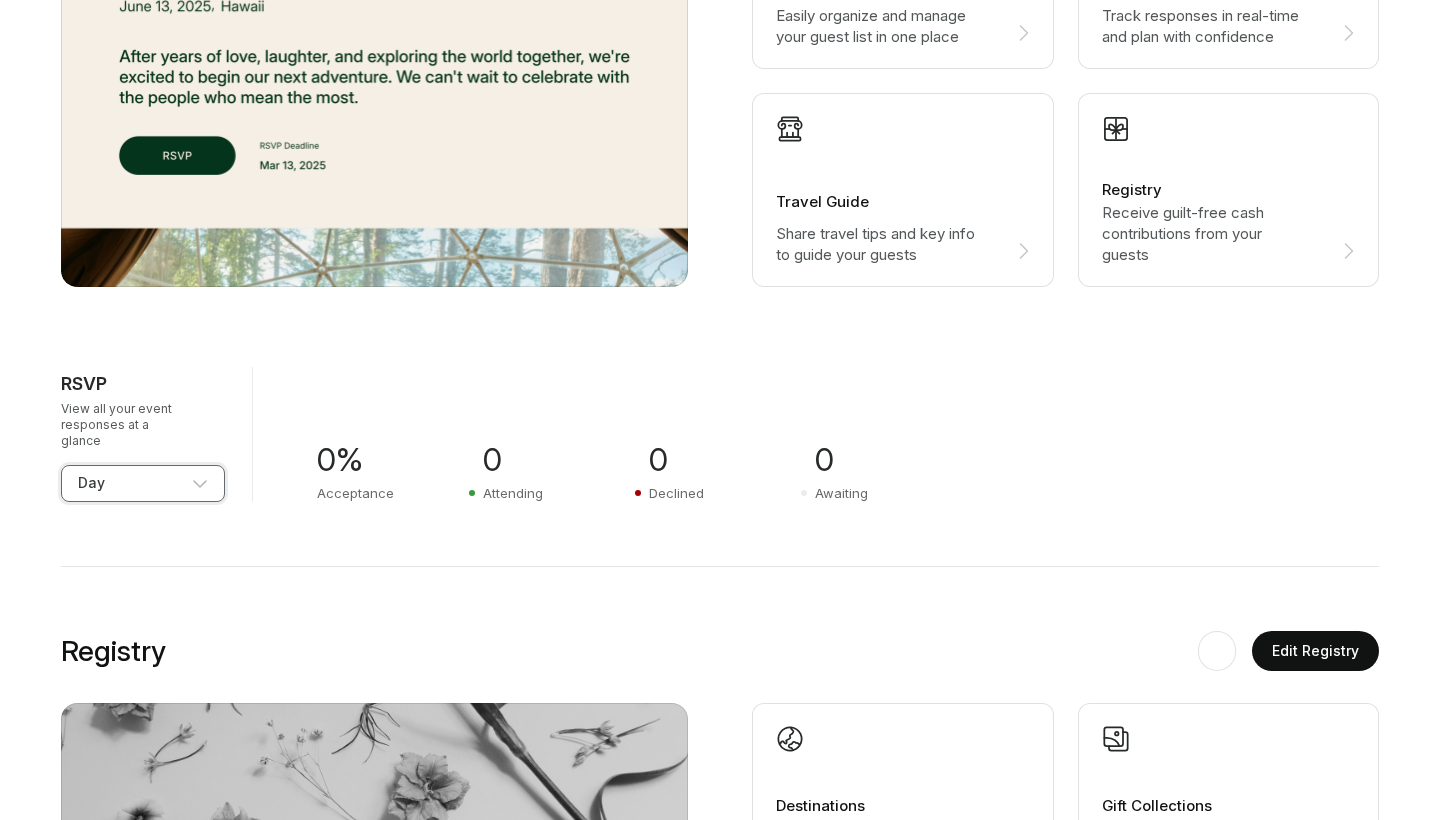 select on "Wedding Day" 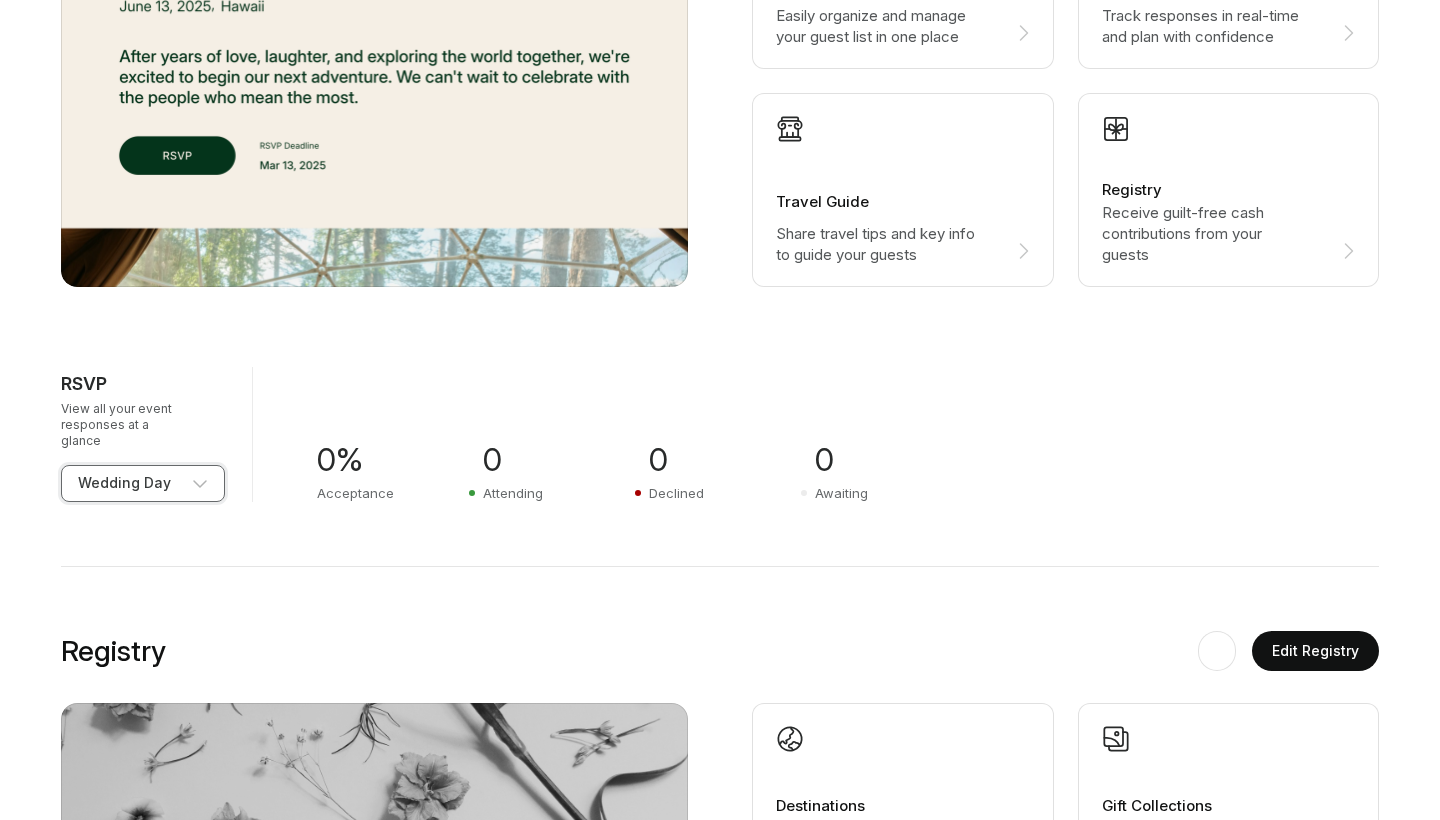 scroll, scrollTop: 1006, scrollLeft: 0, axis: vertical 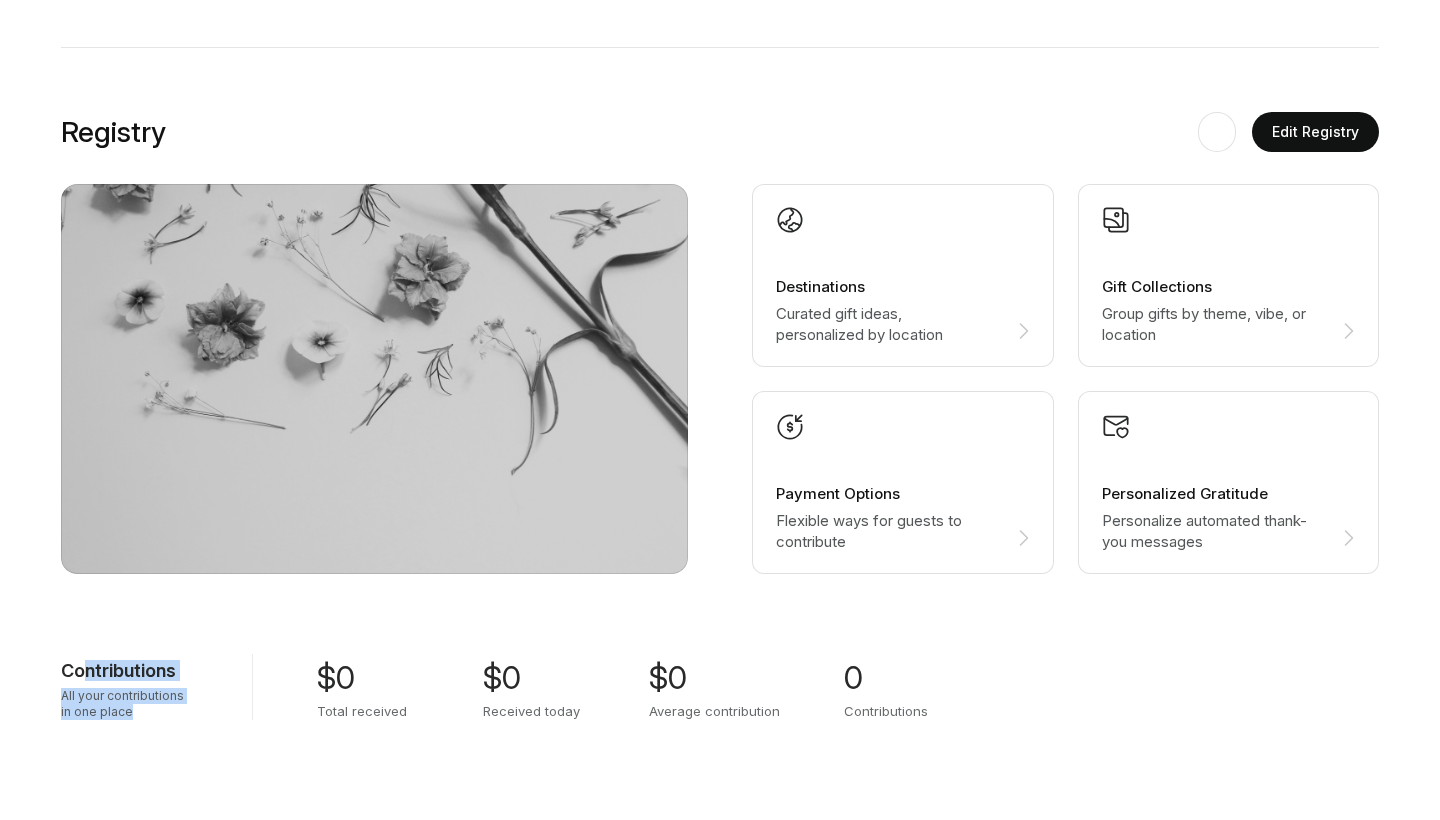 drag, startPoint x: 80, startPoint y: 662, endPoint x: 182, endPoint y: 686, distance: 104.78549 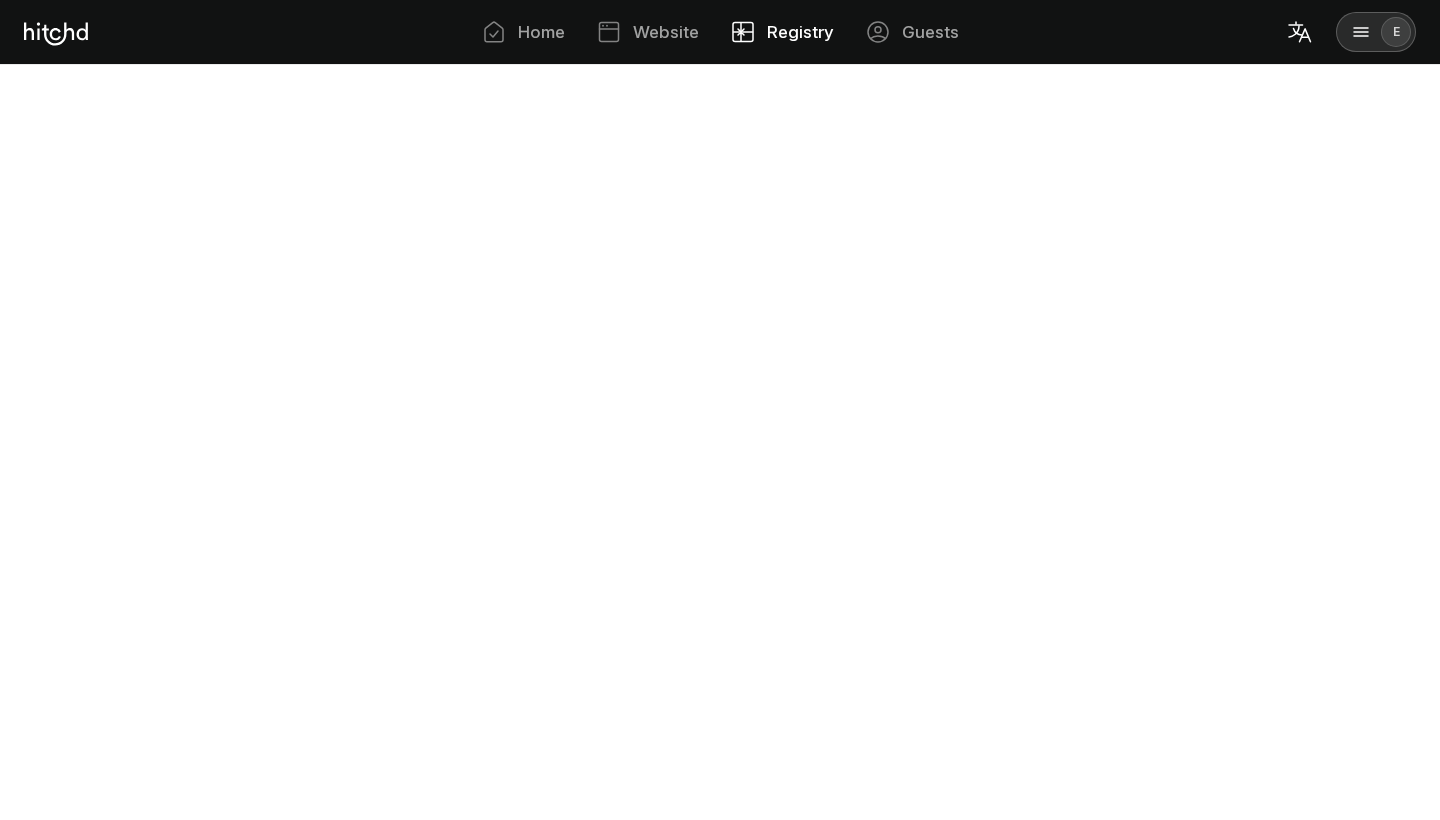 scroll, scrollTop: 0, scrollLeft: 0, axis: both 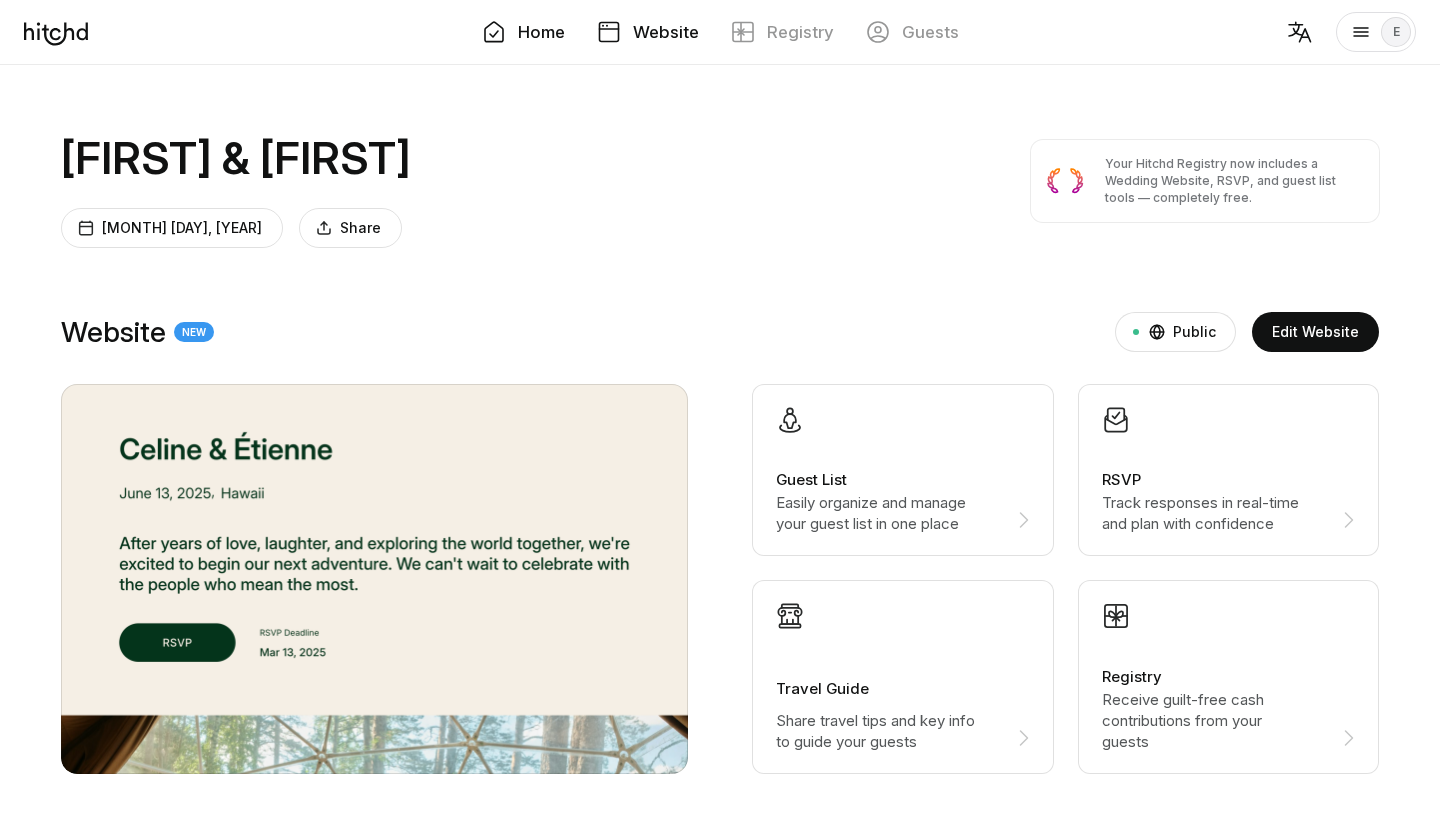 click on "Website" at bounding box center [666, 32] 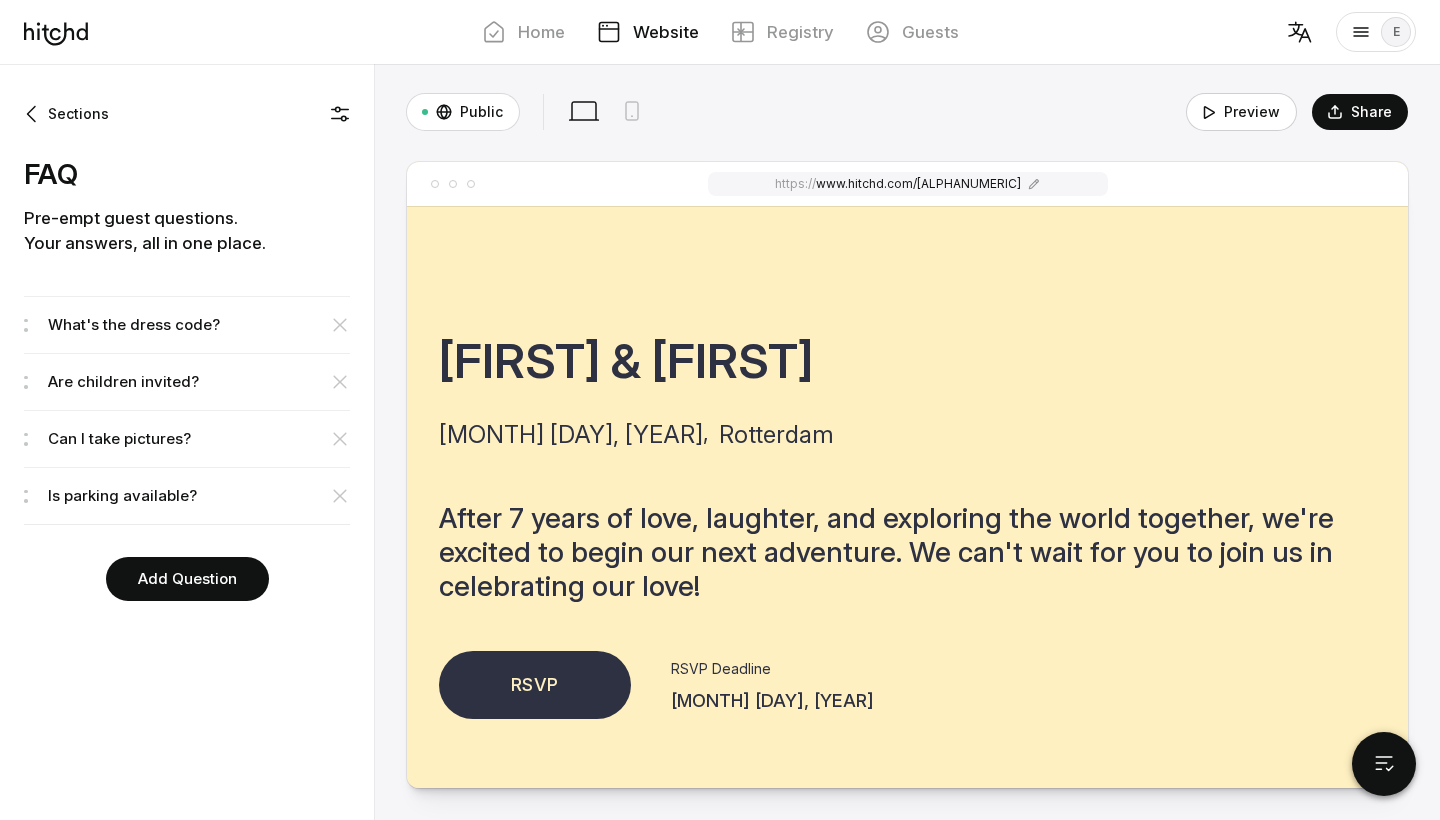 click on "Preview" at bounding box center (1241, 112) 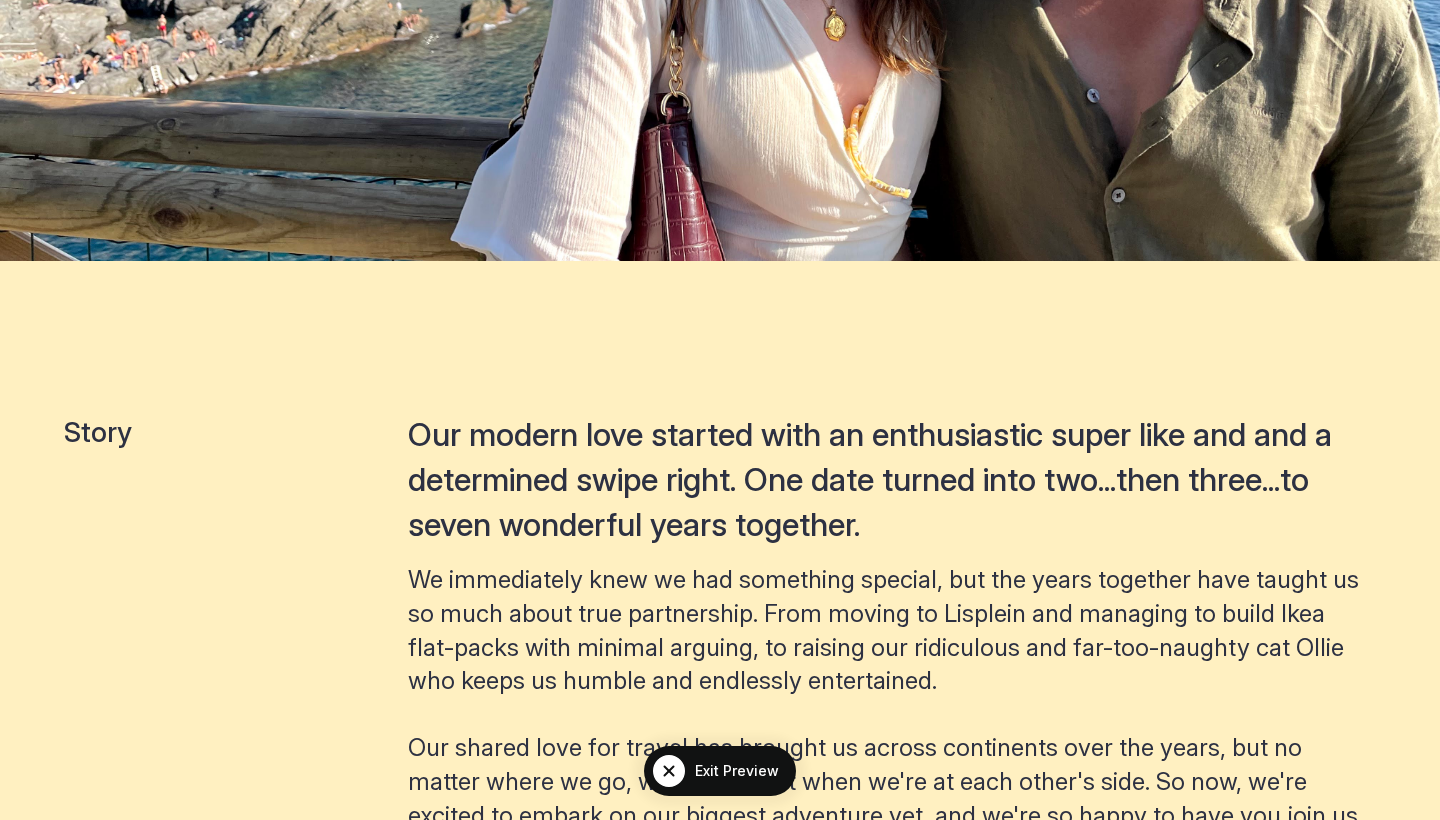 scroll, scrollTop: 1480, scrollLeft: 0, axis: vertical 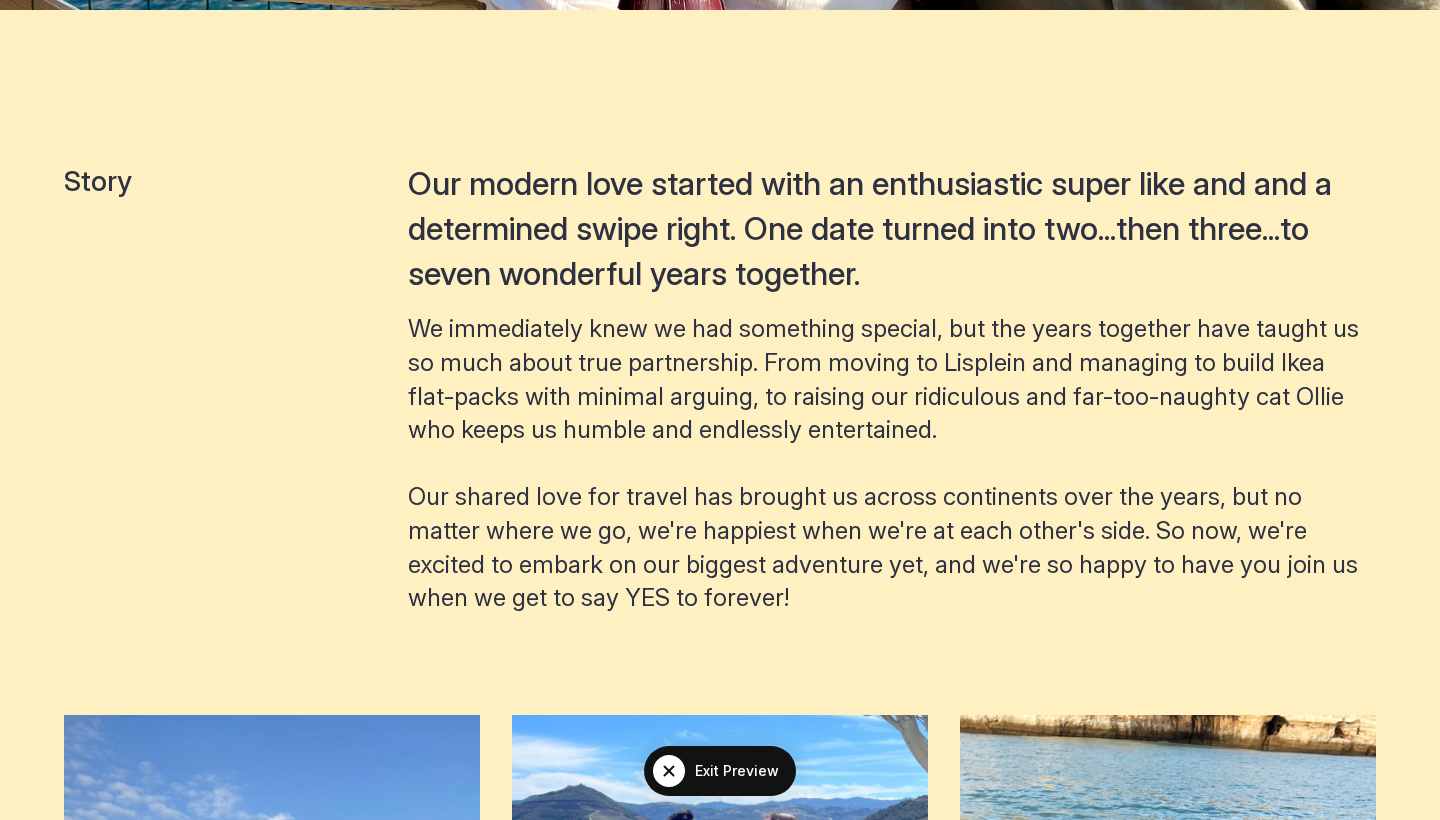 click on "We immediately knew we had something special, but the years together have taught us so much about true partnership. From moving to Lisplein and managing to build Ikea flat-packs with minimal arguing, to raising our ridiculous and far-too-naughty cat Ollie who keeps us humble and endlessly entertained.
Our shared love for travel has brought us across continents over the years, but no matter where we go, we're happiest when we're at each other's side. So now, we're excited to embark on our biggest adventure yet, and we're so happy to have you join us when we get to say YES to forever!" at bounding box center (892, 463) 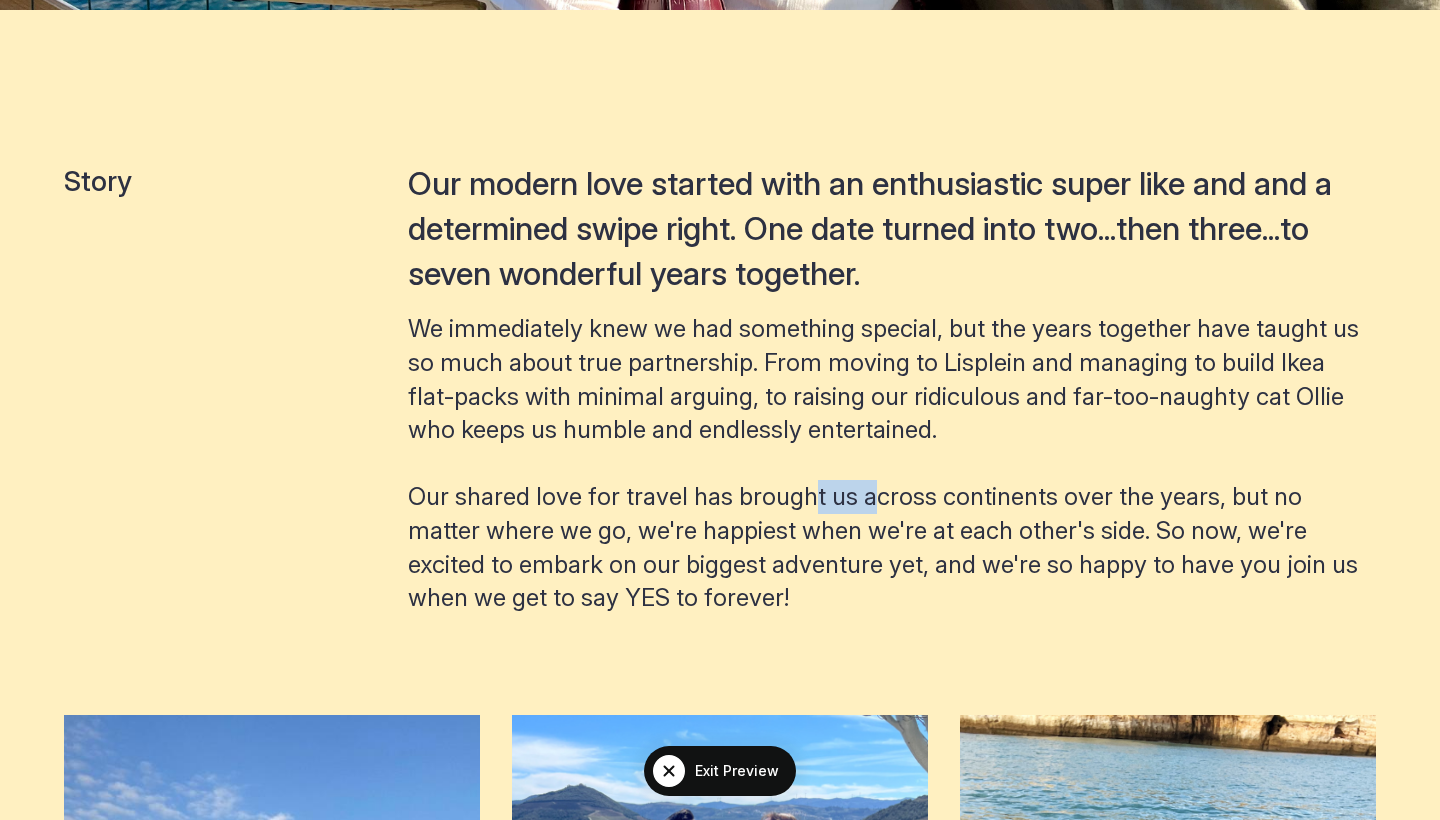 click on "We immediately knew we had something special, but the years together have taught us so much about true partnership. From moving to Lisplein and managing to build Ikea flat-packs with minimal arguing, to raising our ridiculous and far-too-naughty cat Ollie who keeps us humble and endlessly entertained.
Our shared love for travel has brought us across continents over the years, but no matter where we go, we're happiest when we're at each other's side. So now, we're excited to embark on our biggest adventure yet, and we're so happy to have you join us when we get to say YES to forever!" at bounding box center [892, 463] 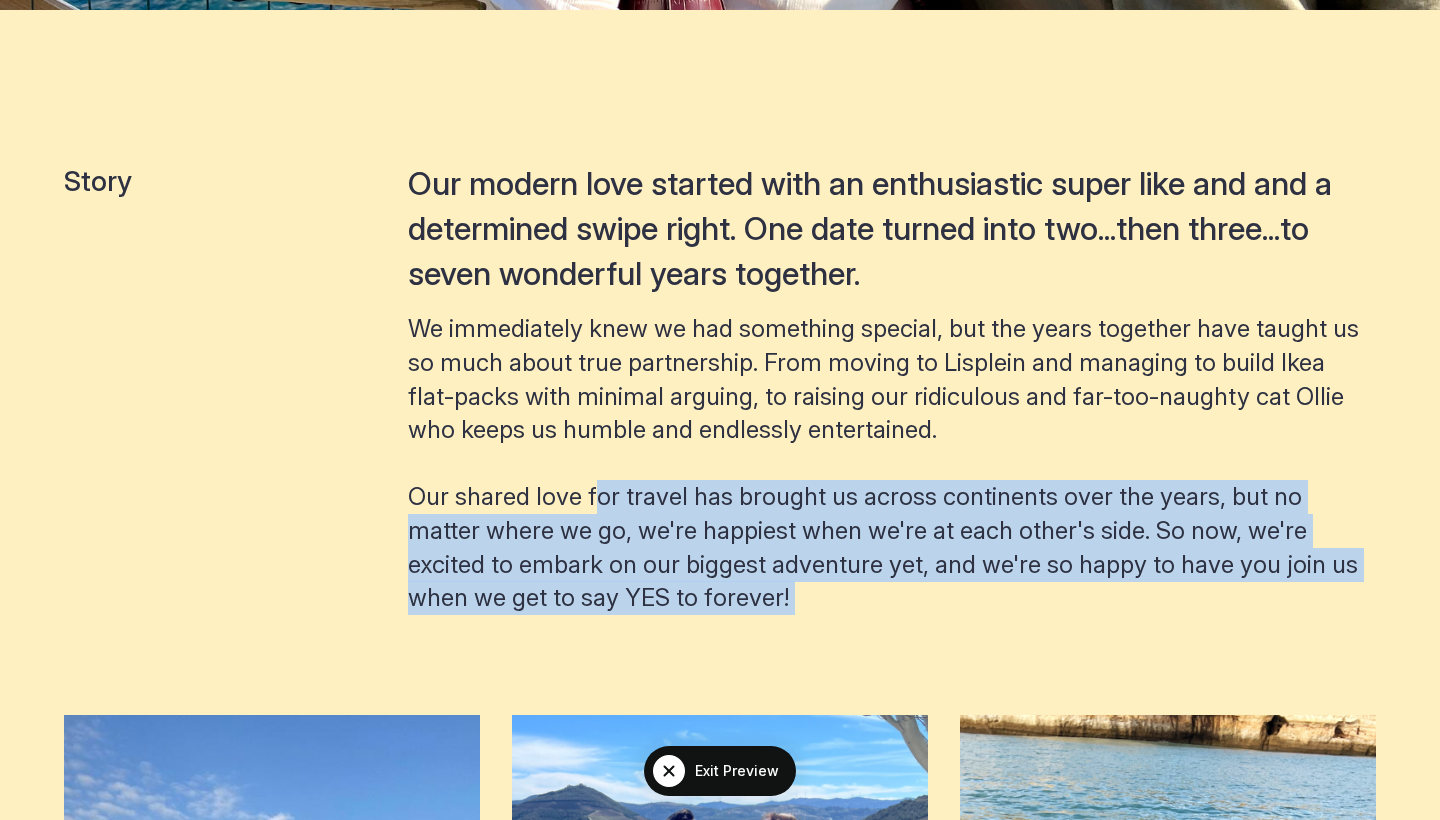 click on "We immediately knew we had something special, but the years together have taught us so much about true partnership. From moving to Lisplein and managing to build Ikea flat-packs with minimal arguing, to raising our ridiculous and far-too-naughty cat Ollie who keeps us humble and endlessly entertained.
Our shared love for travel has brought us across continents over the years, but no matter where we go, we're happiest when we're at each other's side. So now, we're excited to embark on our biggest adventure yet, and we're so happy to have you join us when we get to say YES to forever!" at bounding box center (892, 463) 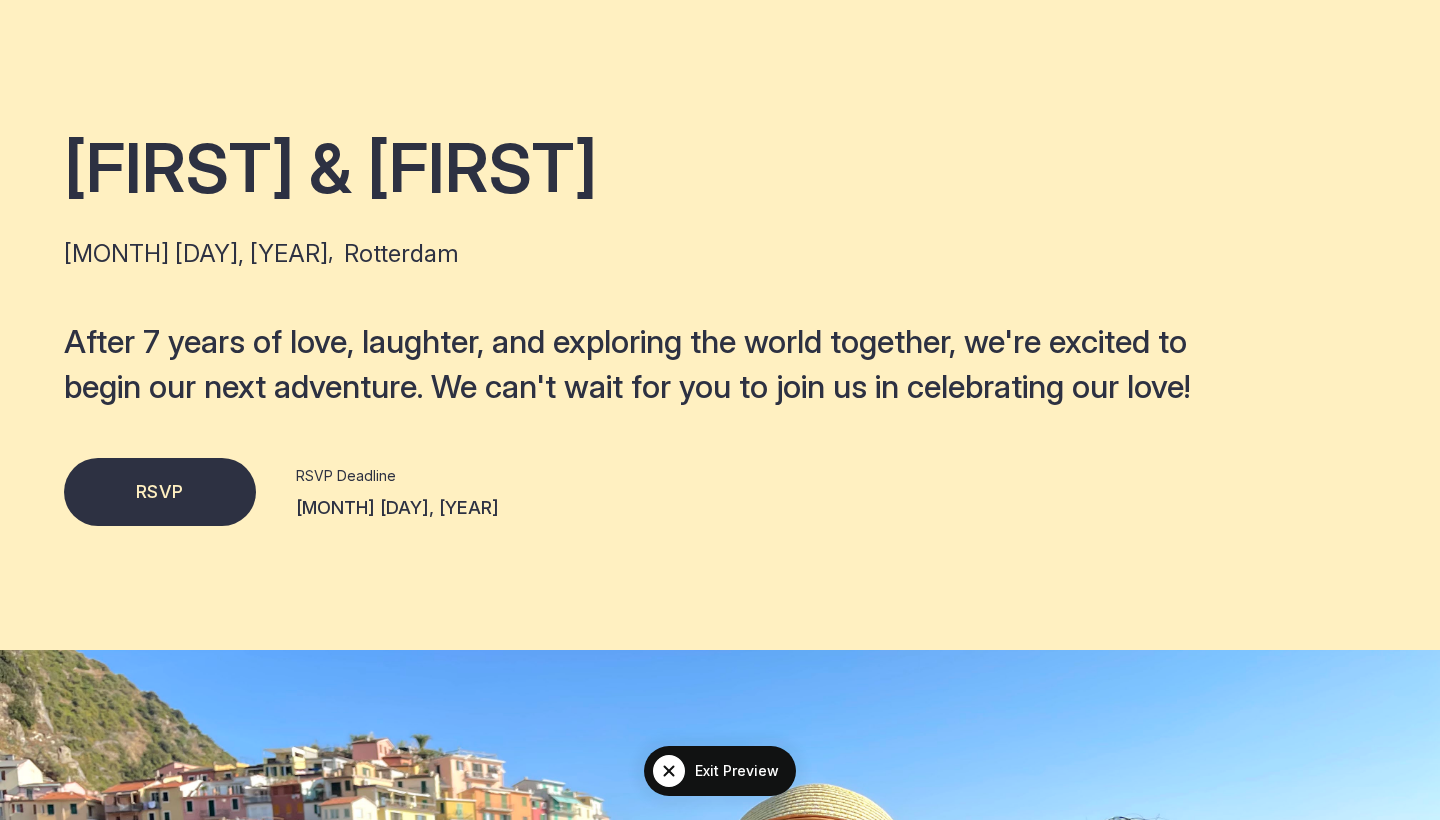scroll, scrollTop: 0, scrollLeft: 0, axis: both 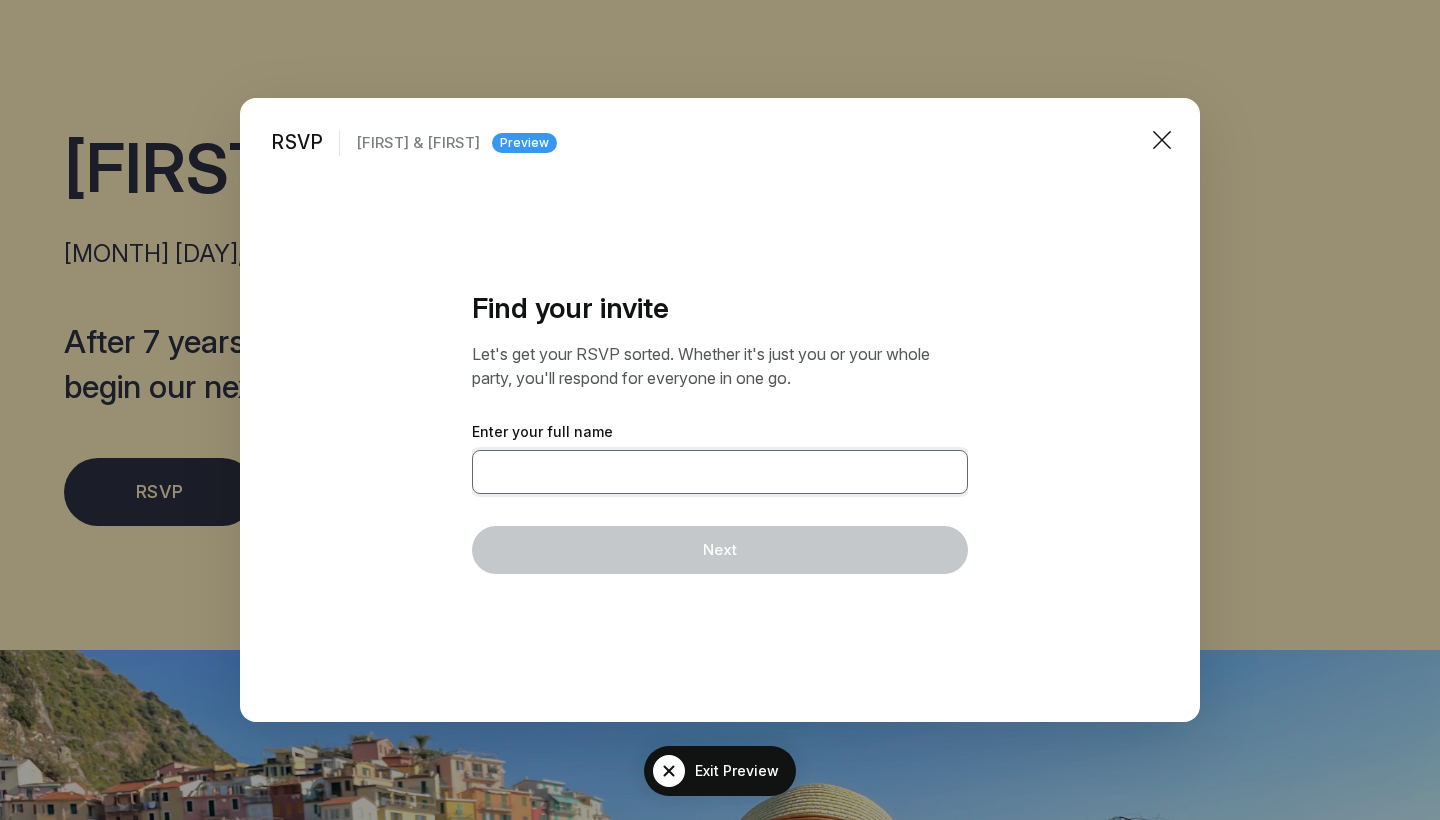 click at bounding box center (720, 472) 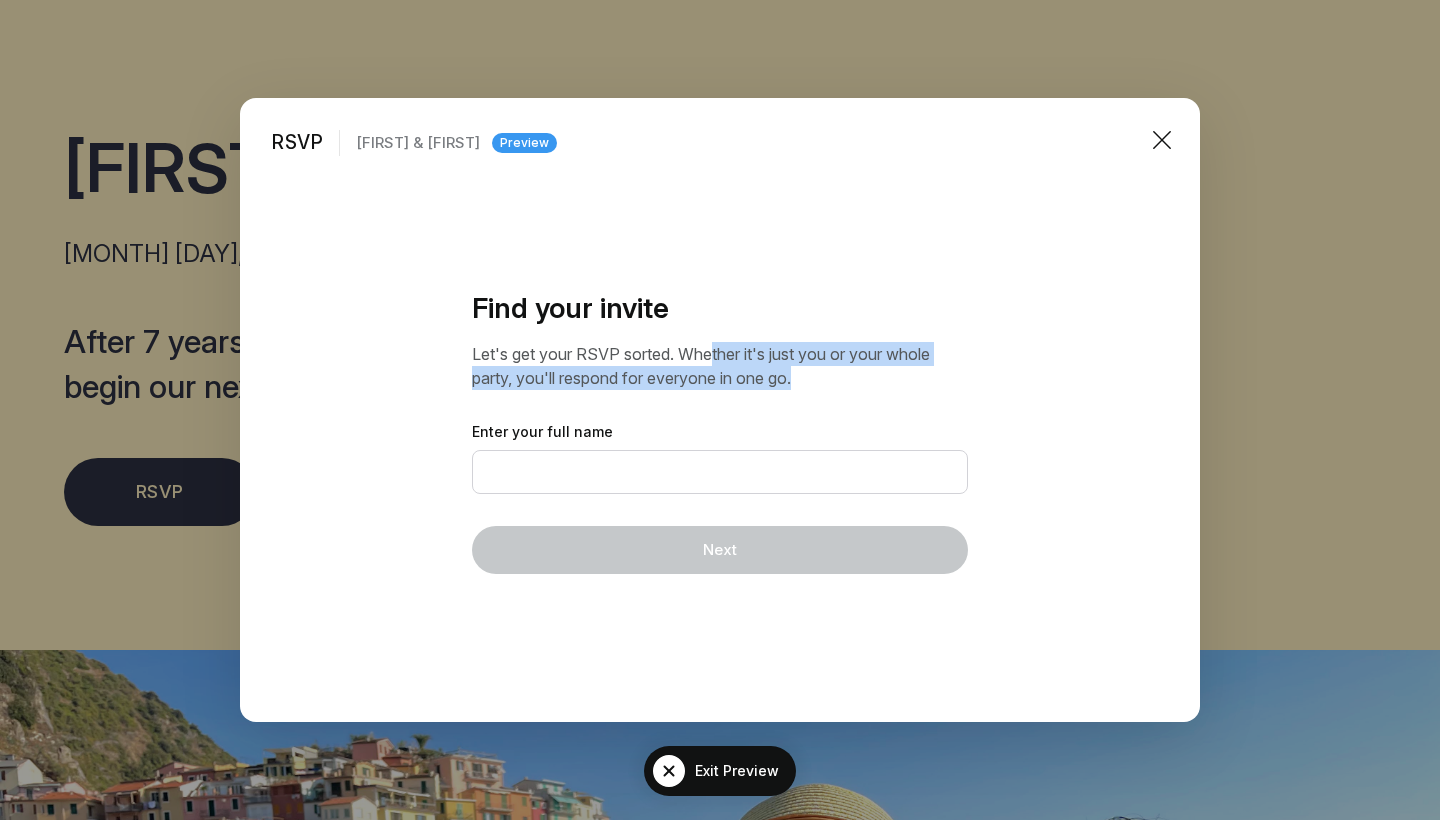 drag, startPoint x: 719, startPoint y: 356, endPoint x: 929, endPoint y: 398, distance: 214.15881 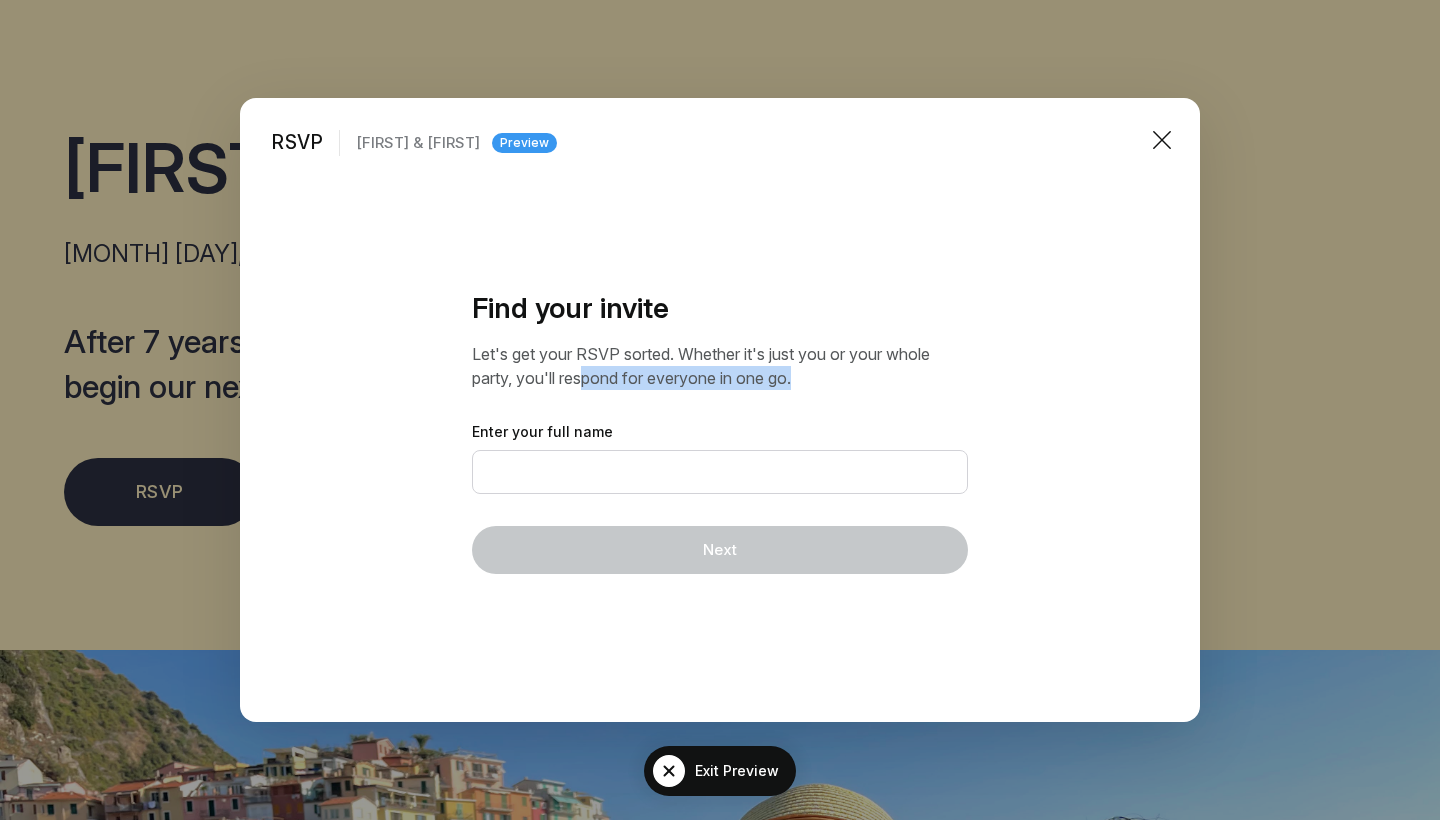 drag, startPoint x: 759, startPoint y: 376, endPoint x: 586, endPoint y: 376, distance: 173 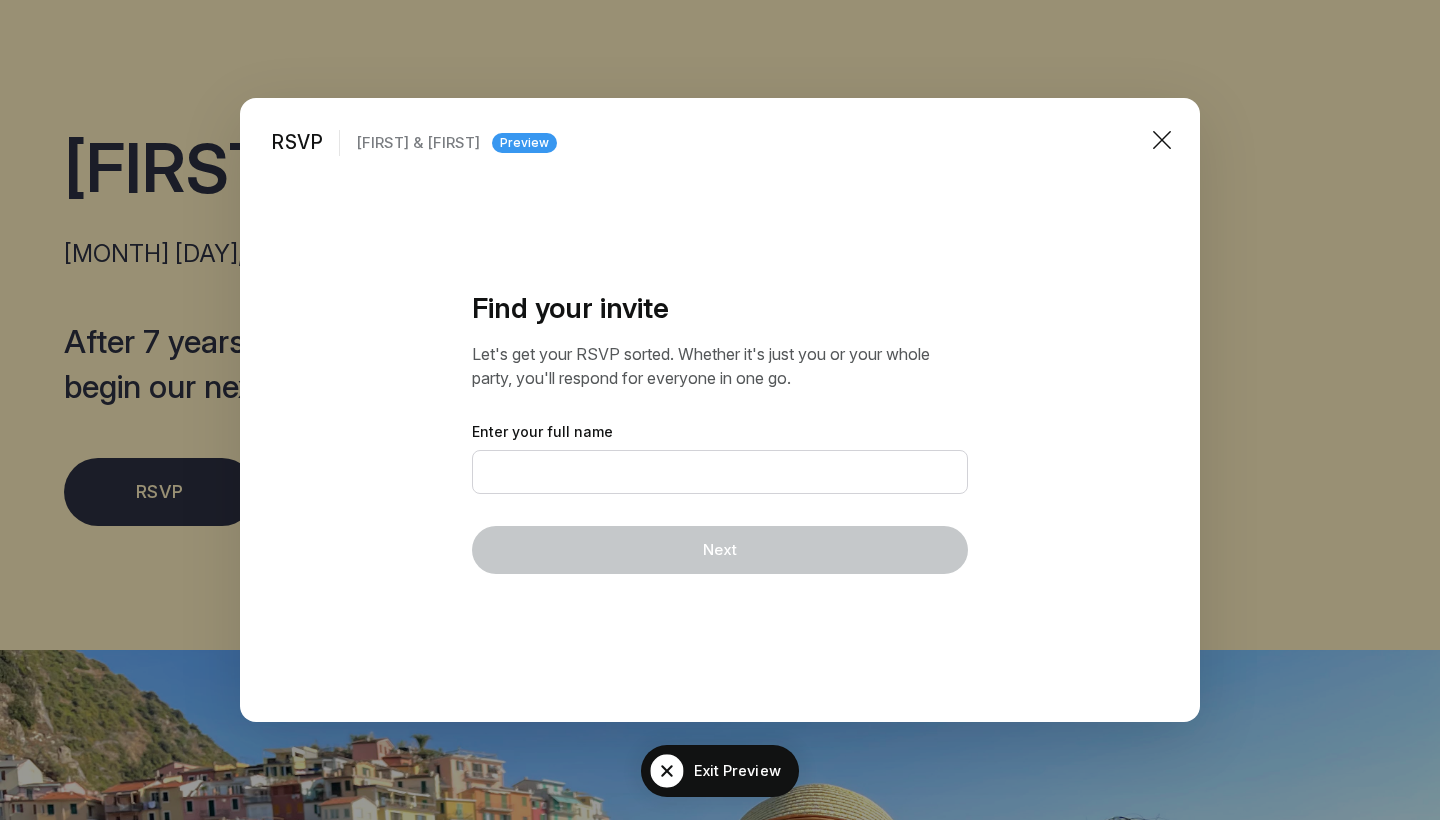click at bounding box center (666, 770) 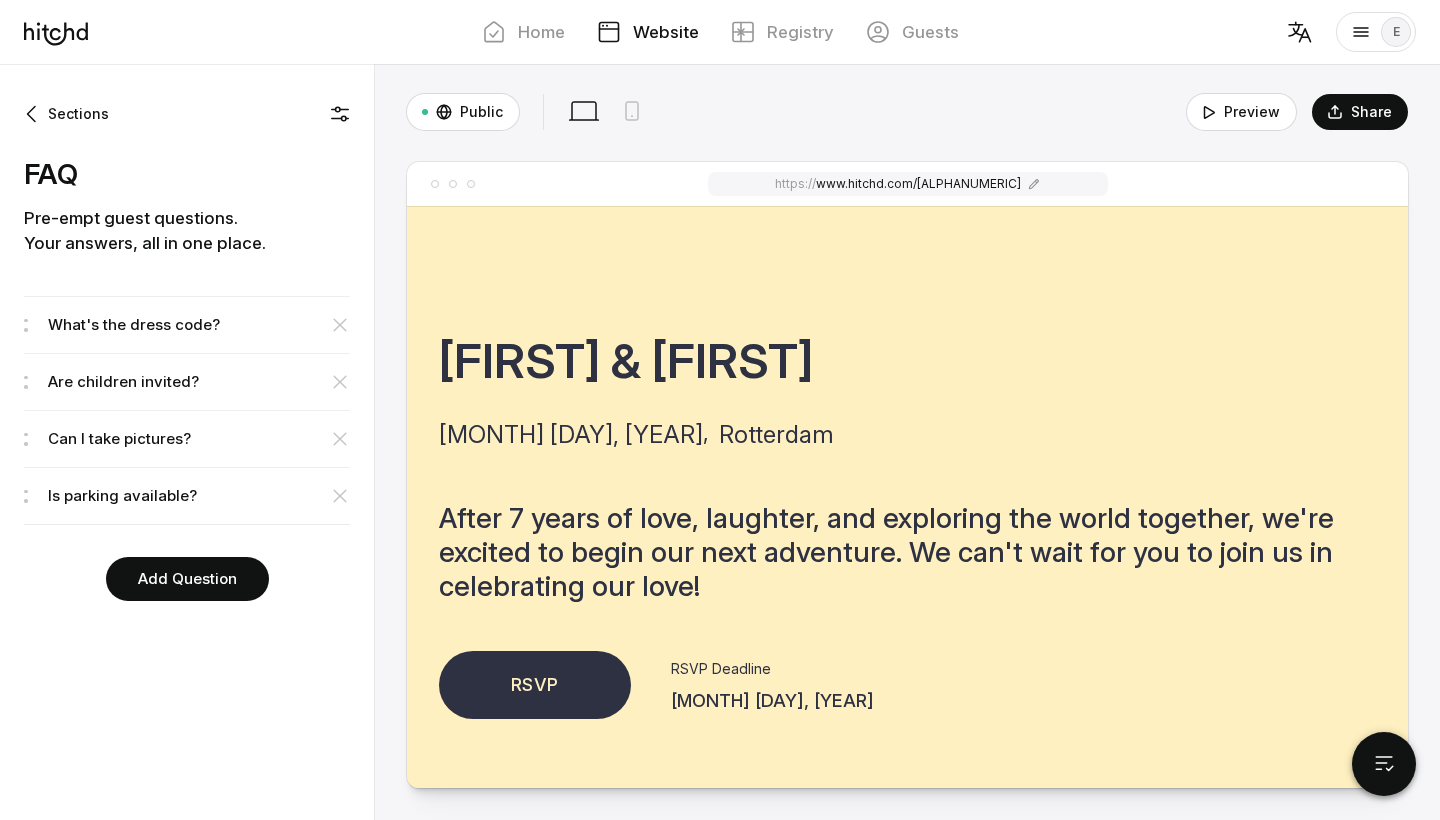 scroll, scrollTop: 0, scrollLeft: 0, axis: both 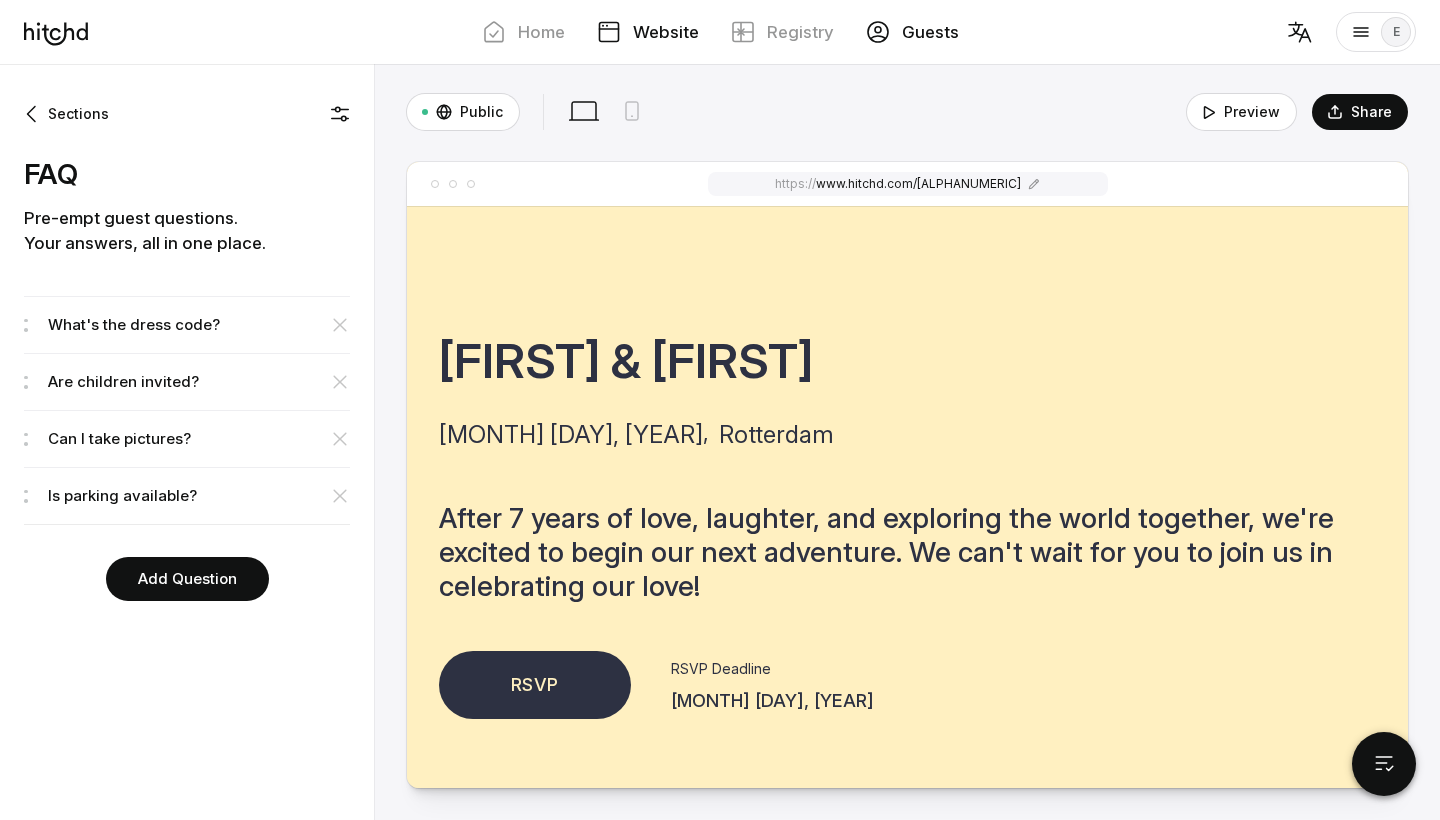 click on "Guests" at bounding box center (912, 32) 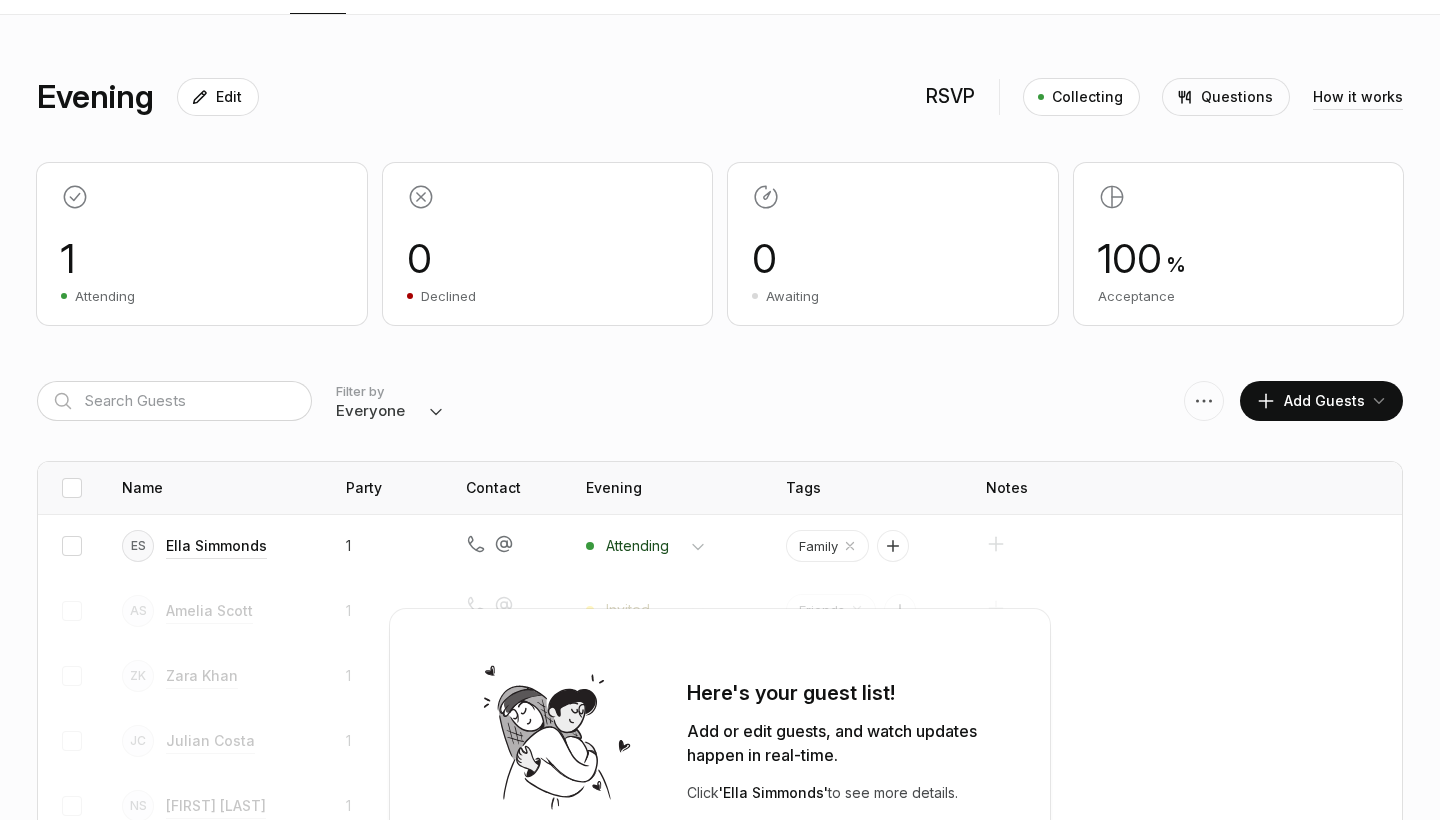 scroll, scrollTop: 155, scrollLeft: 0, axis: vertical 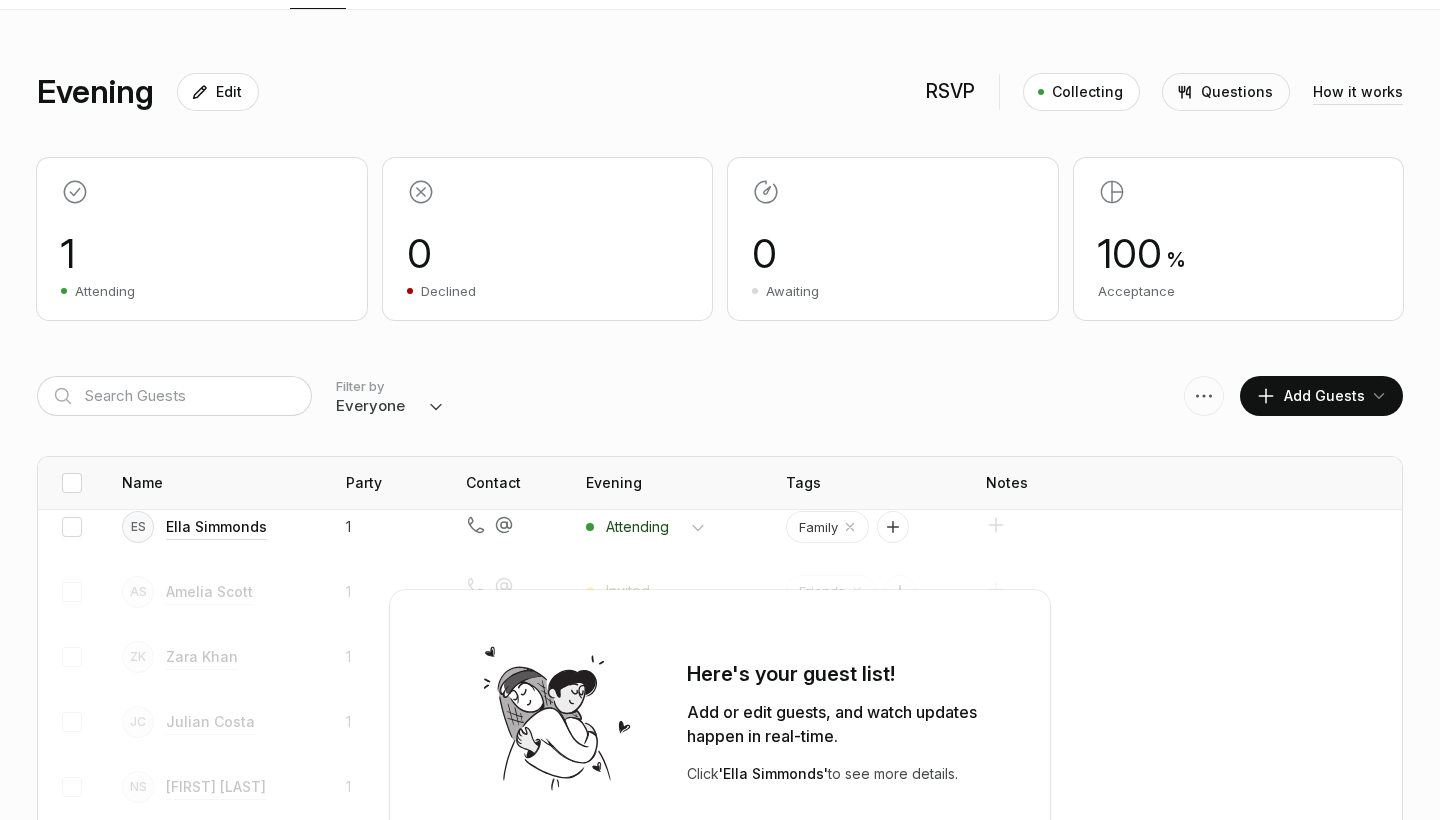 click on "Click  'Ella Simmonds'  to see more details." at bounding box center (852, 774) 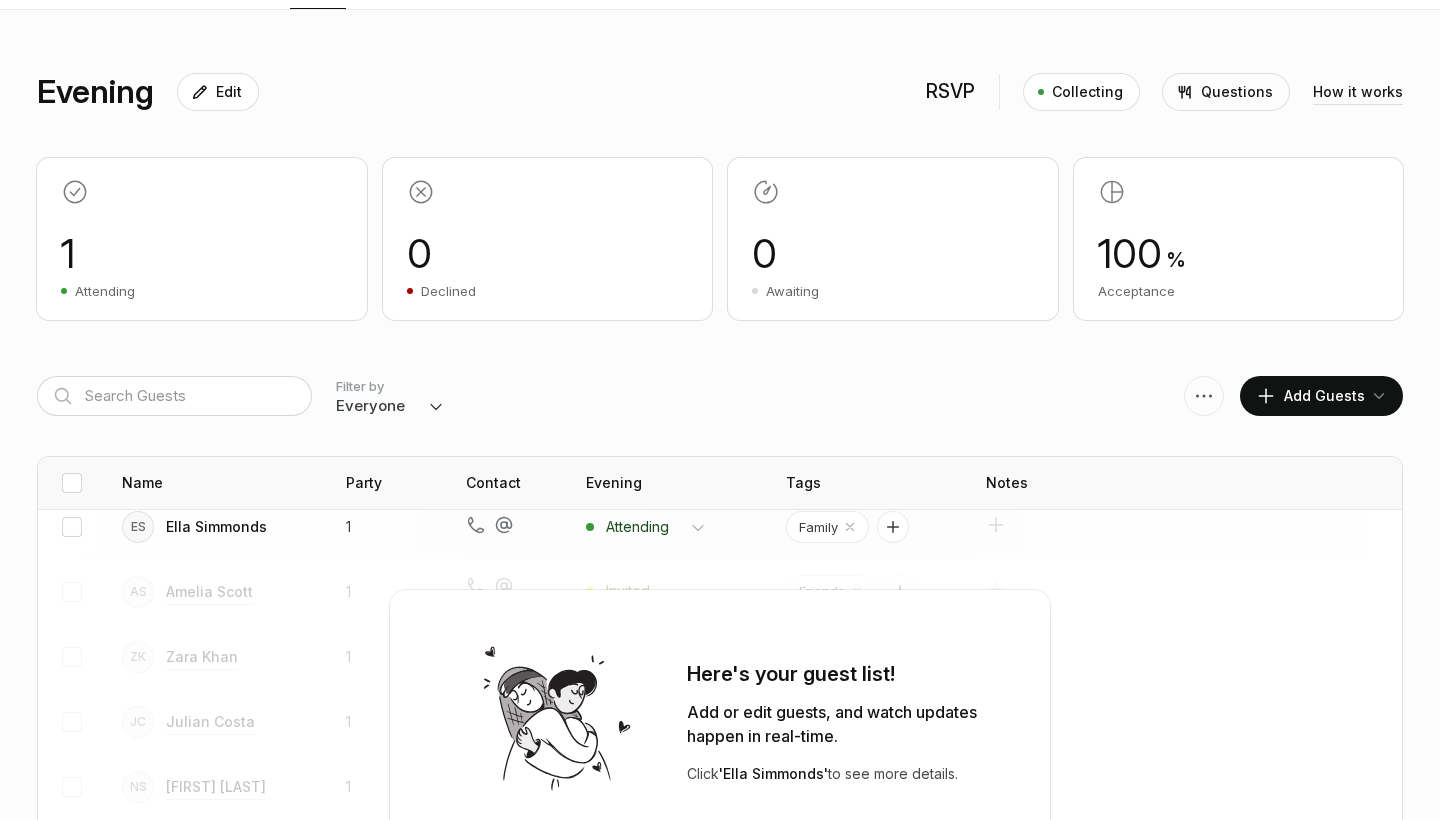 click on "Ella Simmonds" at bounding box center [216, 527] 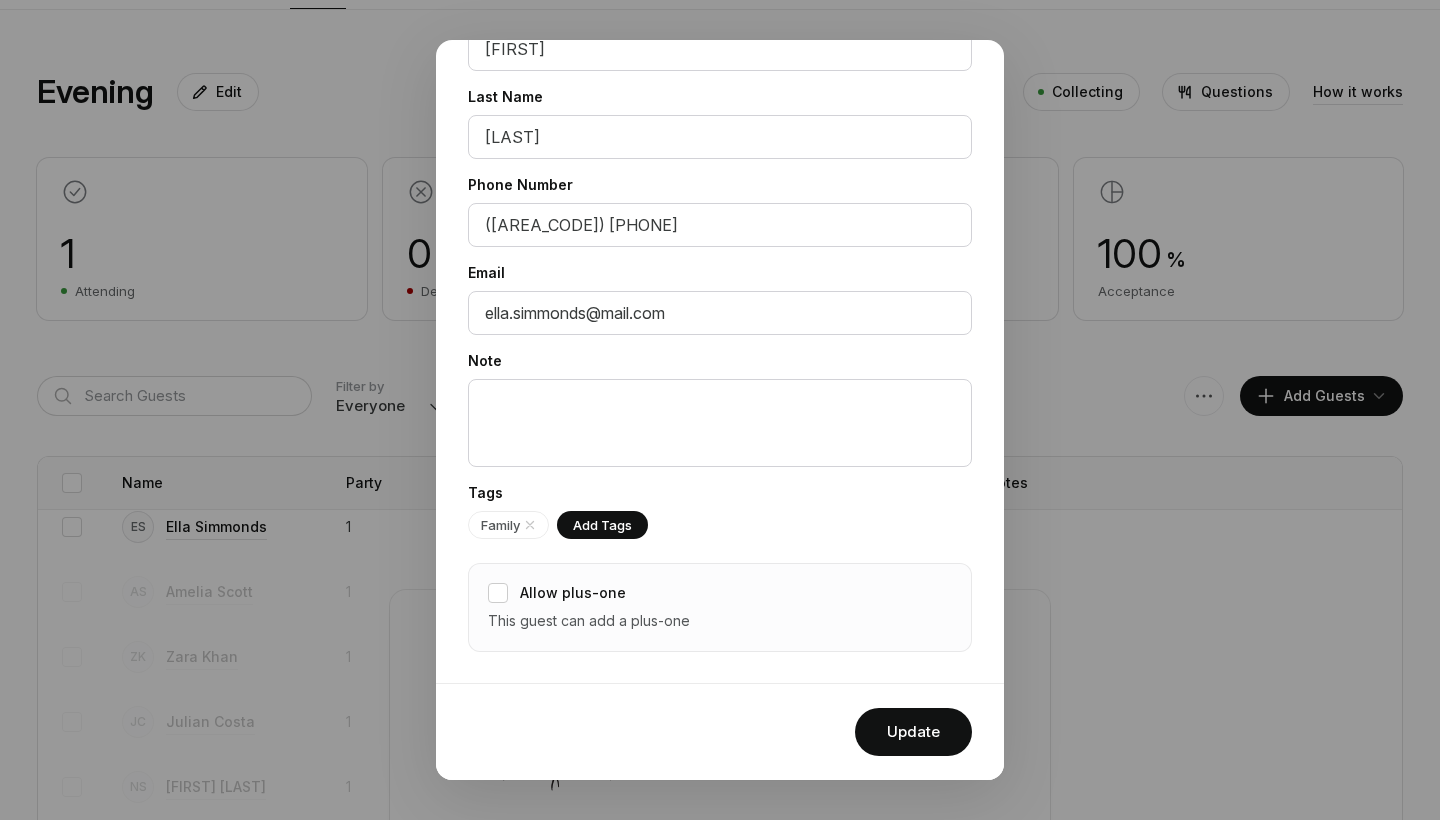 scroll, scrollTop: 189, scrollLeft: 0, axis: vertical 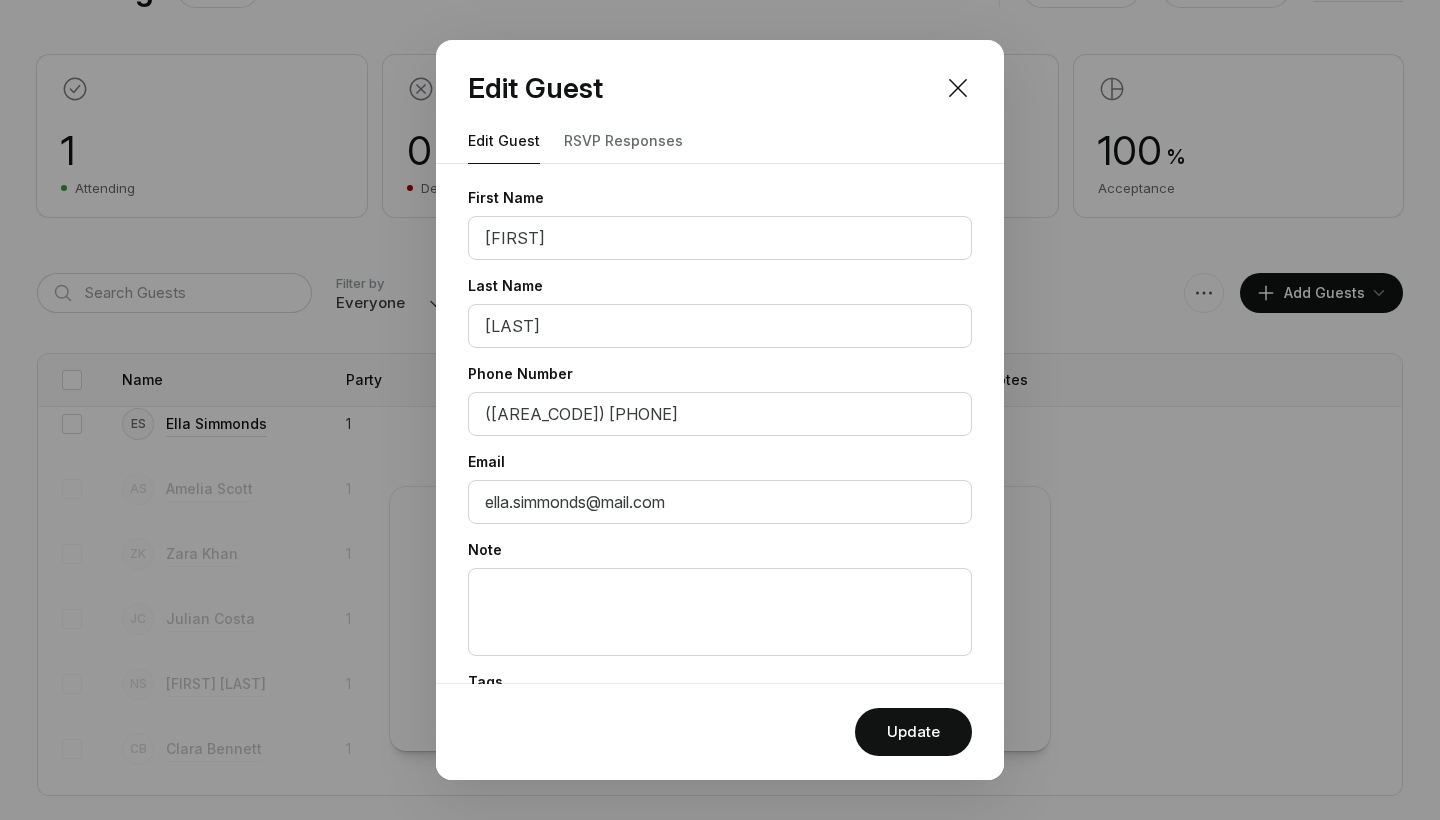 click on "RSVP responses" at bounding box center (623, 141) 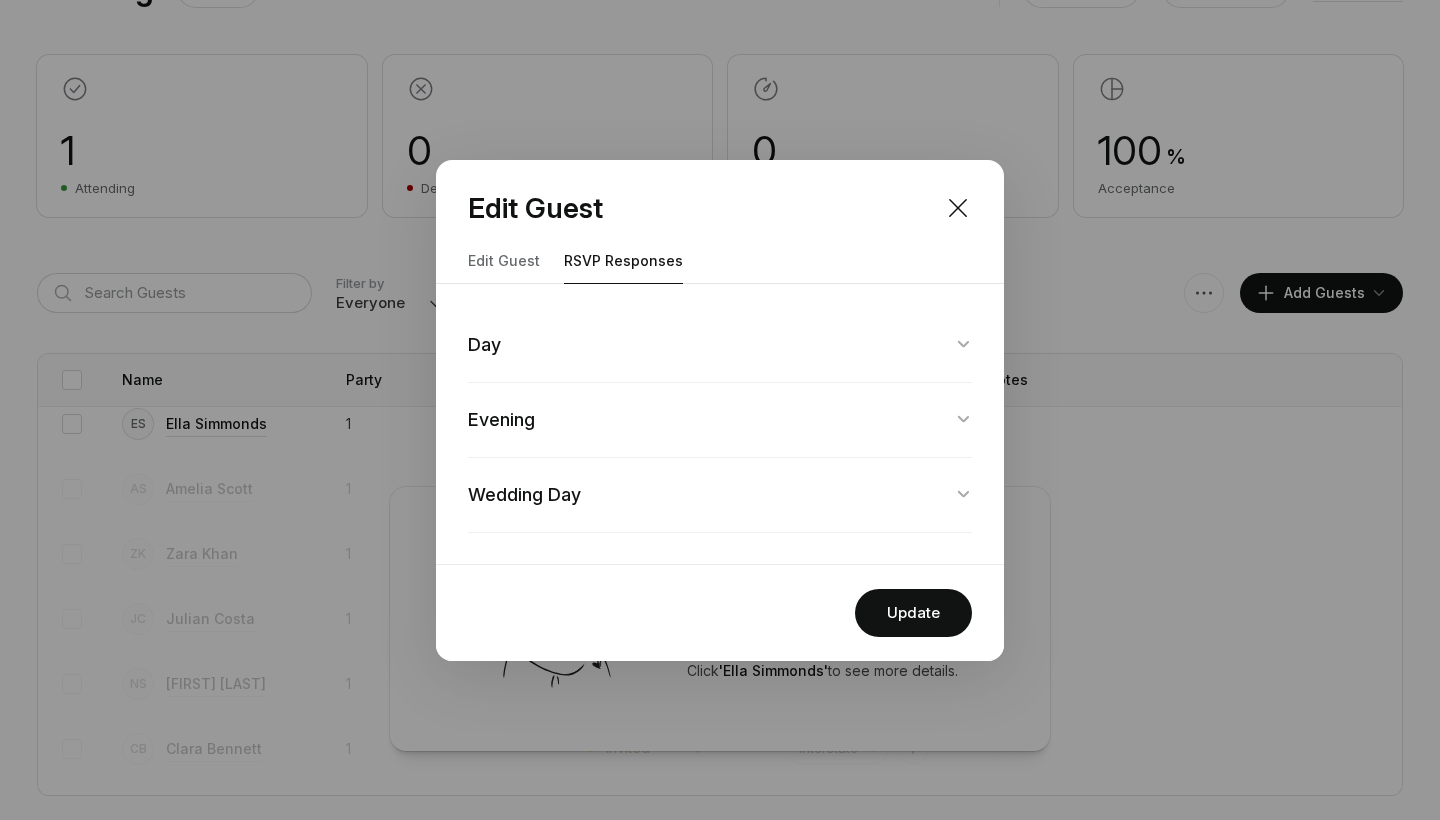 click at bounding box center (720, 345) 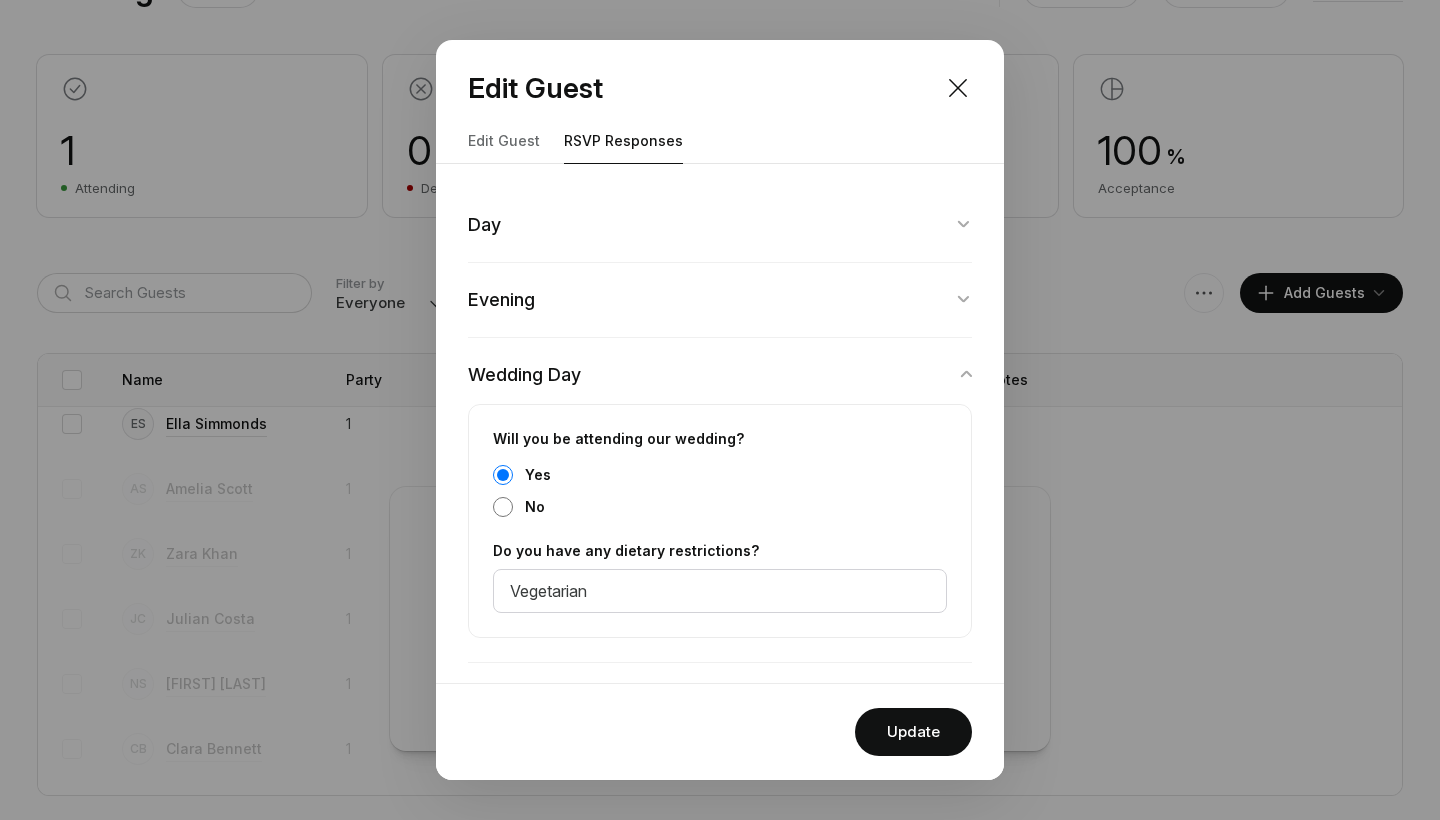 click at bounding box center (720, 225) 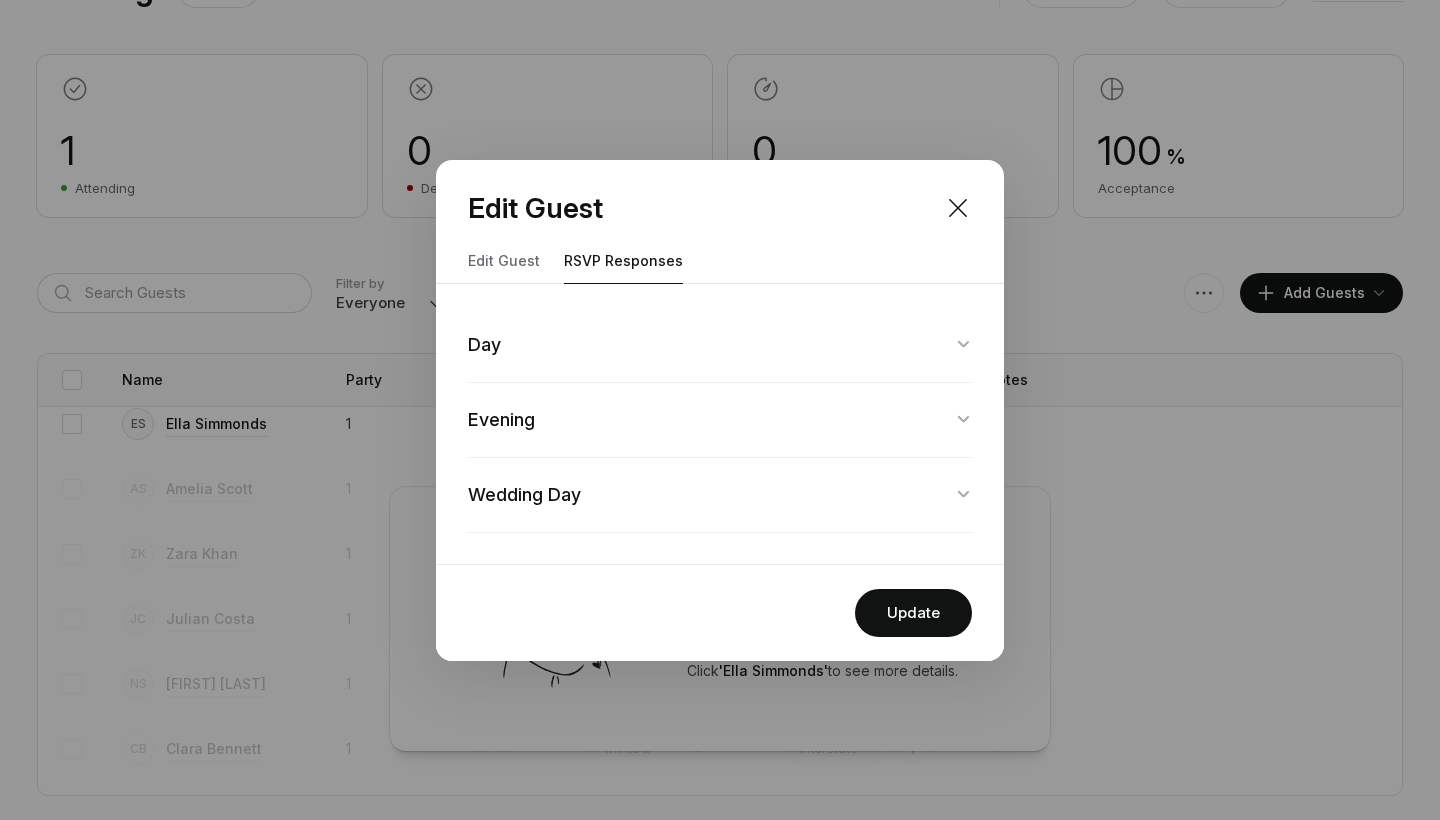 click at bounding box center (720, 345) 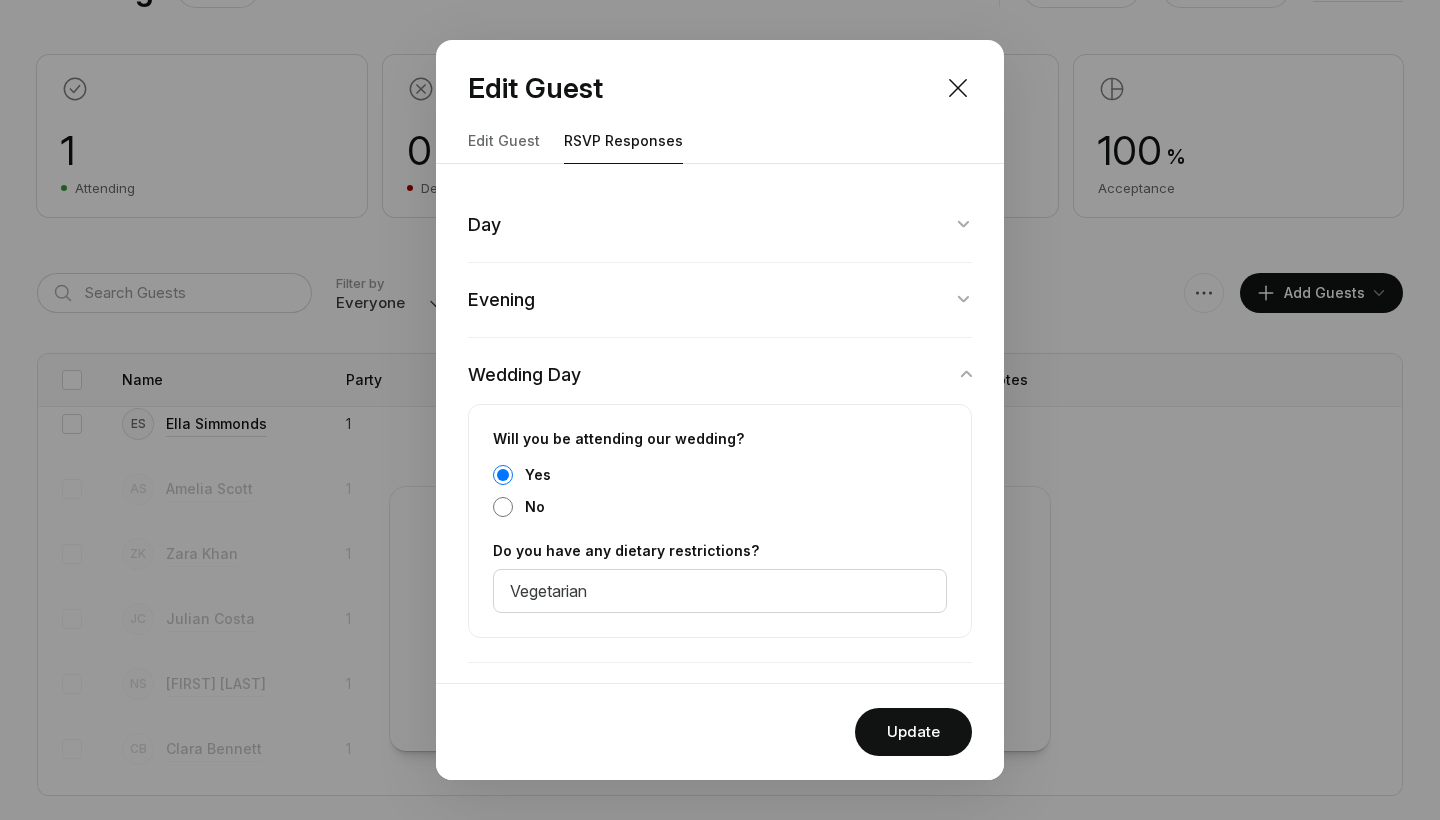 click on "No" at bounding box center (720, 357) 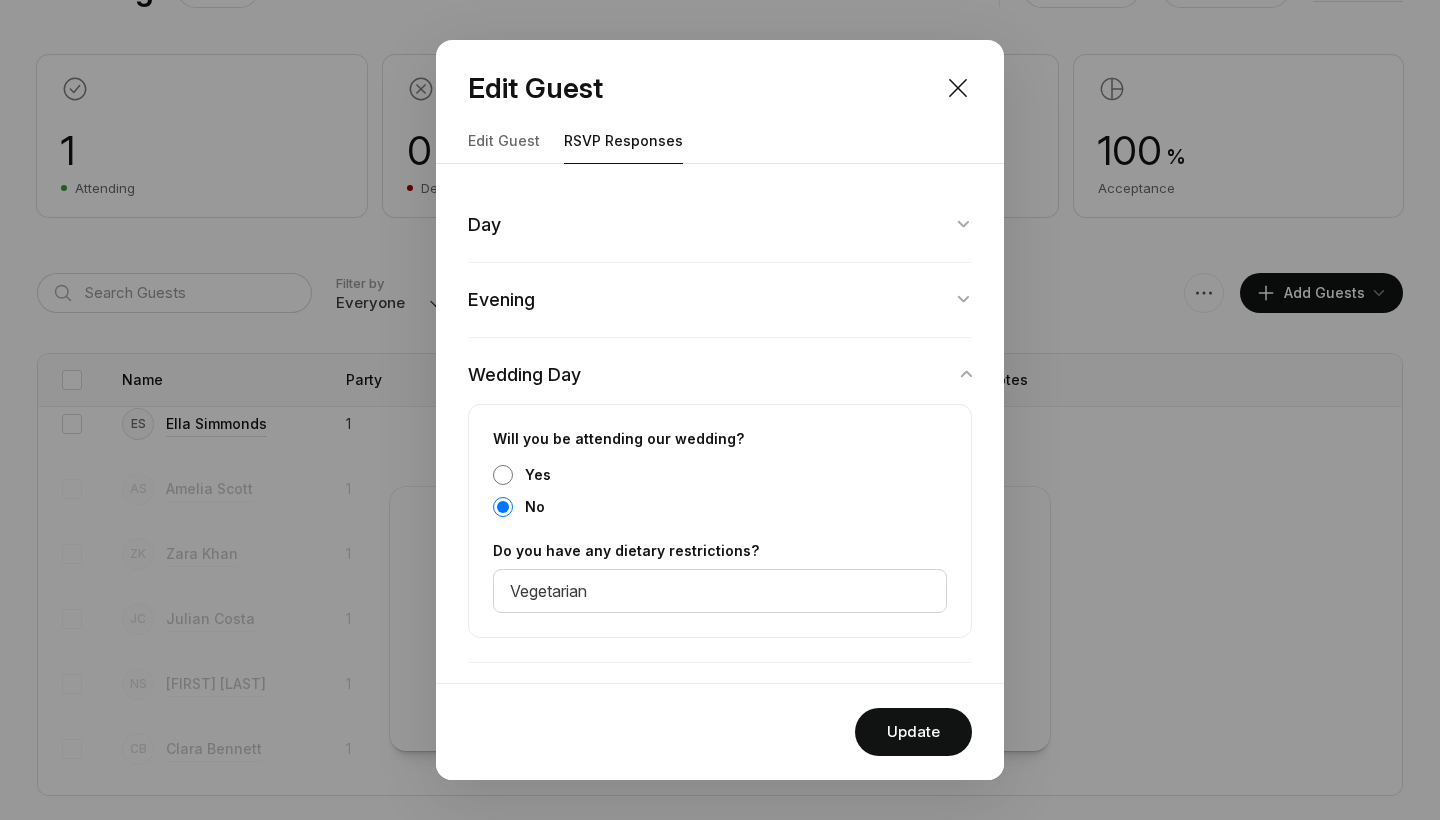 click on "Yes" at bounding box center [503, 475] 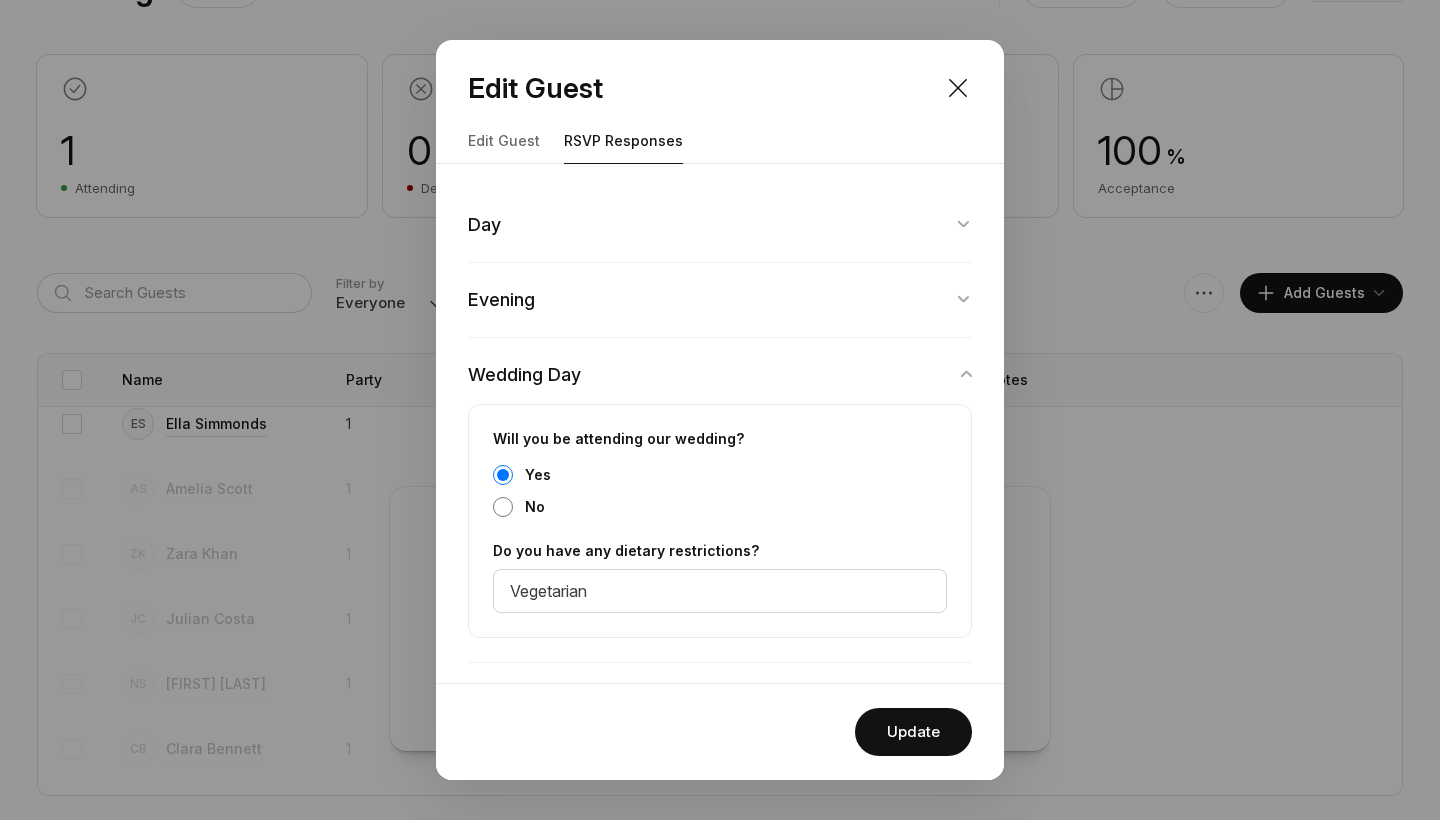 scroll, scrollTop: 0, scrollLeft: 0, axis: both 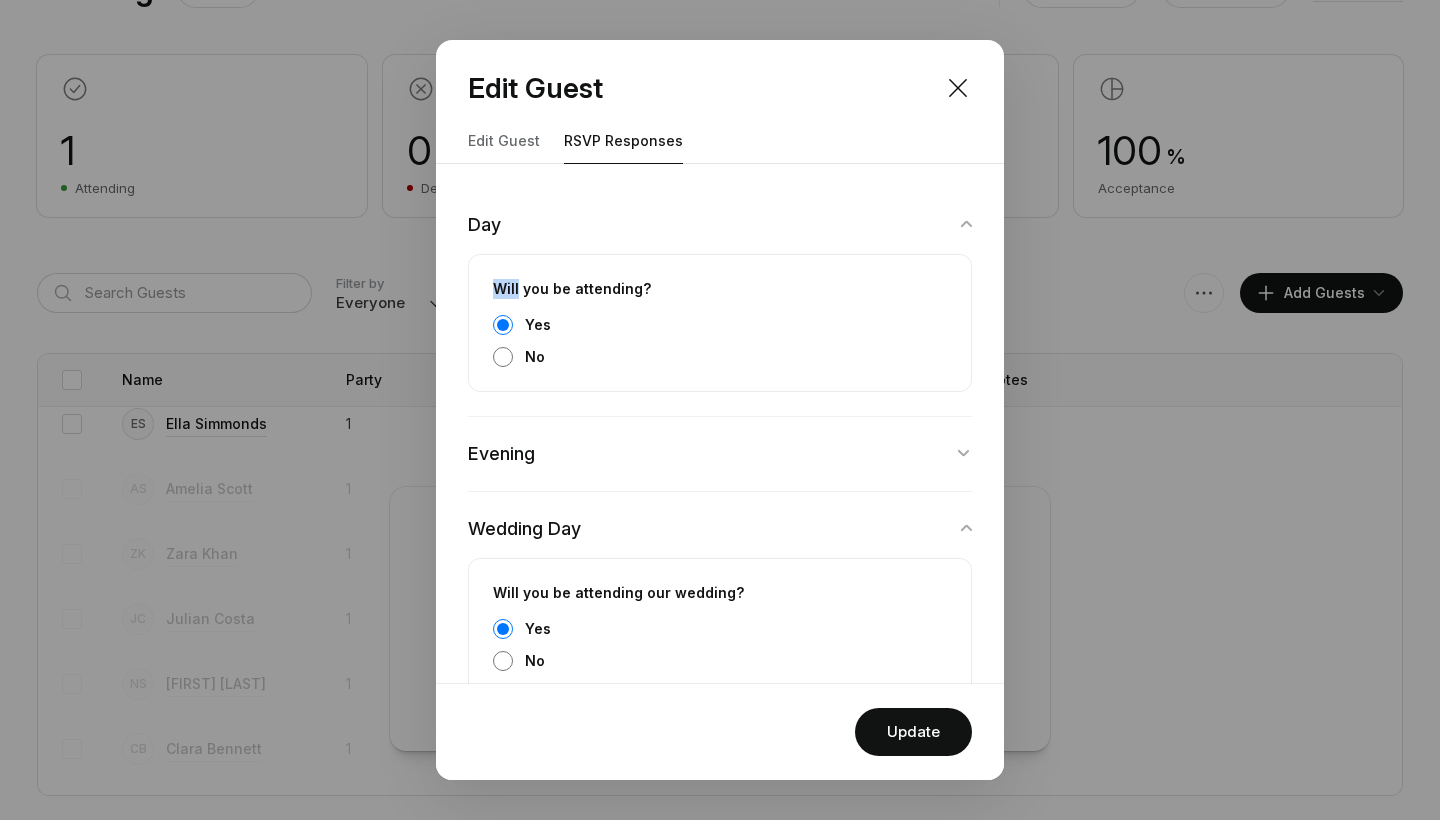 click on "Will you be attending?
Yes
No" at bounding box center [720, 315] 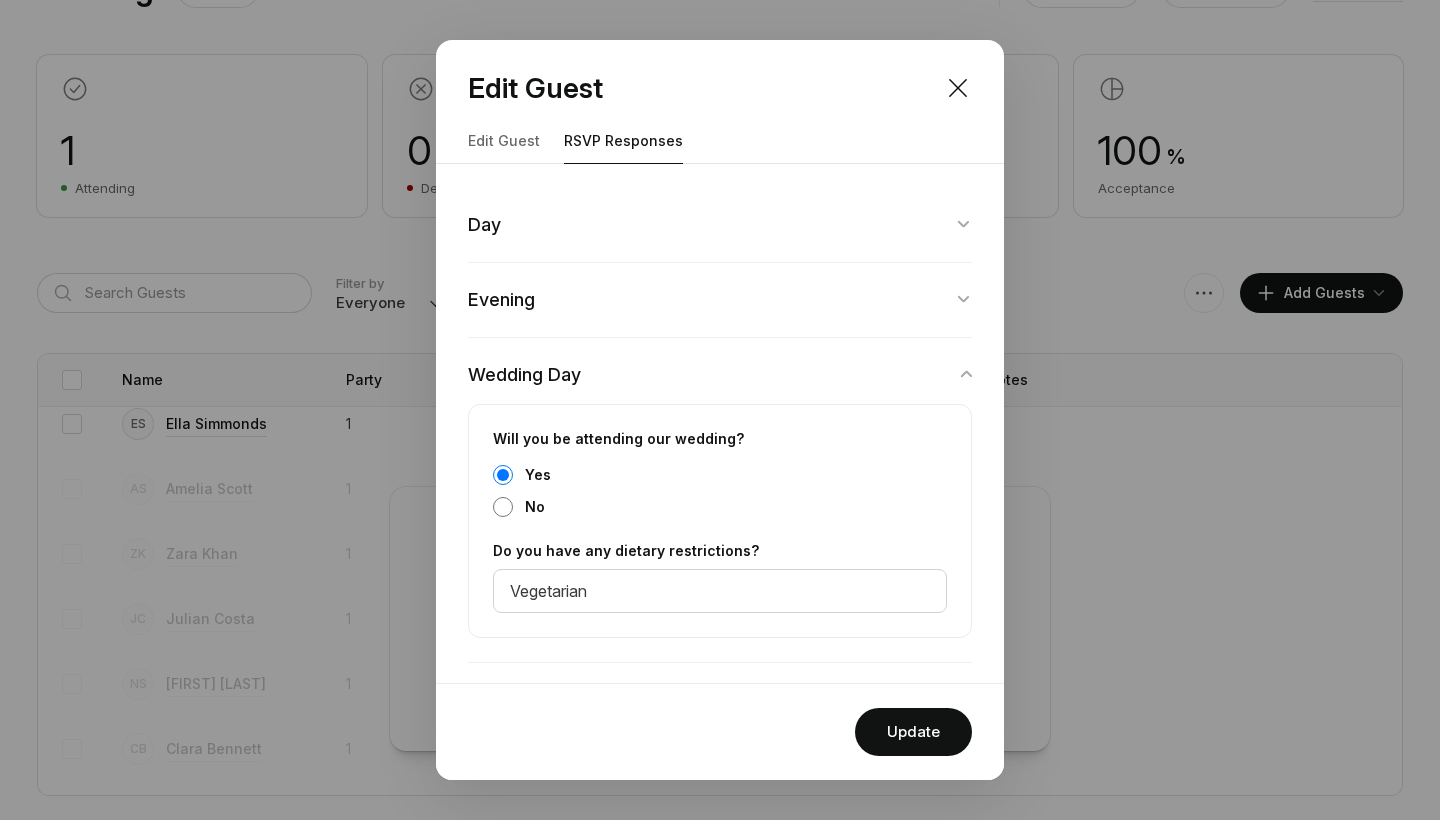 click at bounding box center (720, 225) 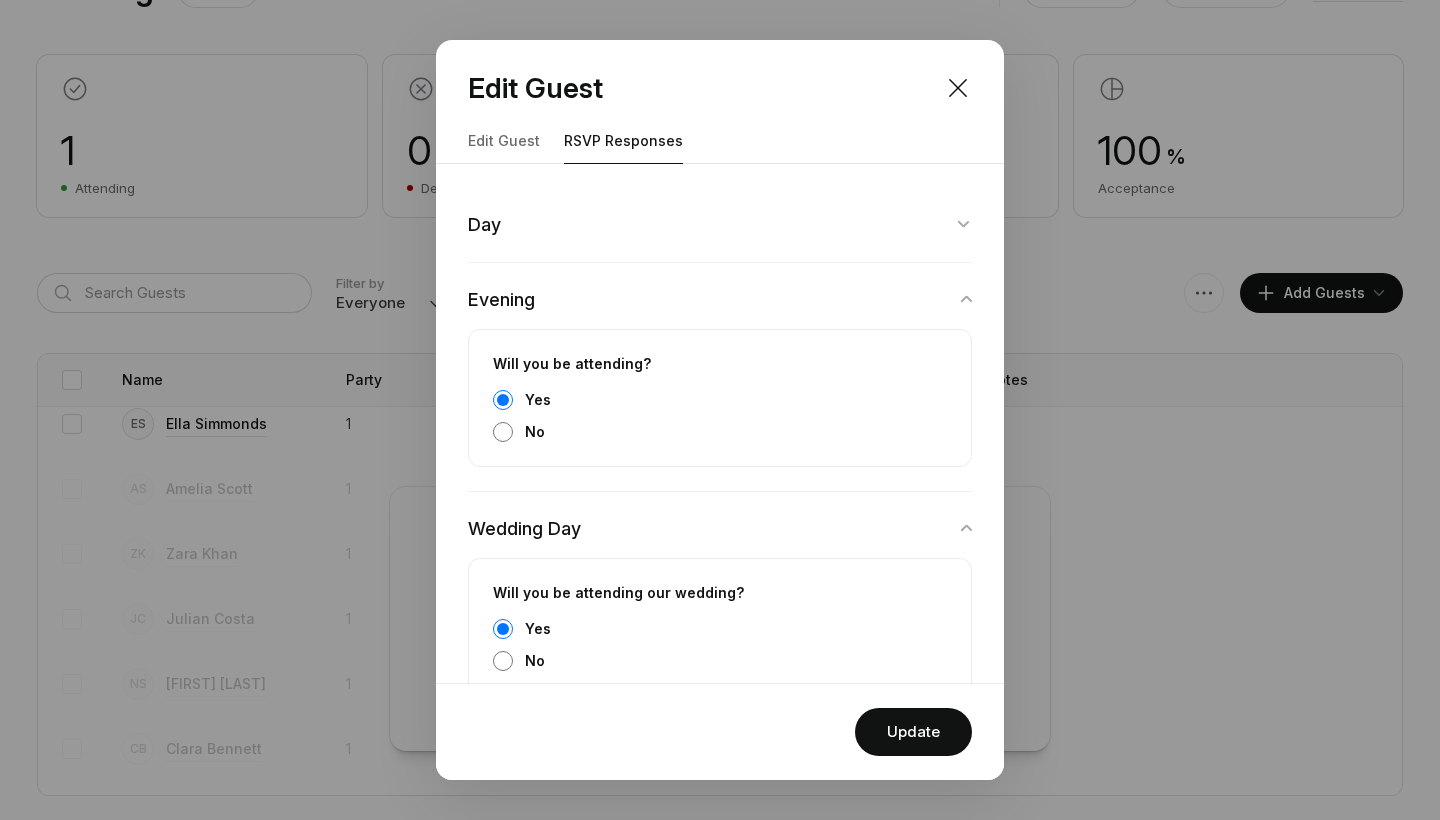 click on "Will you be attending?
Yes
No" at bounding box center (720, 238) 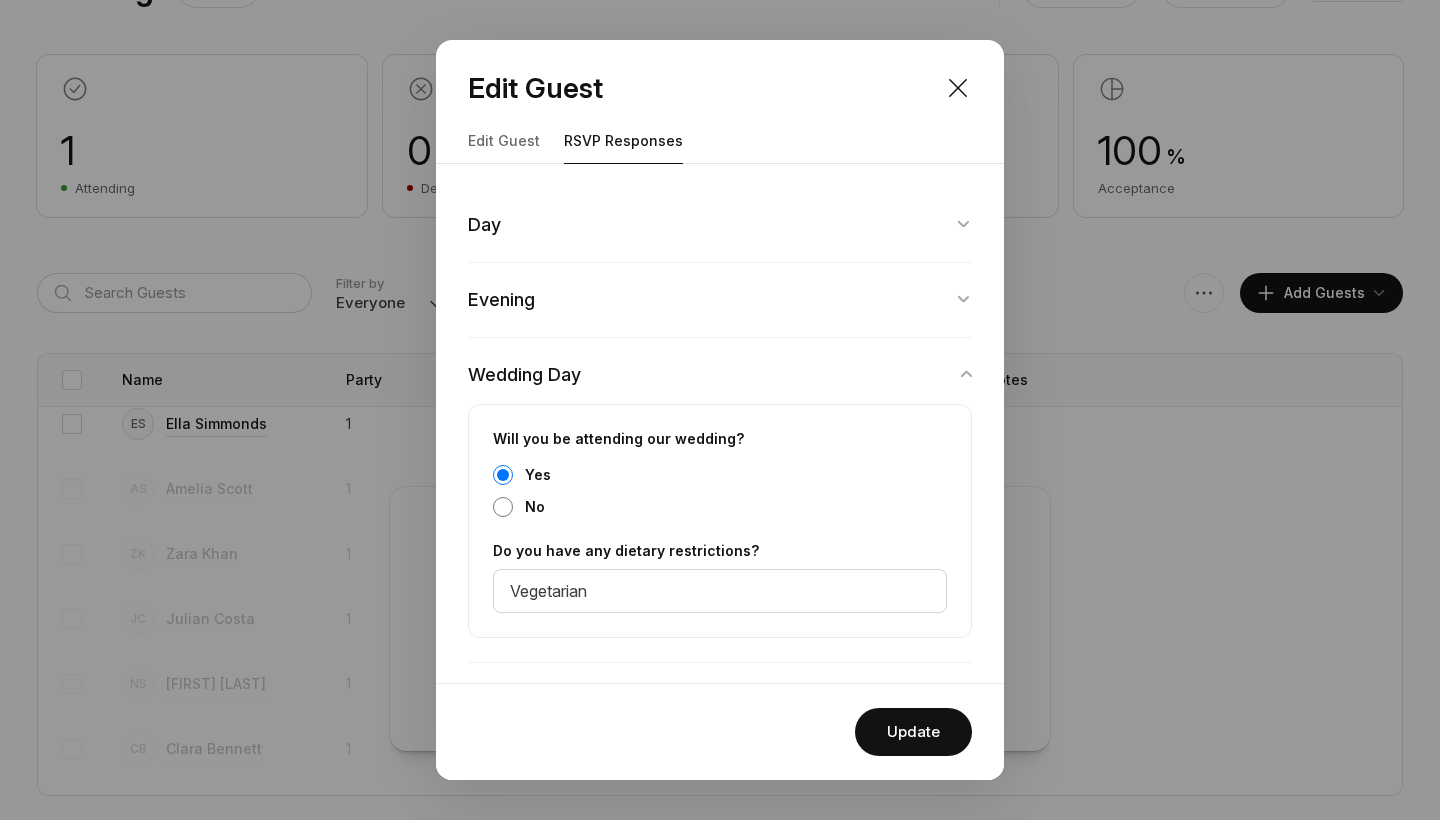 click at bounding box center (720, 225) 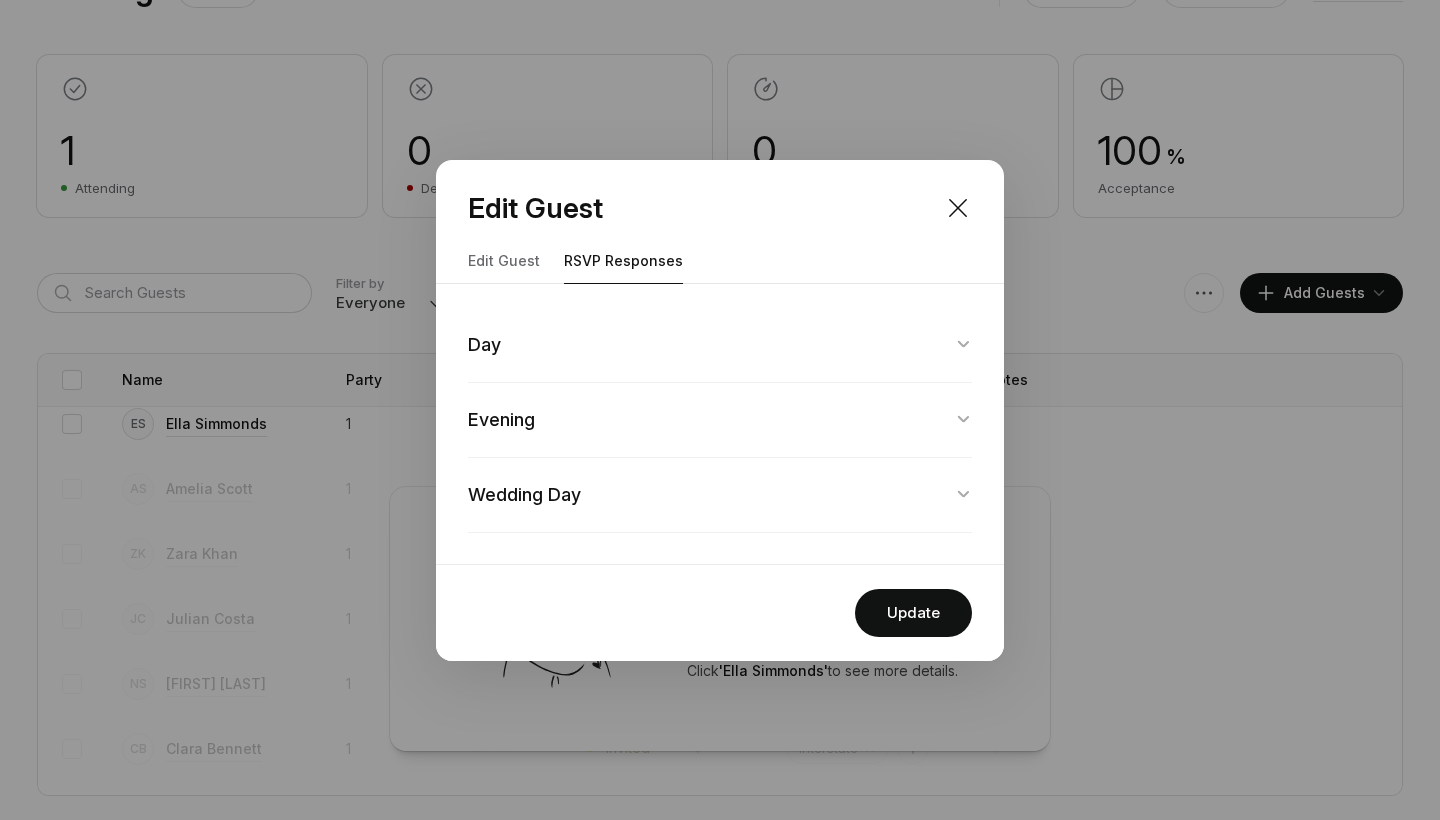click at bounding box center (720, 345) 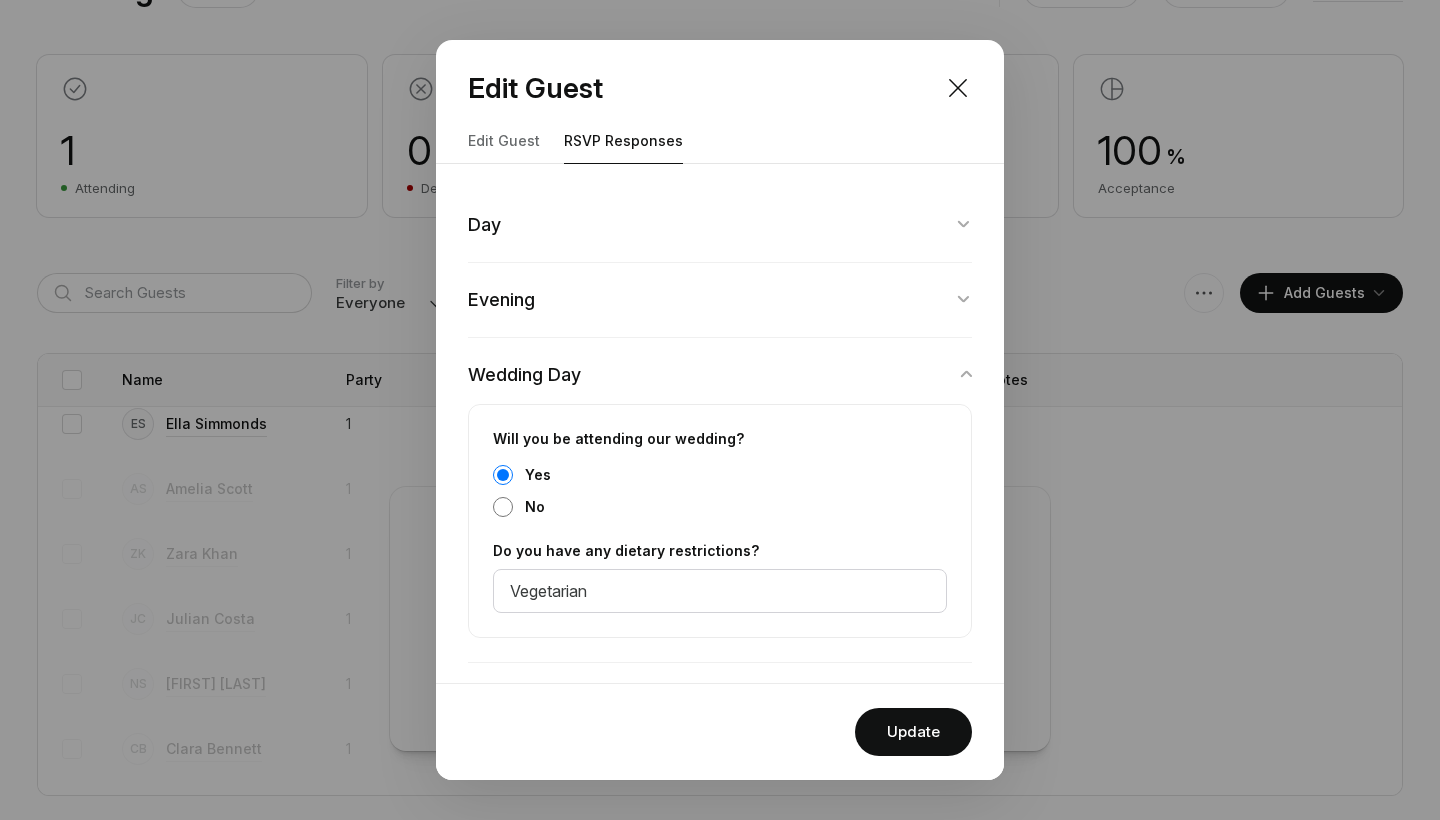 click at bounding box center (720, 225) 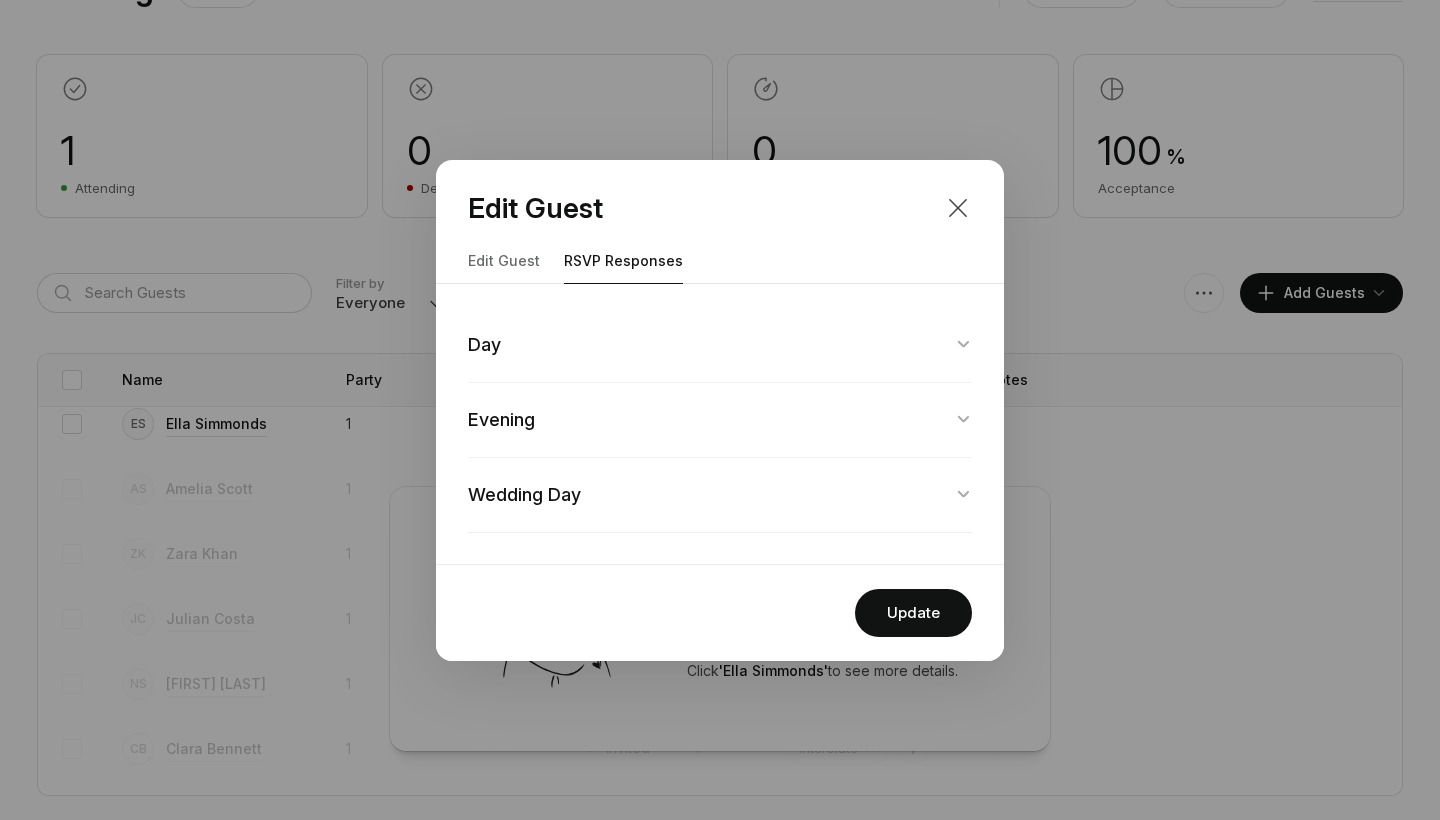 click at bounding box center (958, 208) 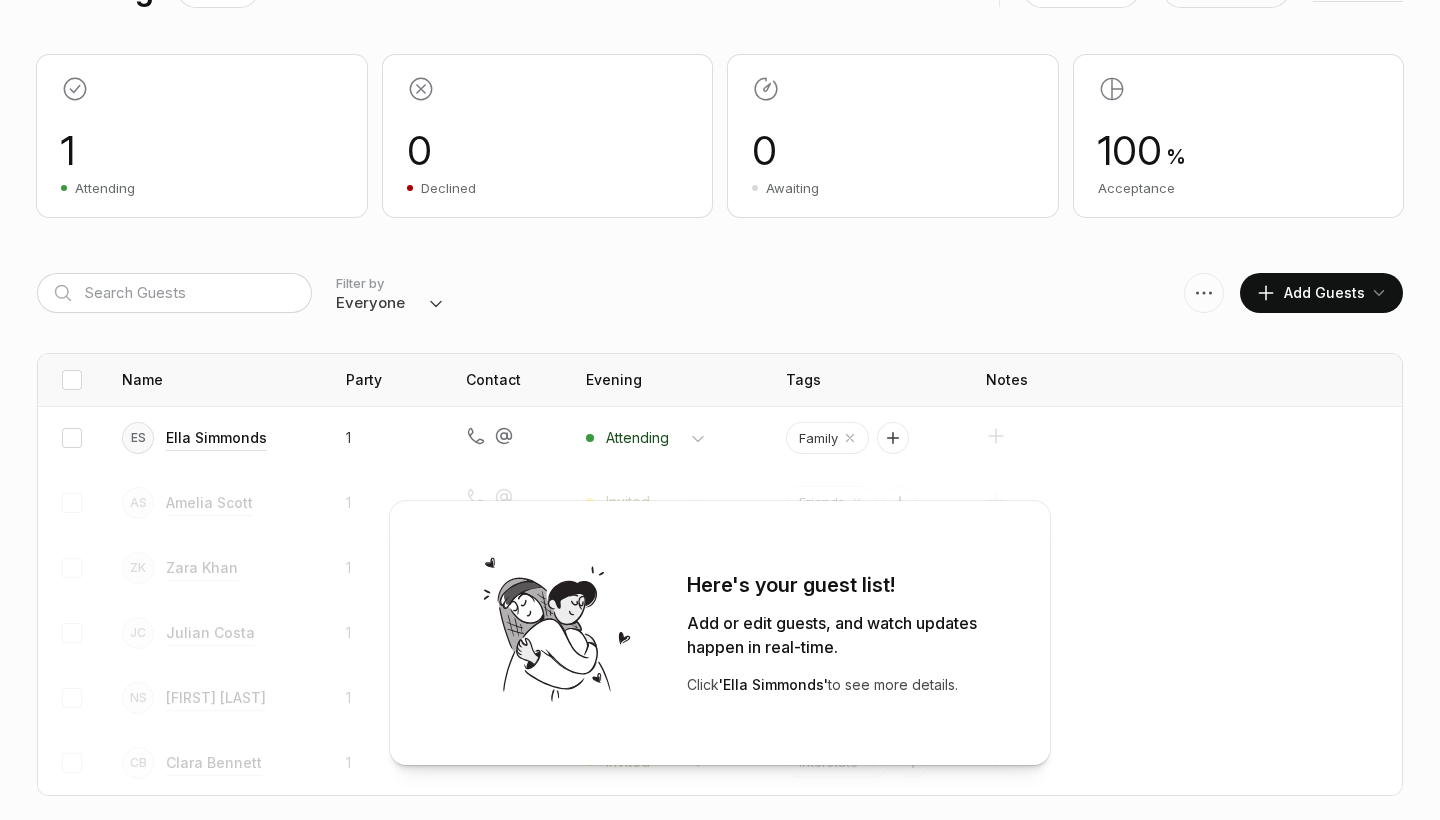 scroll, scrollTop: 0, scrollLeft: 0, axis: both 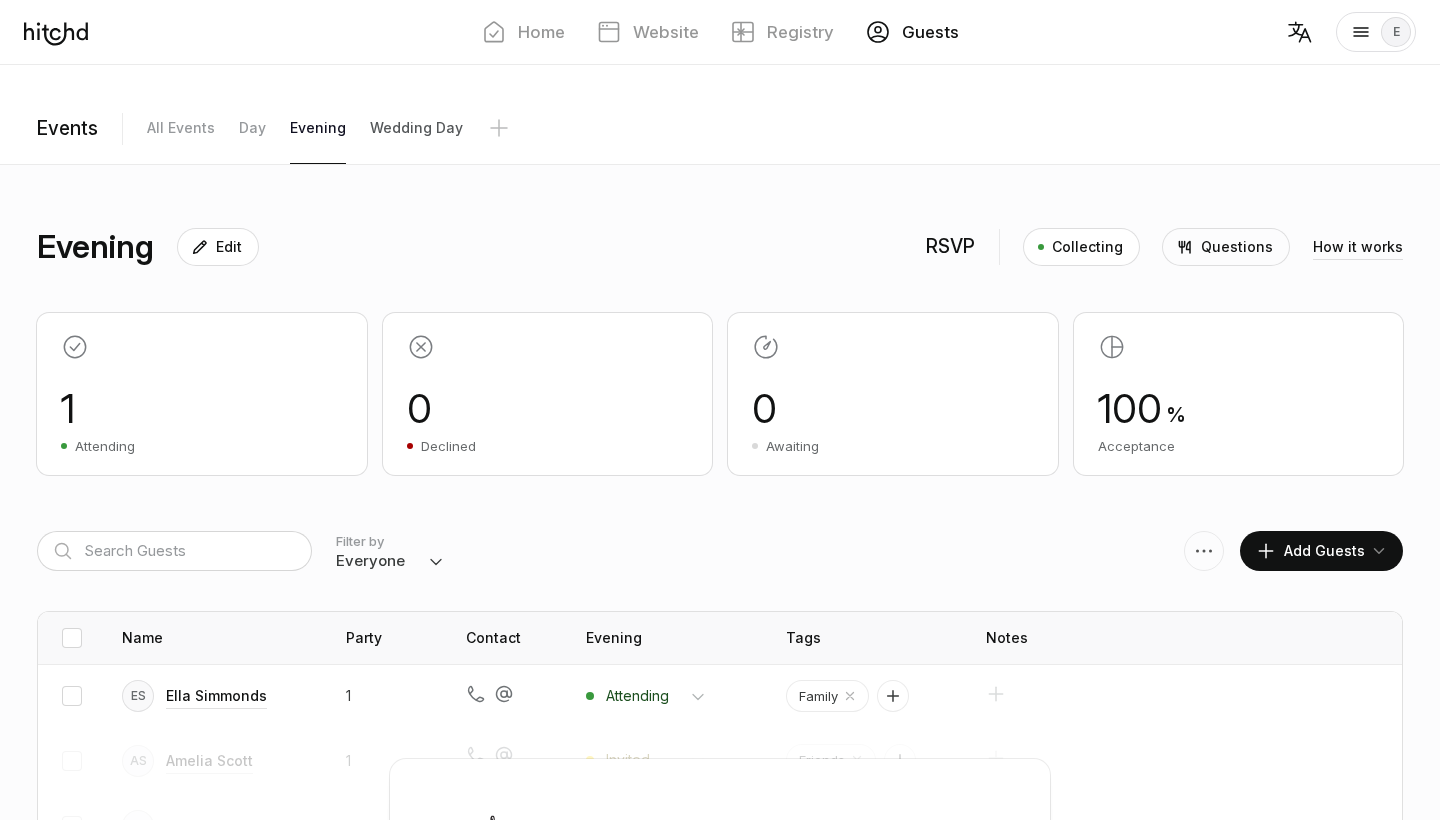click on "Wedding Day" at bounding box center [181, 128] 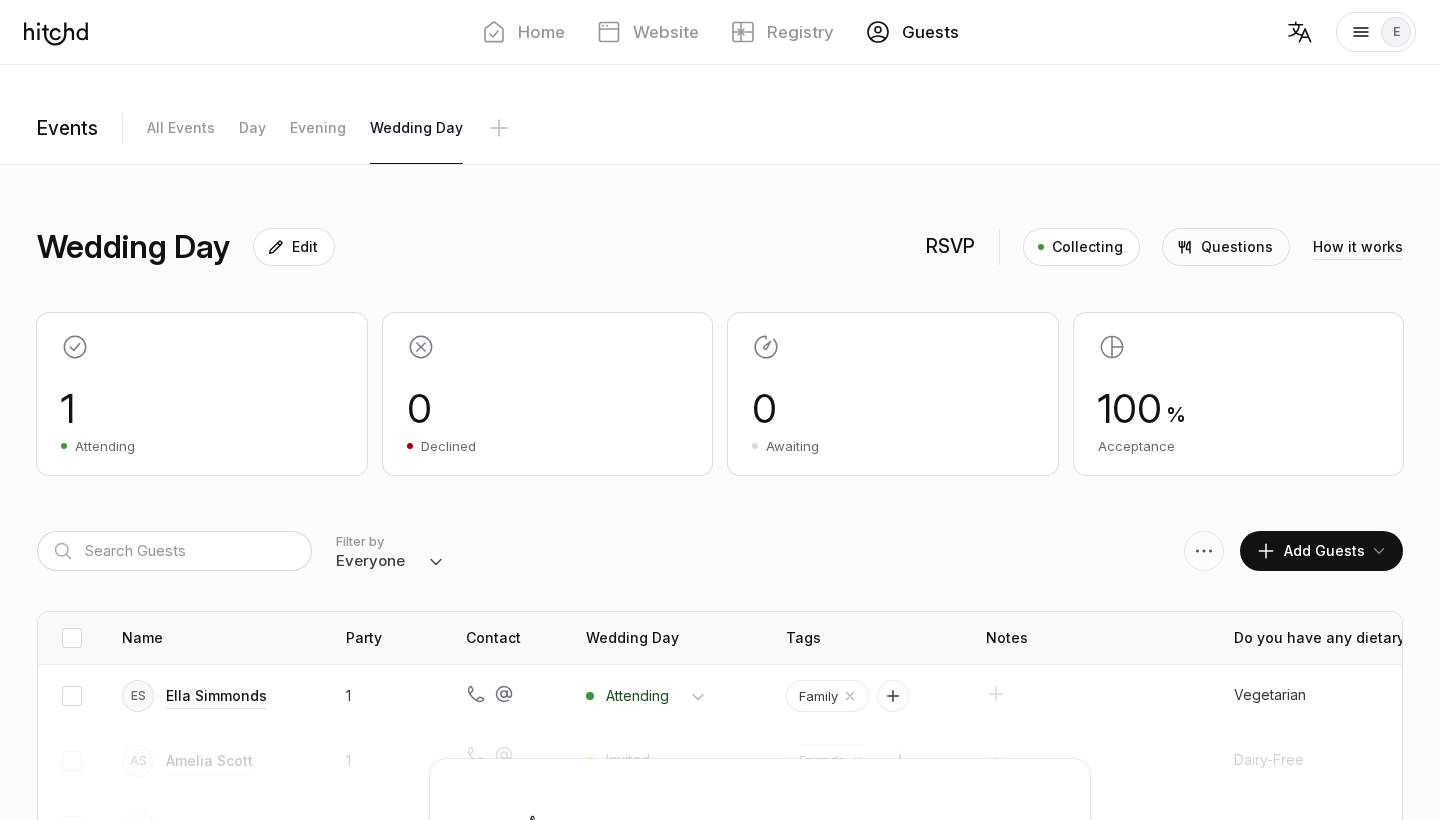 scroll, scrollTop: 0, scrollLeft: 0, axis: both 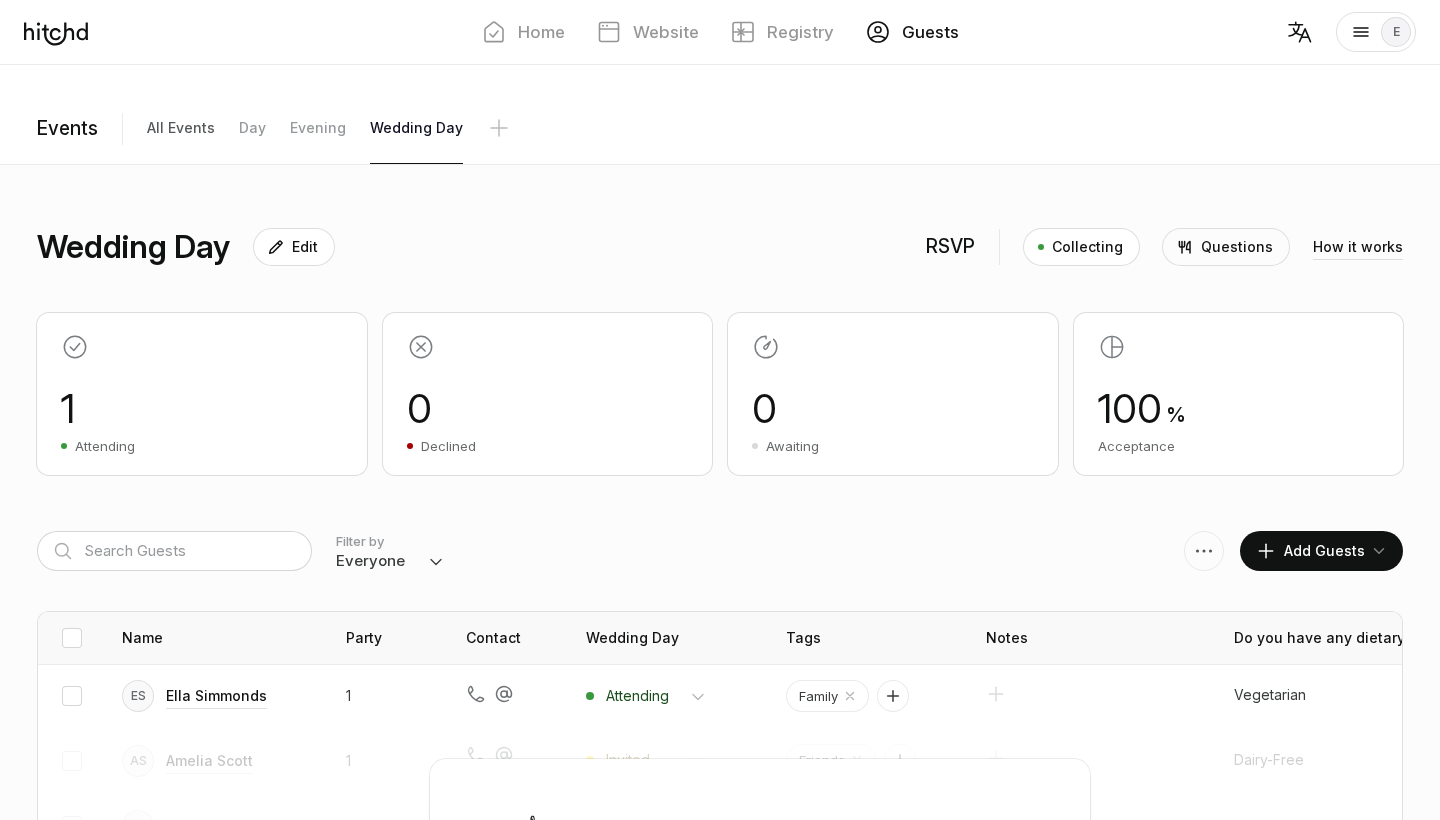 click on "All Events" at bounding box center [181, 128] 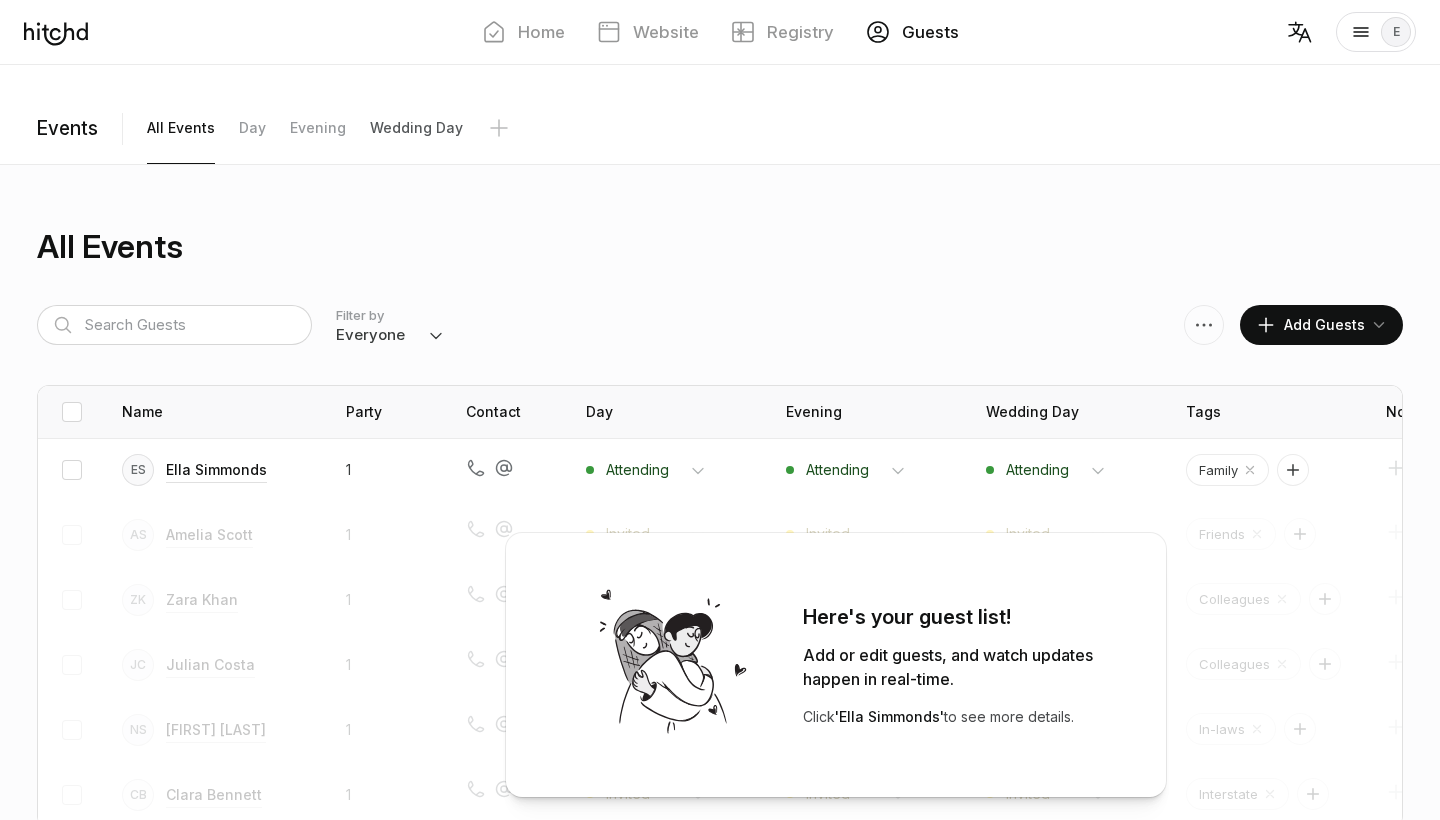 click on "Wedding Day" at bounding box center [181, 128] 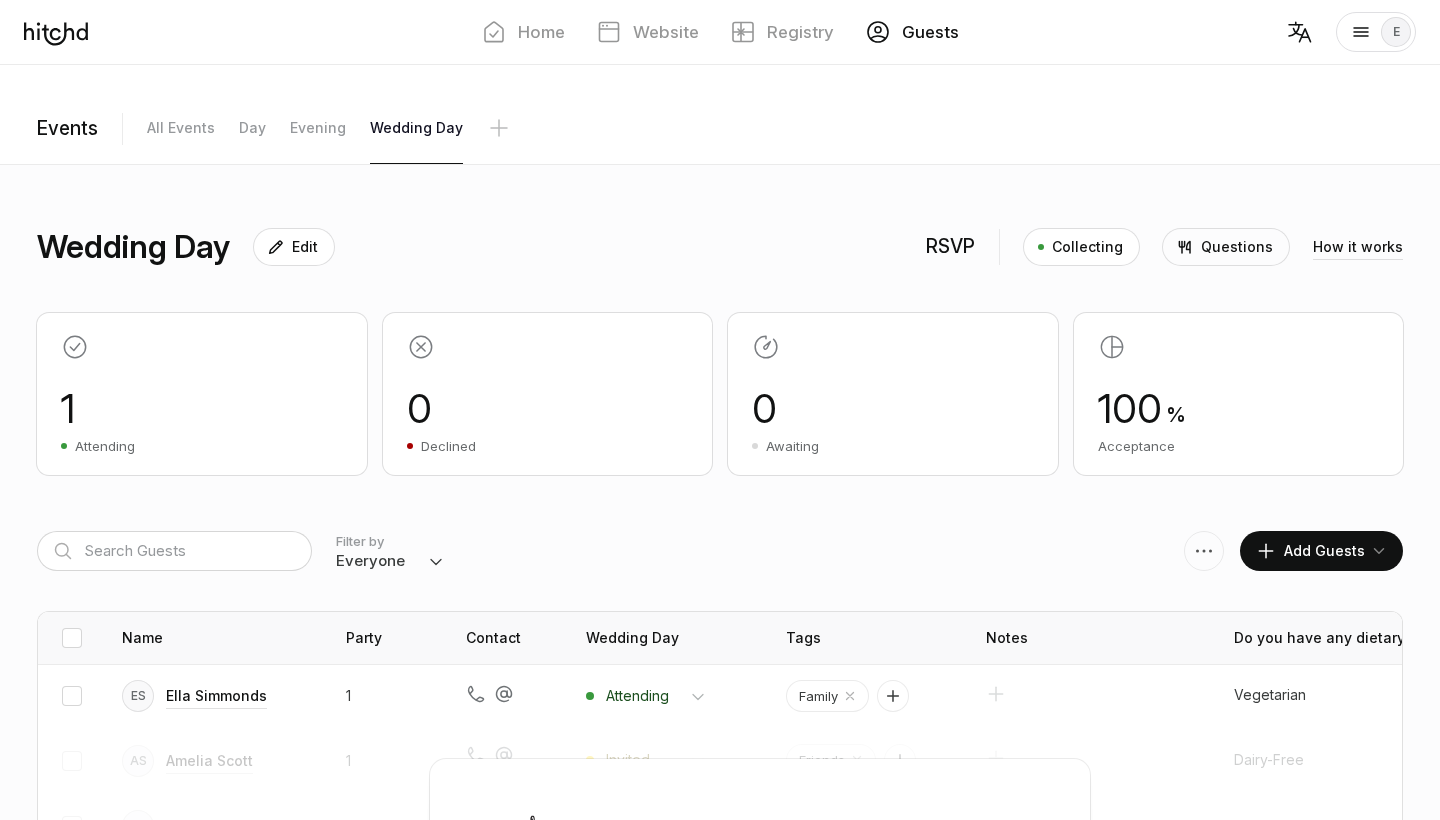 click at bounding box center [276, 247] 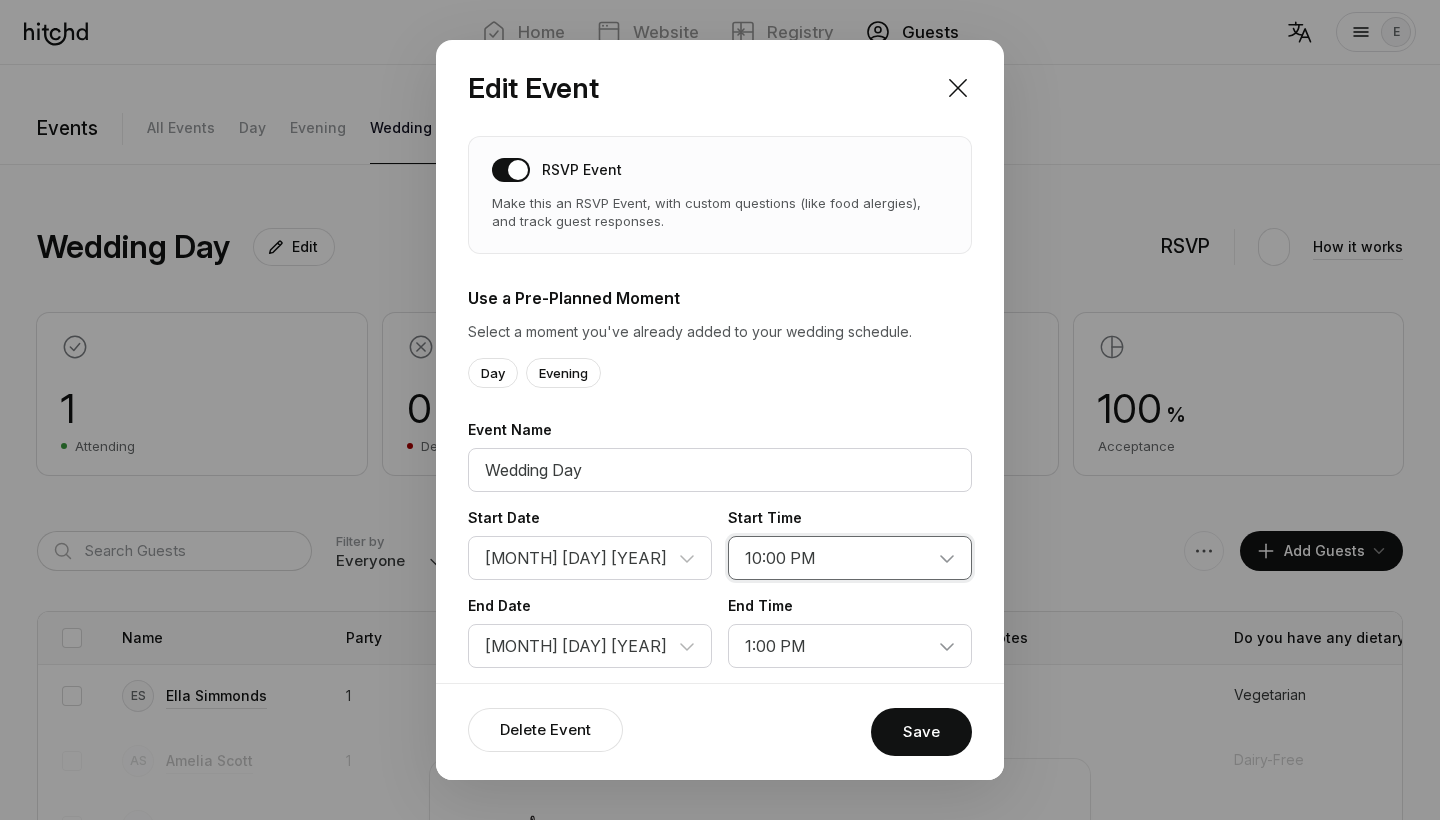 select on "3:00 PM" 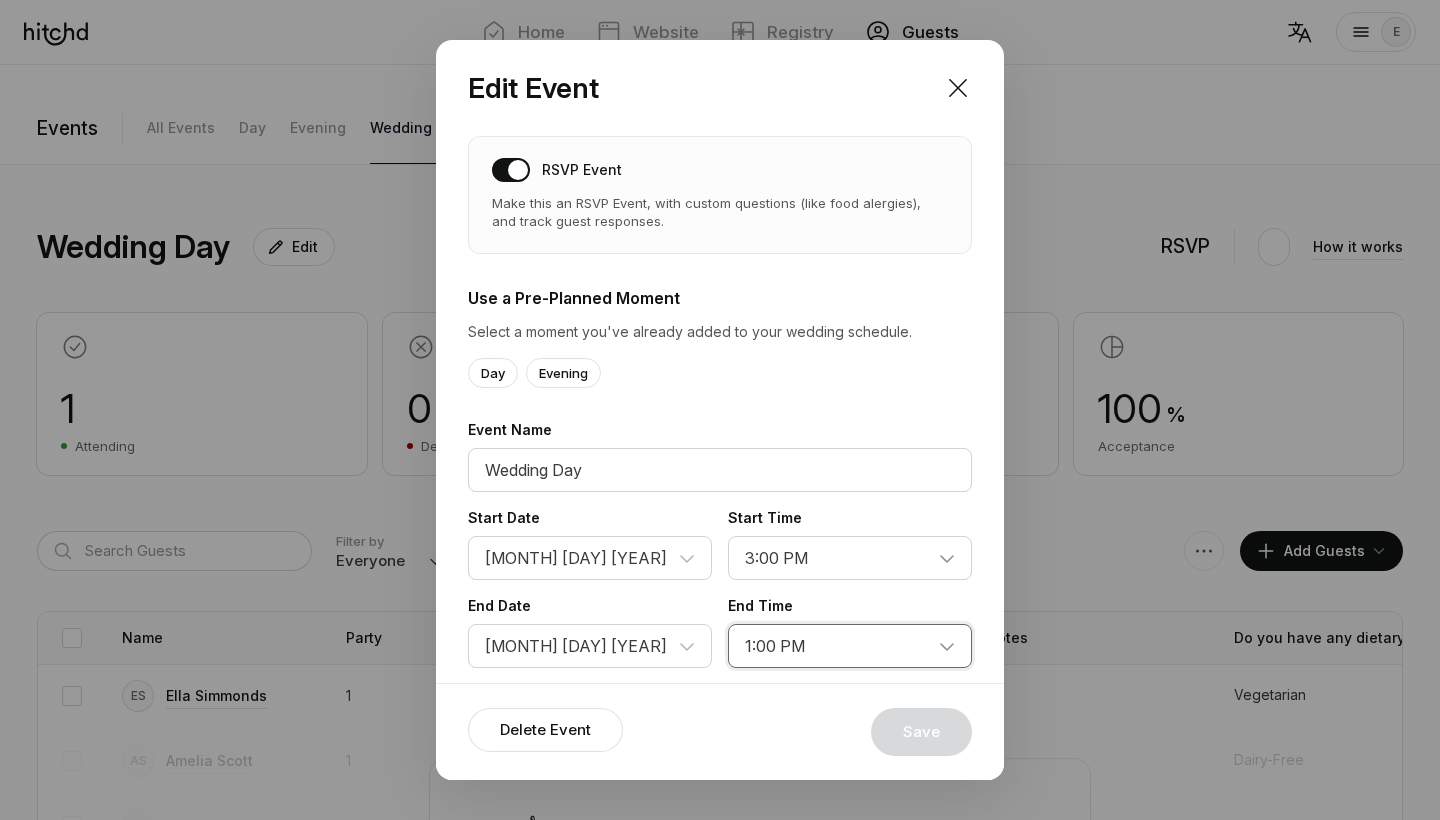 select on "12:30 AM" 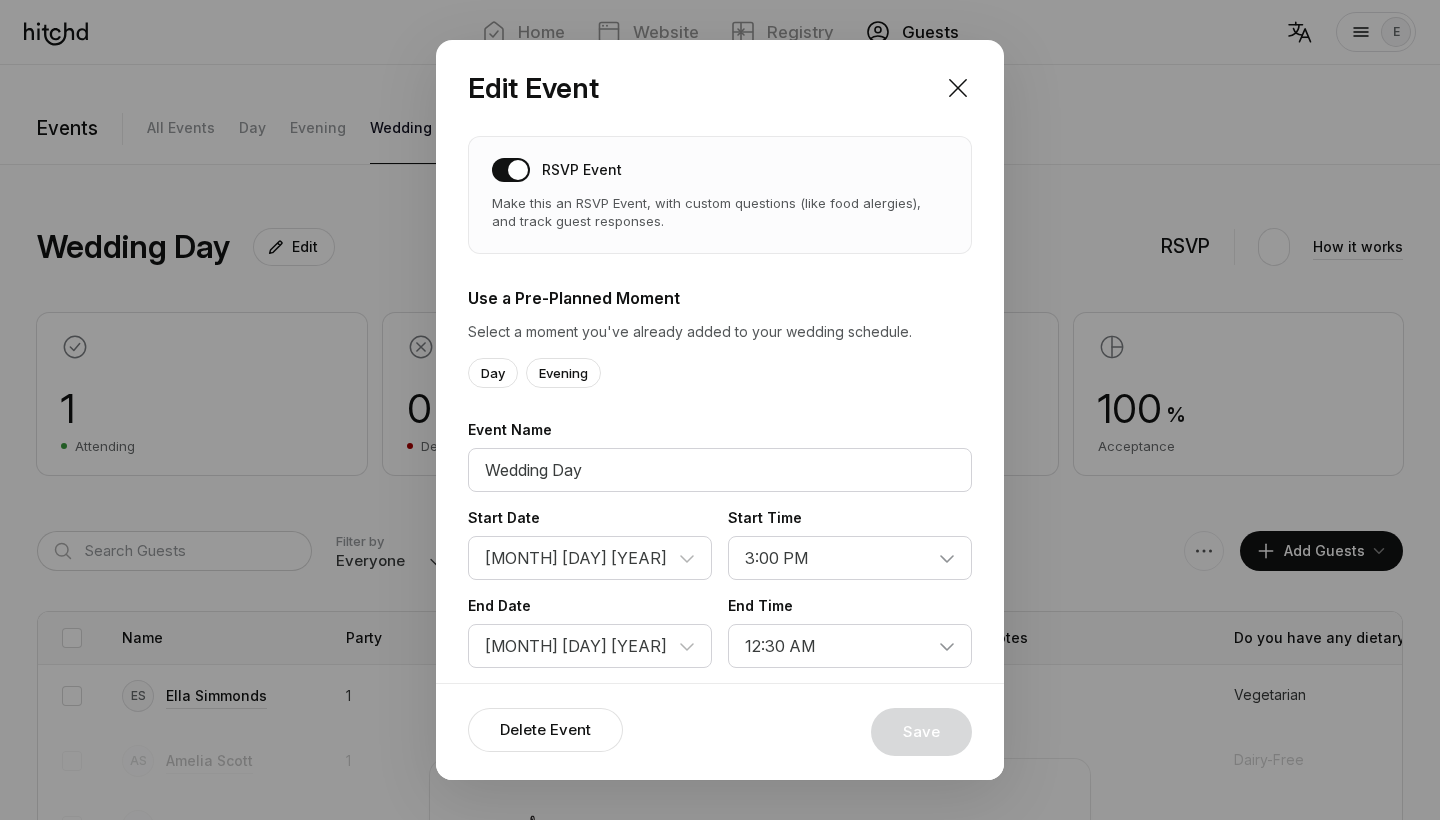 click on "Use a Pre-Planned Moment
Select a moment you've already added to your wedding schedule.
Day Evening
Event Name
Wedding Day
Start Date
May 23 2026
Start Time
12:00 AM 12:15 AM 12:30 AM 12:45 AM 1:00 AM 1:15 AM 1:30 AM 1:45 AM 2:00 AM 2:15 AM 2:30 AM 2:45 AM 3:00 AM 3:15 AM 3:30 AM 3:45 AM 4:00 AM 4:15 AM 4:30 AM 4:45 AM 5:00 AM 5:15 AM 5:30 AM 5:45 AM 6:00 AM 6:15 AM 6:30 AM 6:45 AM 7:00 AM 7:15 AM 7:30 AM 7:45 AM 8:00 AM 8:15 AM 8:30 AM 8:45 AM 9:00 AM 9:15 AM 9:30 AM 9:45 AM 10:00 AM 10:15 AM 10:30 AM 10:45 AM 11:00 AM 11:15 AM 11:30 AM 11:45 AM 12:00 PM 12:15 PM 12:30 PM 12:45 PM 1:00 PM 1:15 PM 1:30 PM 1:45 PM 2:00 PM 2:15 PM 2:30 PM 2:45 PM 3:00 PM 3:15 PM 3:30 PM 3:45 PM 4:00 PM 4:15 PM 4:30 PM 4:45 PM 5:00 PM 5:15 PM 5:30 PM 5:45 PM 6:00 PM 6:15 PM" at bounding box center [720, 756] 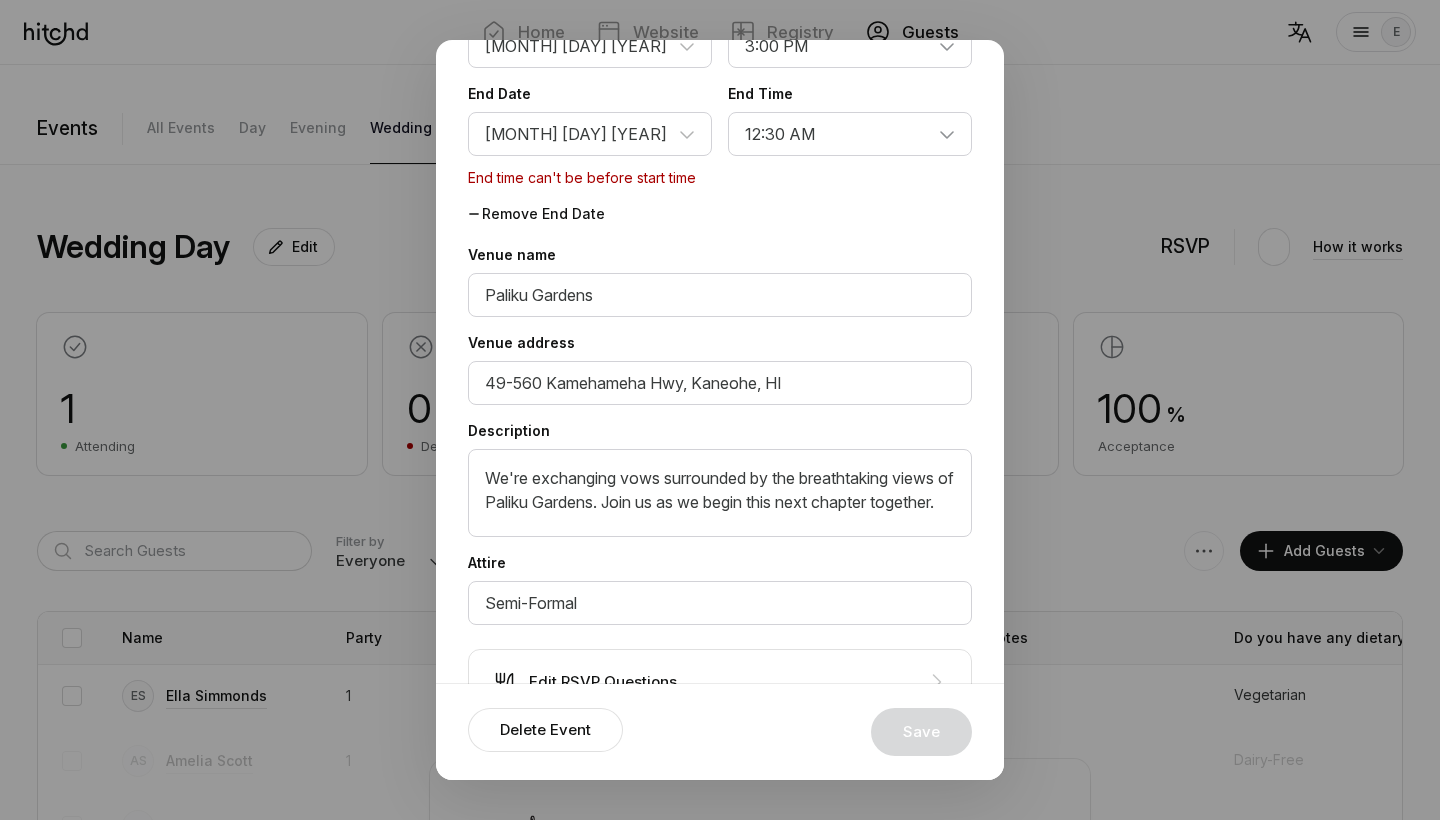 scroll, scrollTop: 446, scrollLeft: 0, axis: vertical 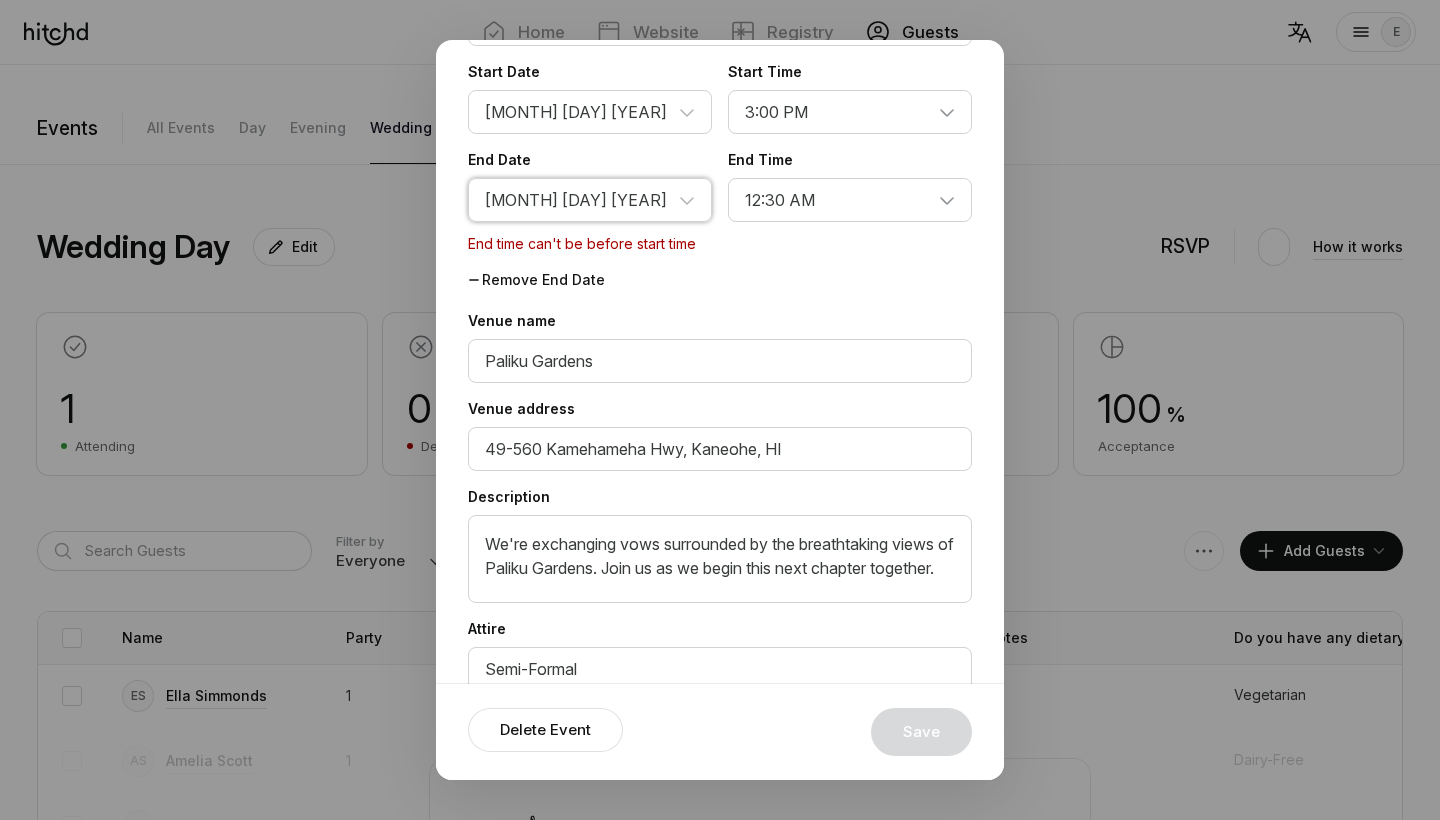 click on "[DATE]" at bounding box center [590, 200] 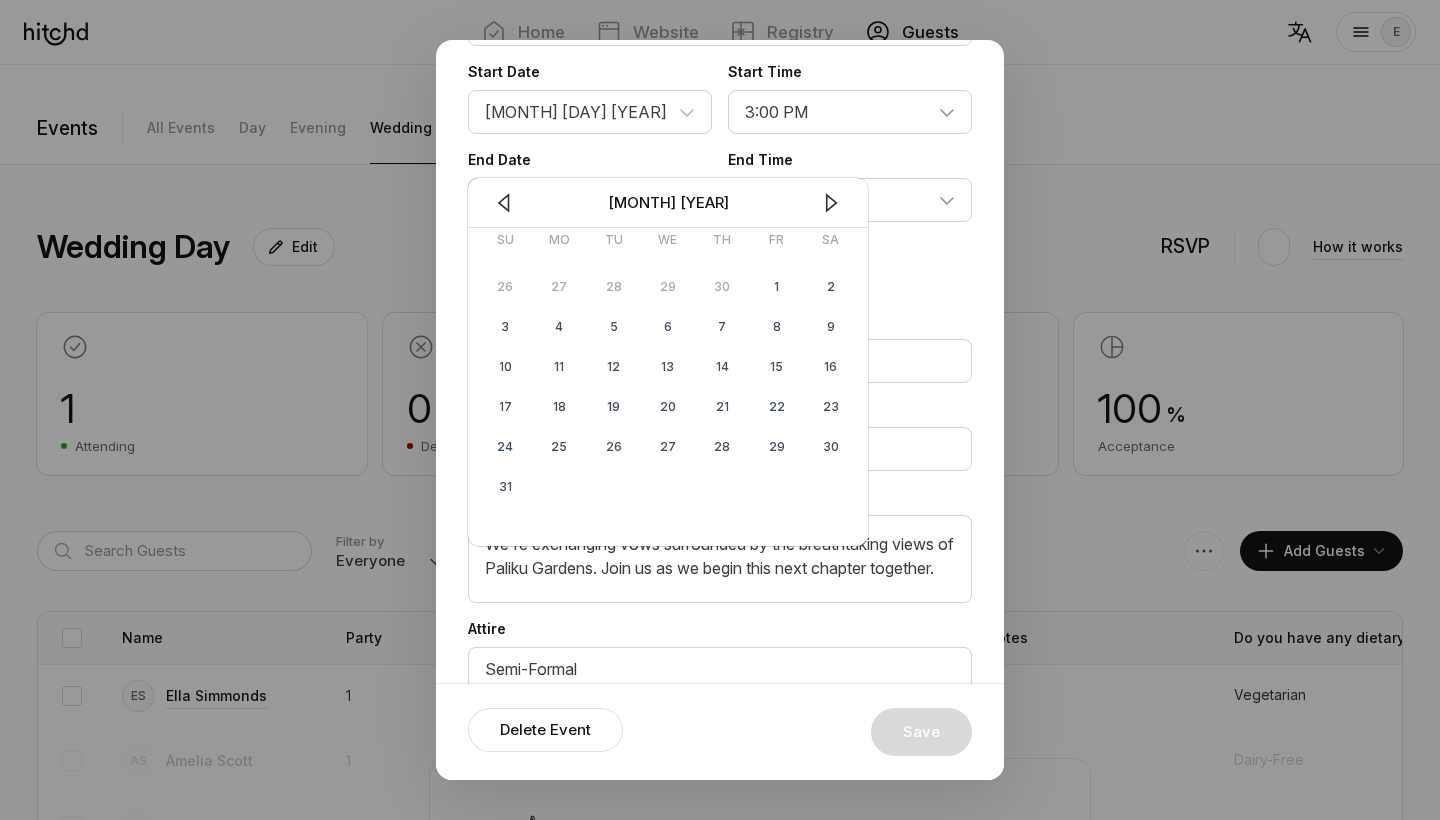 click at bounding box center [504, 203] 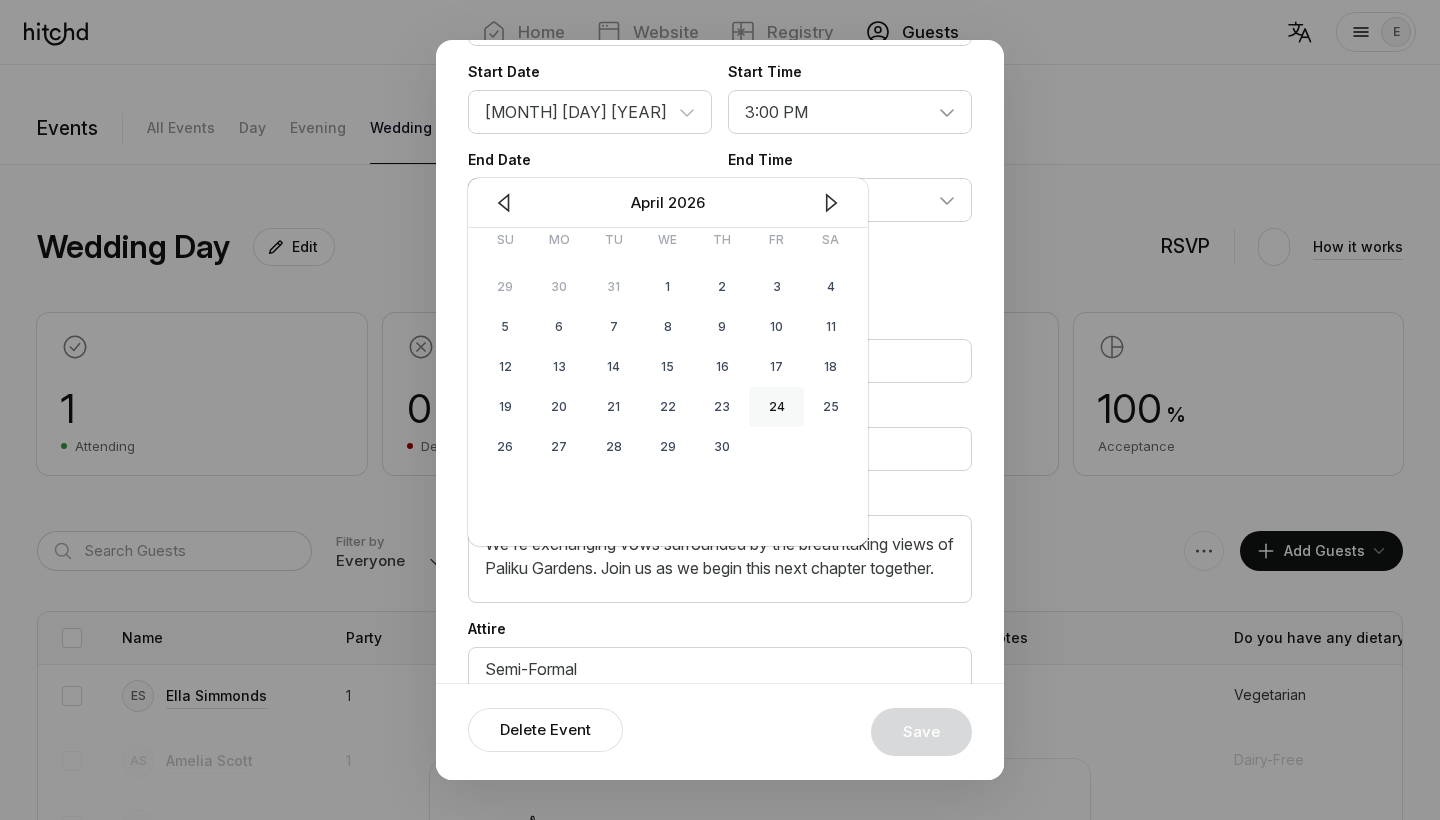 click on "24" at bounding box center (776, 407) 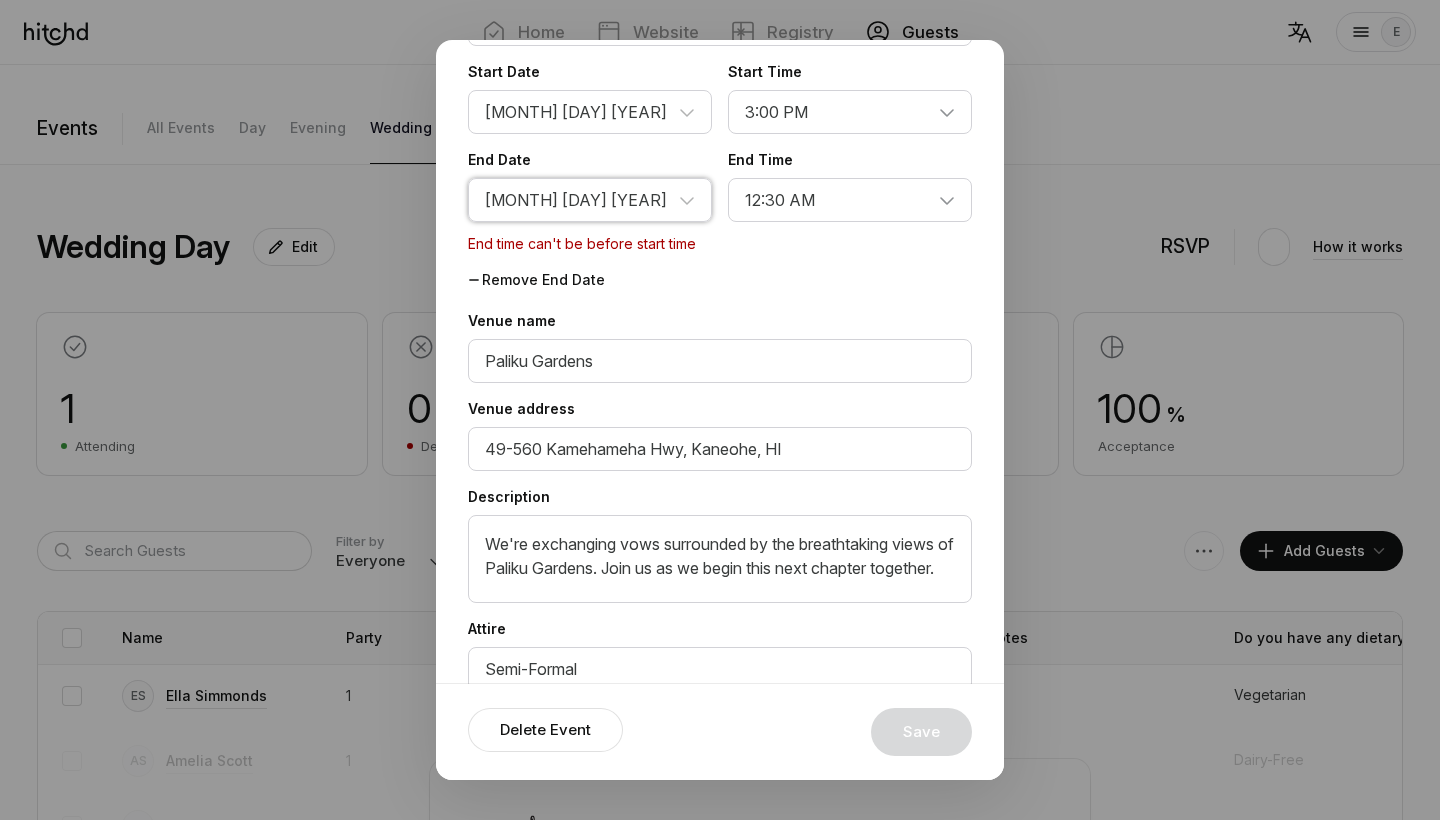 click on "April 24 2026" at bounding box center [590, 200] 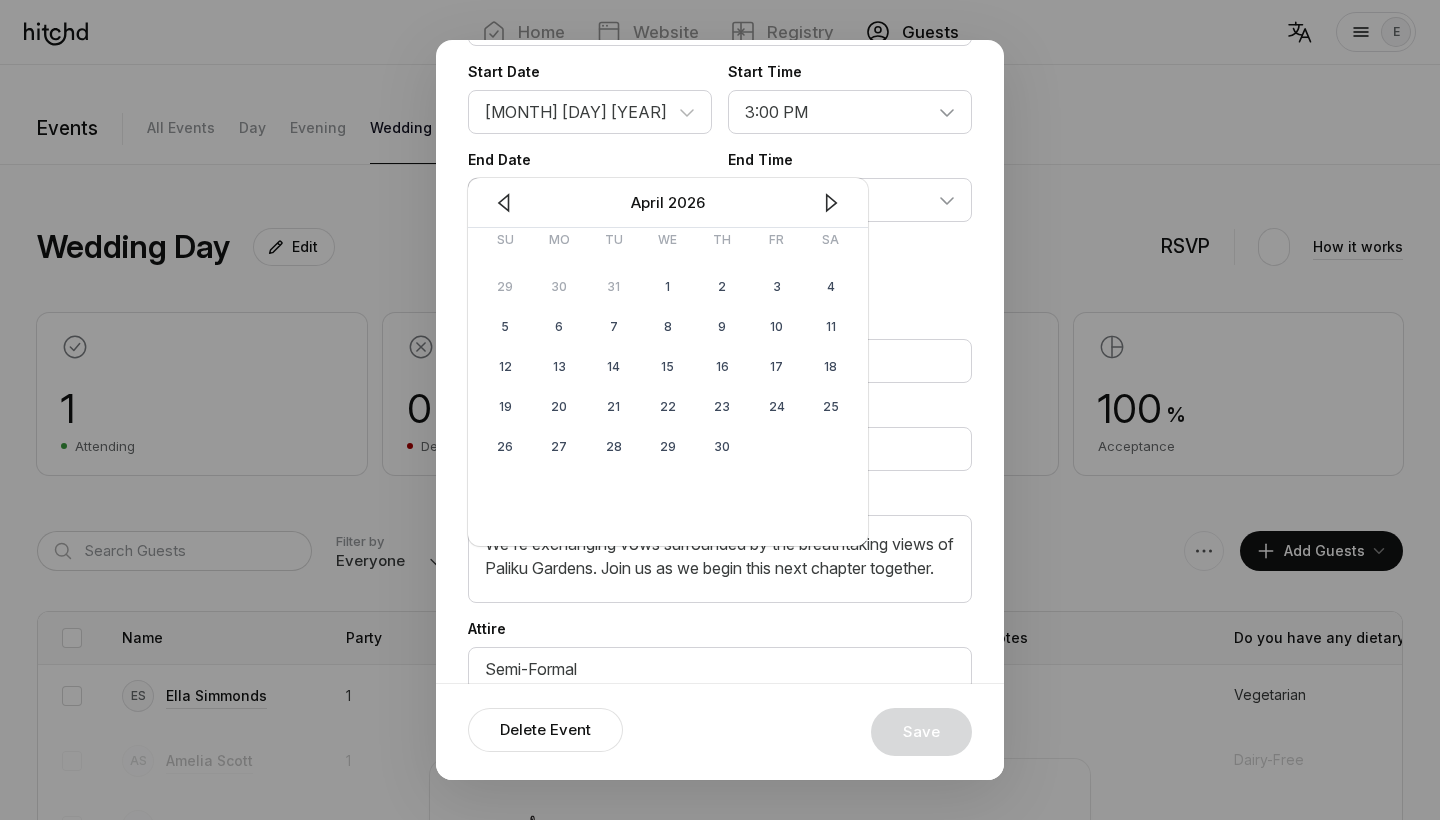click at bounding box center (831, 203) 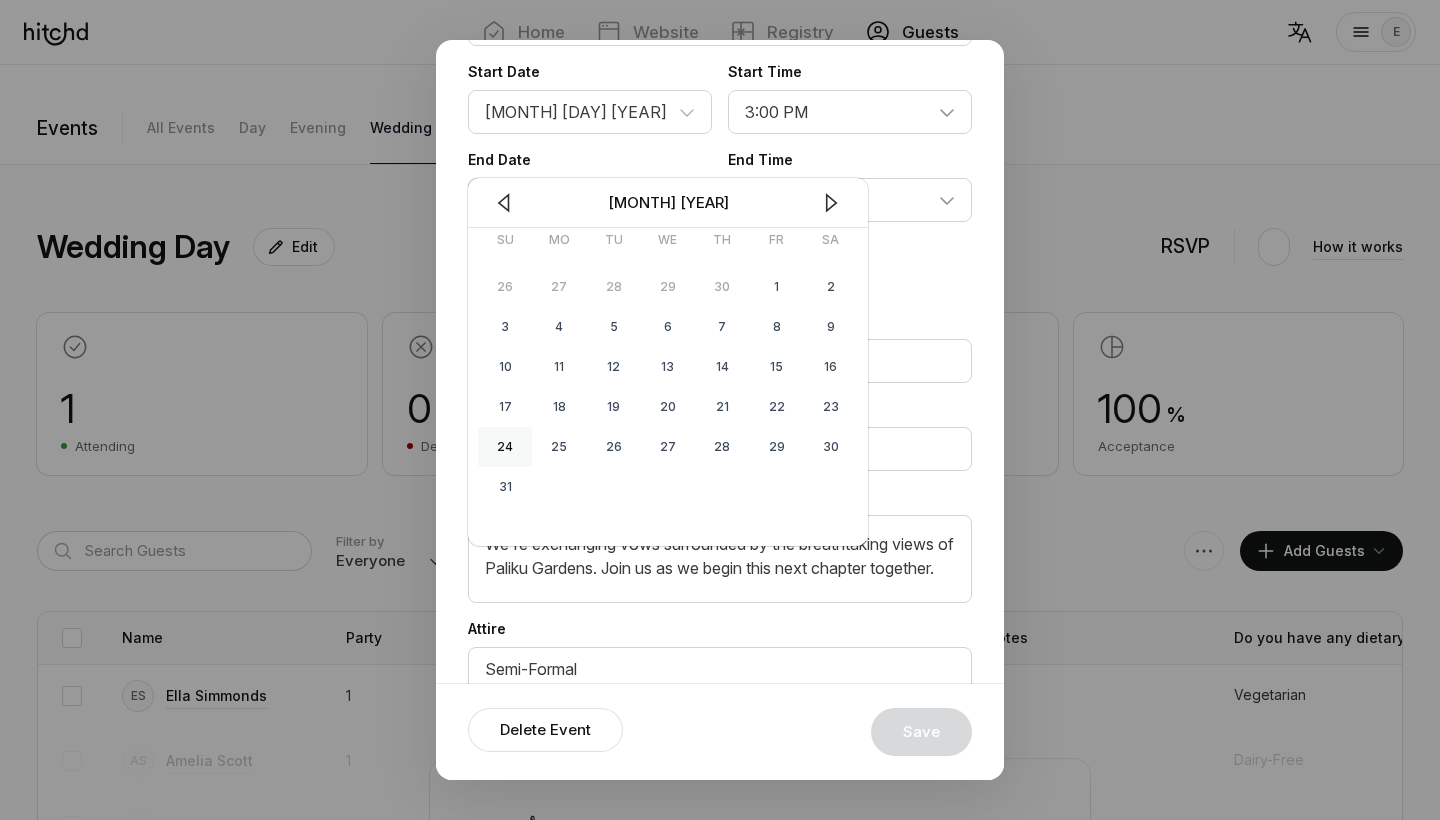 click on "24" at bounding box center (505, 447) 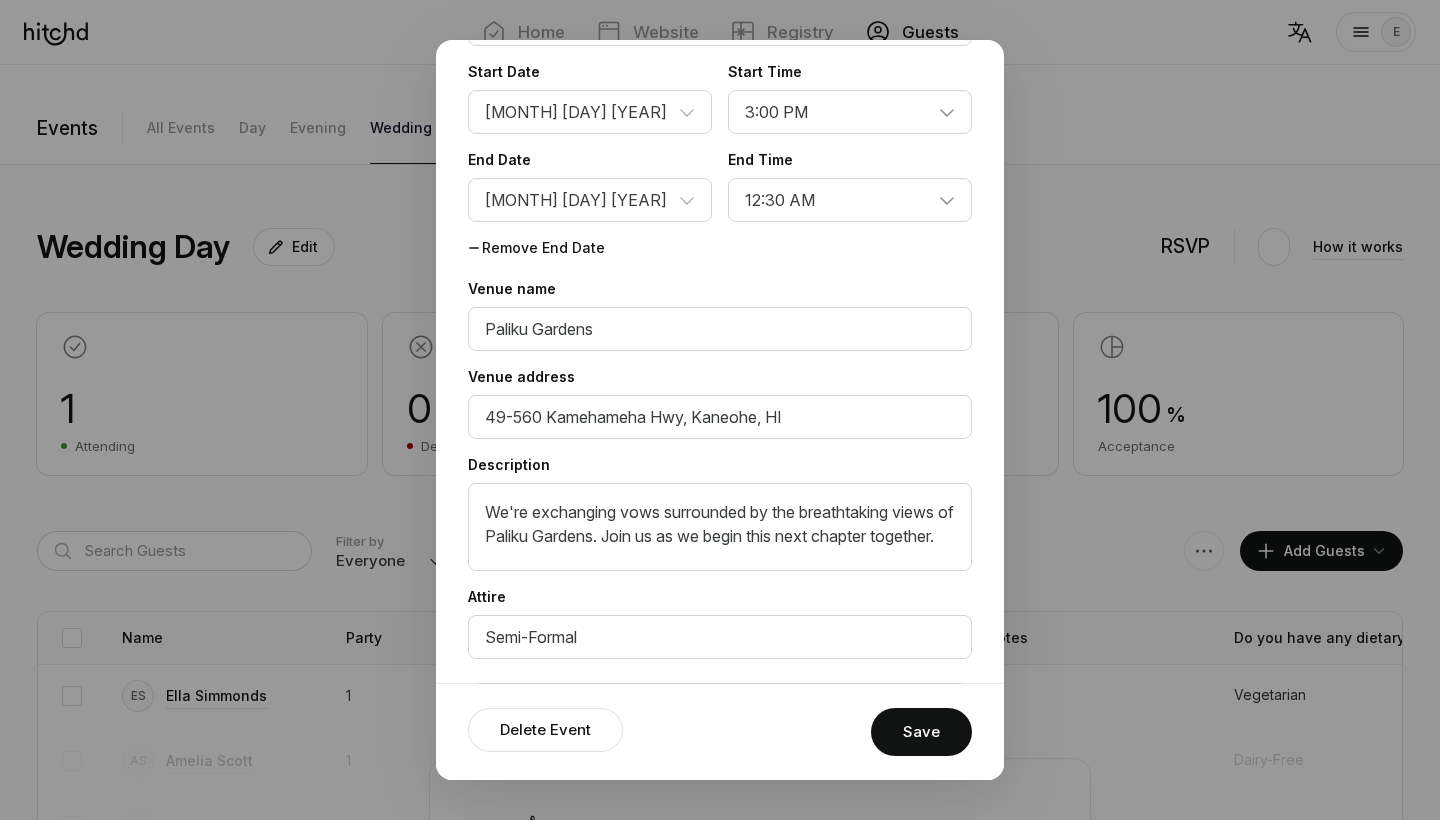 click on "Venue name" at bounding box center (720, 289) 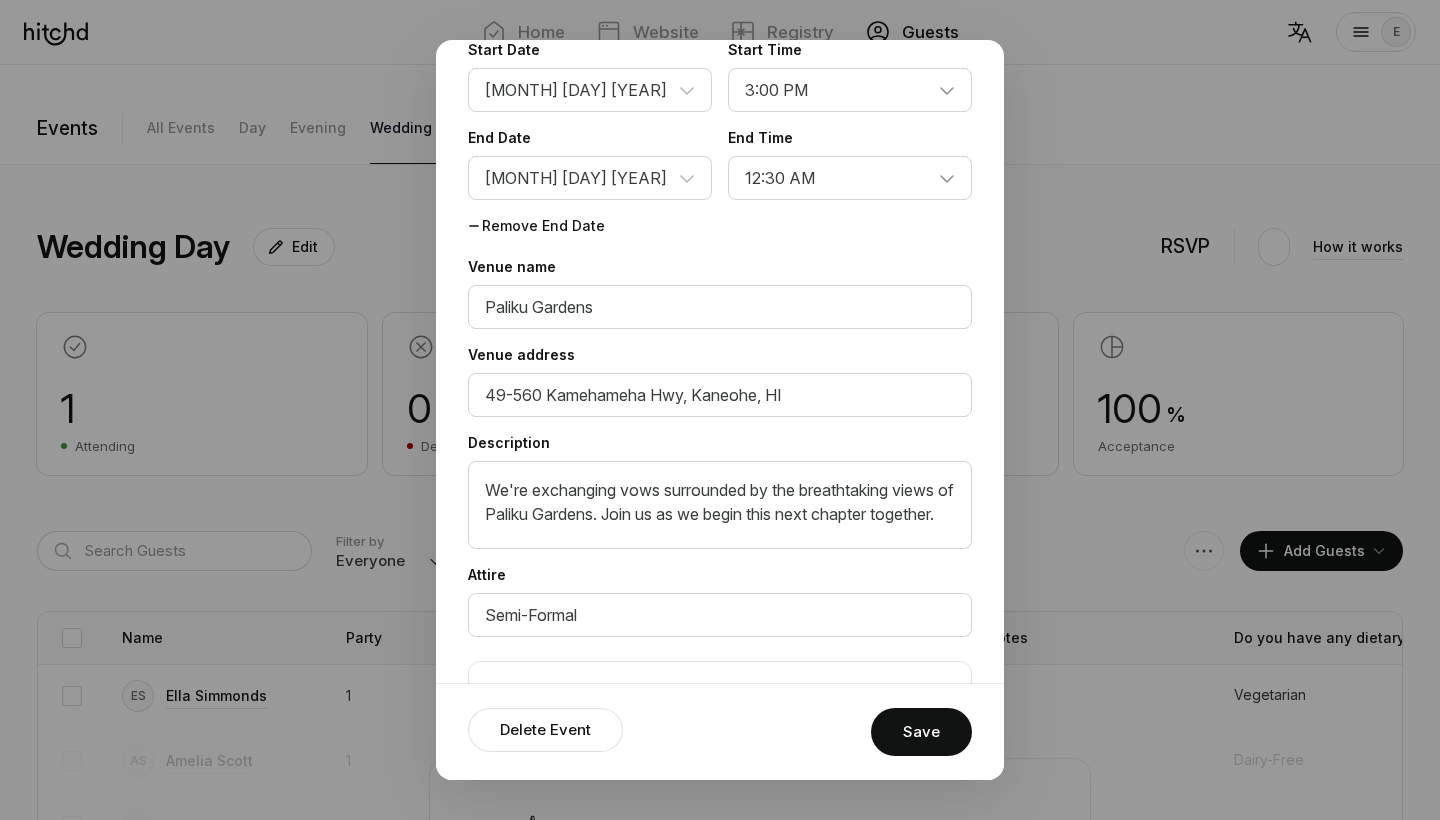 scroll, scrollTop: 472, scrollLeft: 0, axis: vertical 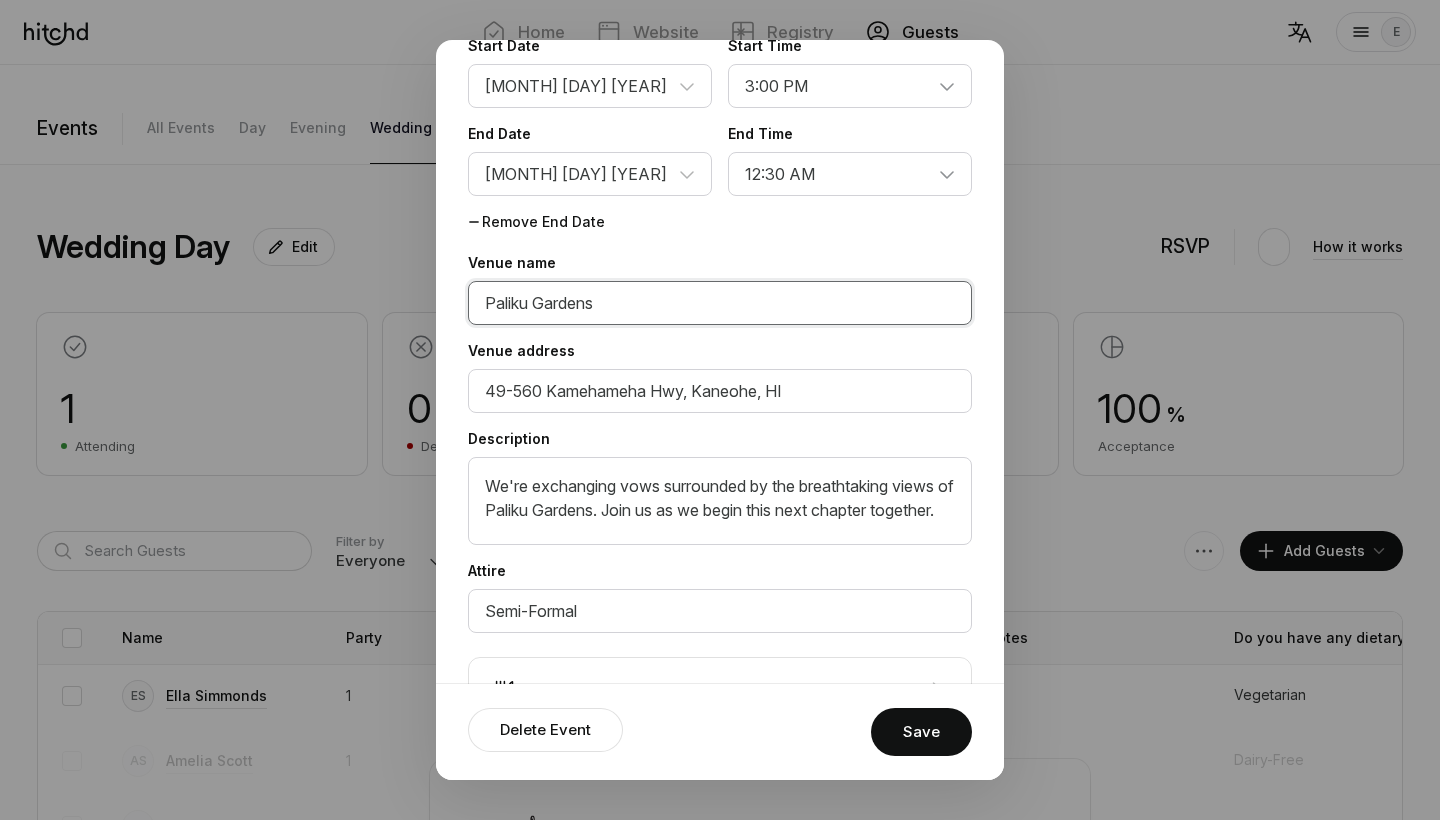 click on "Paliku Gardens" at bounding box center [720, 303] 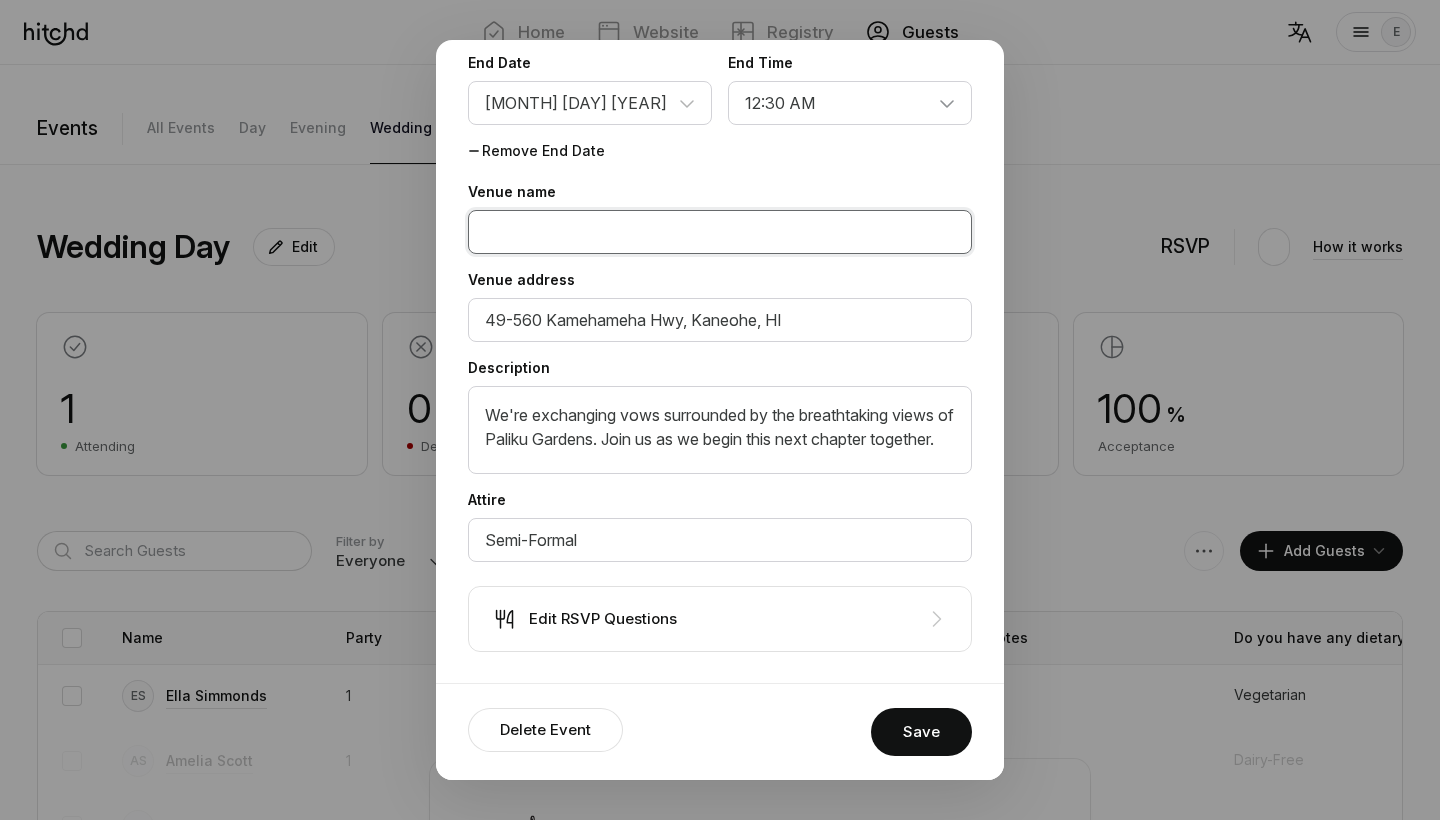 scroll, scrollTop: 543, scrollLeft: 0, axis: vertical 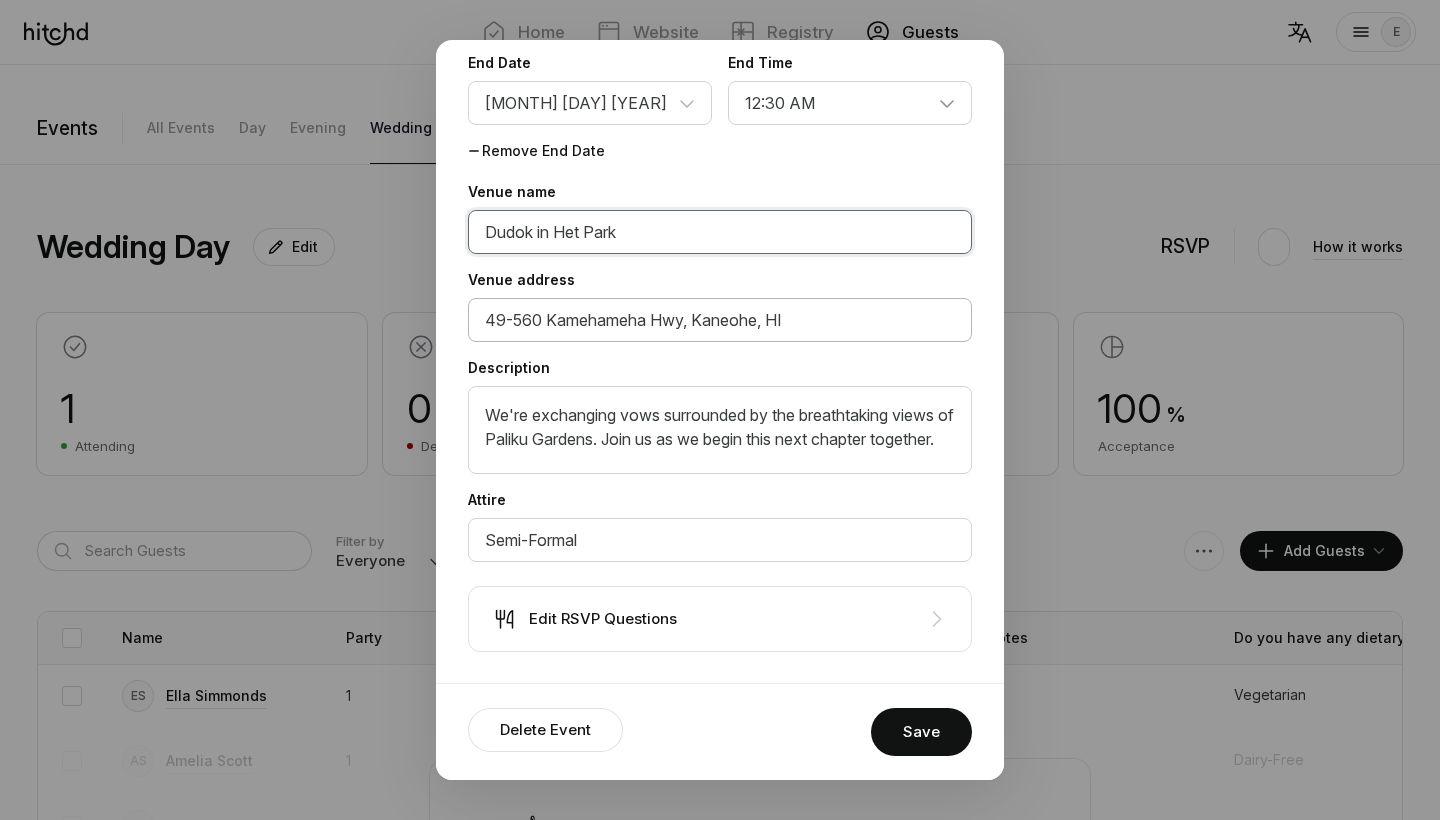 type on "Dudok in Het Park" 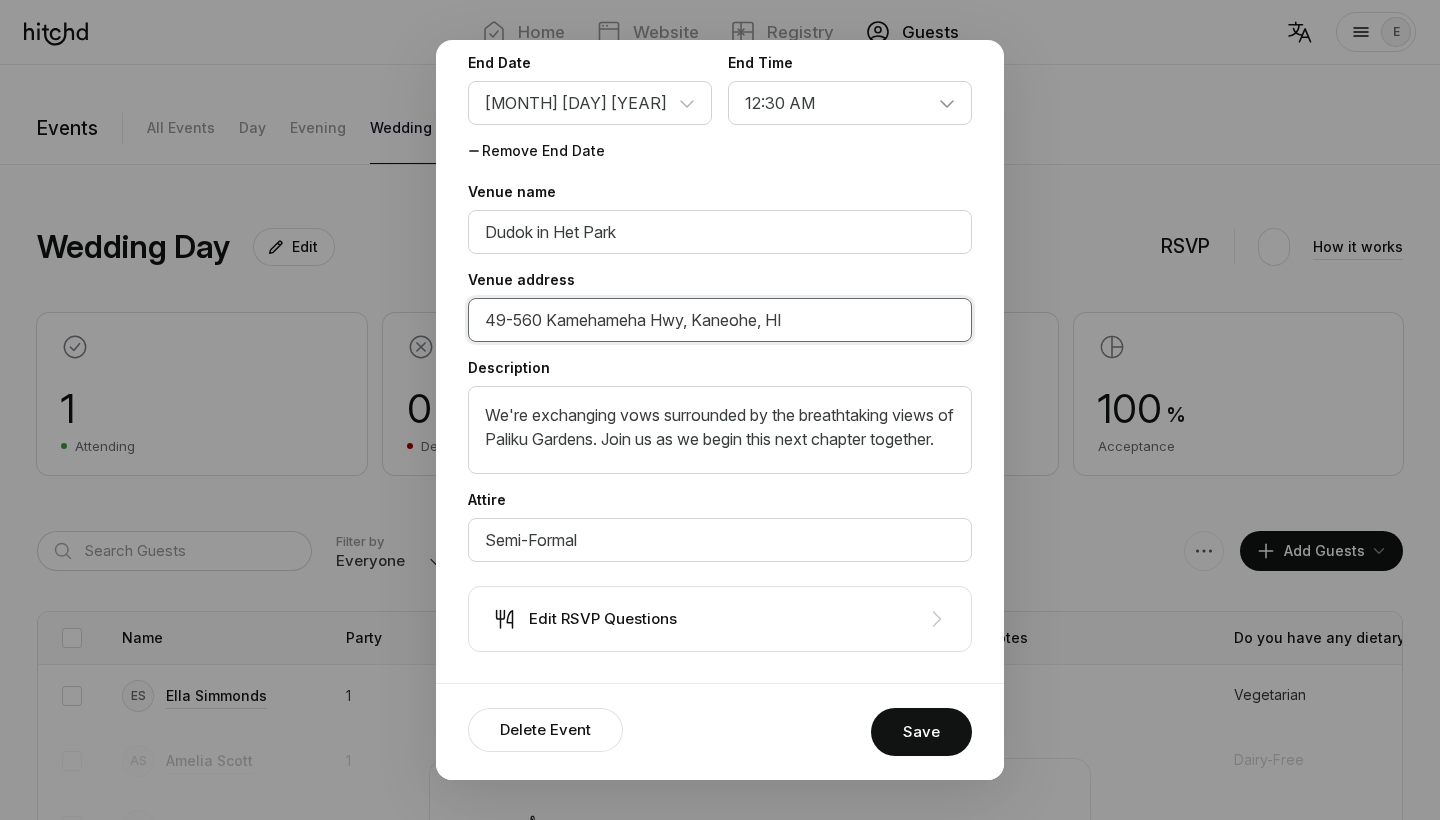 click on "49-560 Kamehameha Hwy, Kaneohe, HI" at bounding box center (720, 320) 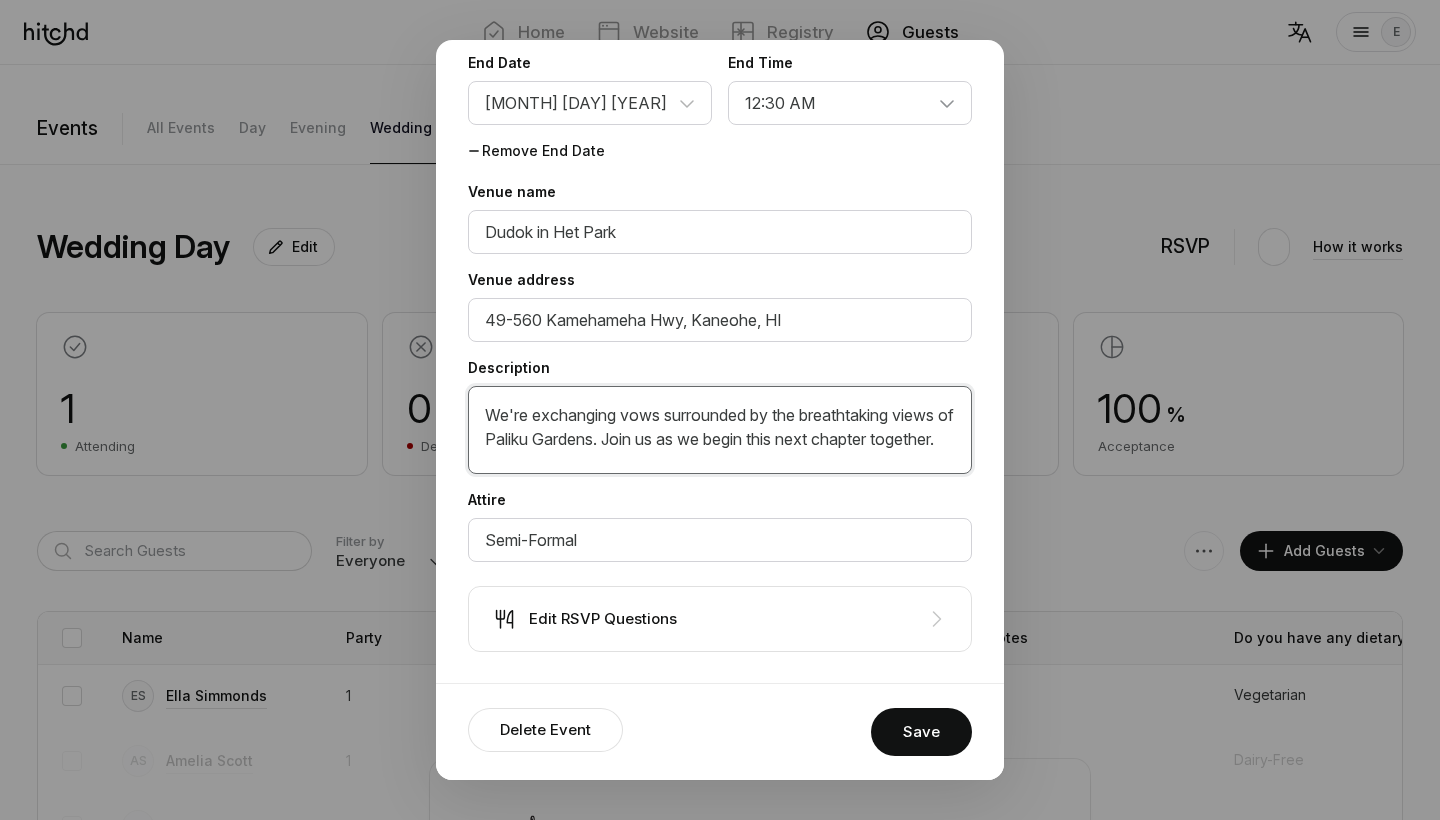click on "We're exchanging vows surrounded by the breathtaking views of Paliku Gardens. Join us as we begin this next chapter together." at bounding box center [720, 430] 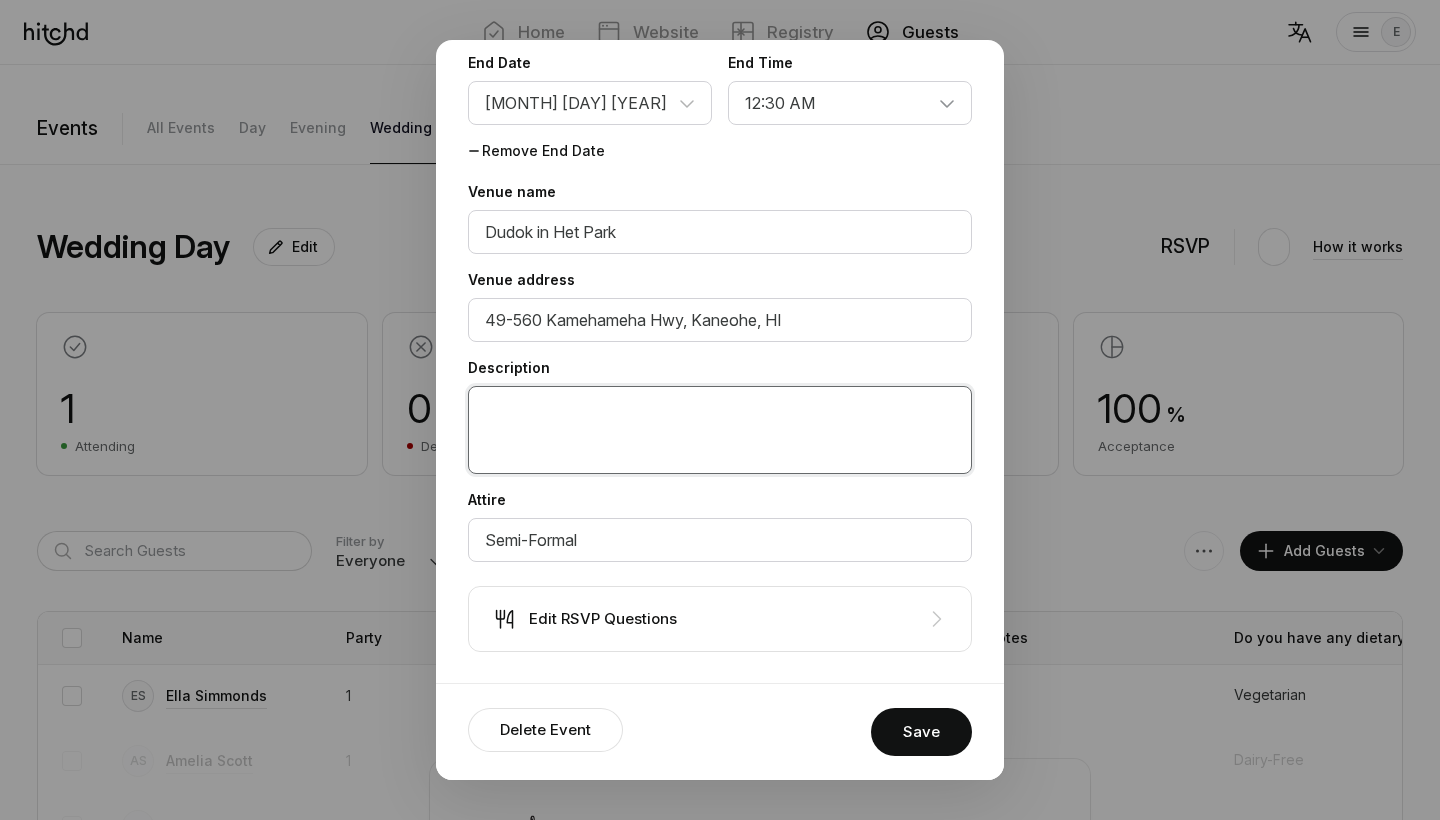 scroll, scrollTop: 0, scrollLeft: 0, axis: both 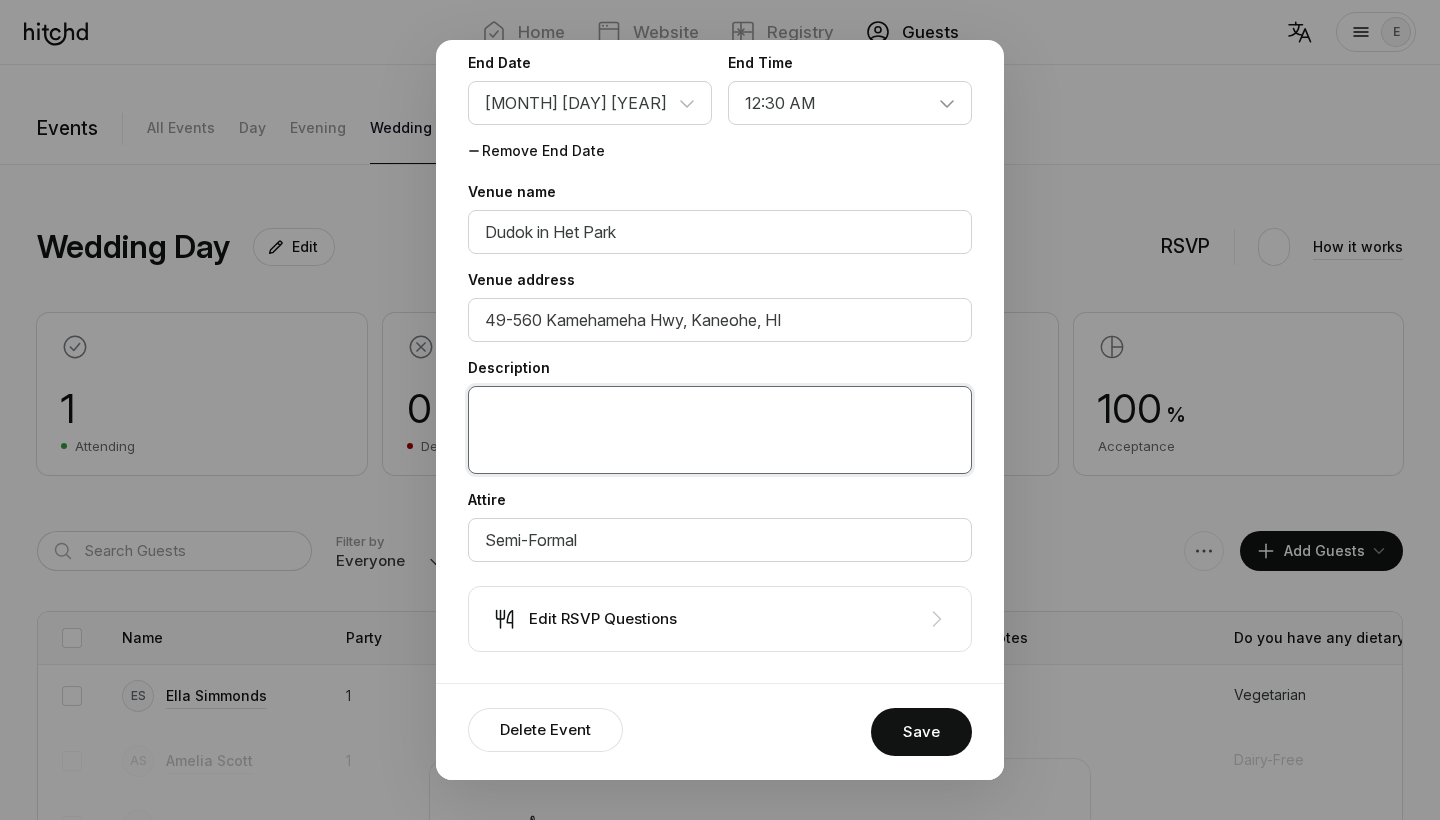 type 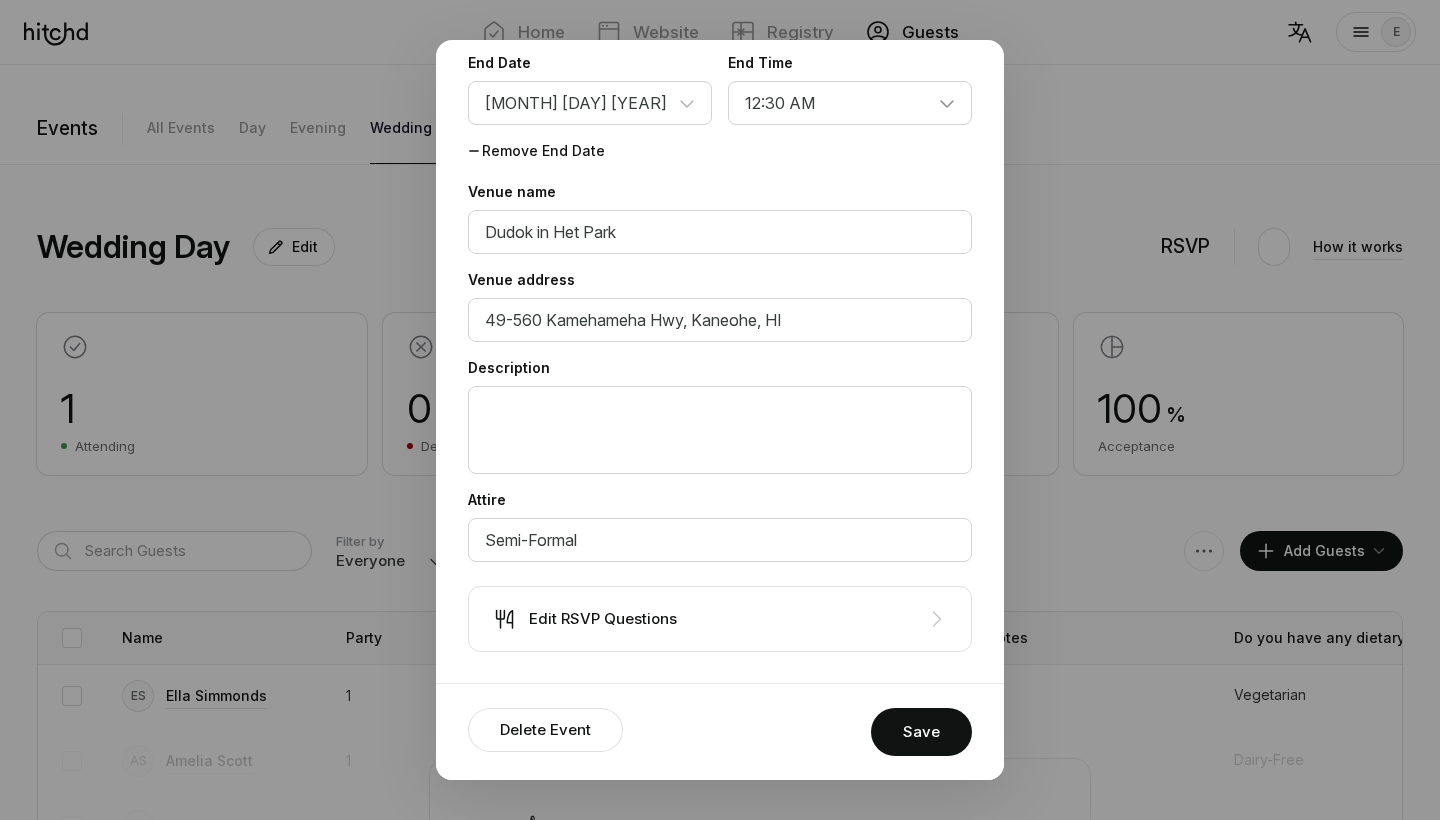 click on "Use a Pre-Planned Moment
Select a moment you've already added to your wedding schedule.
Day Evening
Event Name
Wedding Day
Start Date
May 23 2026
Start Time
12:00 AM 12:15 AM 12:30 AM 12:45 AM 1:00 AM 1:15 AM 1:30 AM 1:45 AM 2:00 AM 2:15 AM 2:30 AM 2:45 AM 3:00 AM 3:15 AM 3:30 AM 3:45 AM 4:00 AM 4:15 AM 4:30 AM 4:45 AM 5:00 AM 5:15 AM 5:30 AM 5:45 AM 6:00 AM 6:15 AM 6:30 AM 6:45 AM 7:00 AM 7:15 AM 7:30 AM 7:45 AM 8:00 AM 8:15 AM 8:30 AM 8:45 AM 9:00 AM 9:15 AM 9:30 AM 9:45 AM 10:00 AM 10:15 AM 10:30 AM 10:45 AM 11:00 AM 11:15 AM 11:30 AM 11:45 AM 12:00 PM 12:15 PM 12:30 PM 12:45 PM 1:00 PM 1:15 PM 1:30 PM 1:45 PM 2:00 PM 2:15 PM 2:30 PM 2:45 PM 3:00 PM 3:15 PM 3:30 PM 3:45 PM 4:00 PM 4:15 PM 4:30 PM 4:45 PM 5:00 PM 5:15 PM 5:30 PM 5:45 PM 6:00 PM 6:15 PM" at bounding box center [720, 197] 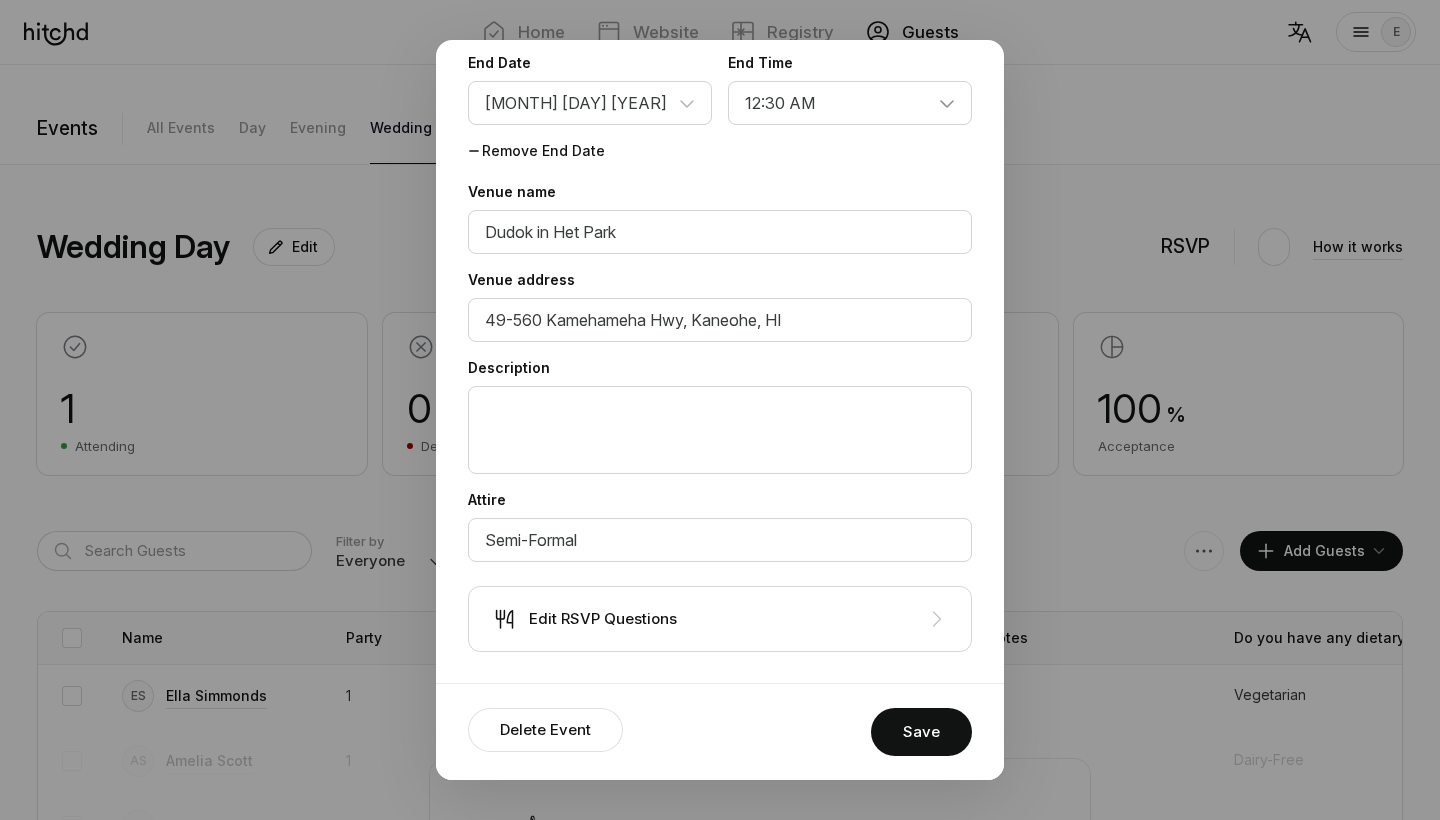 click on "Edit RSVP Questions" at bounding box center [603, 619] 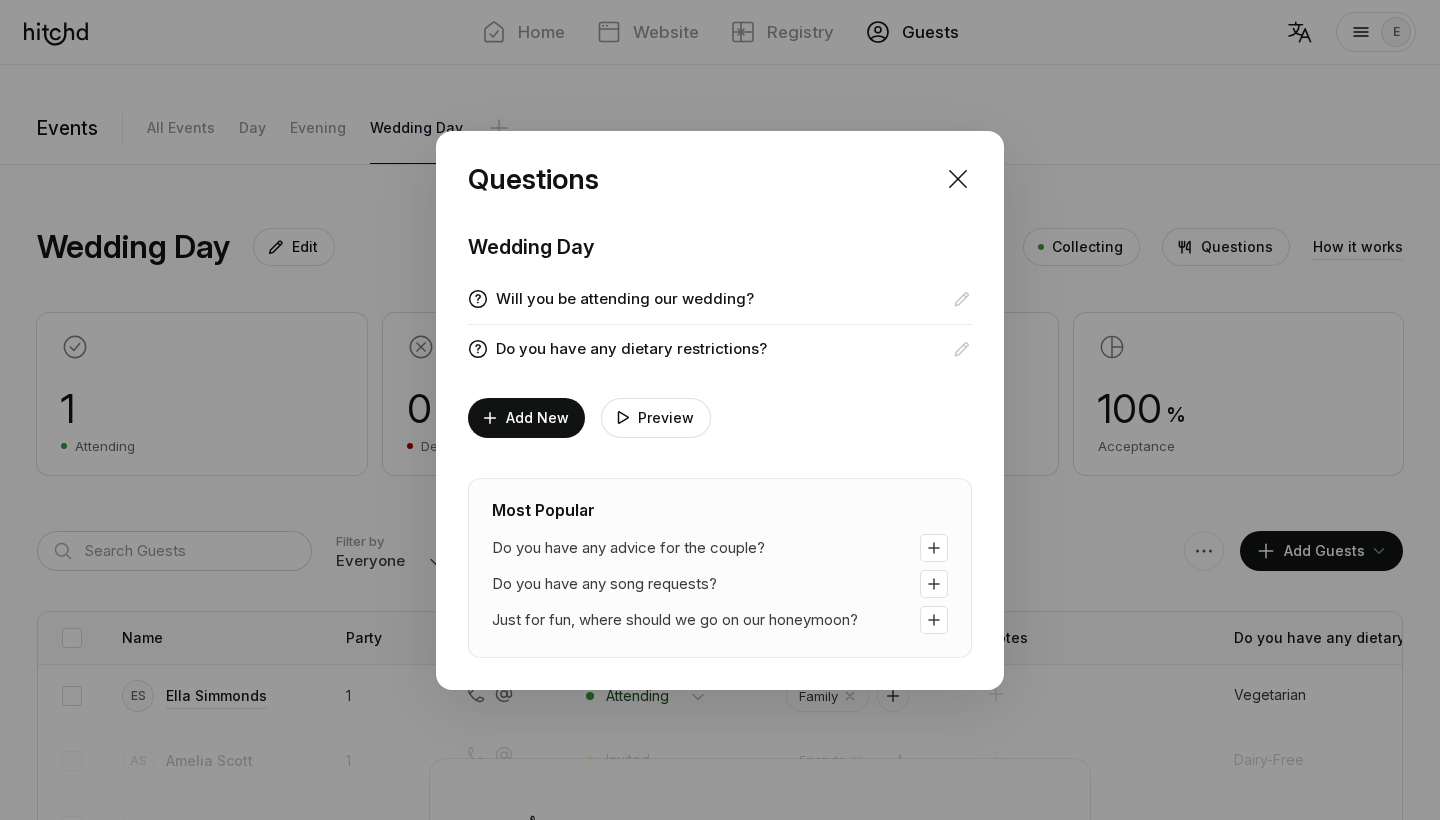 click on "Questions" at bounding box center [720, 179] 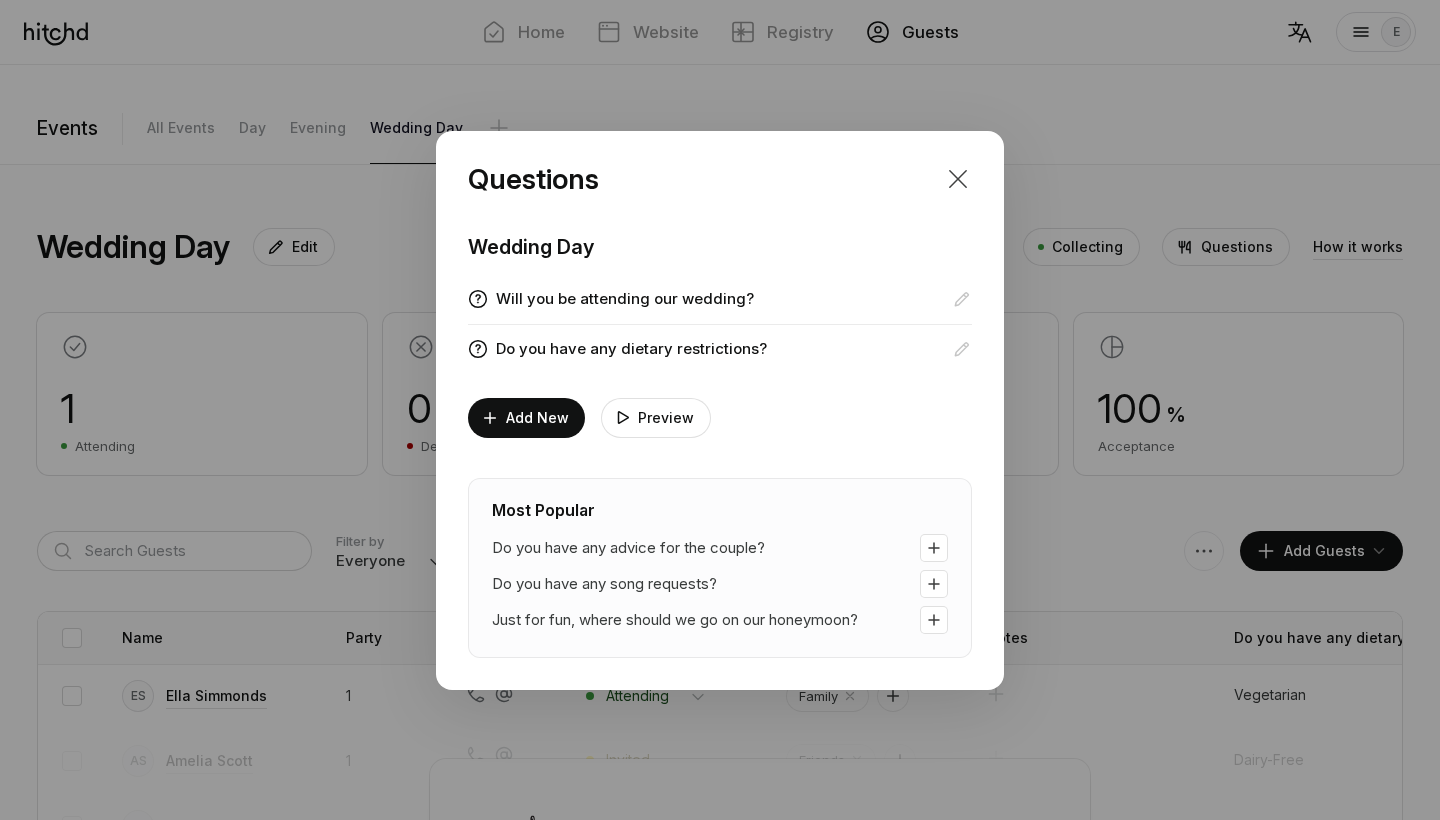 click at bounding box center [958, 179] 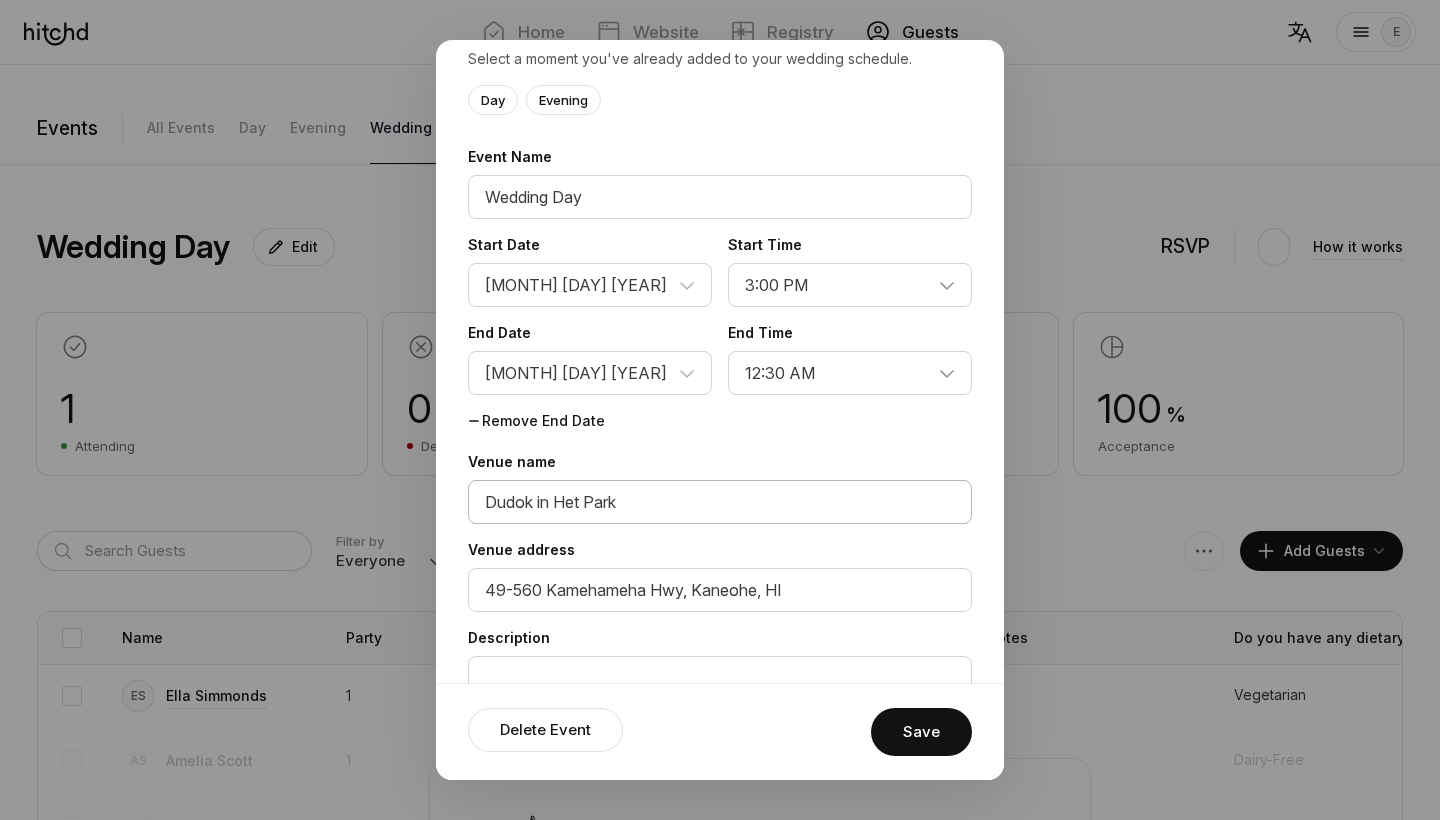scroll, scrollTop: 285, scrollLeft: 0, axis: vertical 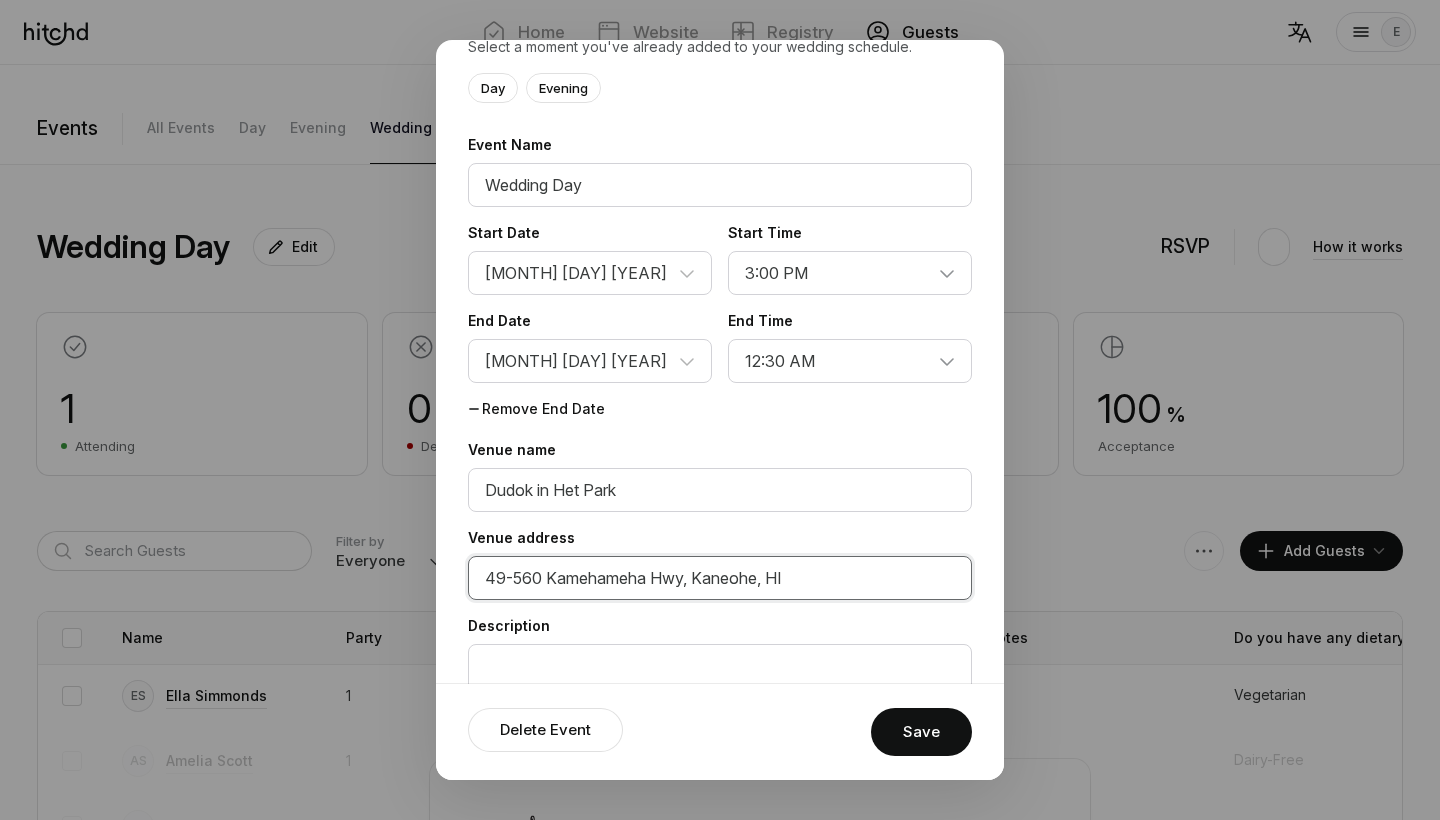 click on "49-560 Kamehameha Hwy, Kaneohe, HI" at bounding box center [720, 490] 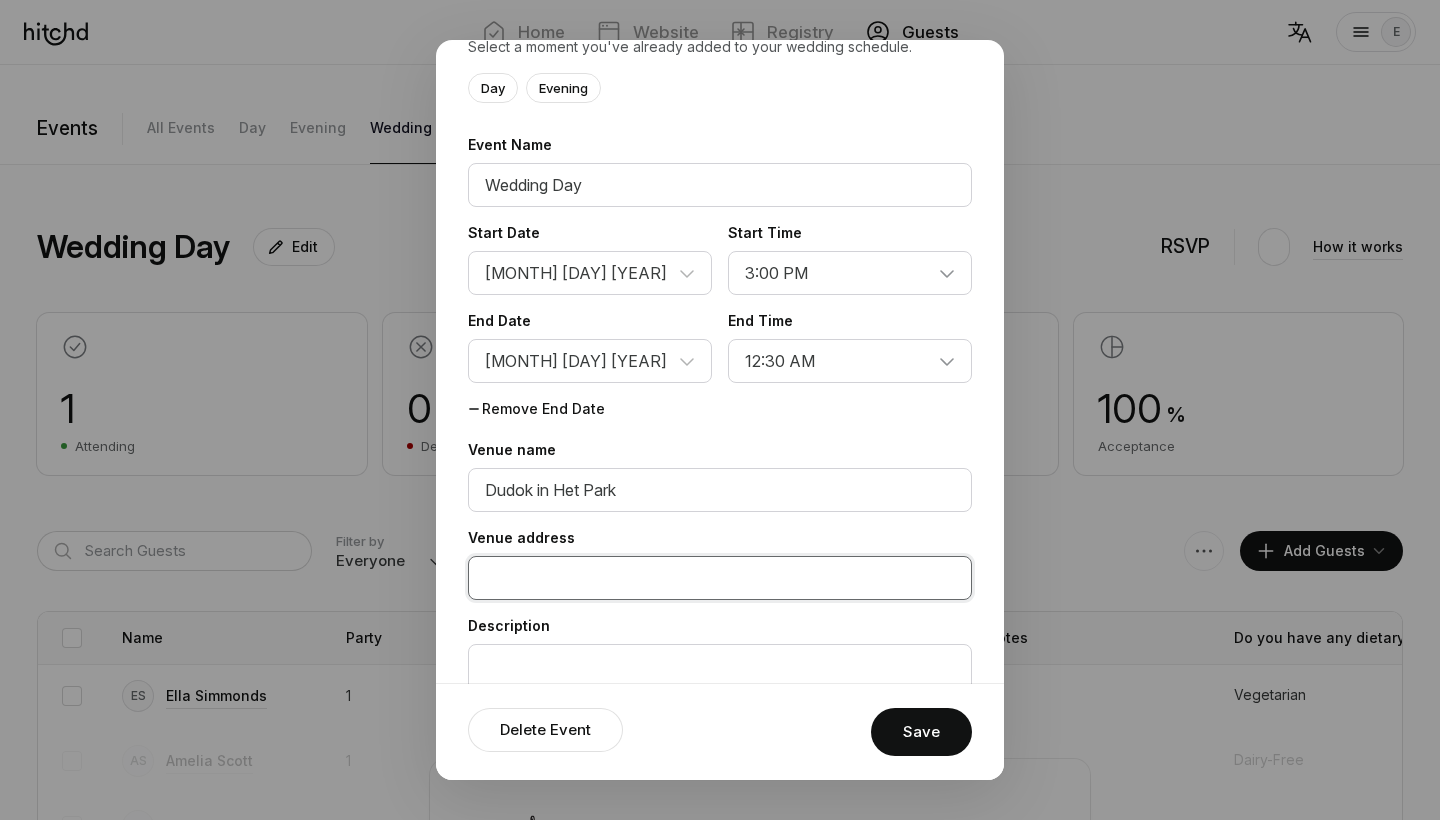paste on "[STREET] [NUMBER], [POSTCODE] [CITY]" 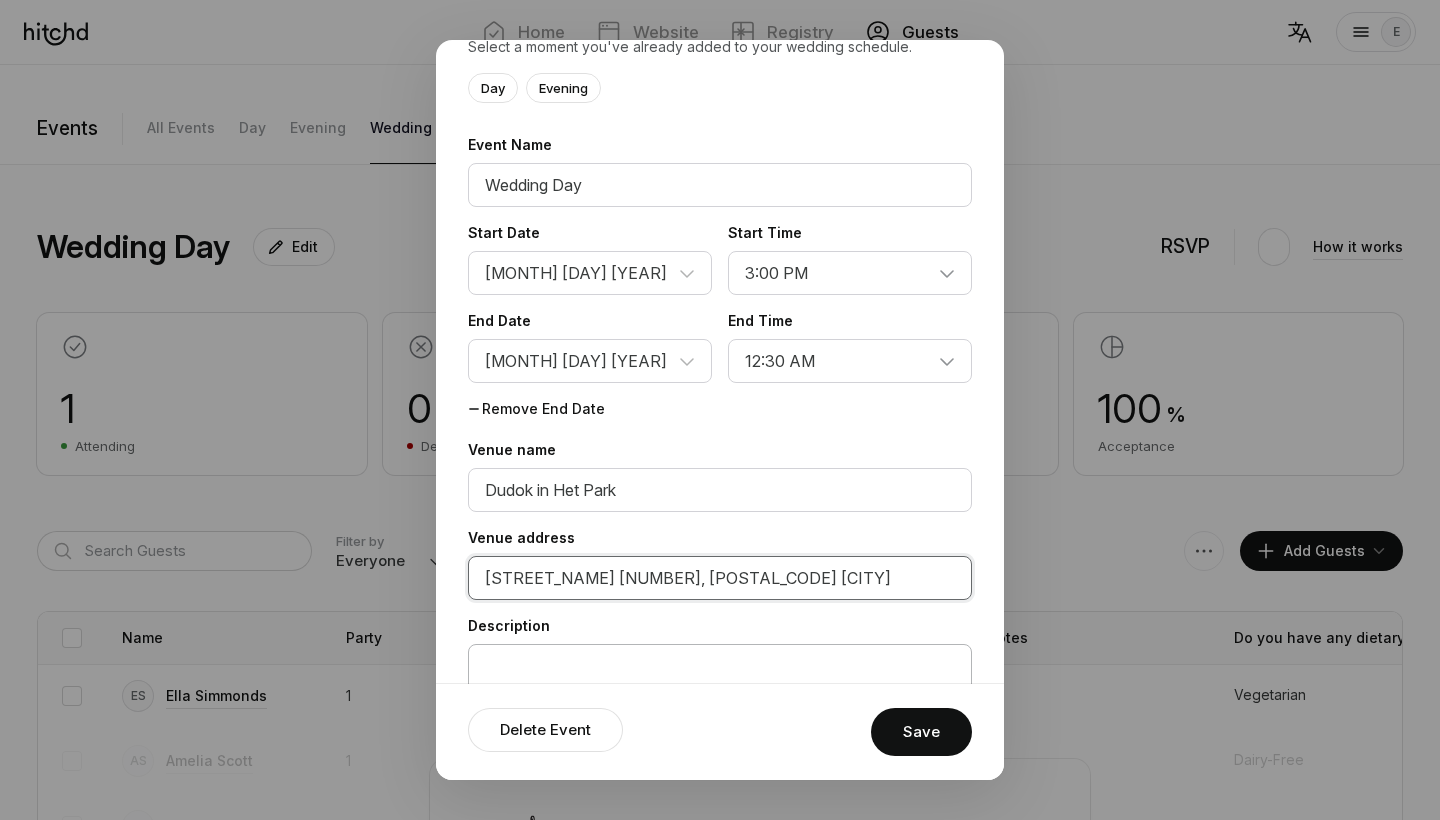 type on "[STREET] [NUMBER], [POSTCODE] [CITY]" 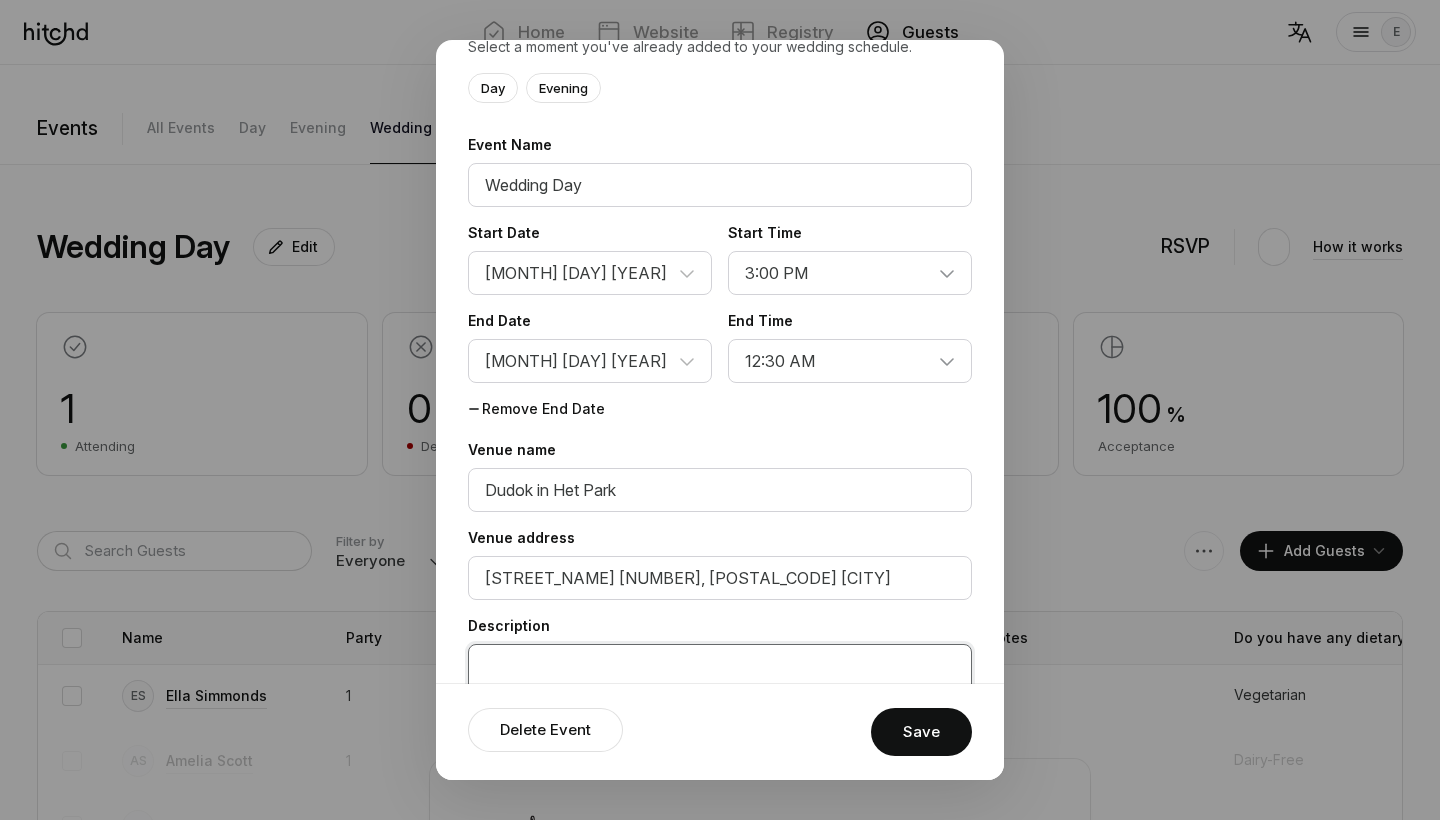 click at bounding box center (720, 688) 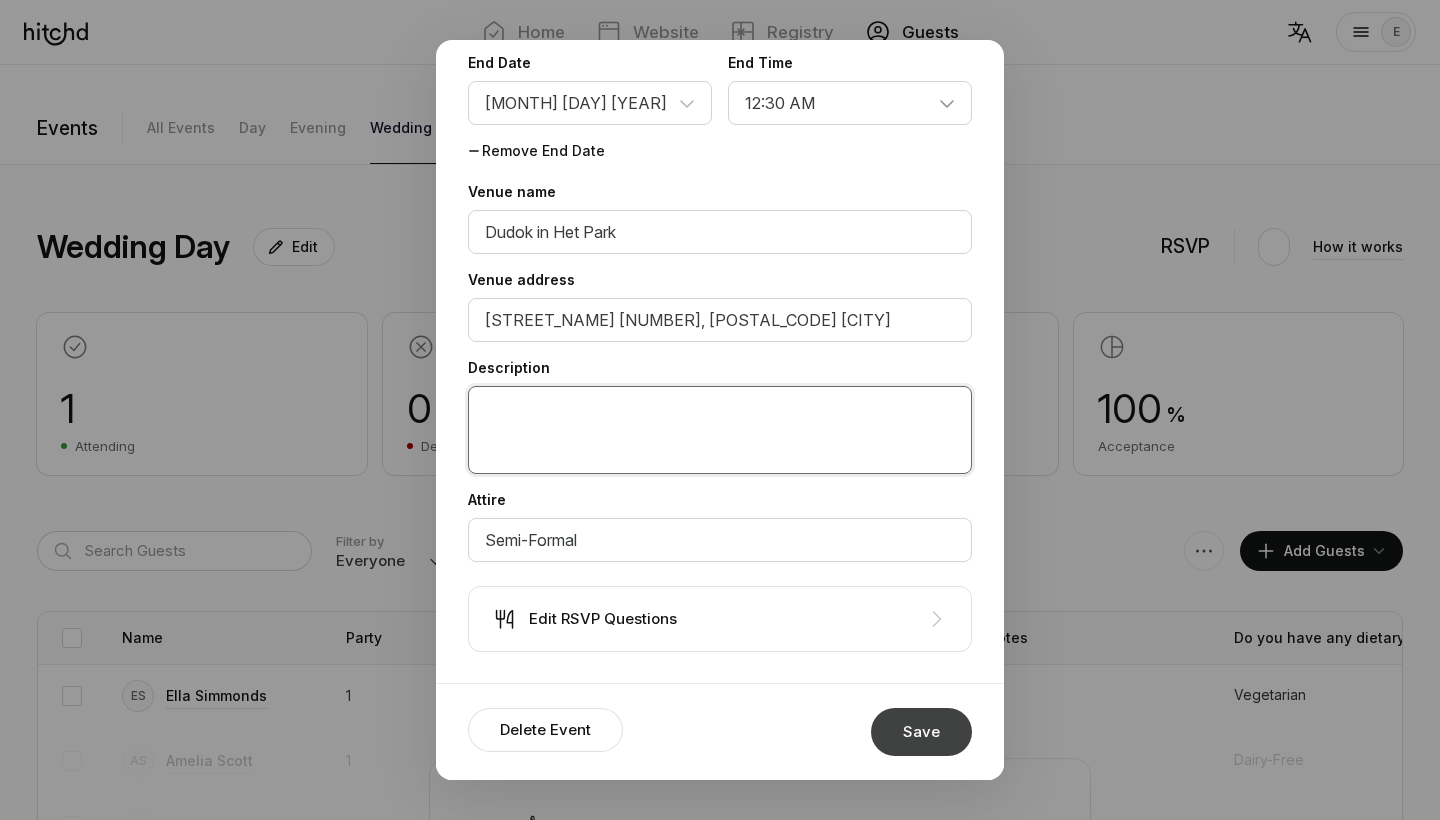scroll, scrollTop: 543, scrollLeft: 0, axis: vertical 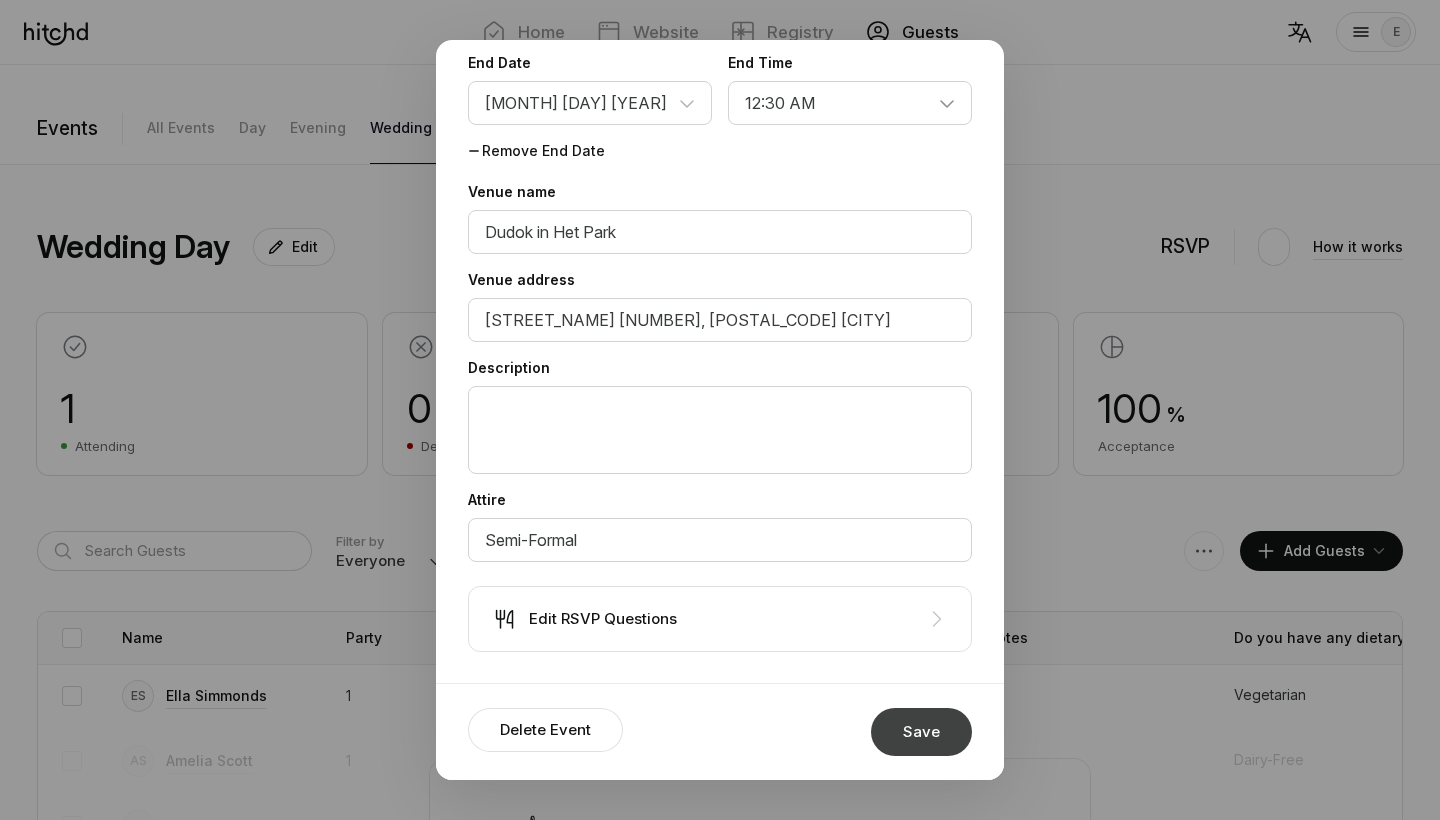 click on "Save" at bounding box center [921, 732] 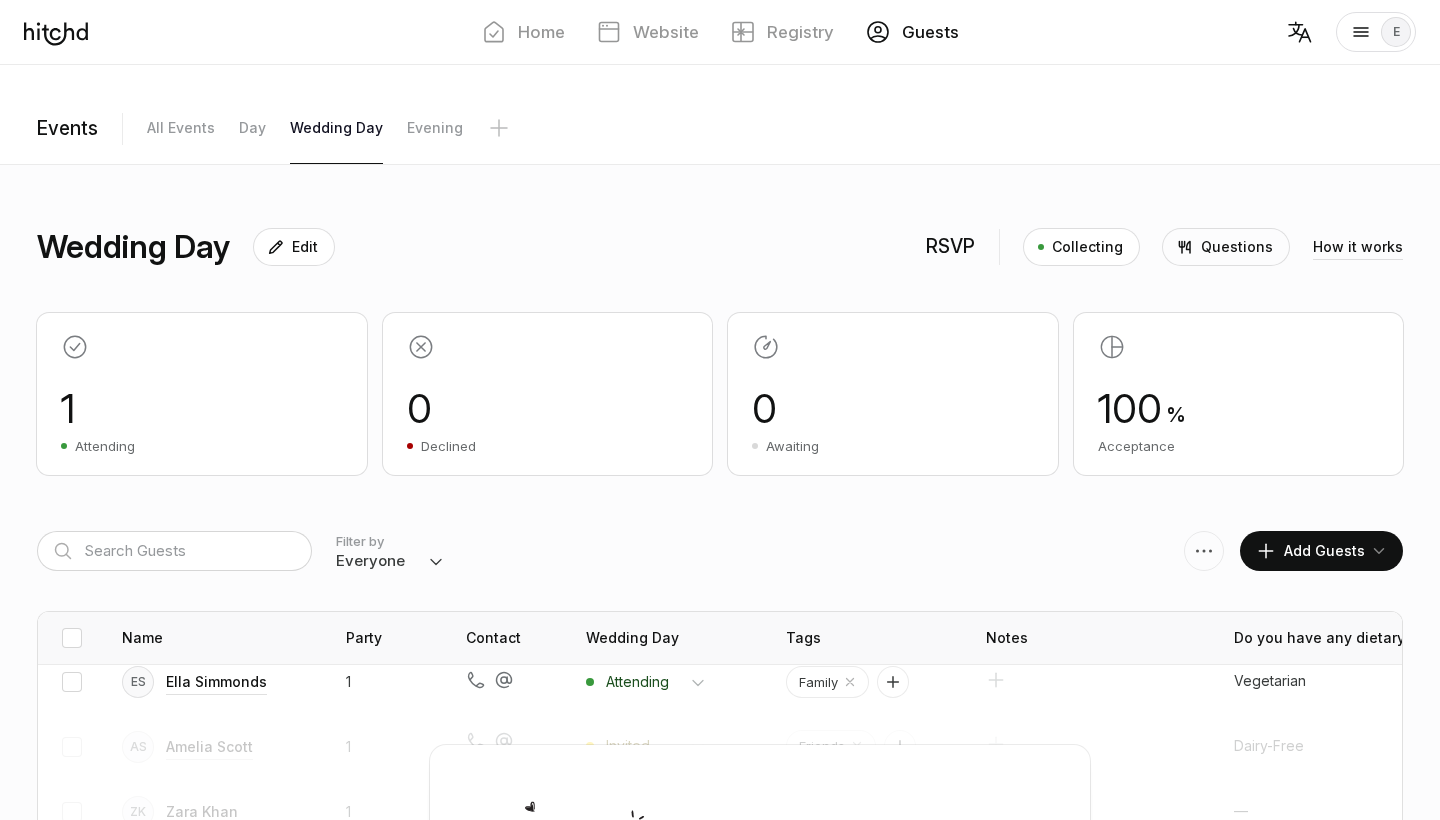 scroll, scrollTop: 14, scrollLeft: 0, axis: vertical 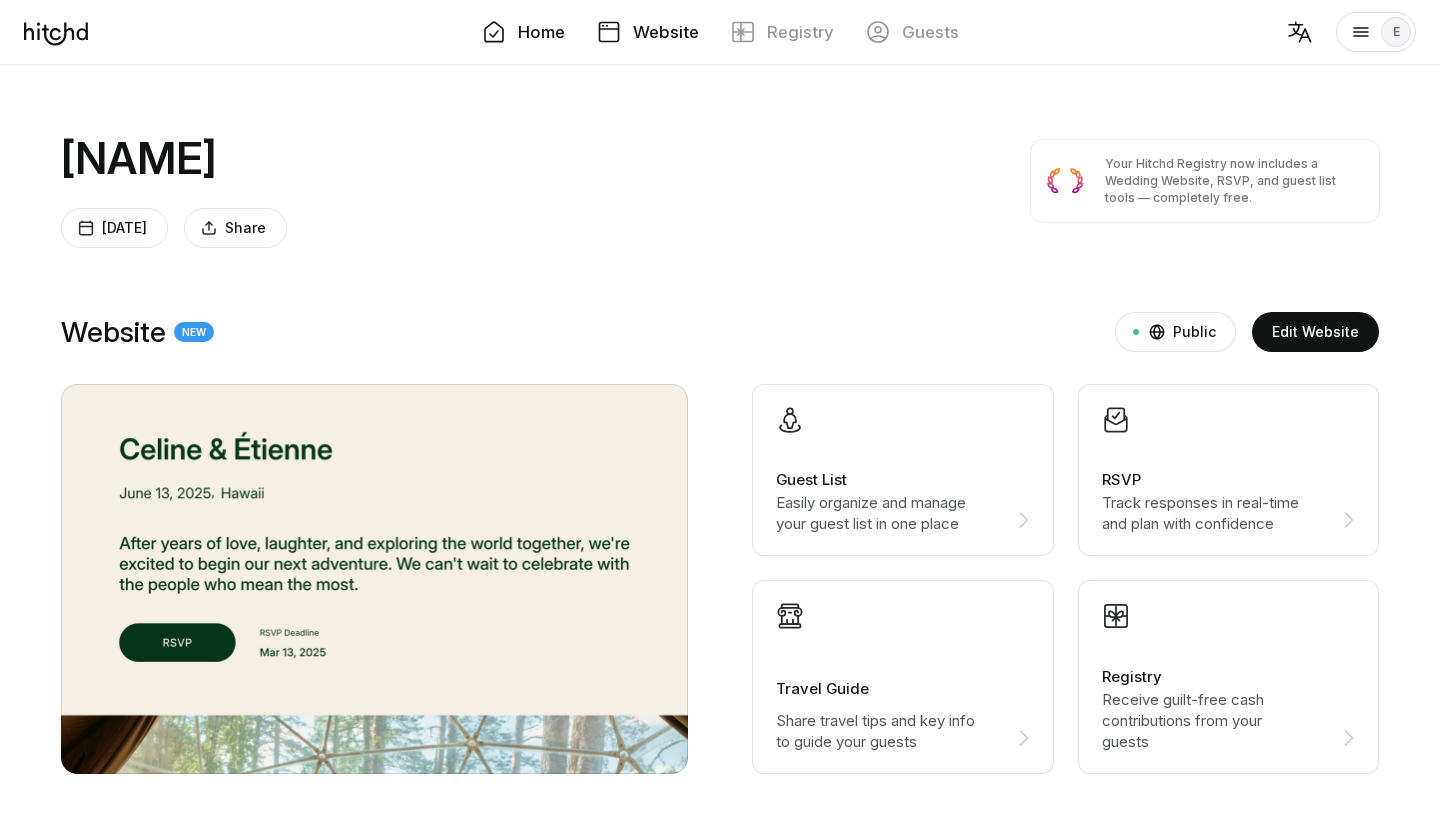 click on "Website" at bounding box center [666, 32] 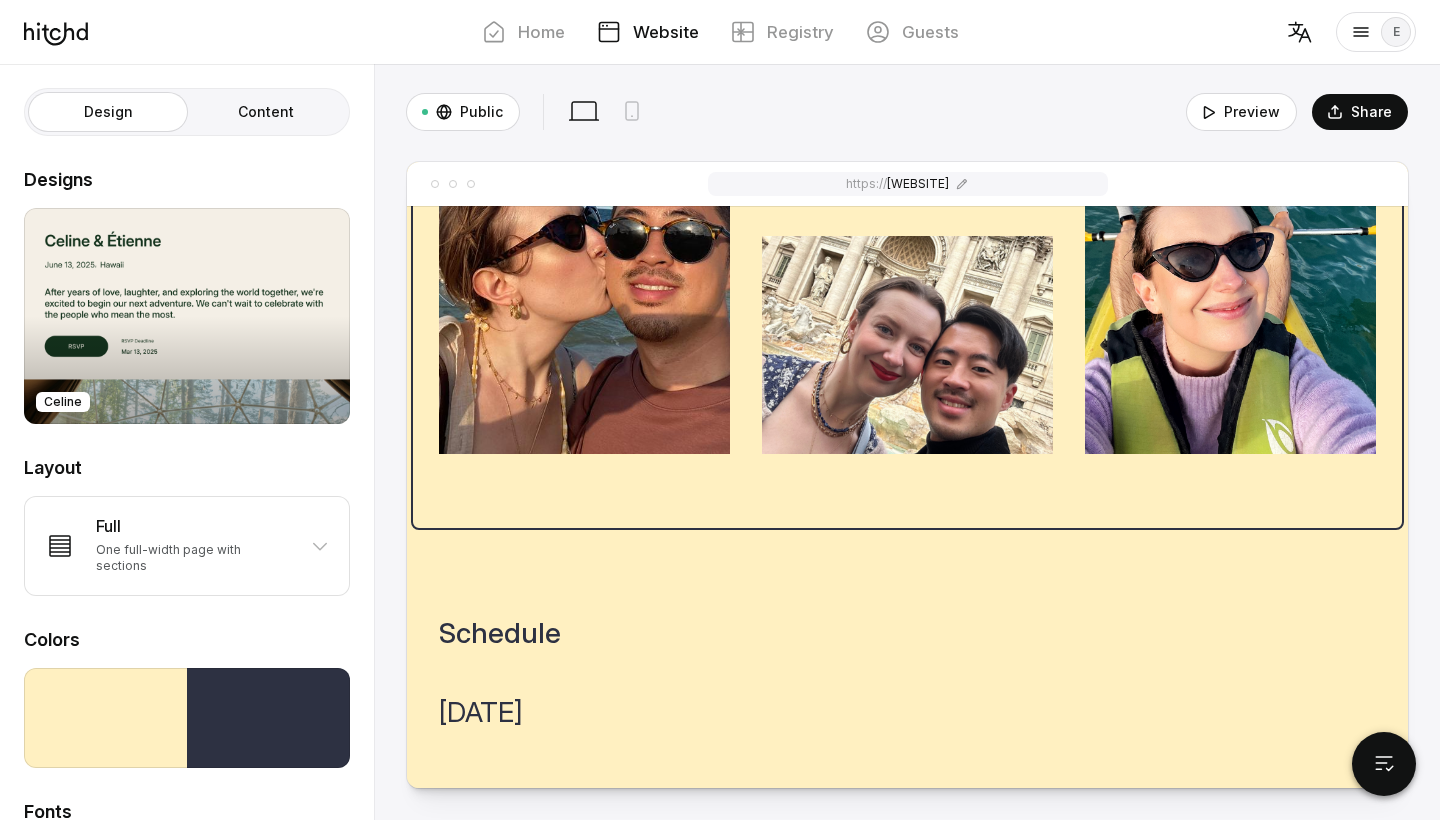 scroll, scrollTop: 2448, scrollLeft: 0, axis: vertical 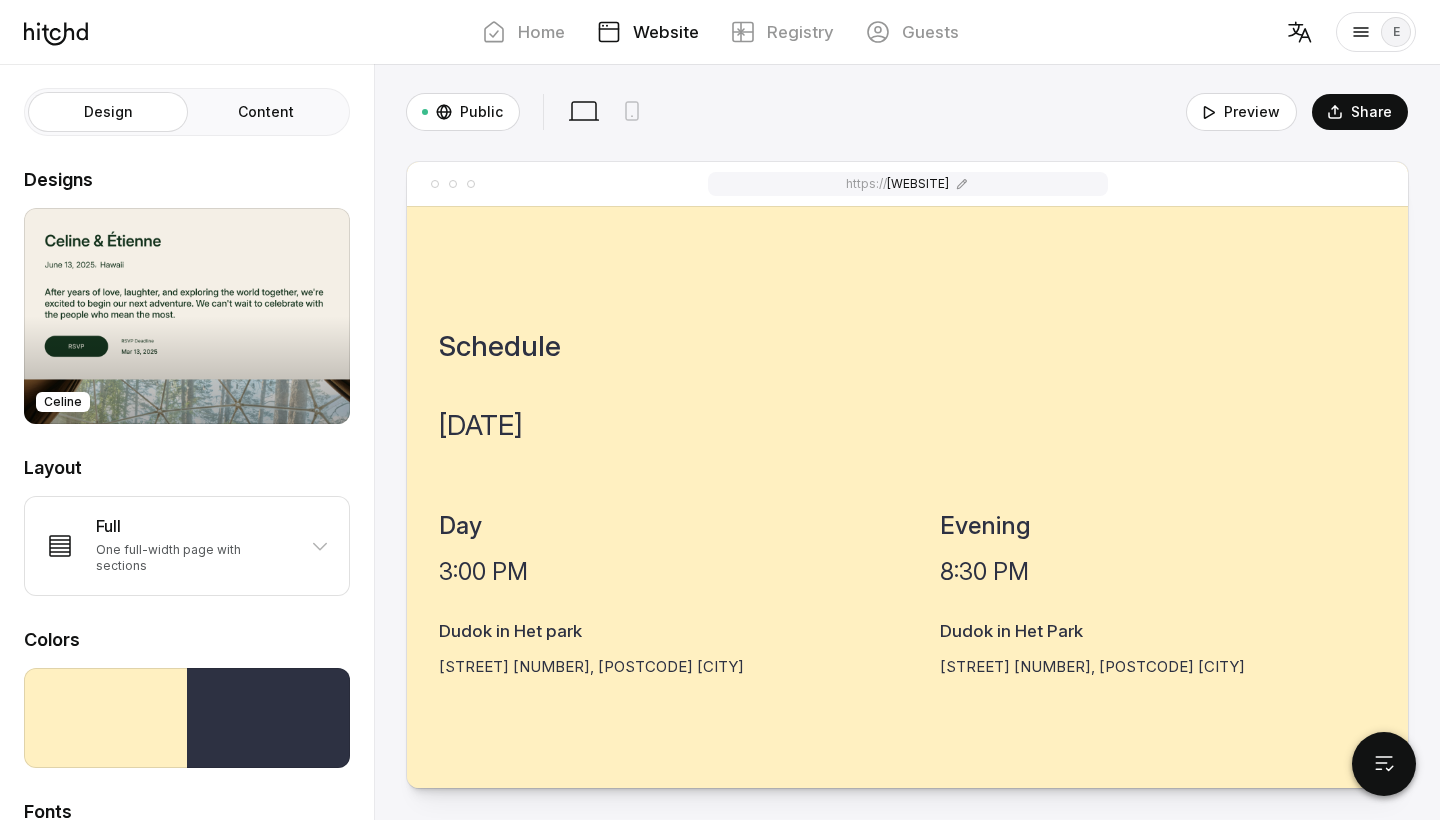 click on "Content" at bounding box center (266, 112) 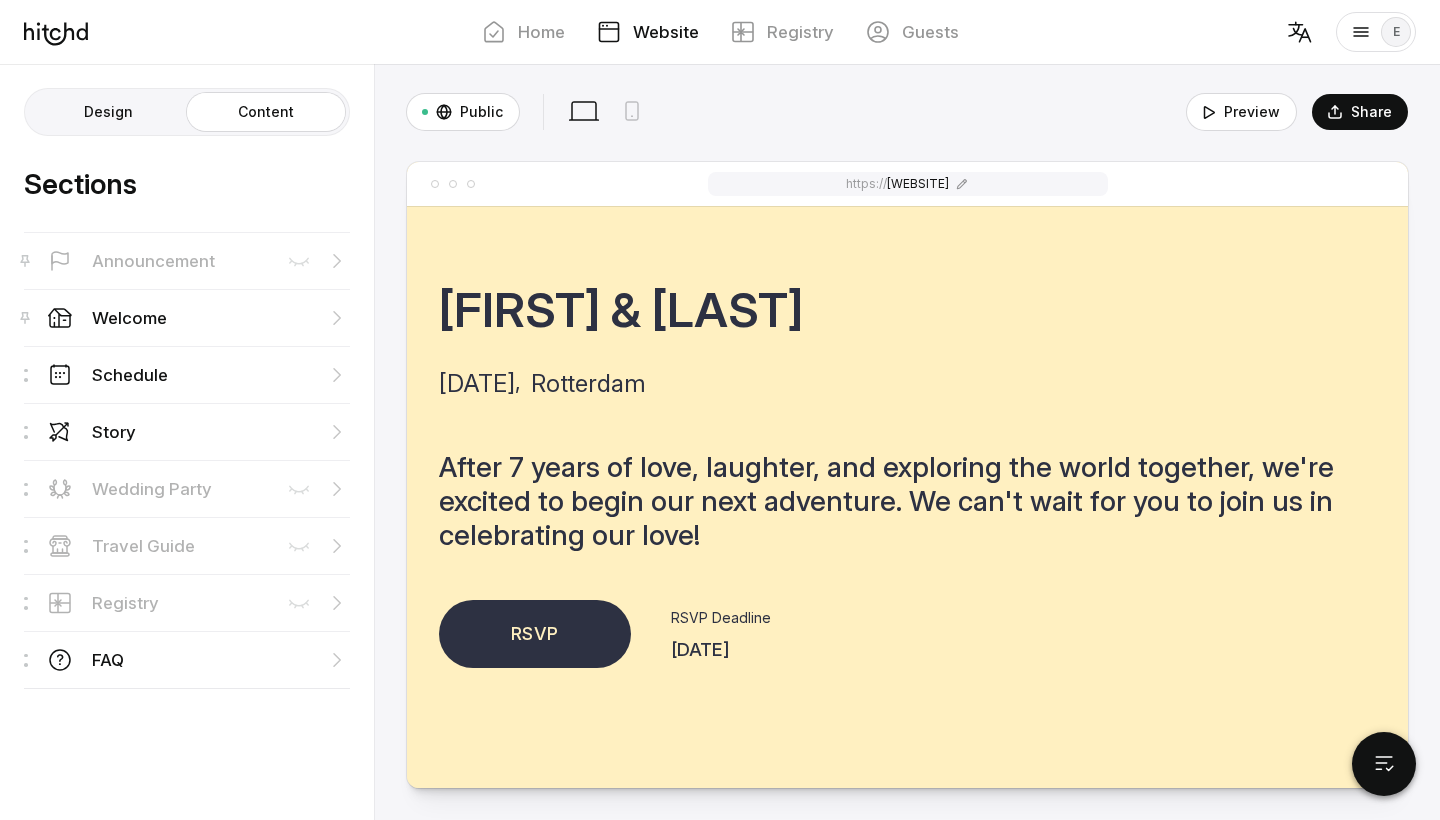 scroll, scrollTop: 0, scrollLeft: 0, axis: both 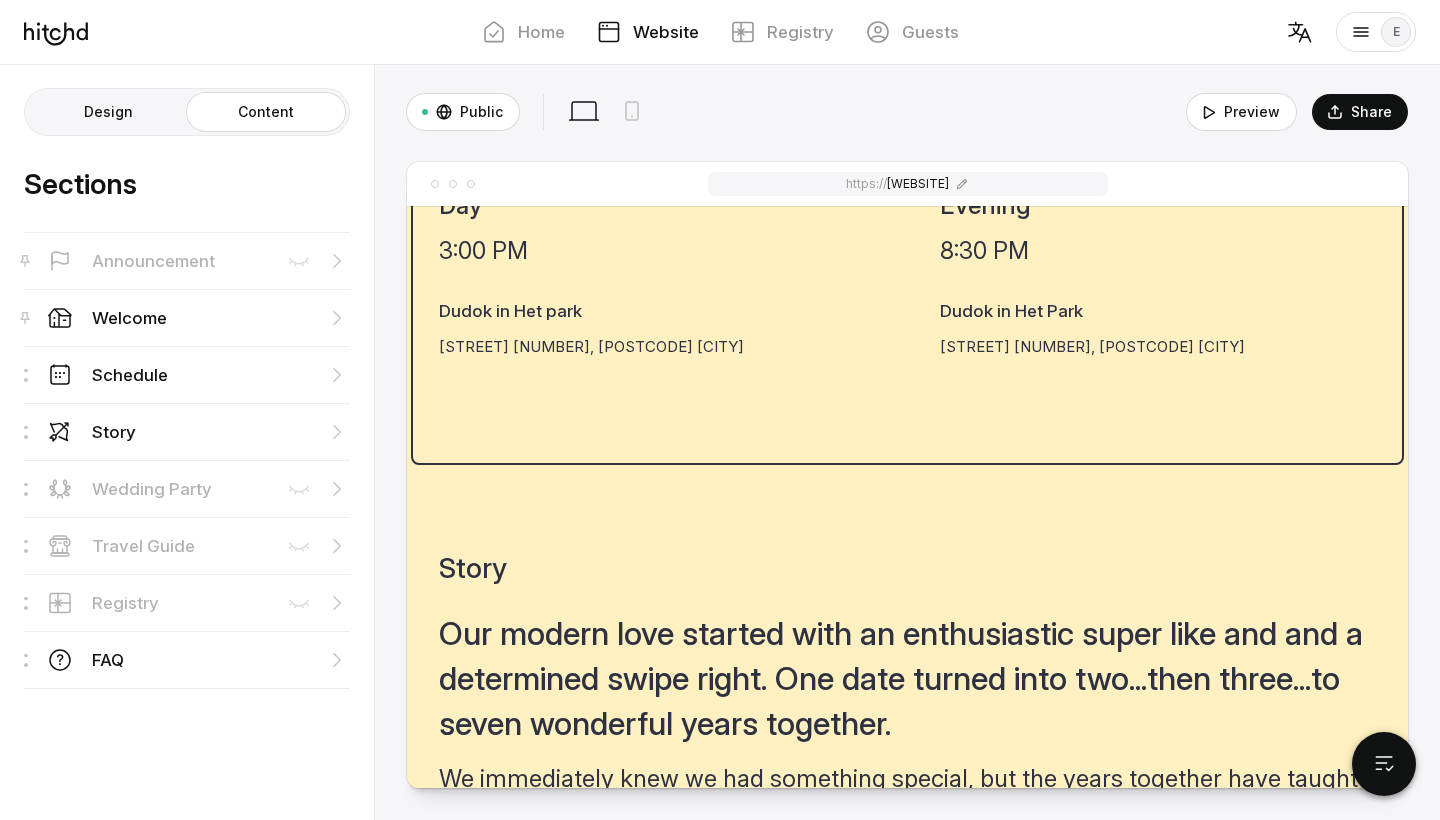 click on "Dudok in Het Park
Baden Powelllaan 12, [ZIP] [CITY]" at bounding box center (591, 344) 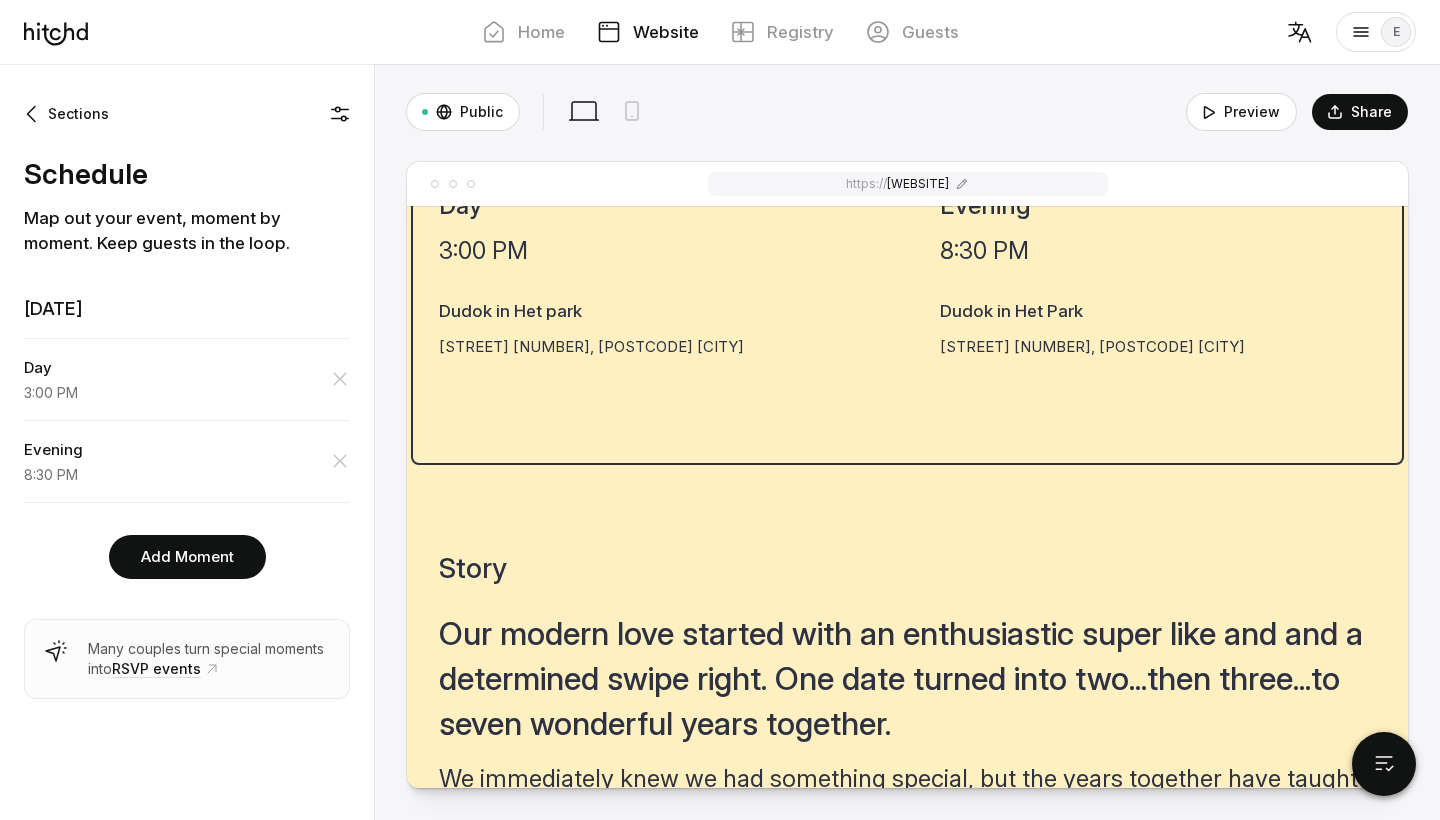 scroll, scrollTop: 1264, scrollLeft: 0, axis: vertical 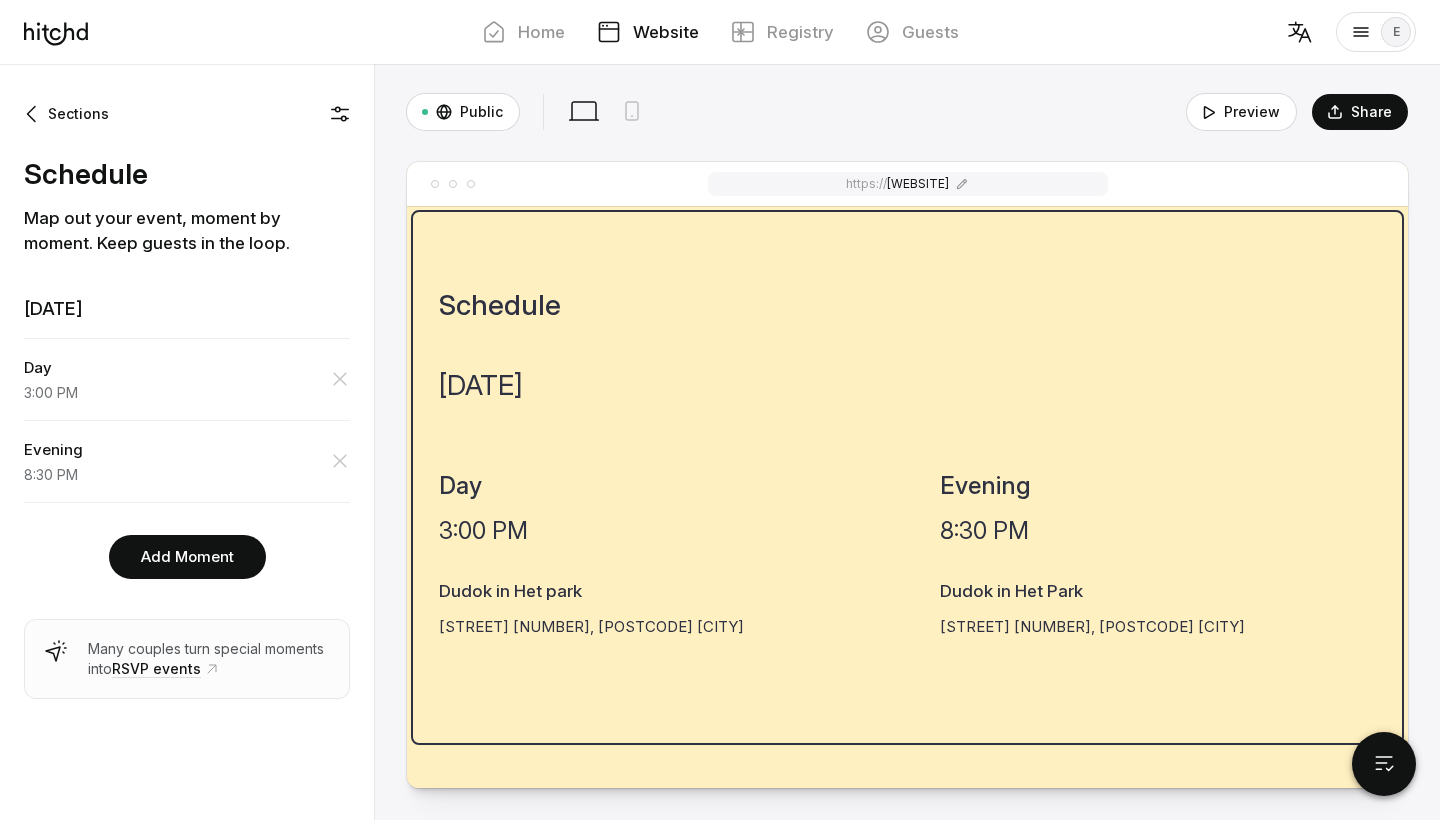 click on "[STREET] [NUMBER], [POSTCODE] [CITY]" at bounding box center (591, 626) 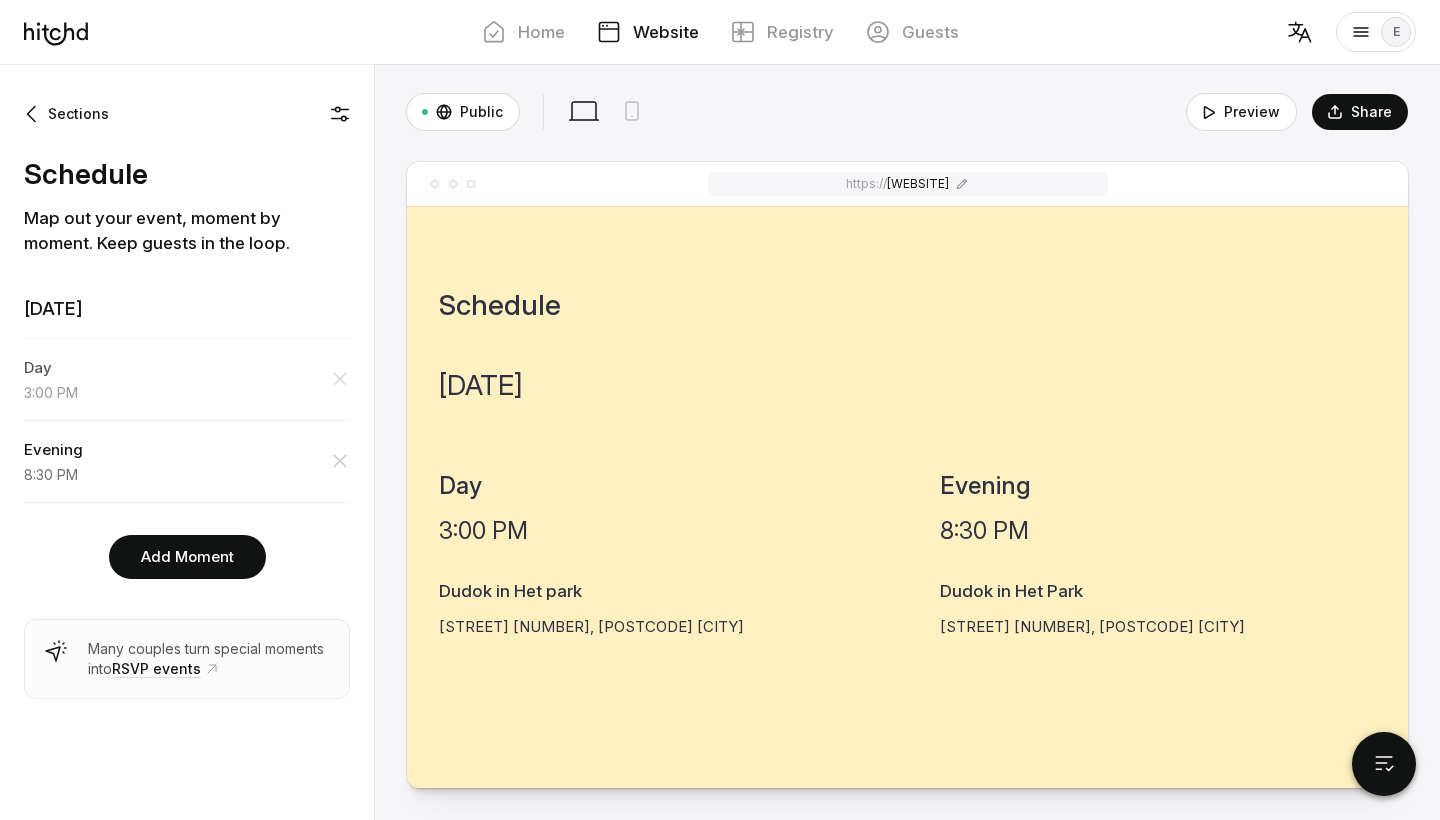 click on "Day" at bounding box center (187, 368) 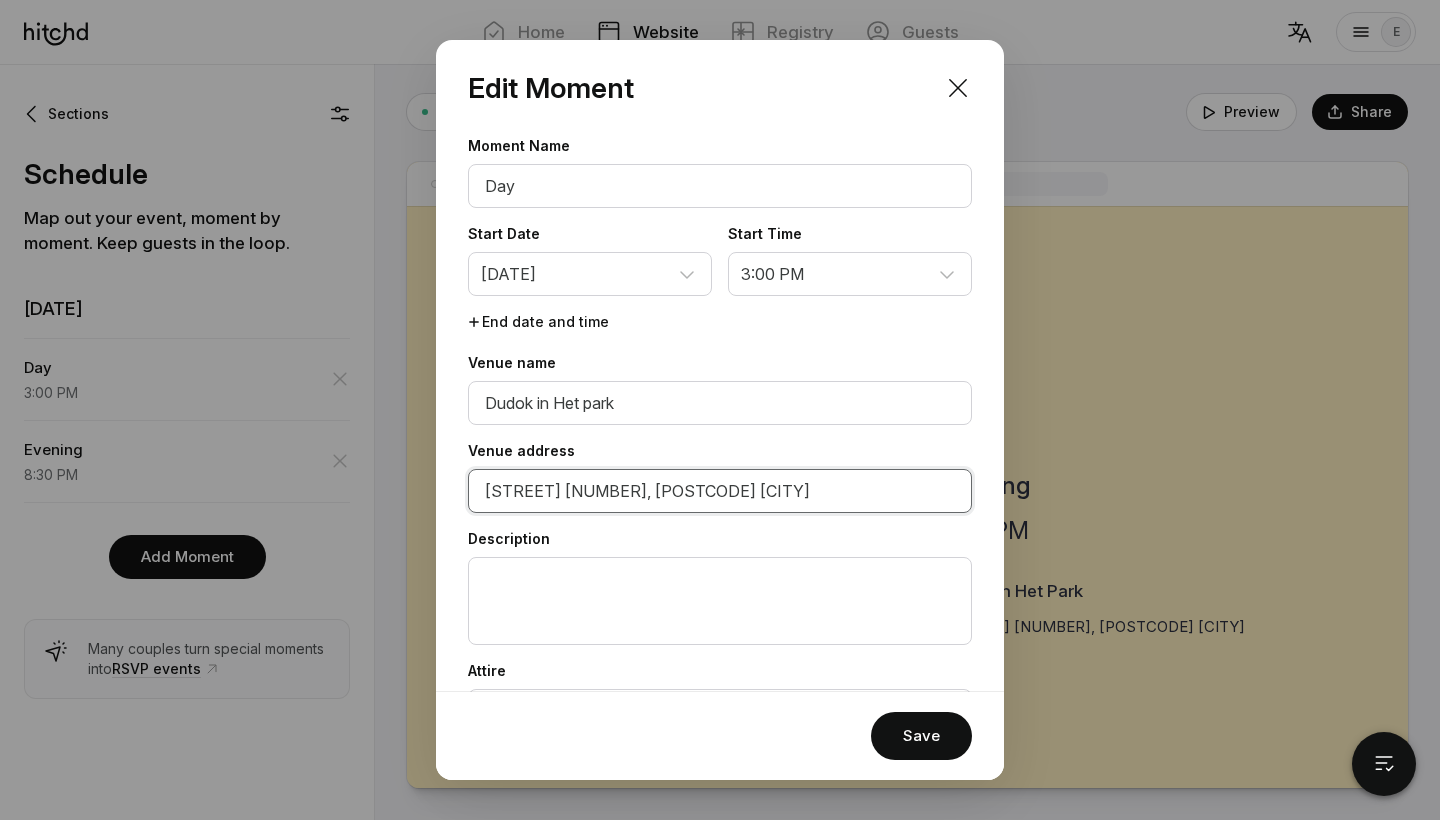click on "[STREET] [NUMBER], [POSTCODE] [CITY]" at bounding box center (720, 403) 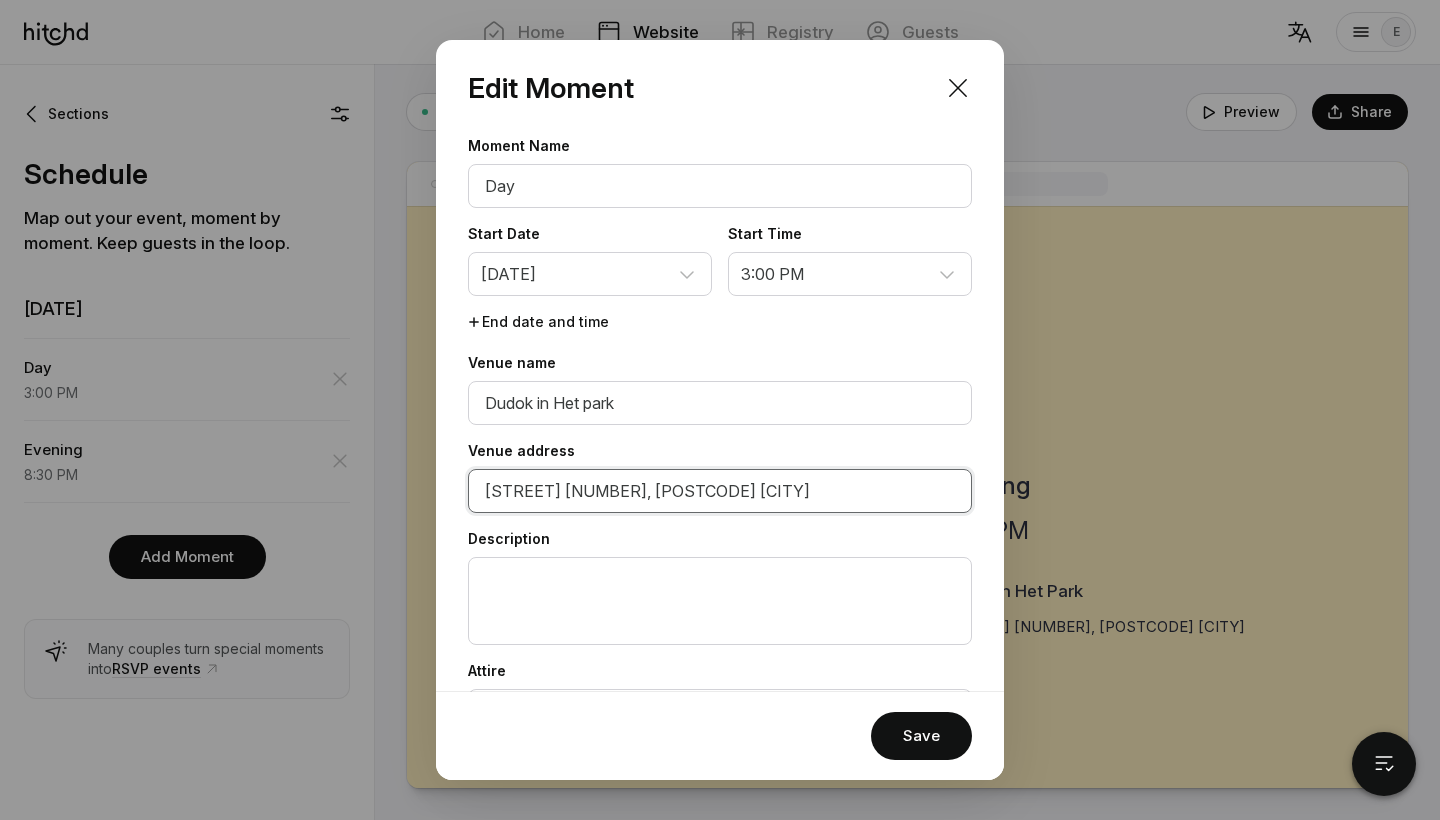 scroll, scrollTop: 0, scrollLeft: 0, axis: both 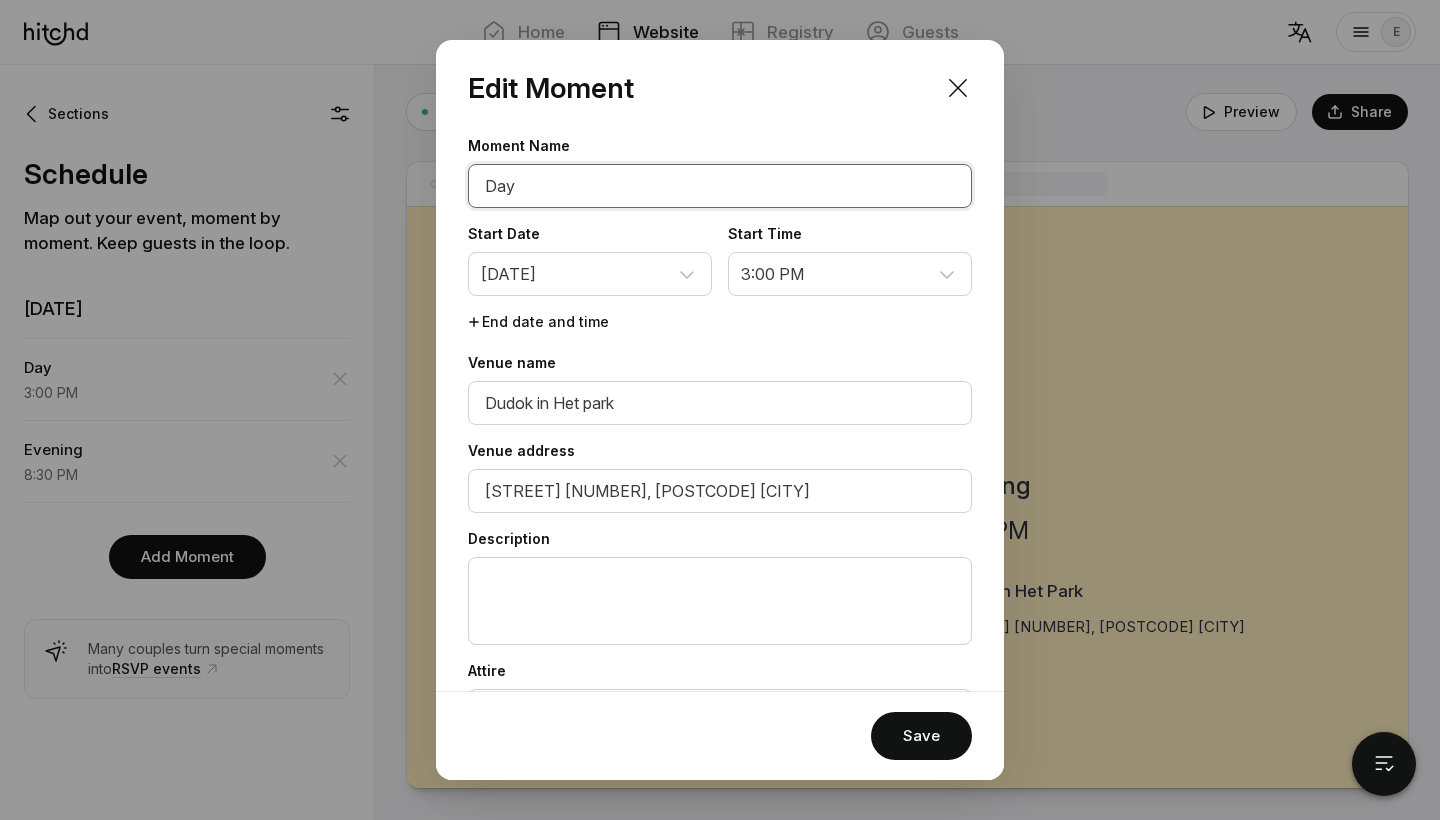 click on "Day" at bounding box center (720, 186) 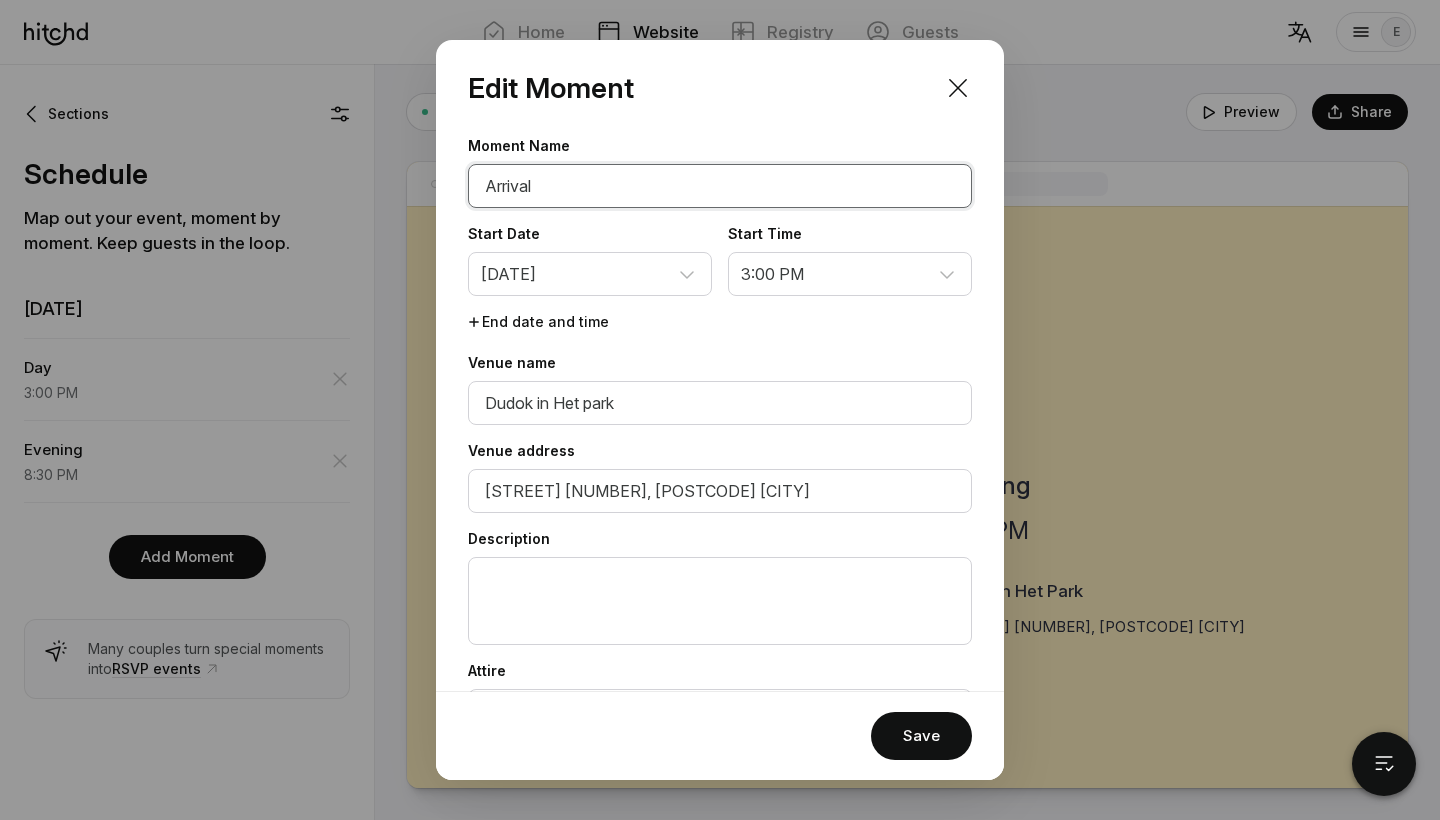 click on "Arrival" at bounding box center (720, 186) 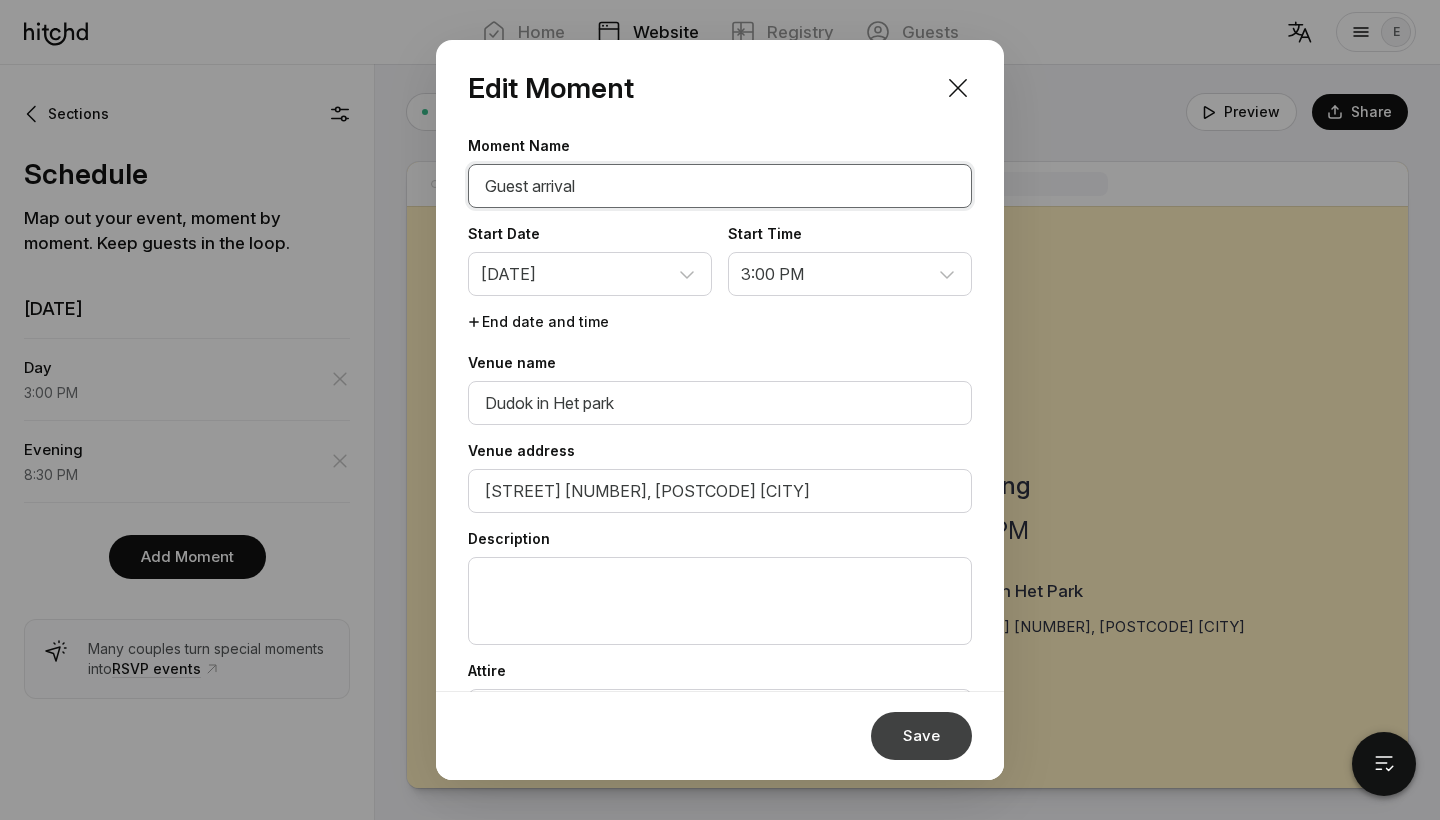 type on "Guest arrival" 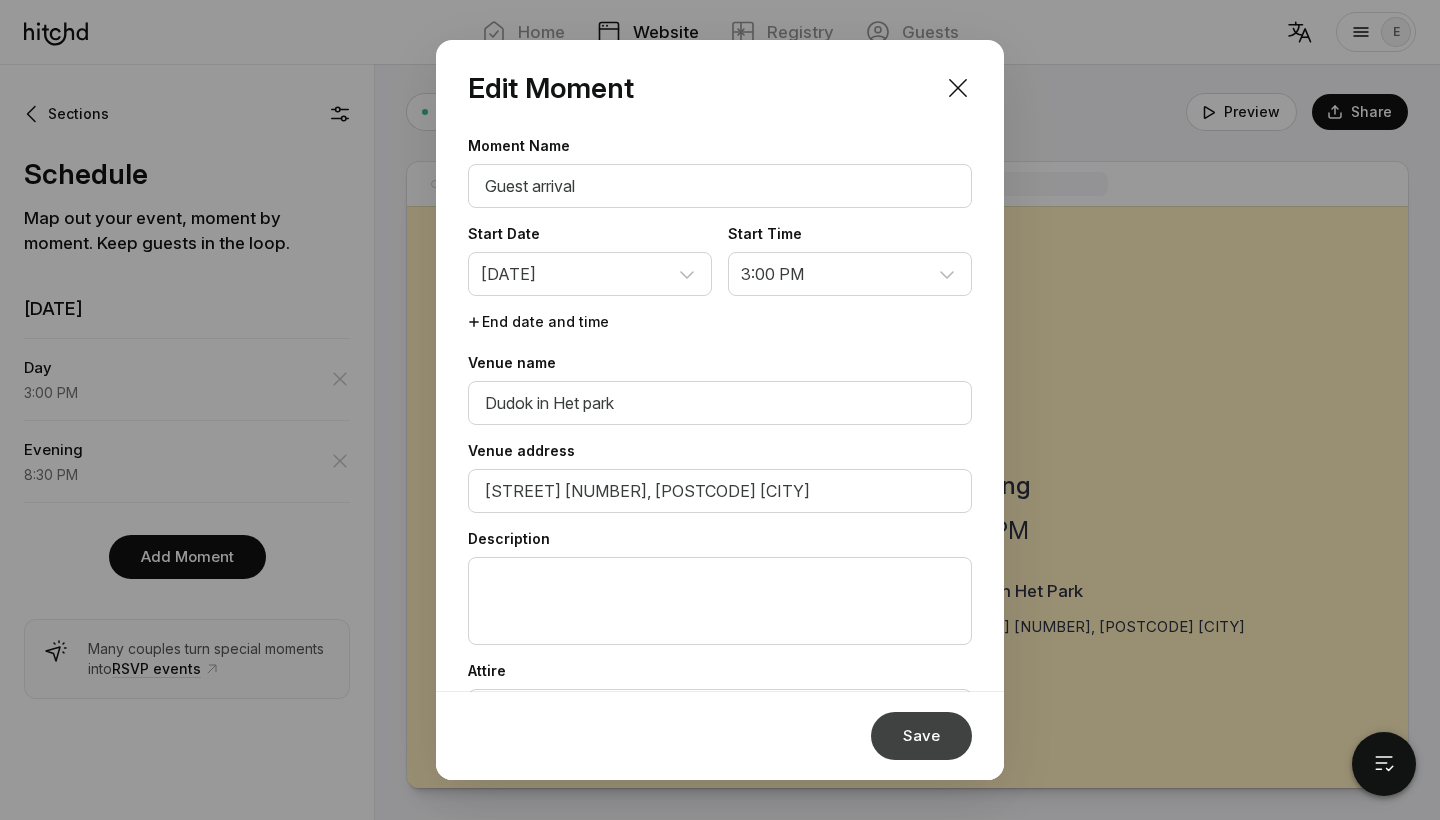 click on "Save" at bounding box center [921, 736] 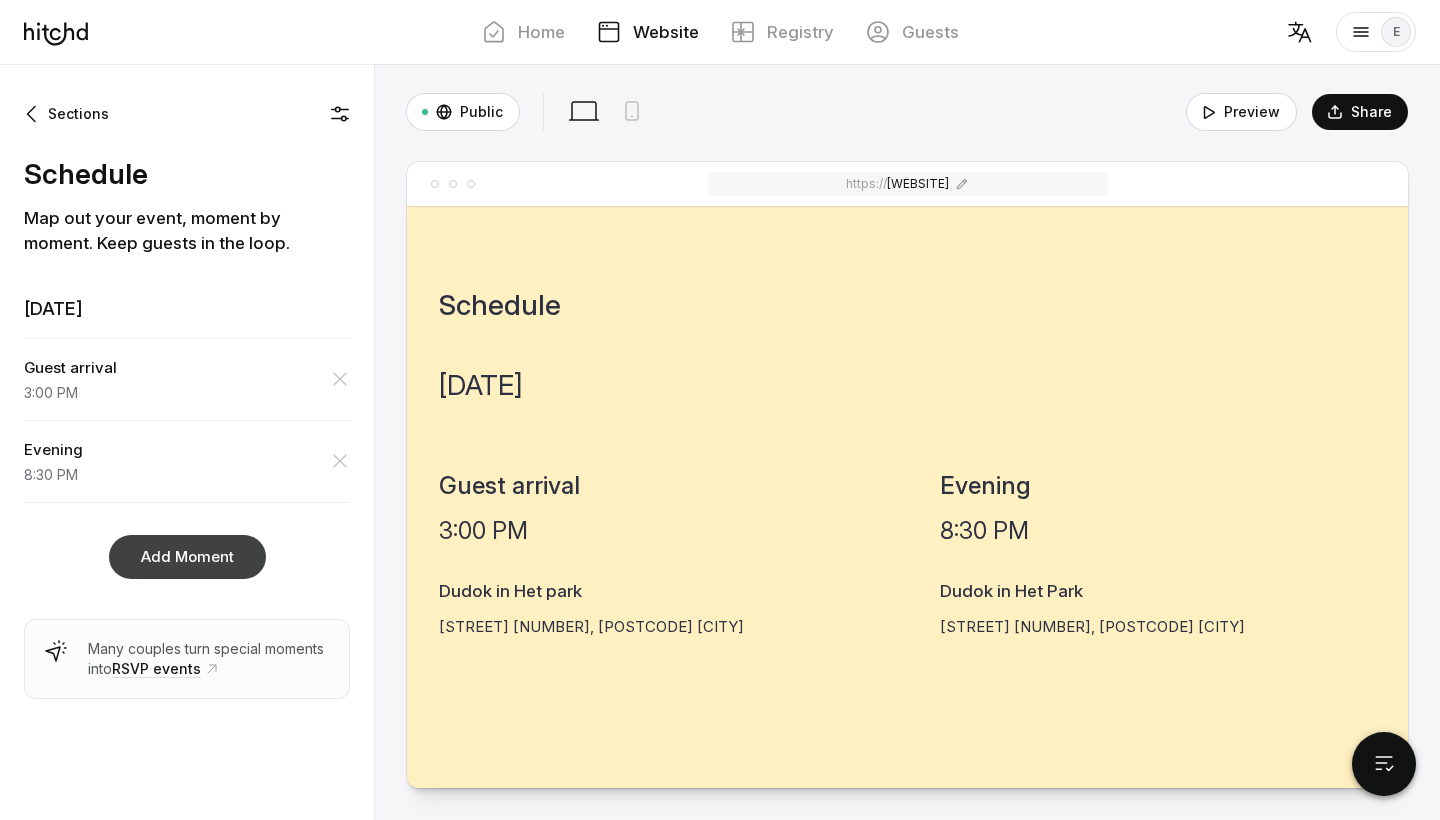 click on "Add Moment" at bounding box center [187, 557] 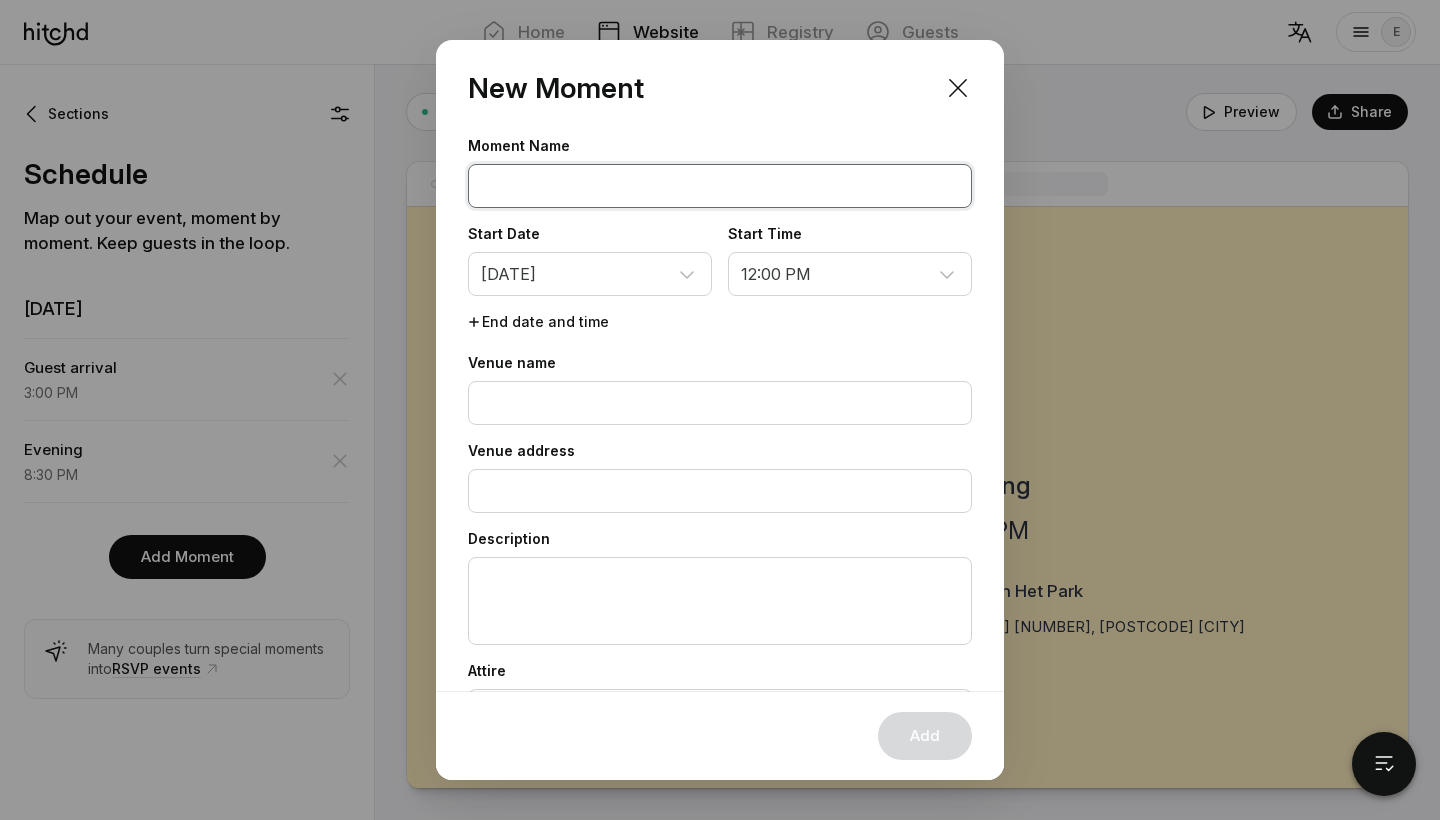 click at bounding box center [720, 186] 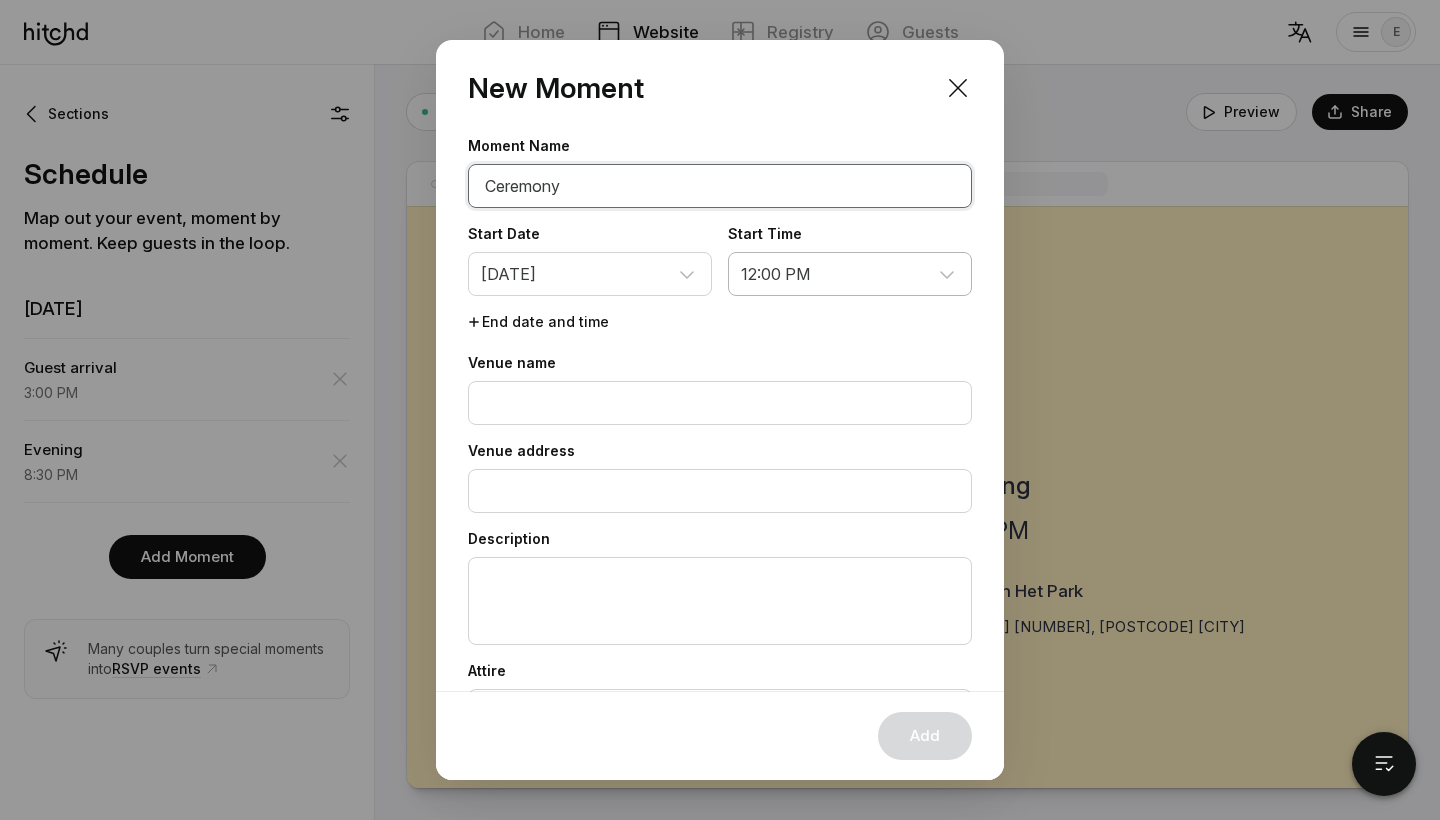 type on "Ceremony" 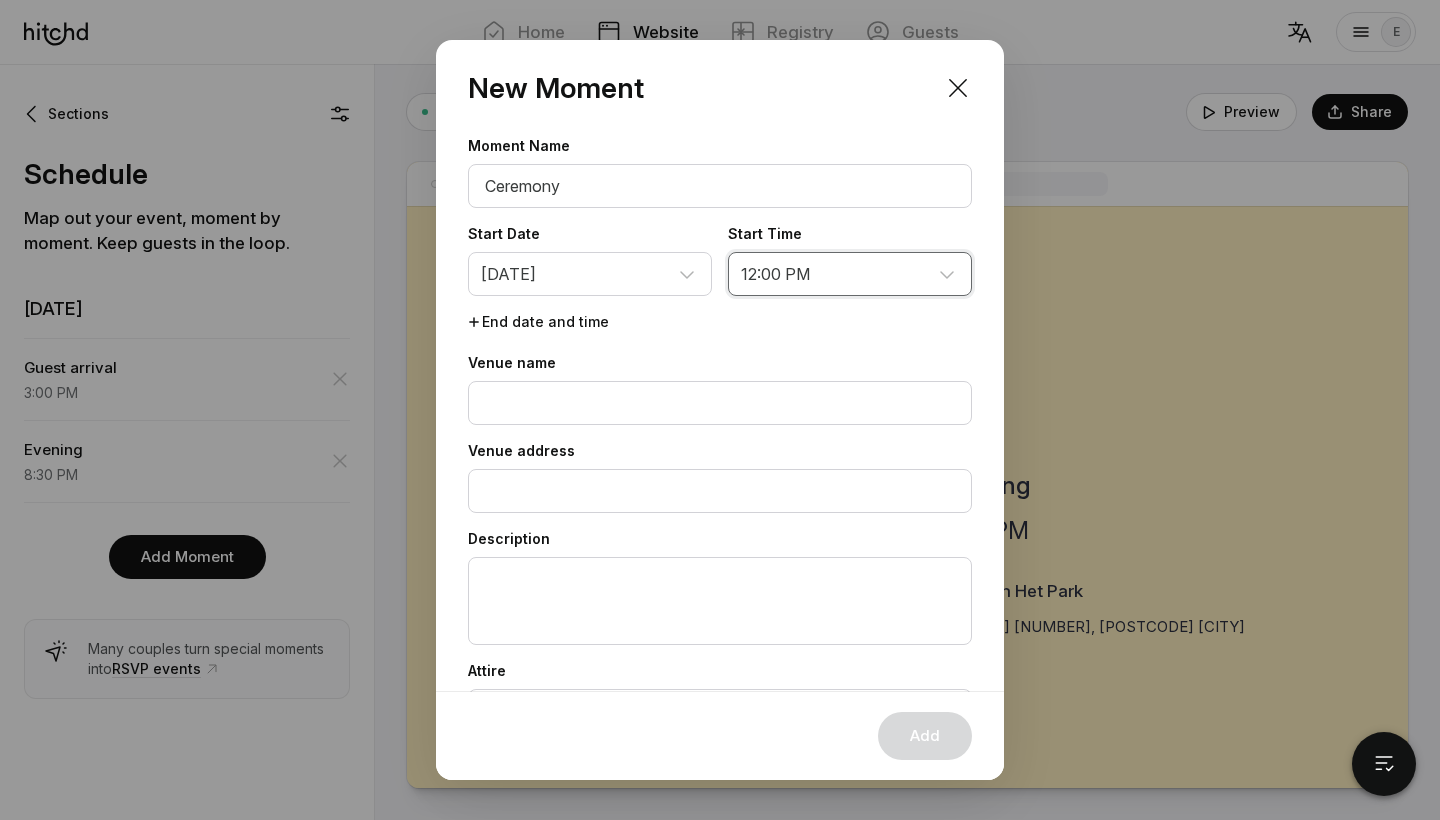 select on "3:30 PM" 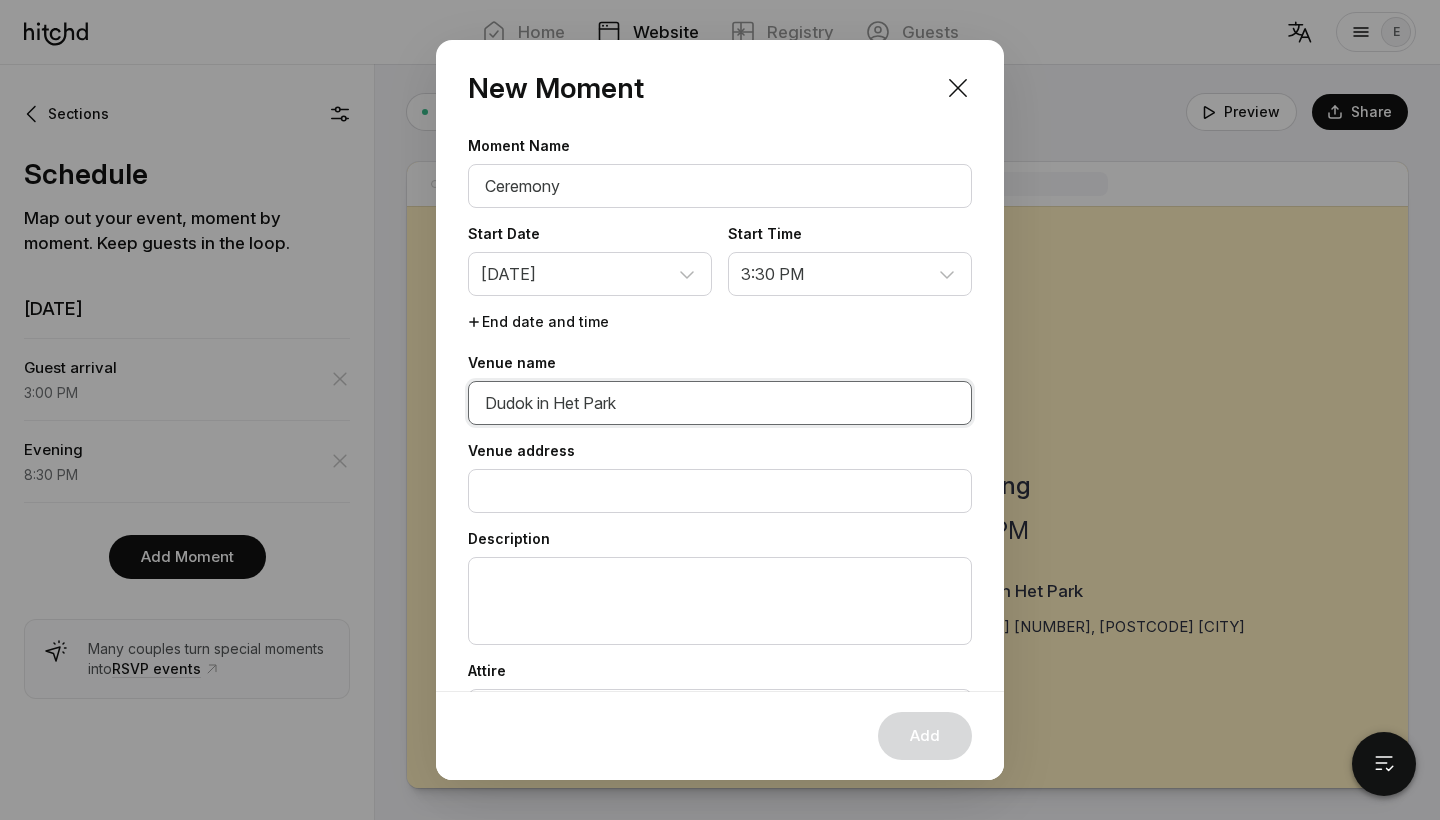 type on "Dudok in Het Park" 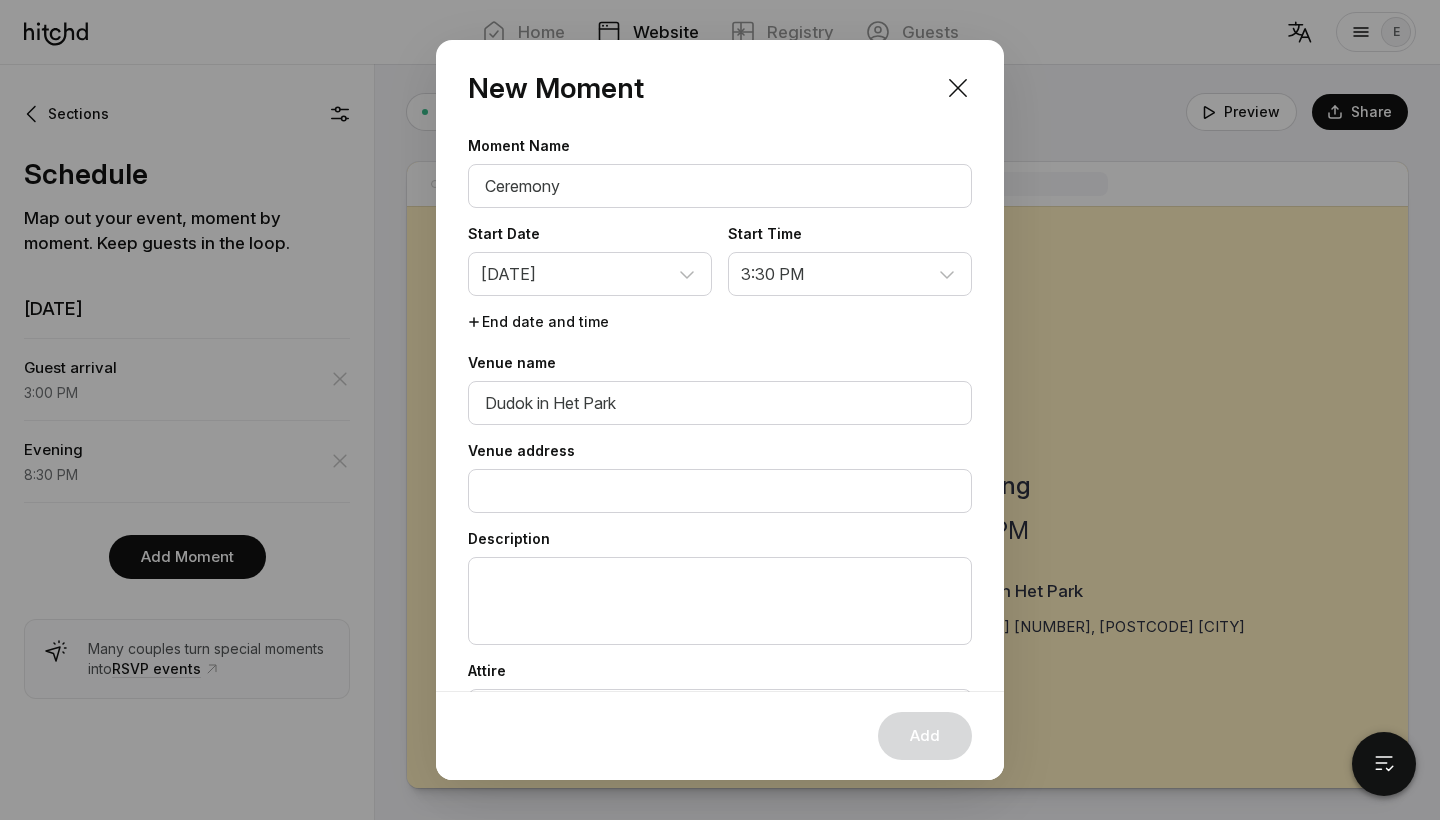 click on "Venue address" at bounding box center [720, 367] 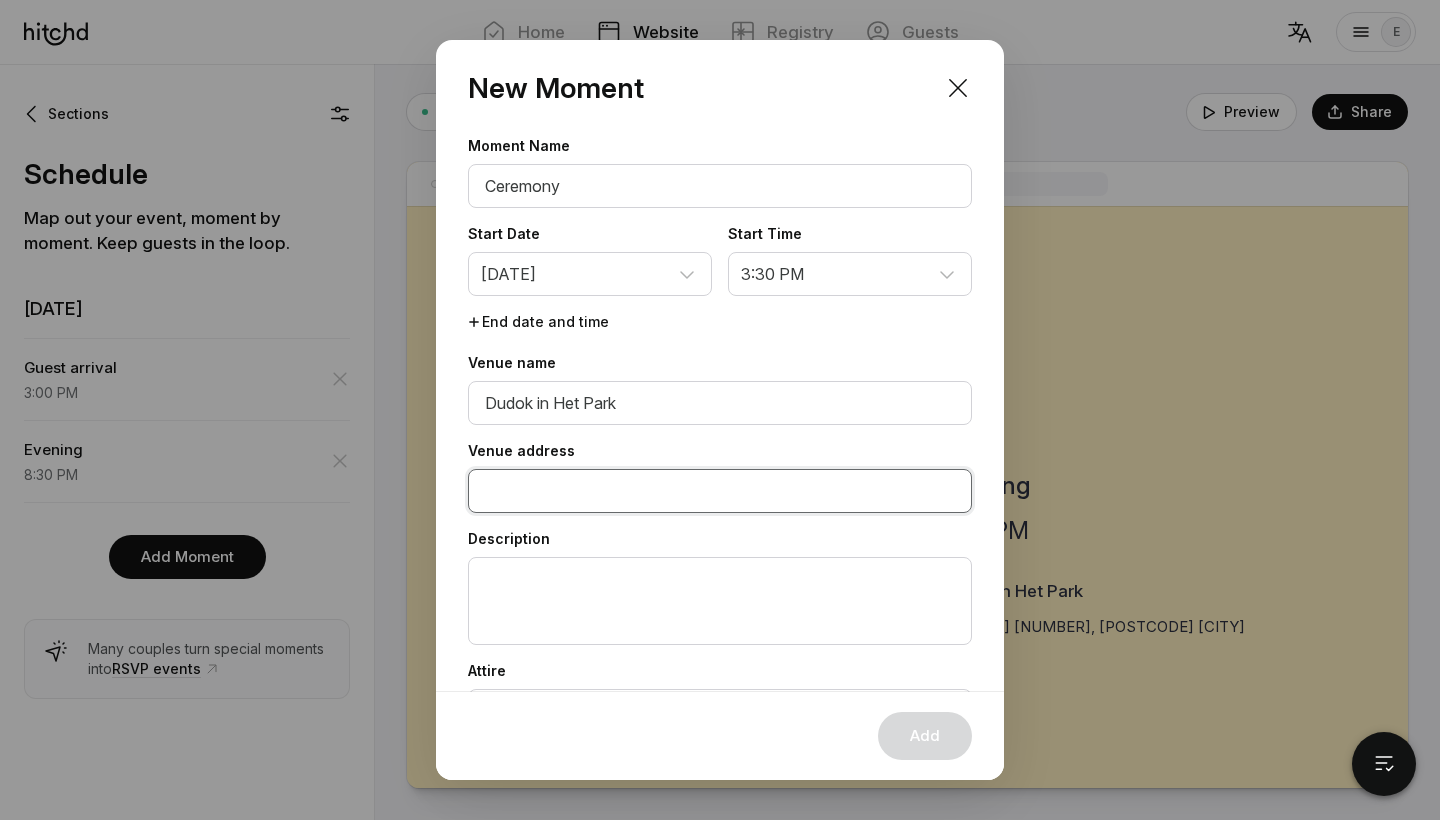 paste on "[STREET] [NUMBER], [POSTCODE] [CITY]" 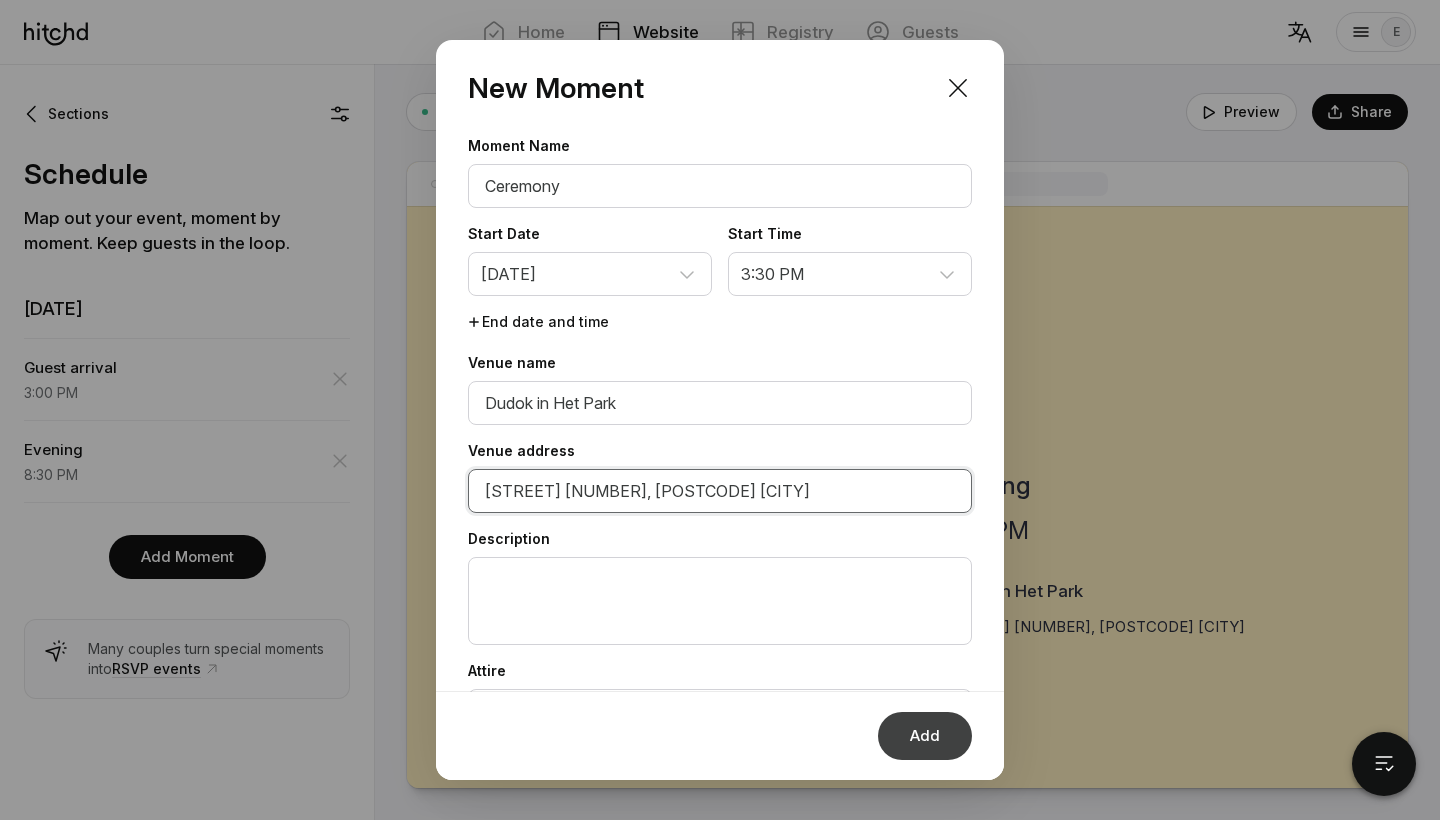 type on "[STREET] [NUMBER], [POSTCODE] [CITY]" 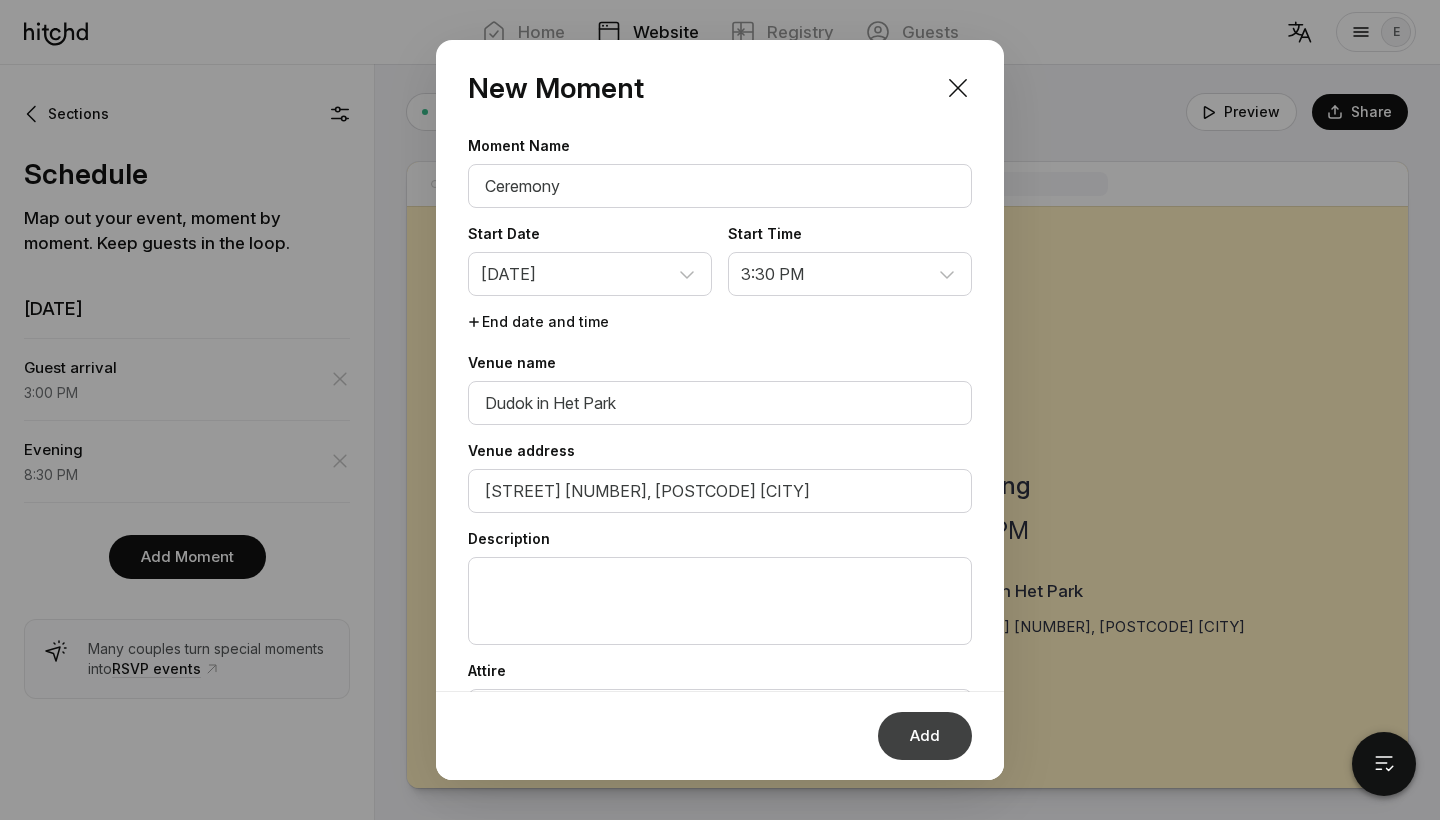click on "Add" at bounding box center (925, 736) 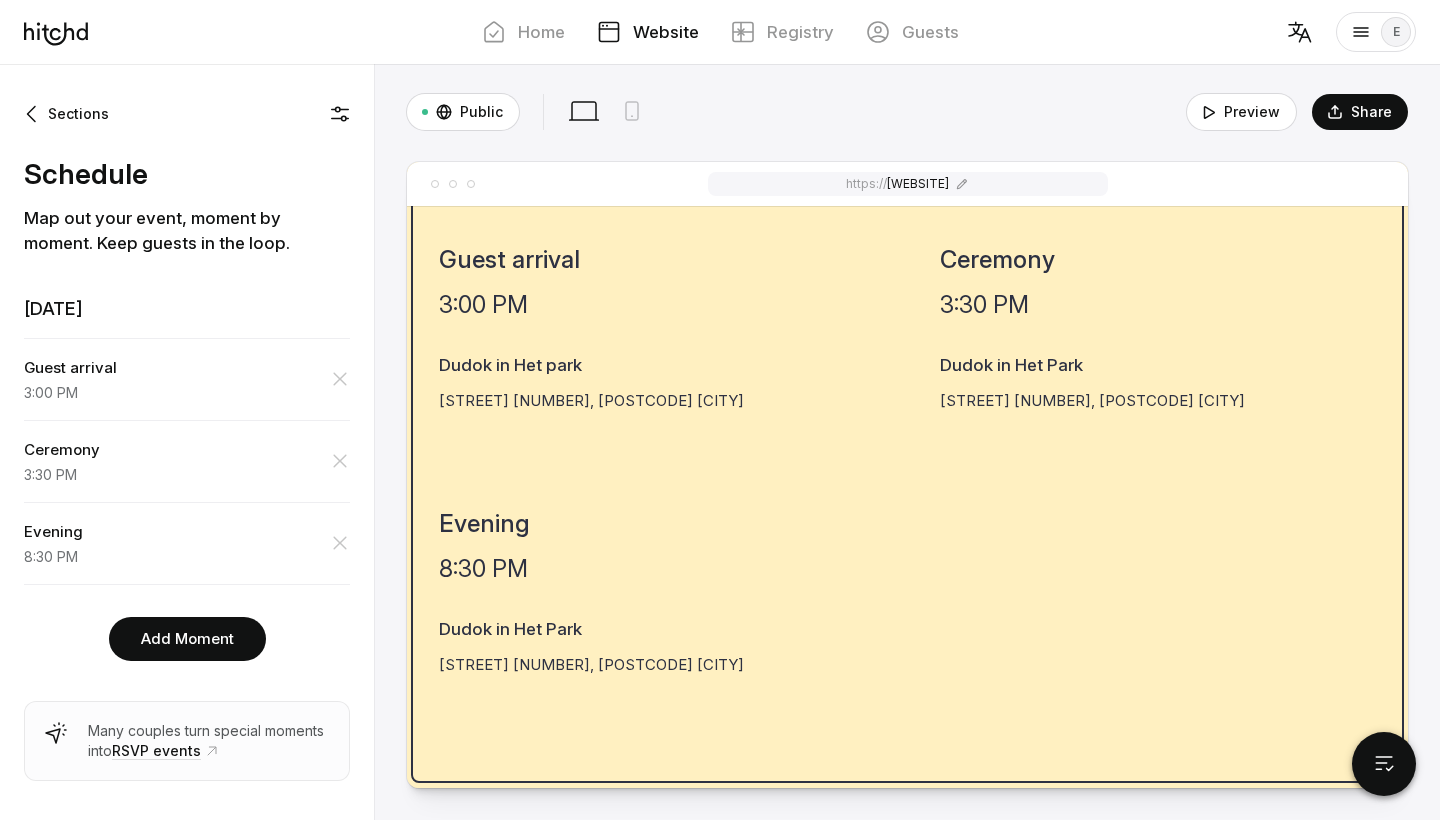scroll, scrollTop: 1462, scrollLeft: 0, axis: vertical 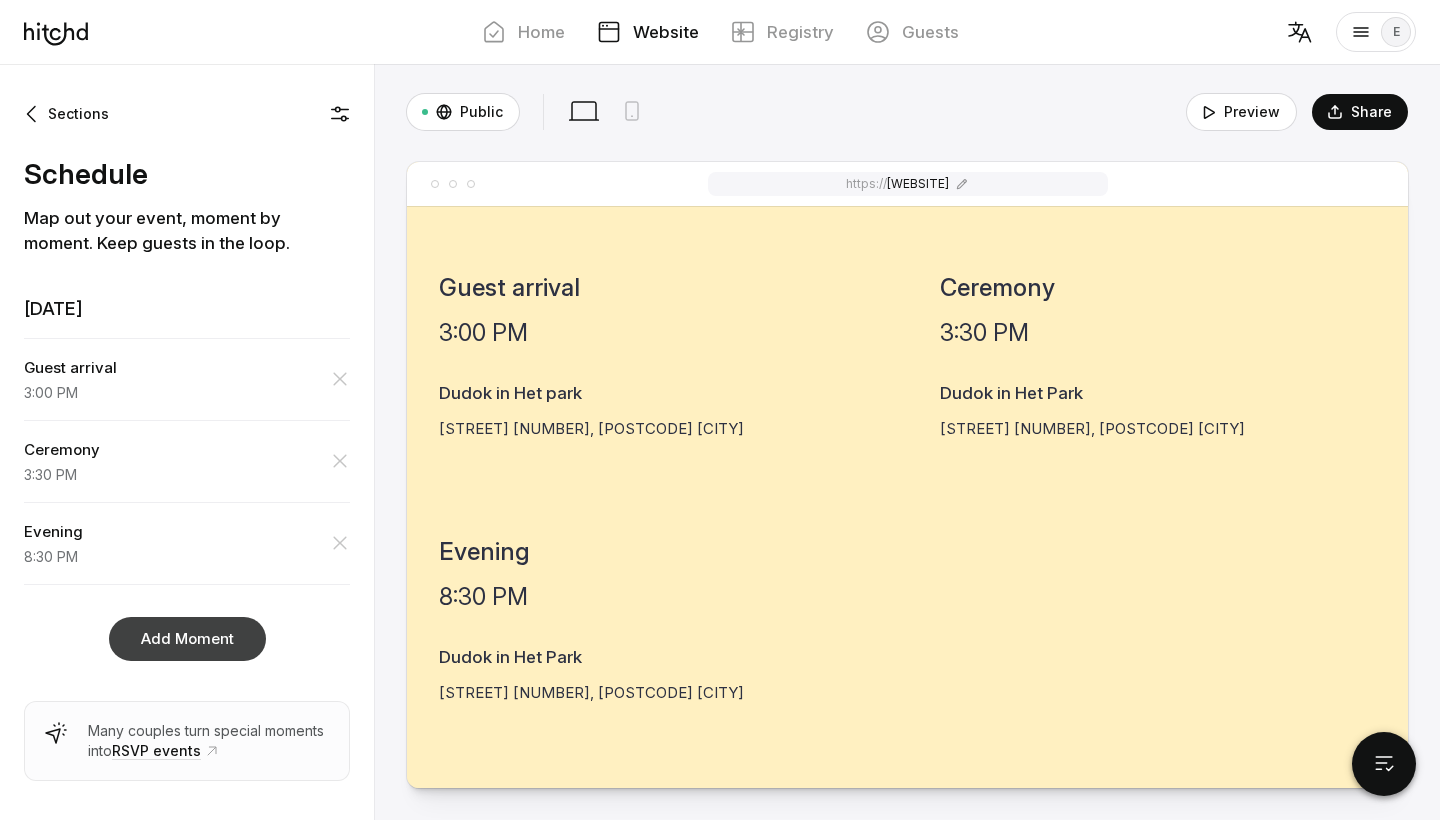 click on "Add Moment" at bounding box center (187, 639) 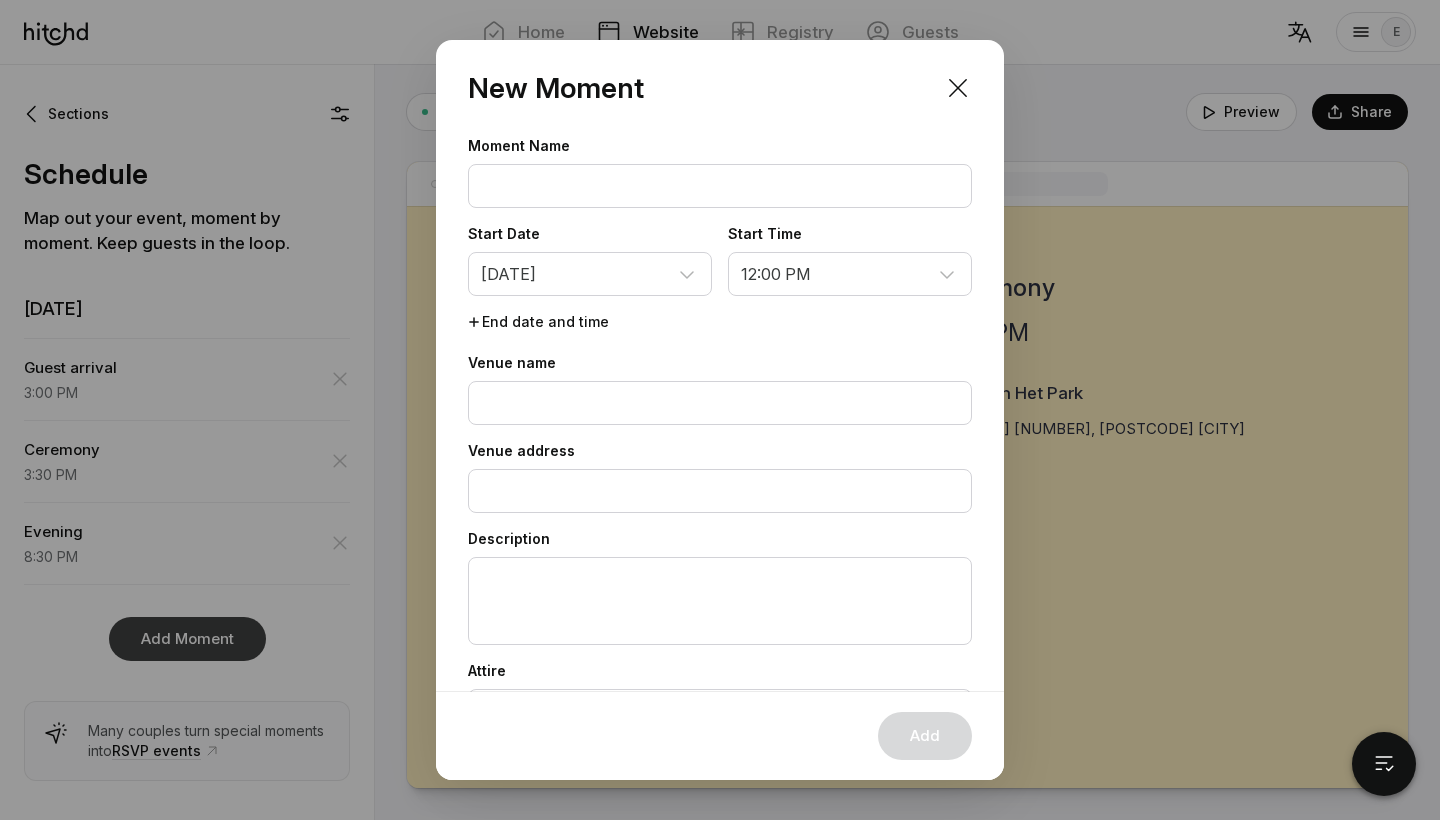 scroll, scrollTop: 1264, scrollLeft: 0, axis: vertical 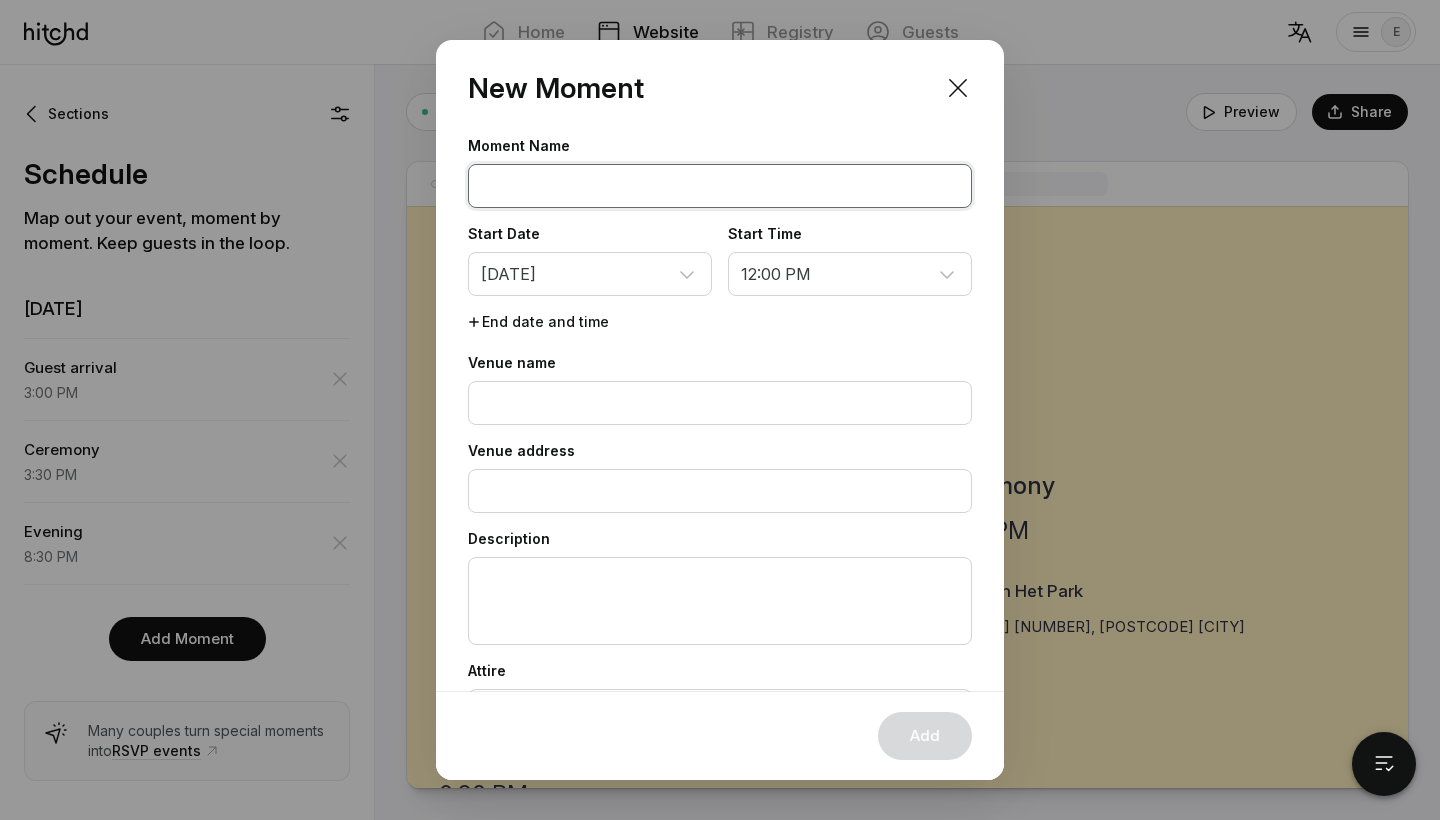 click at bounding box center [720, 186] 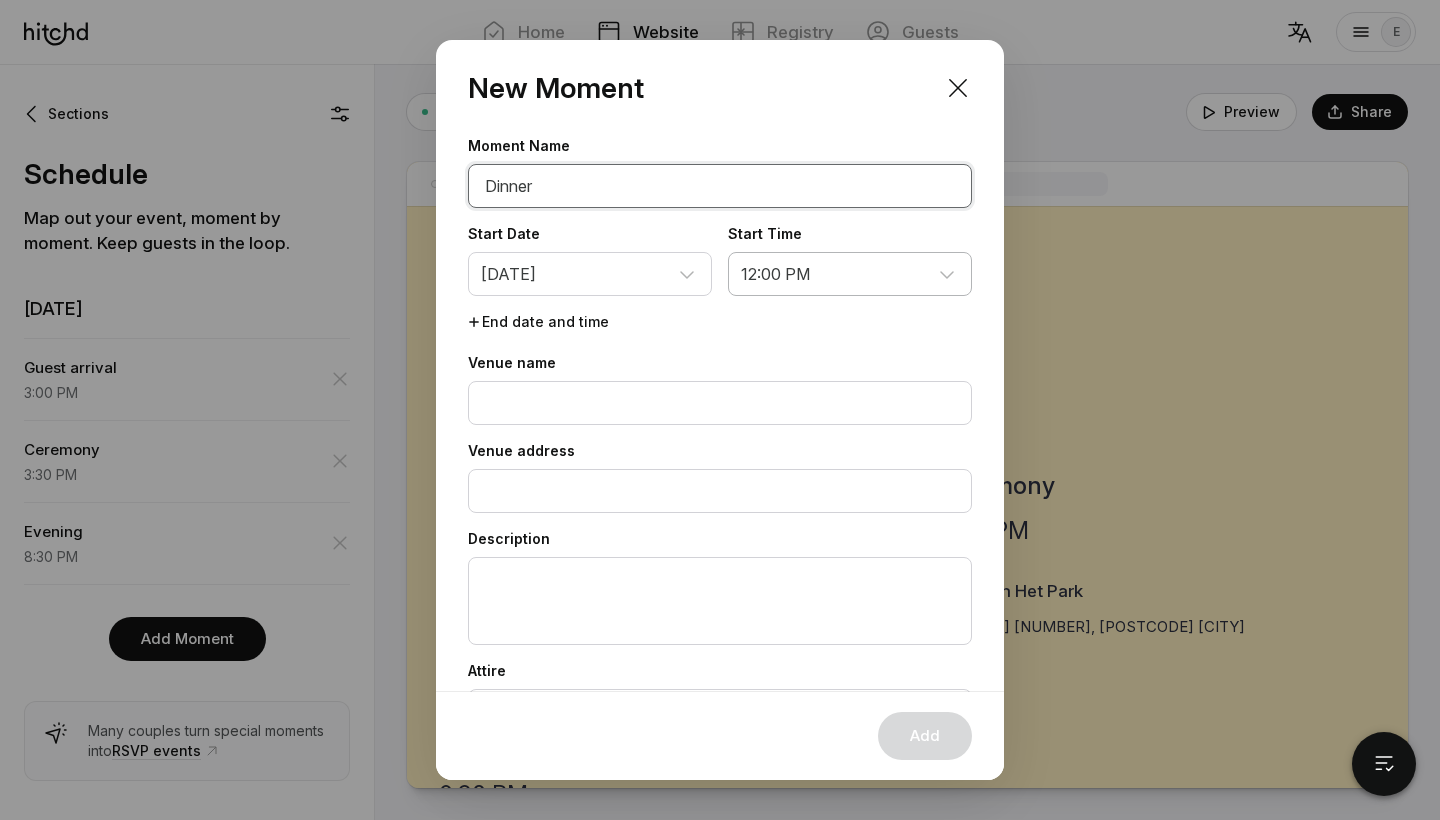 type on "Dinner" 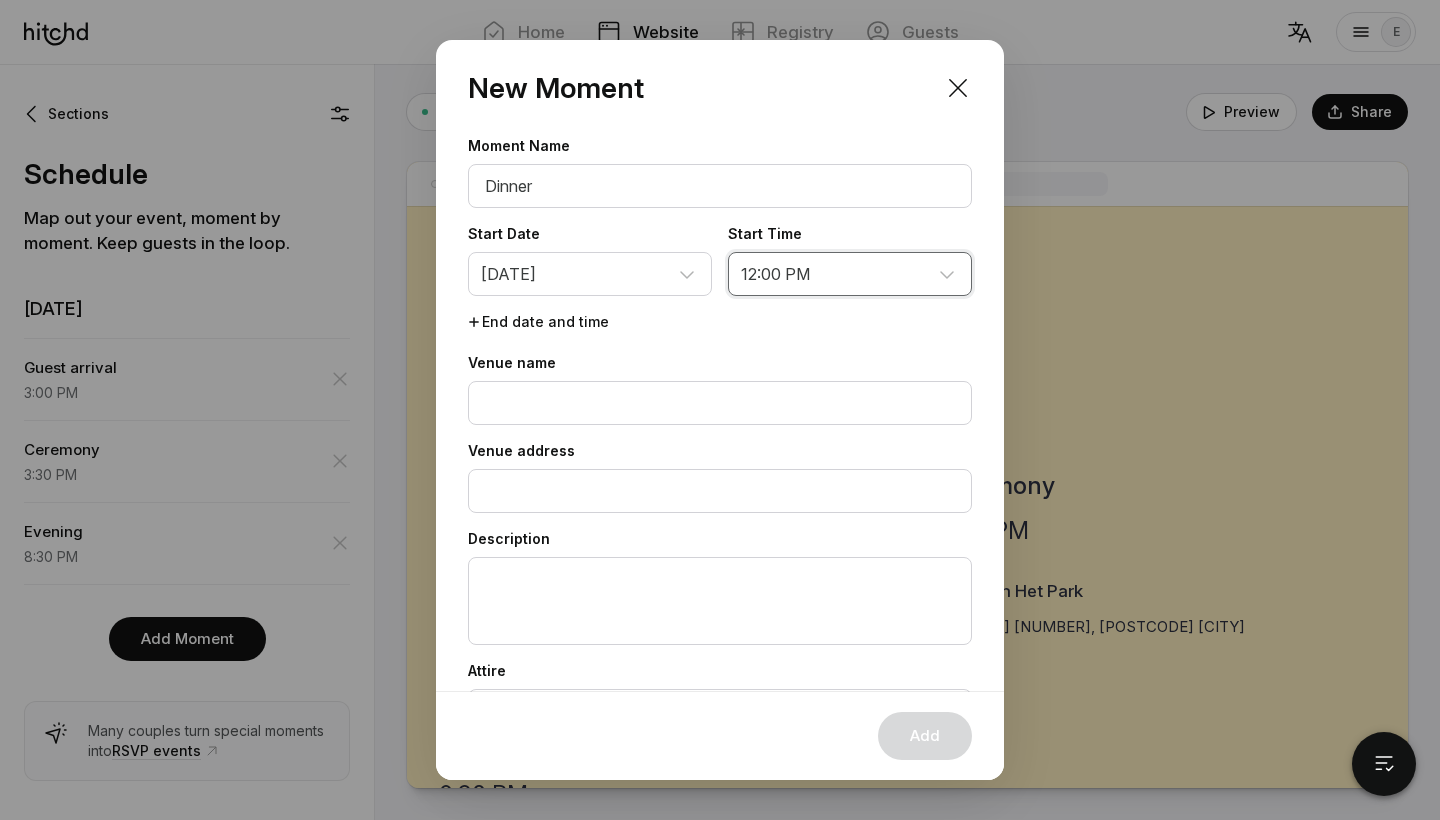 select on "5:30 PM" 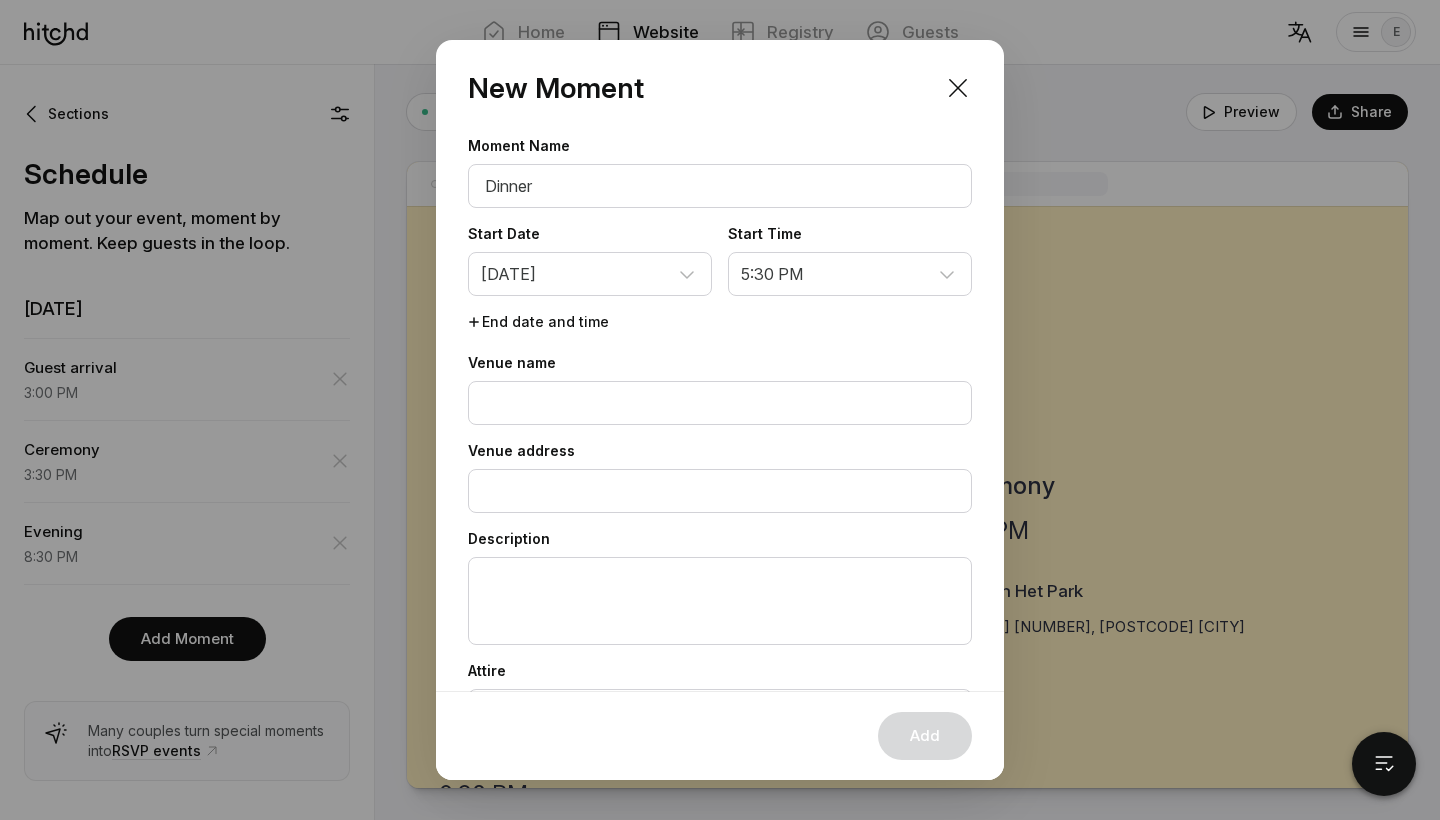 click on "Moment Name
Dinner
Start Date
[DATE]
Start Time
[TIME]
Attire" at bounding box center [720, 450] 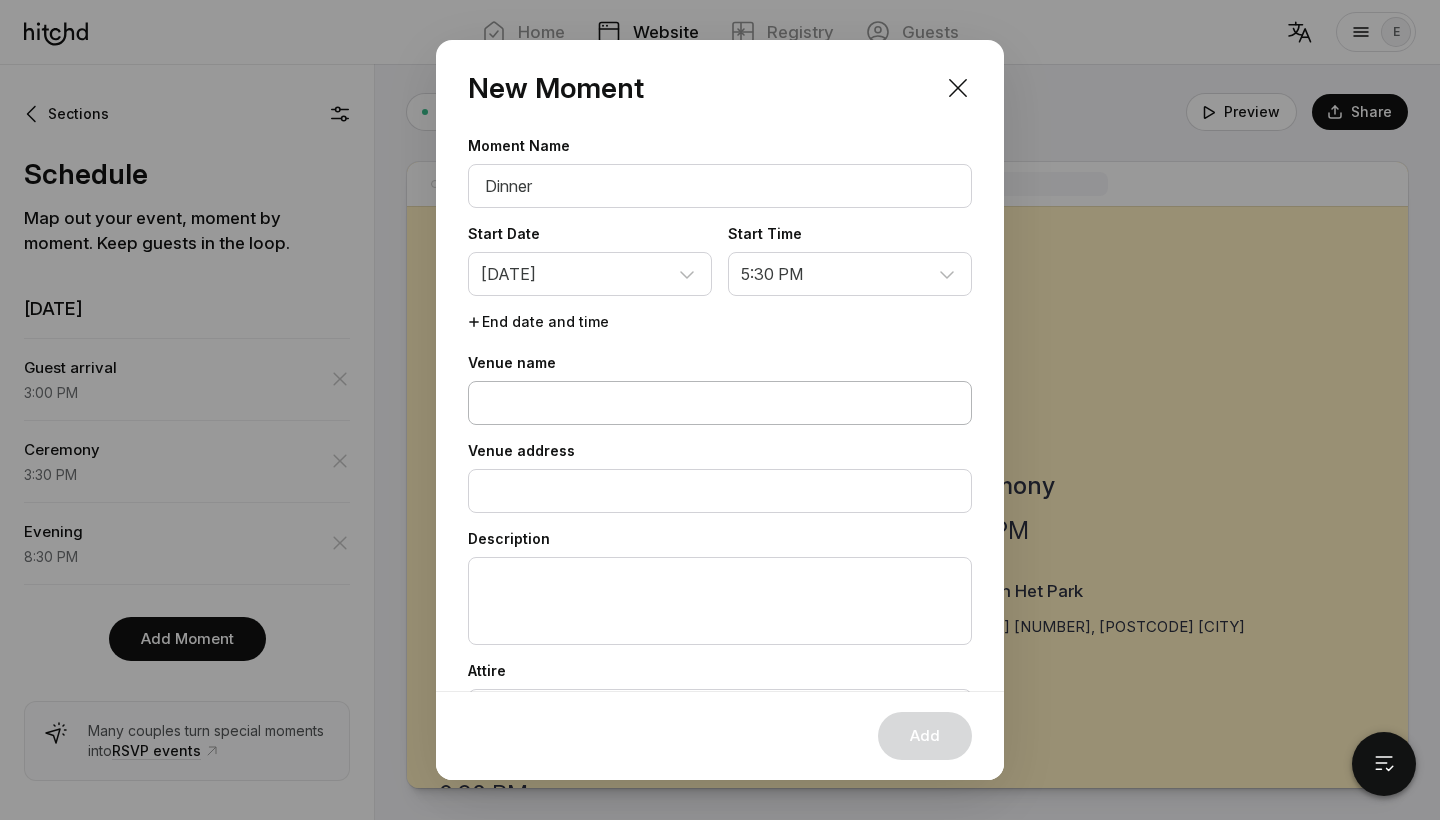 scroll, scrollTop: -2, scrollLeft: 0, axis: vertical 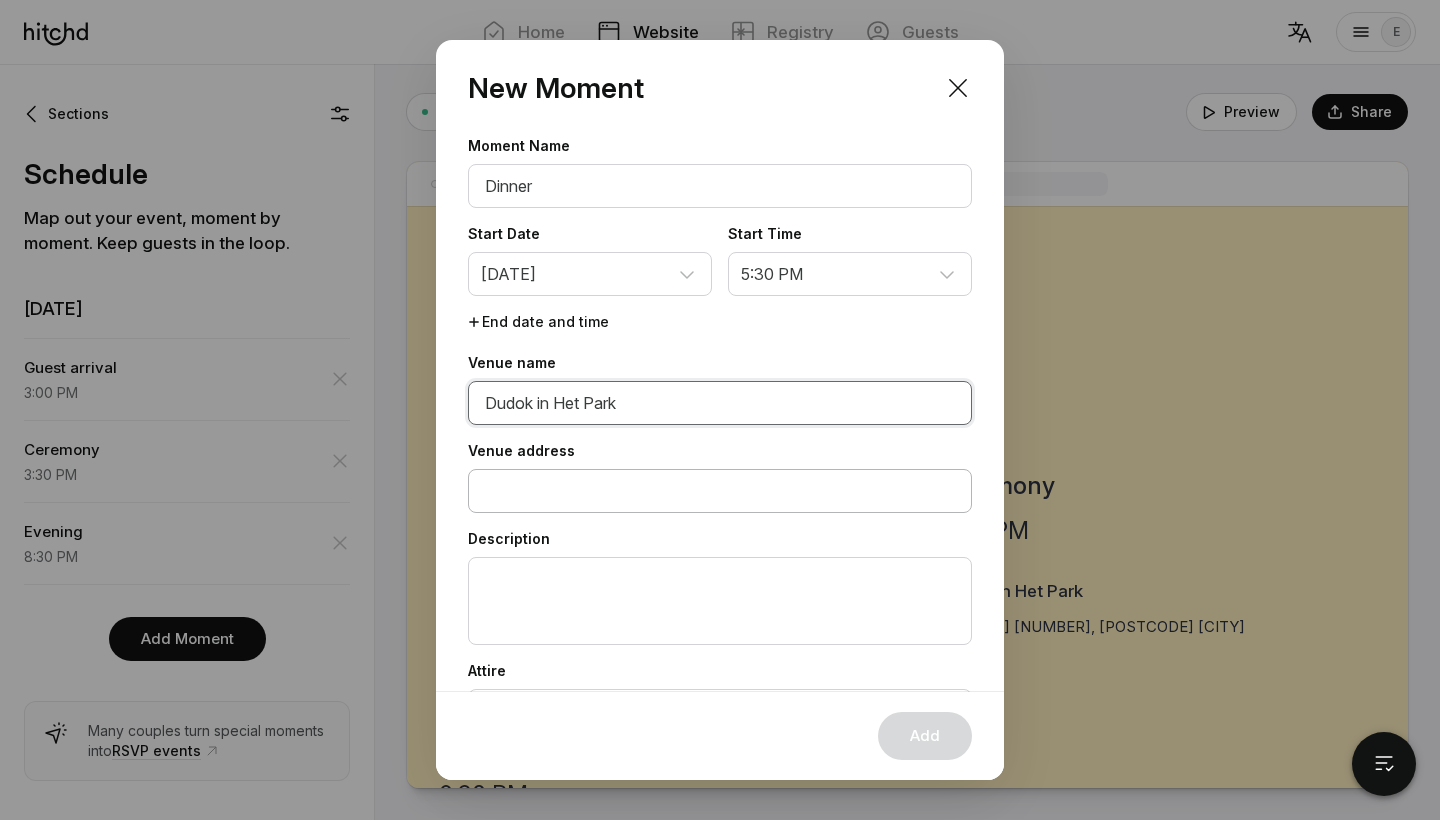type on "Dudok in Het Park" 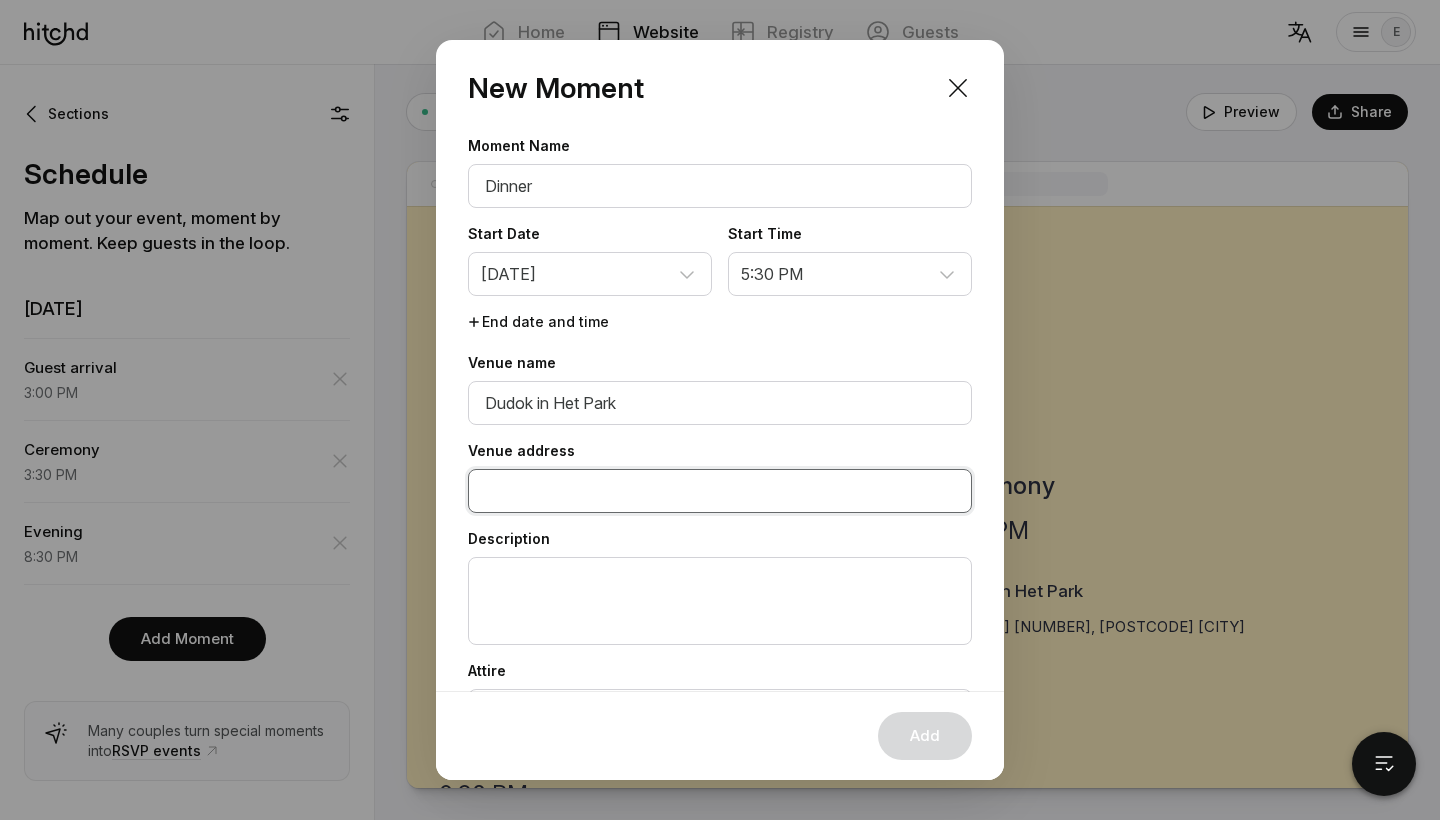 paste on "[STREET] [NUMBER], [POSTCODE] [CITY]" 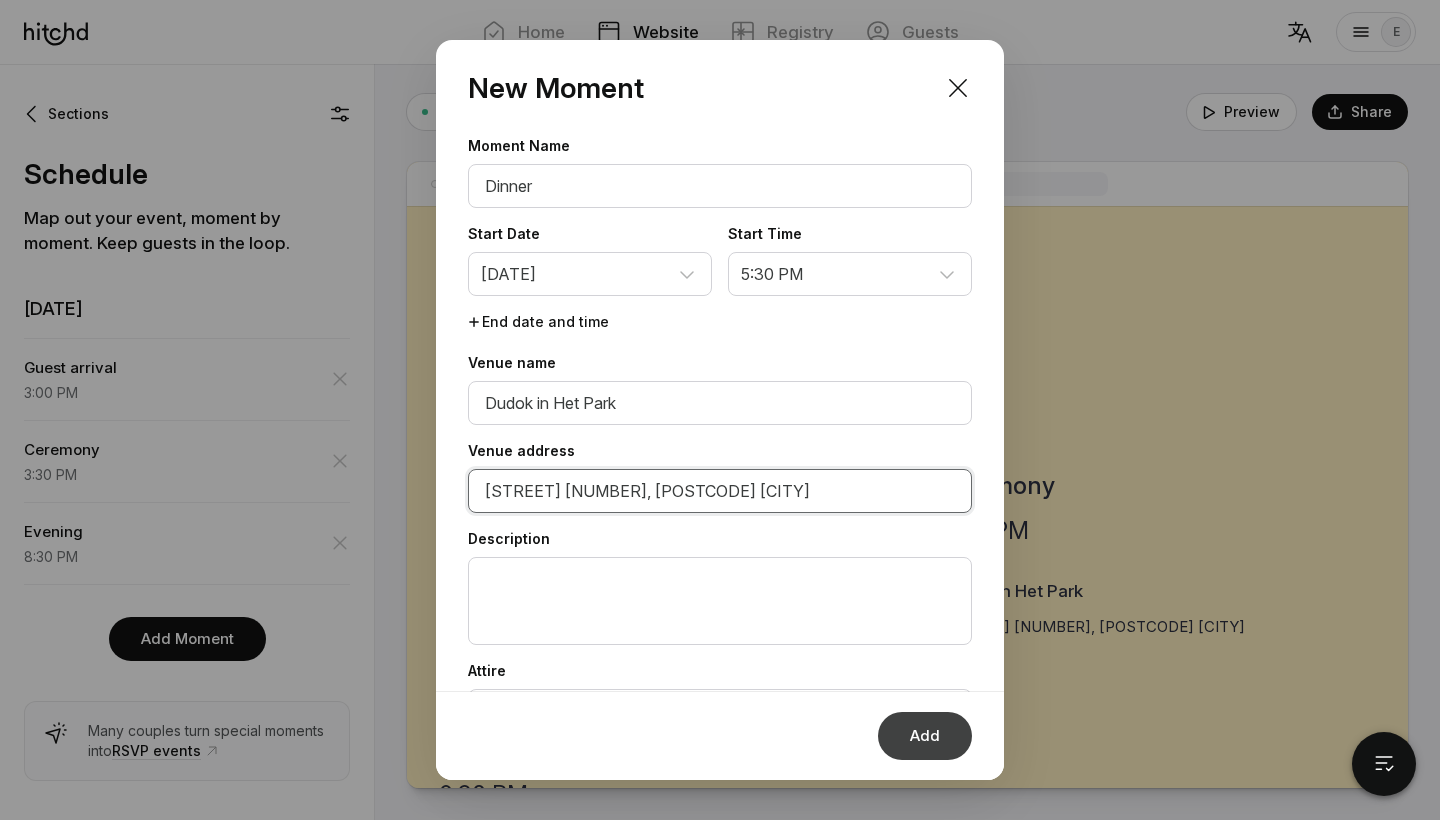 type on "[STREET] [NUMBER], [POSTCODE] [CITY]" 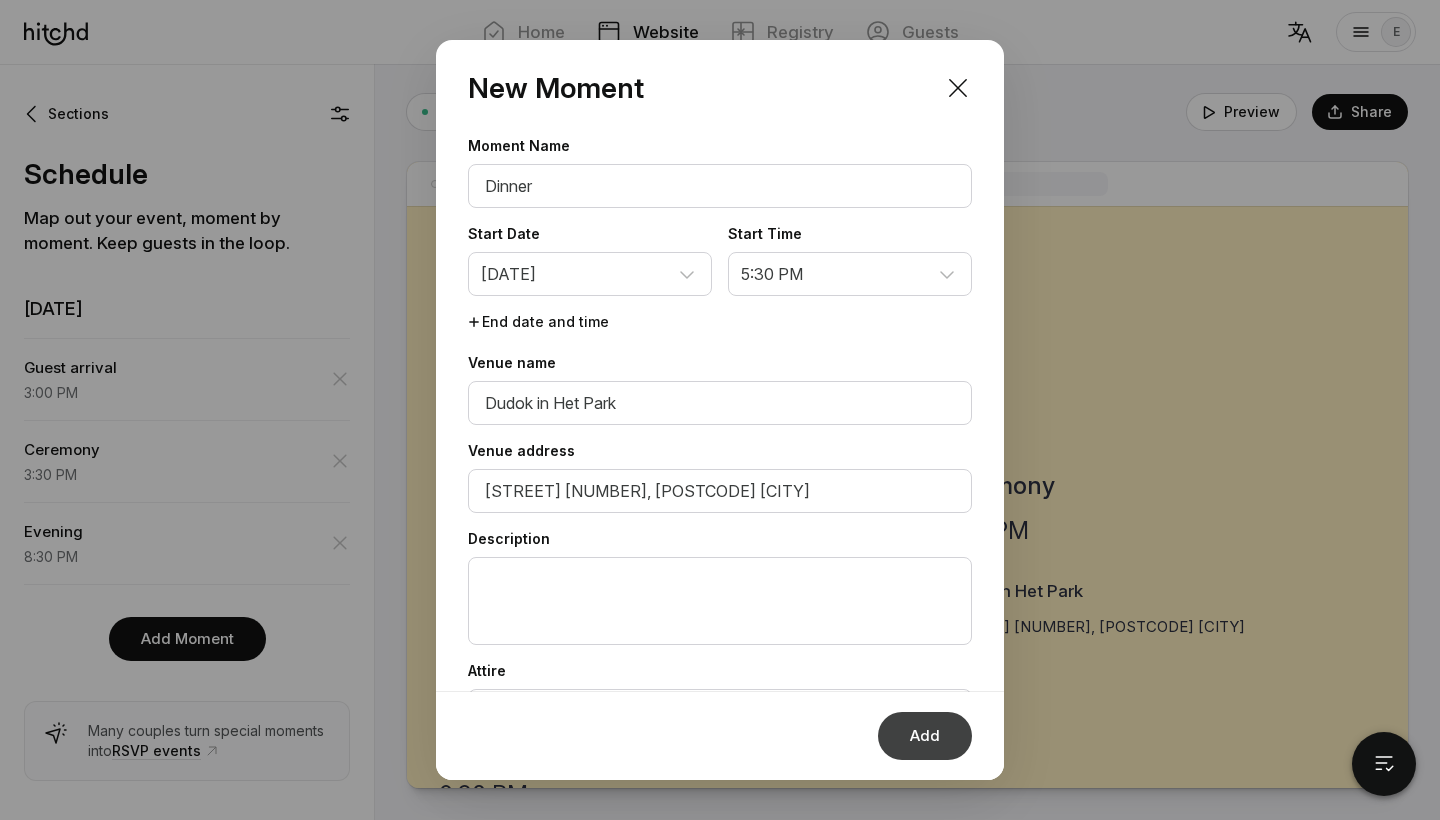 click on "Add" at bounding box center (925, 736) 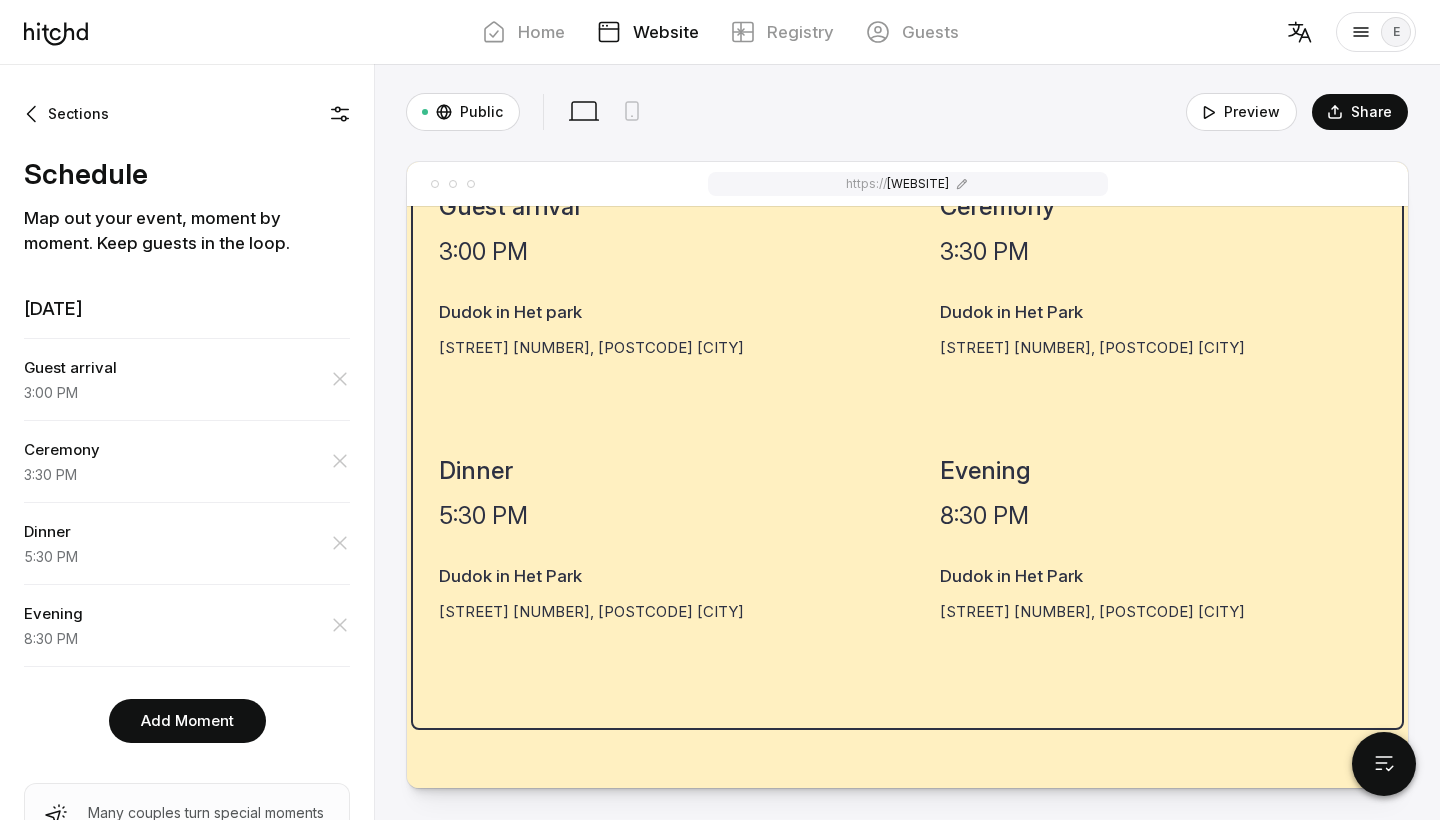 scroll, scrollTop: 1544, scrollLeft: 0, axis: vertical 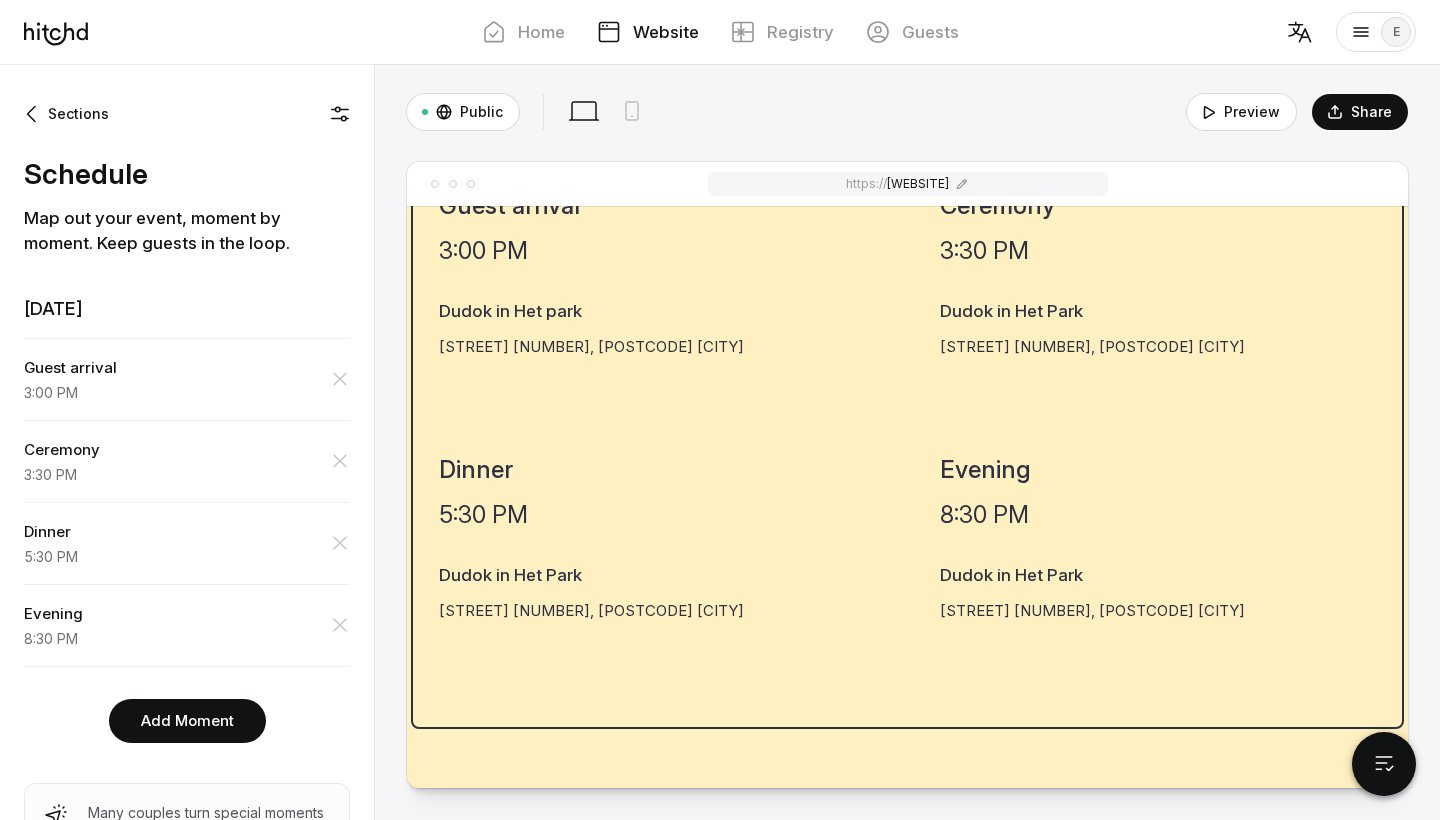 click on "8:30 PM" at bounding box center (483, 250) 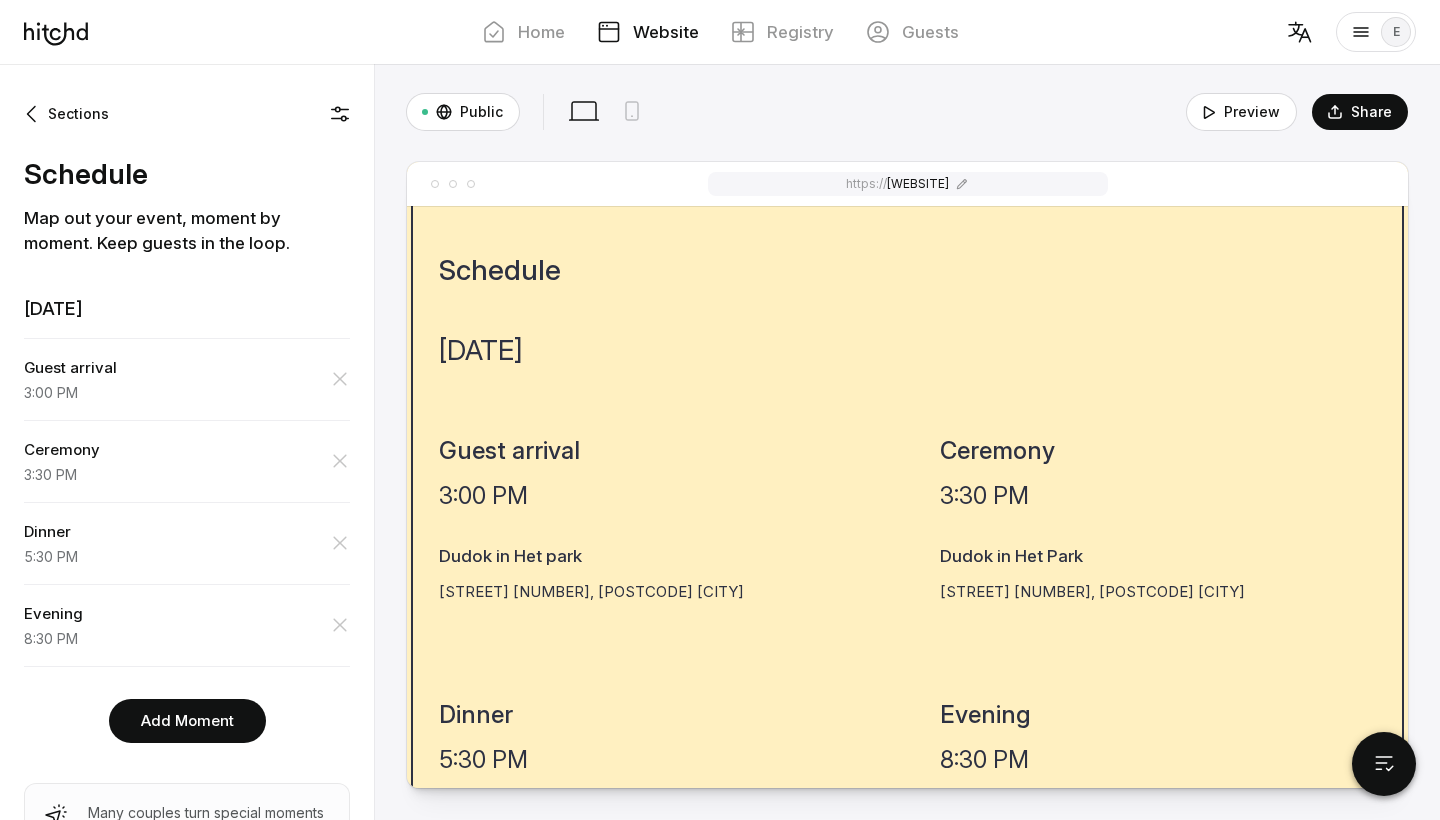 scroll, scrollTop: 1264, scrollLeft: 0, axis: vertical 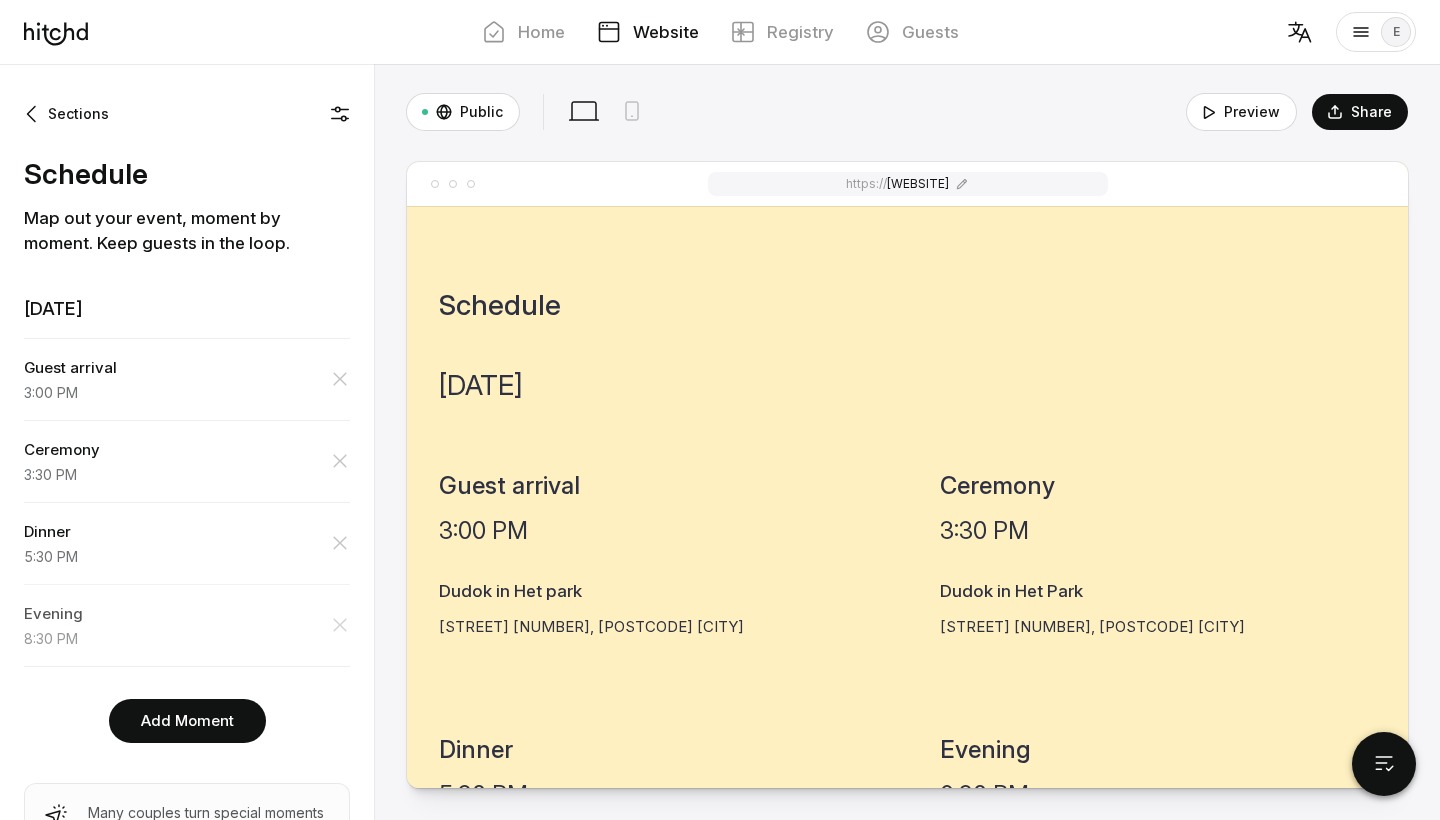click on "Evening" at bounding box center [187, 368] 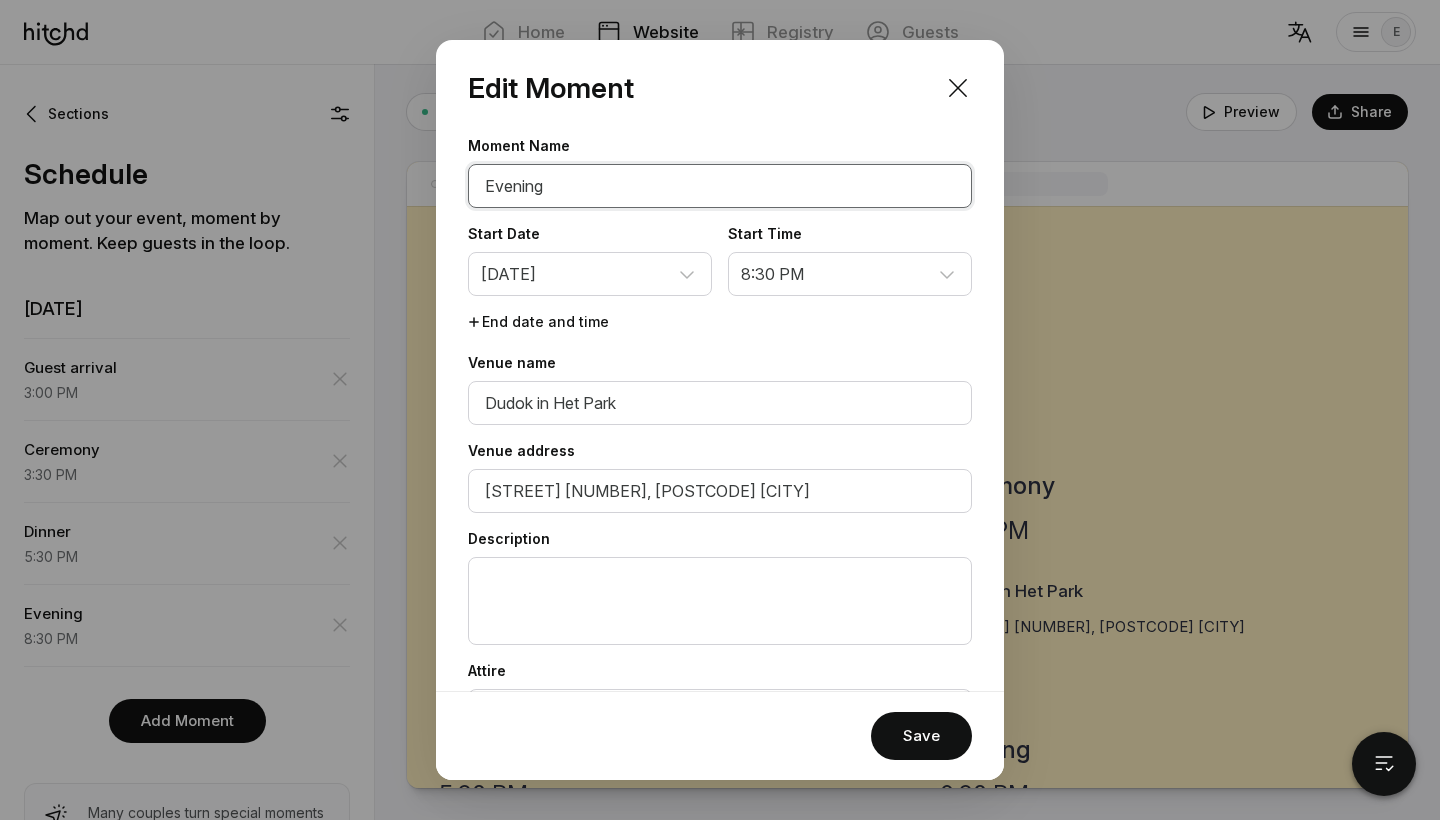 click on "Evening" at bounding box center [720, 186] 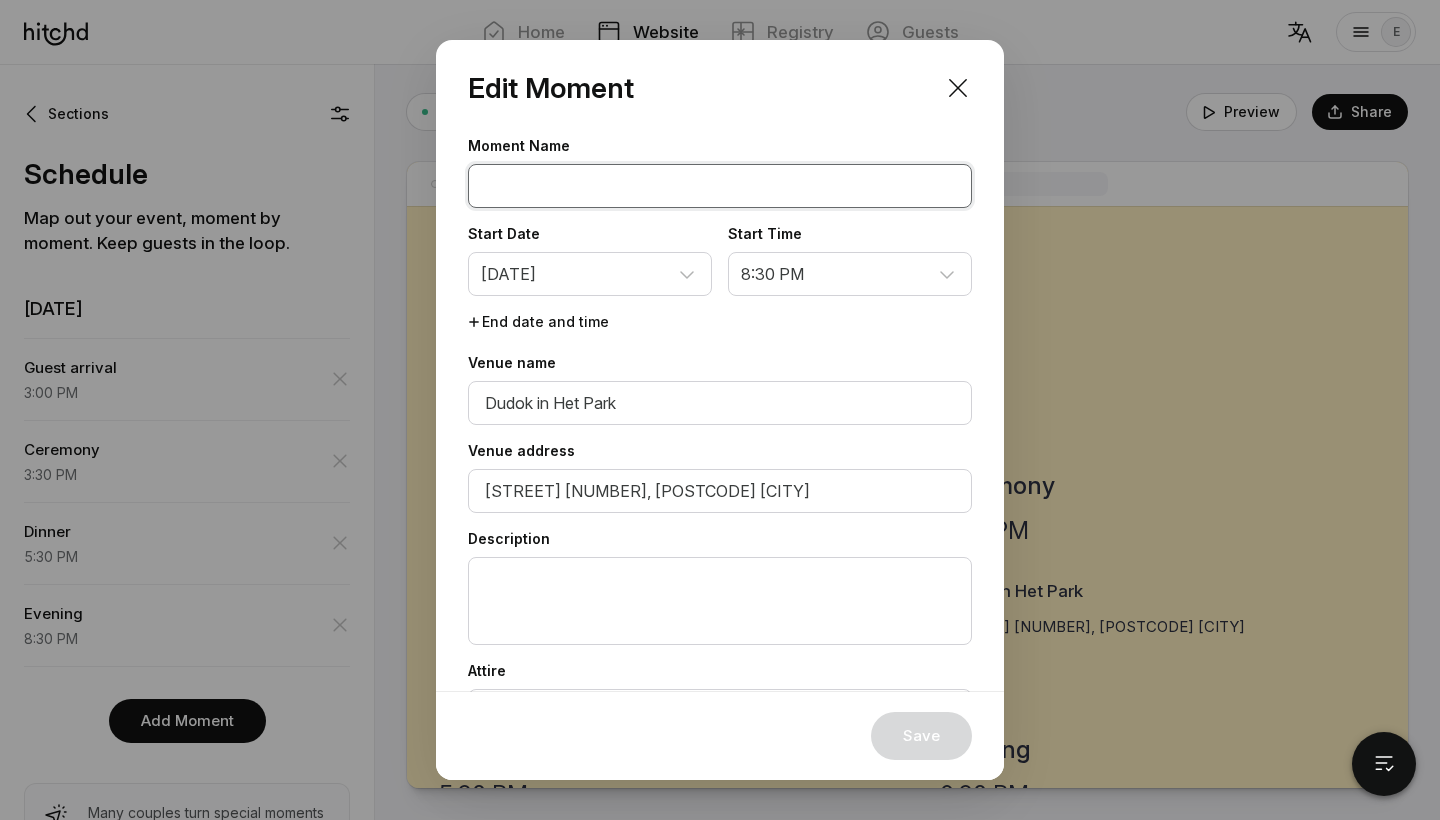click at bounding box center (720, 186) 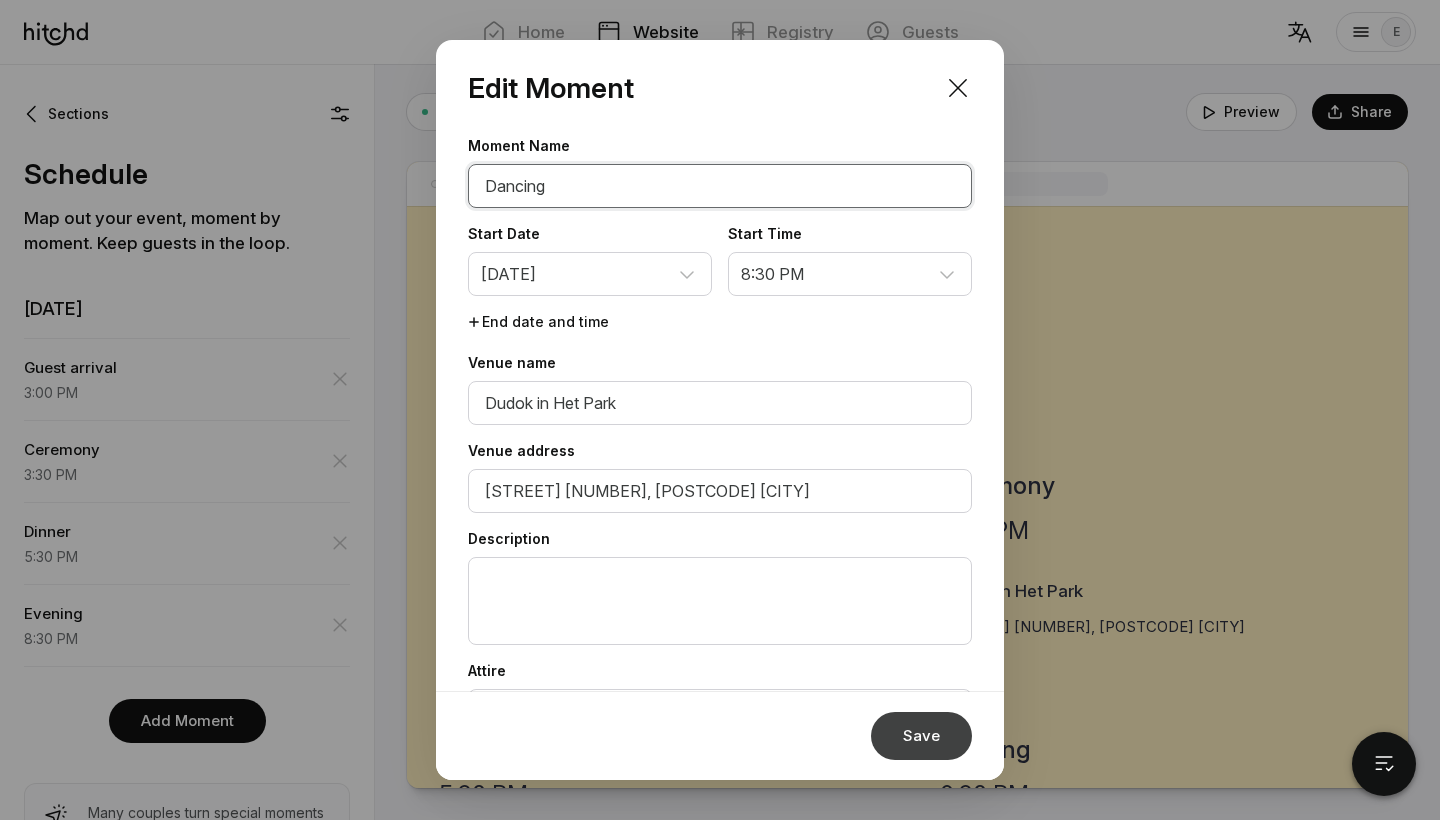 type on "Dancing" 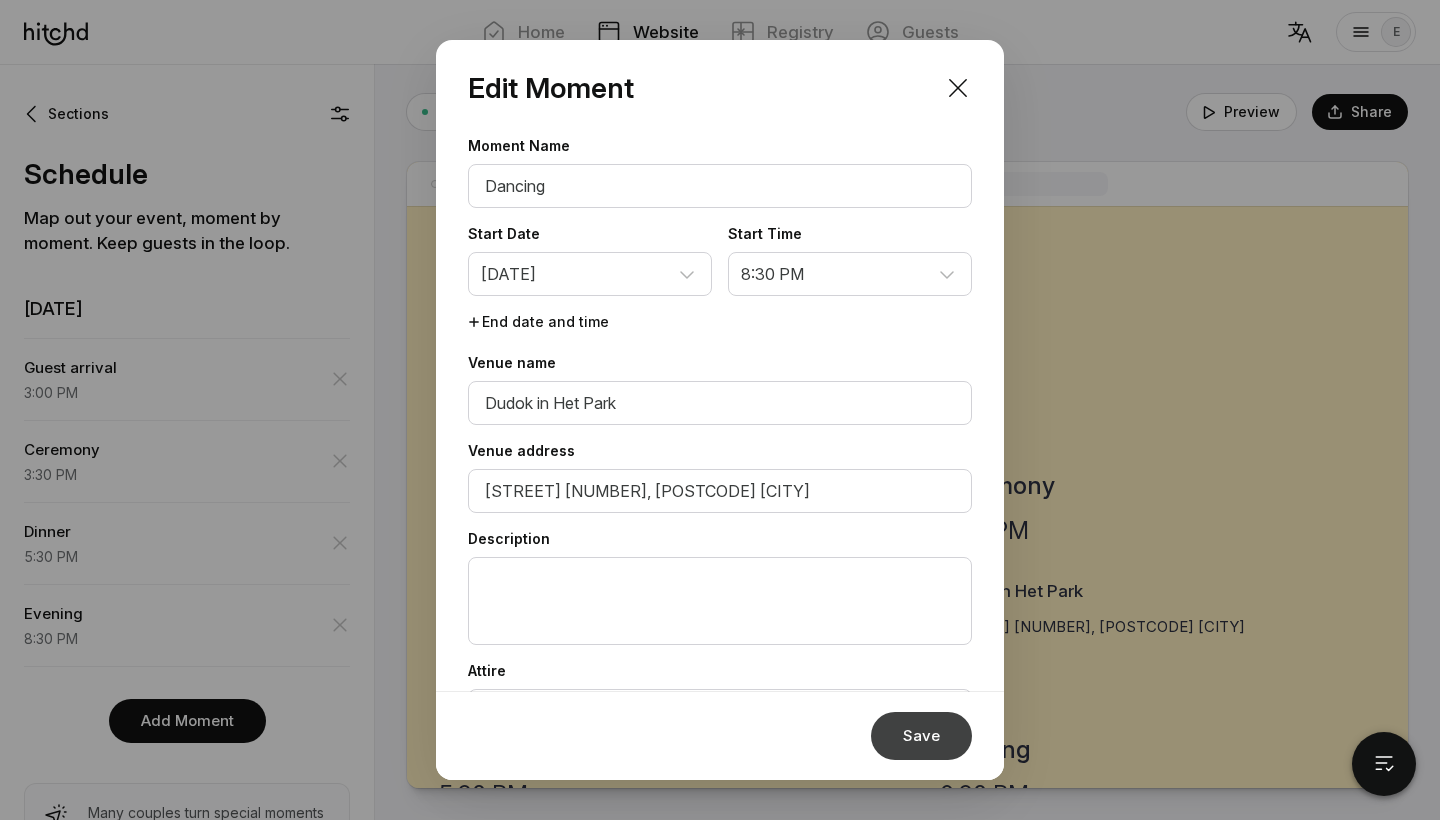 click on "Save" at bounding box center (921, 736) 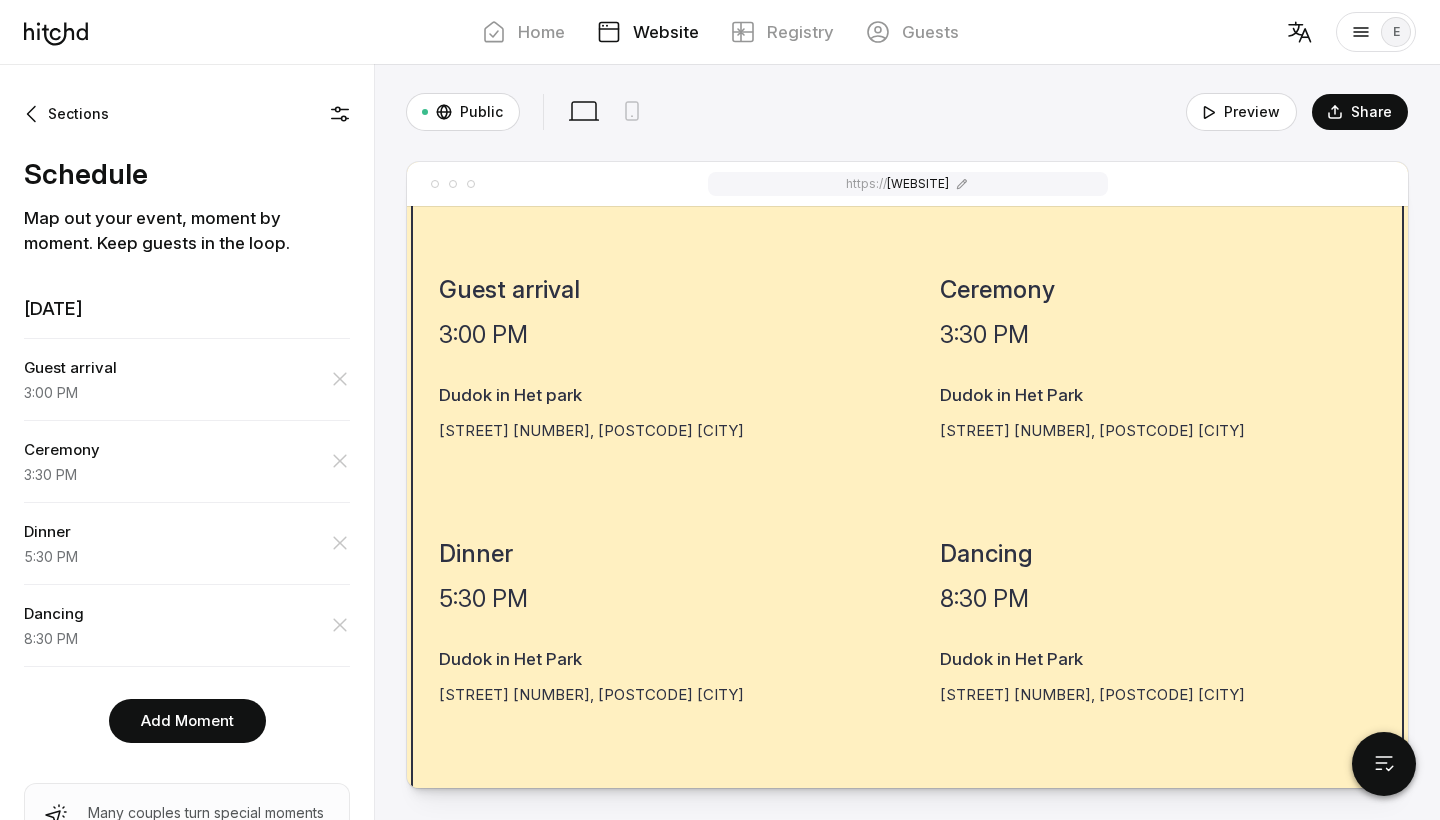 scroll, scrollTop: 1516, scrollLeft: 0, axis: vertical 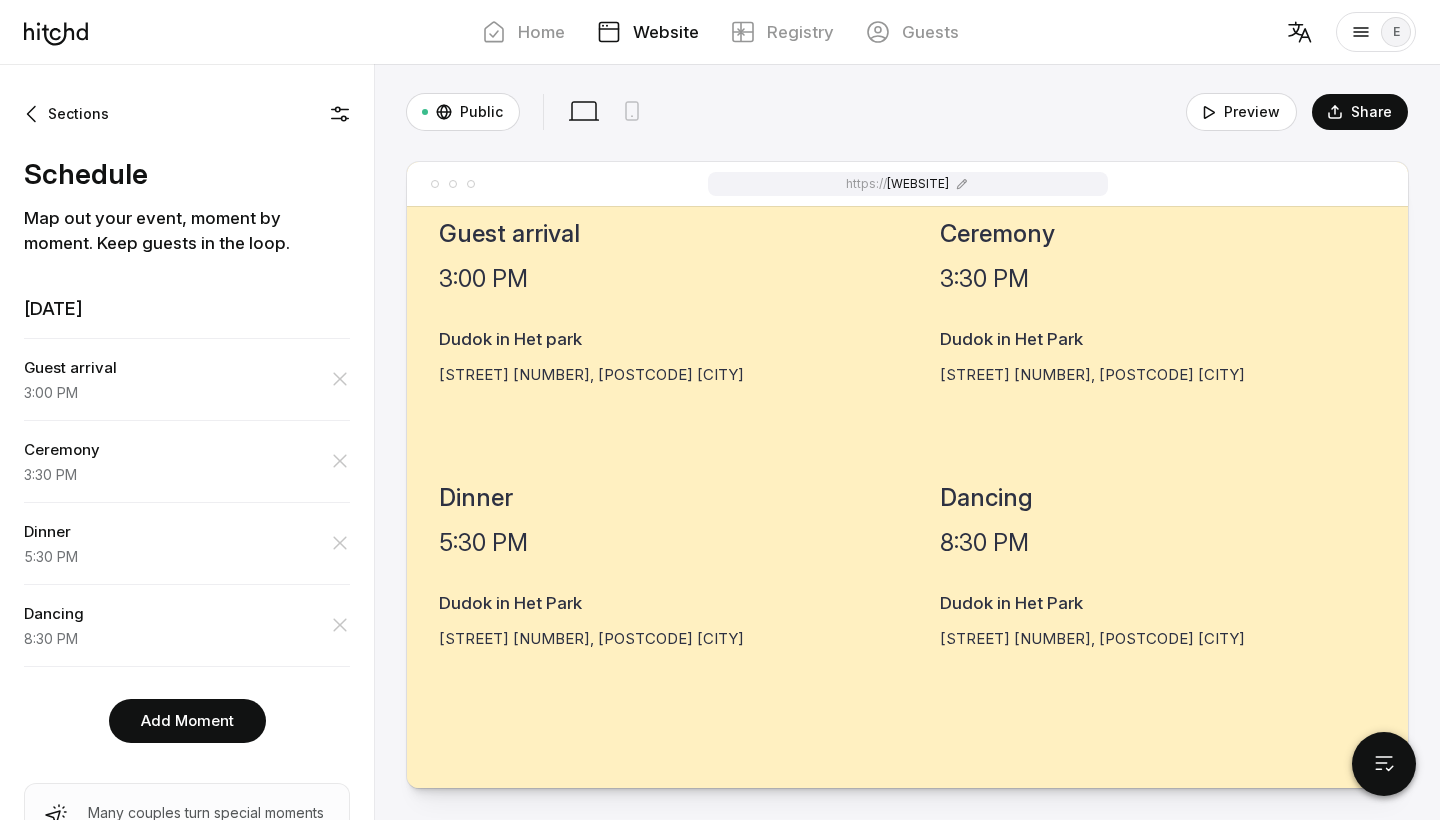 click on "[WEBSITE]" at bounding box center (908, 184) 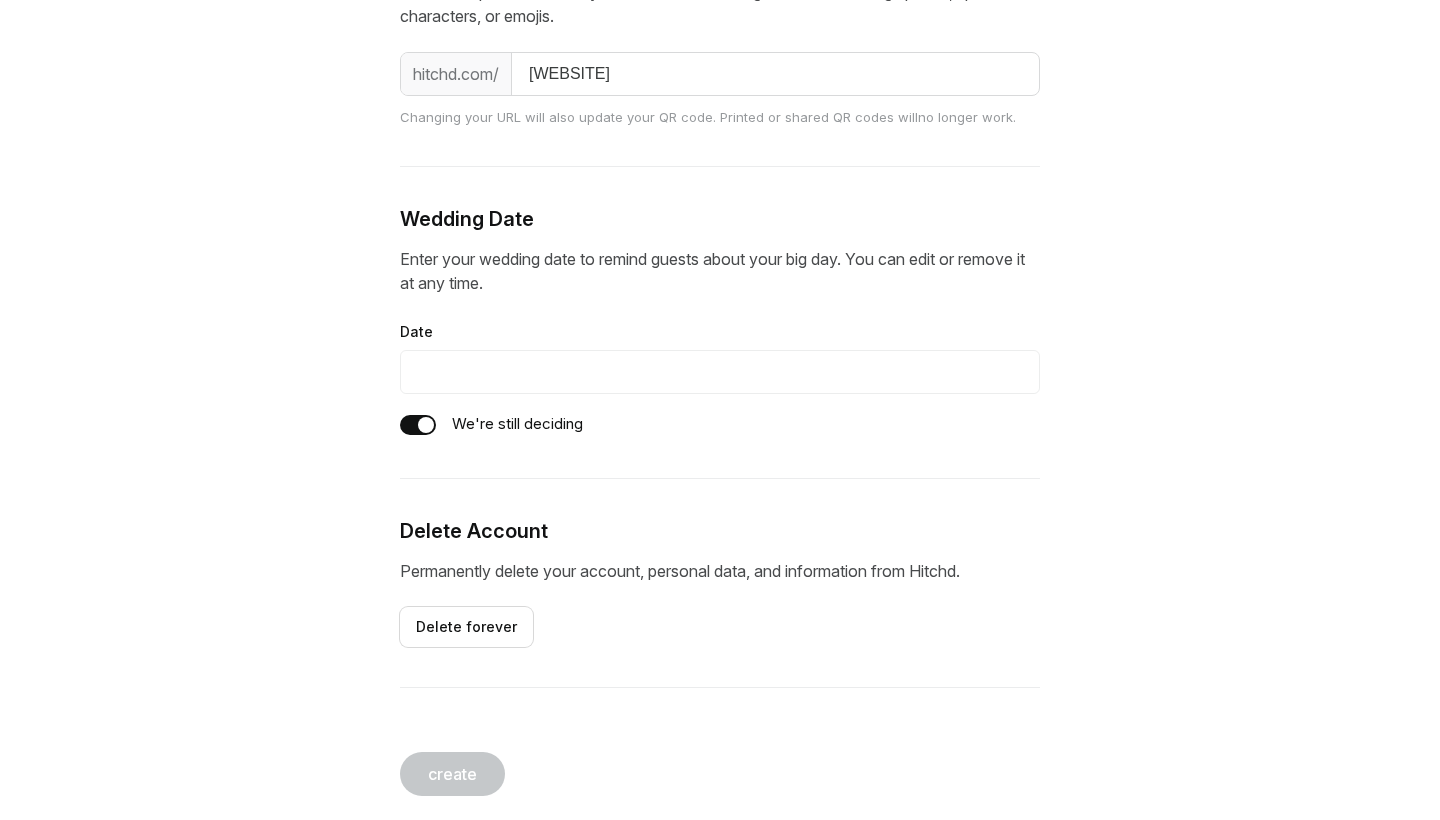 scroll, scrollTop: 1056, scrollLeft: 0, axis: vertical 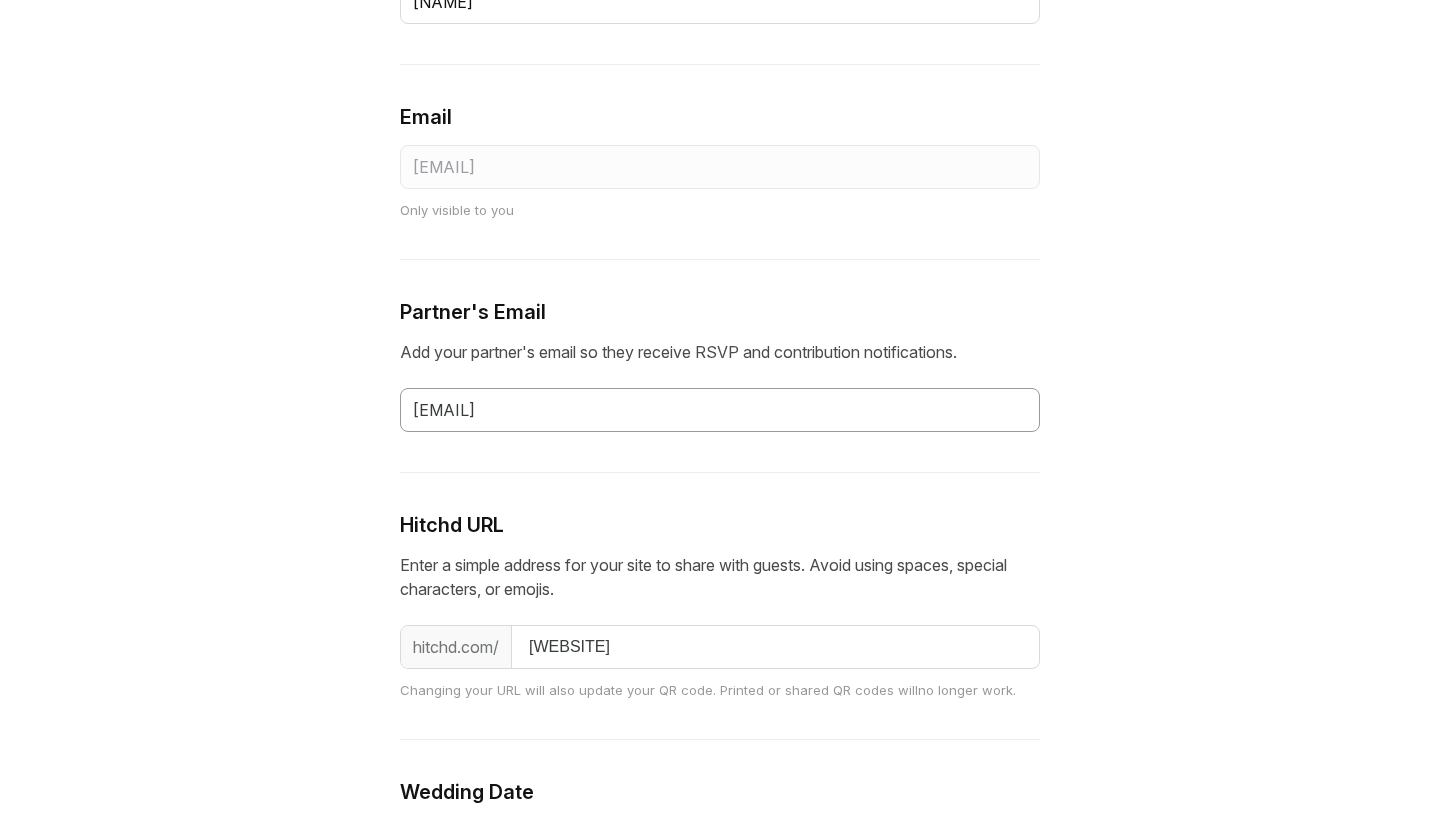 type on "[EMAIL]" 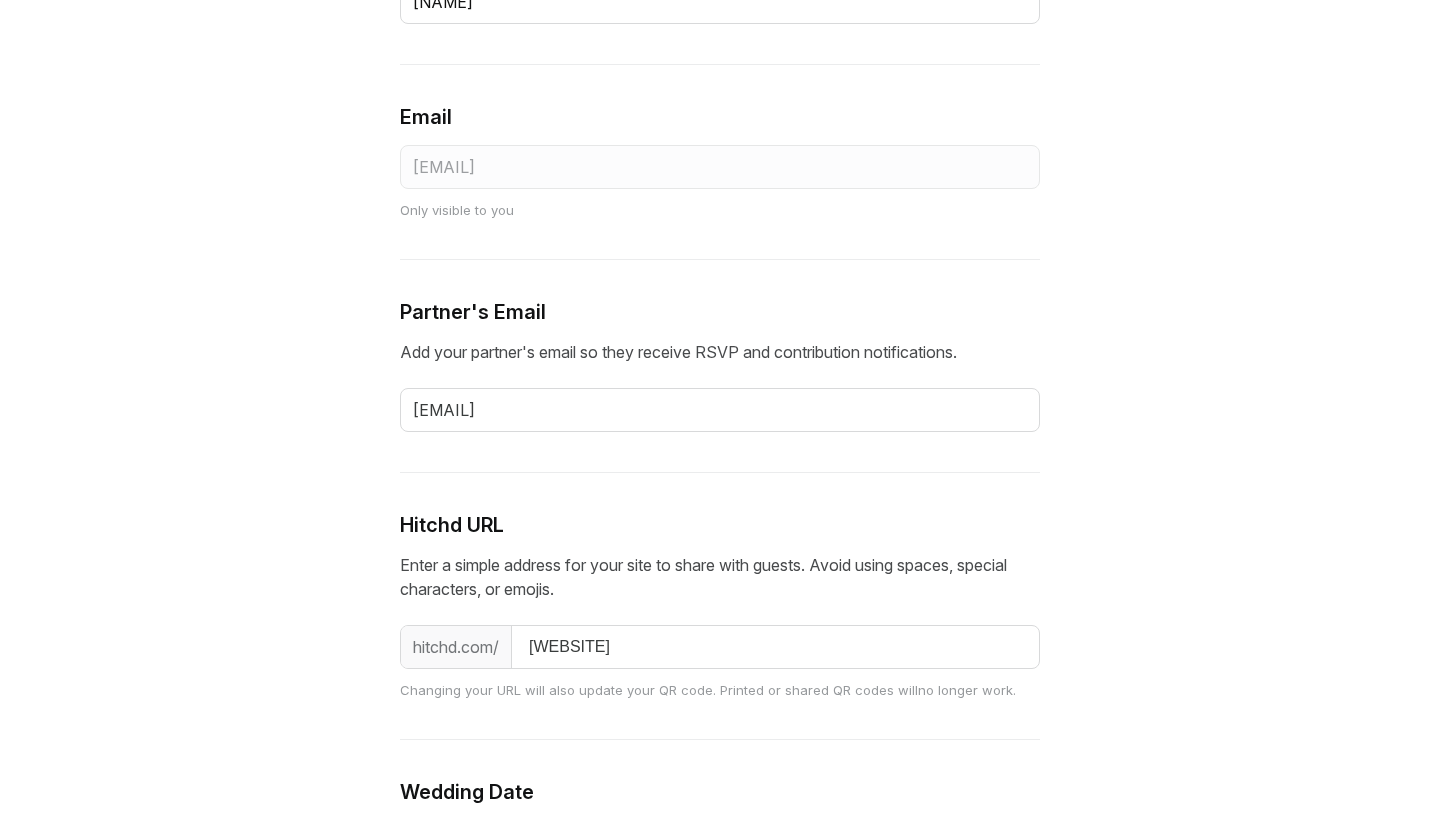 click on "[WEBSITE]" at bounding box center (720, 647) 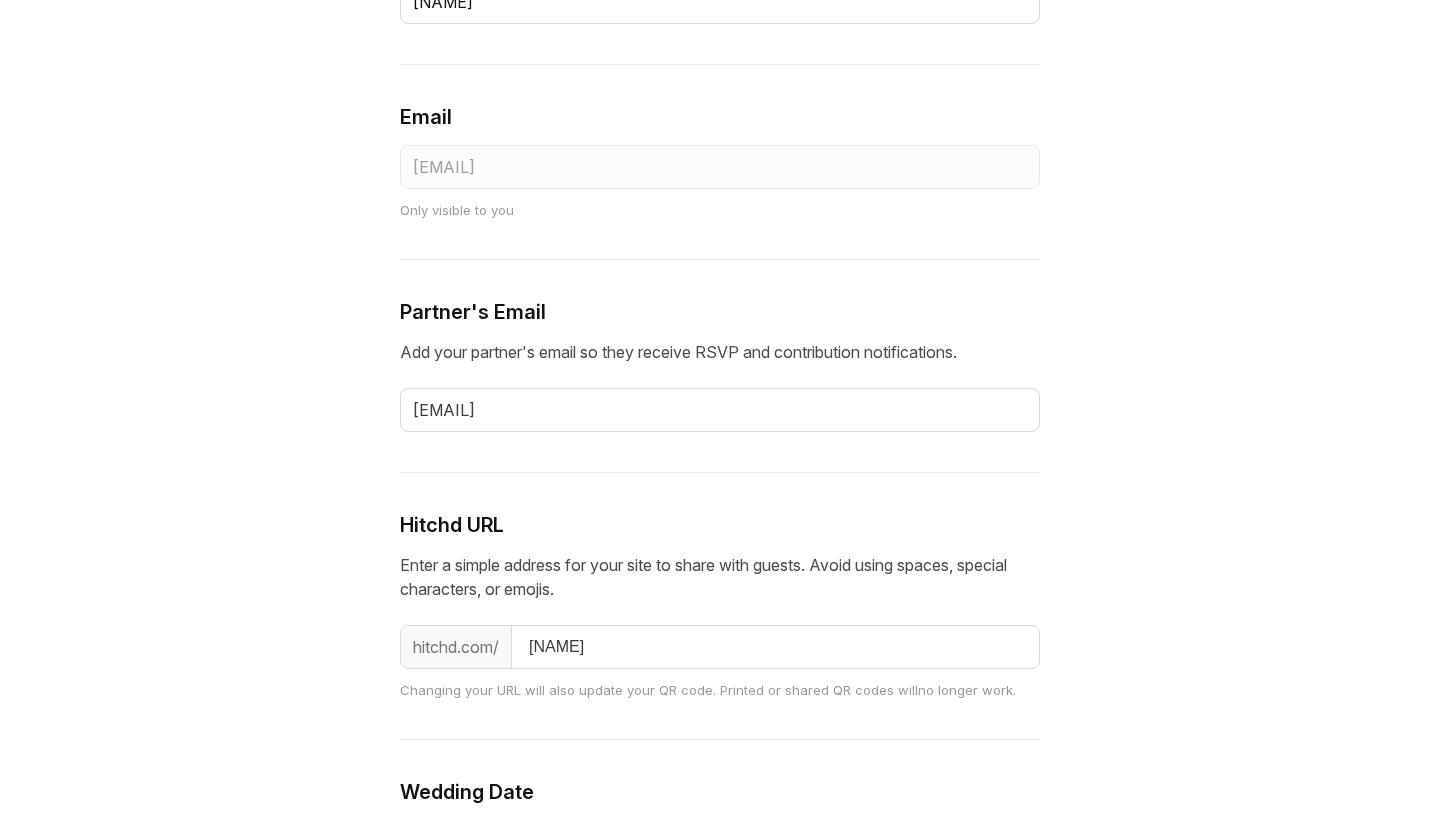 click on "Account
Settings
Notifications
Names
Your names will appear on your website, registry, and wherever they are shared.
First Name
[NAME]
Partner's First Name
[NAME]
Email
[EMAIL]
Only visible to you
Partner's Email
Add your partner's email so they receive RSVP and contribution notifications.
[EMAIL]
Hitchd URL
Enter a simple address for your site to share with guests. Avoid using spaces, special characters, or emojis.
hitchd.com/
[NAME]
no longer work .
Wedding Date
Date" at bounding box center (720, 511) 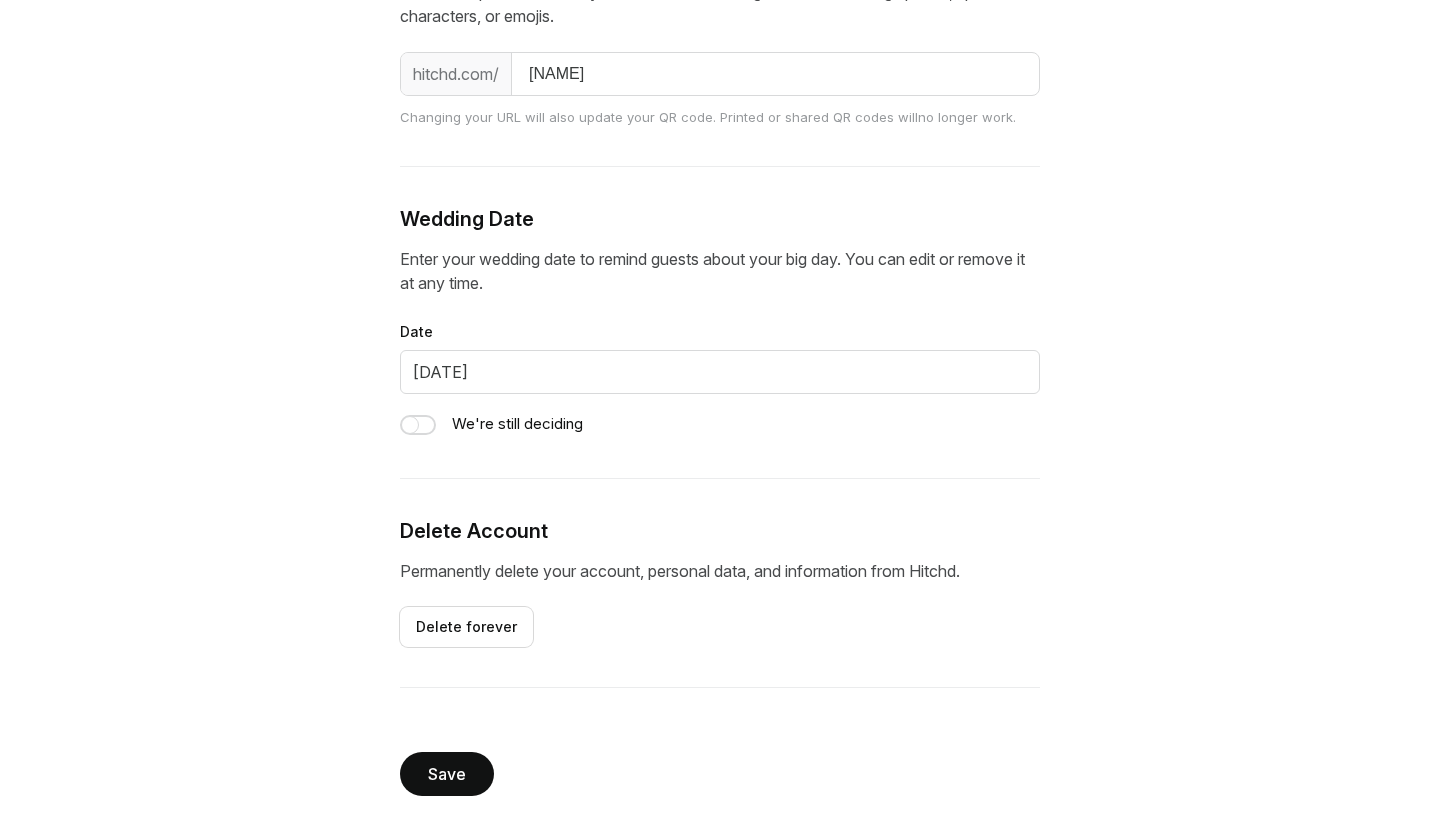 scroll, scrollTop: 1056, scrollLeft: 0, axis: vertical 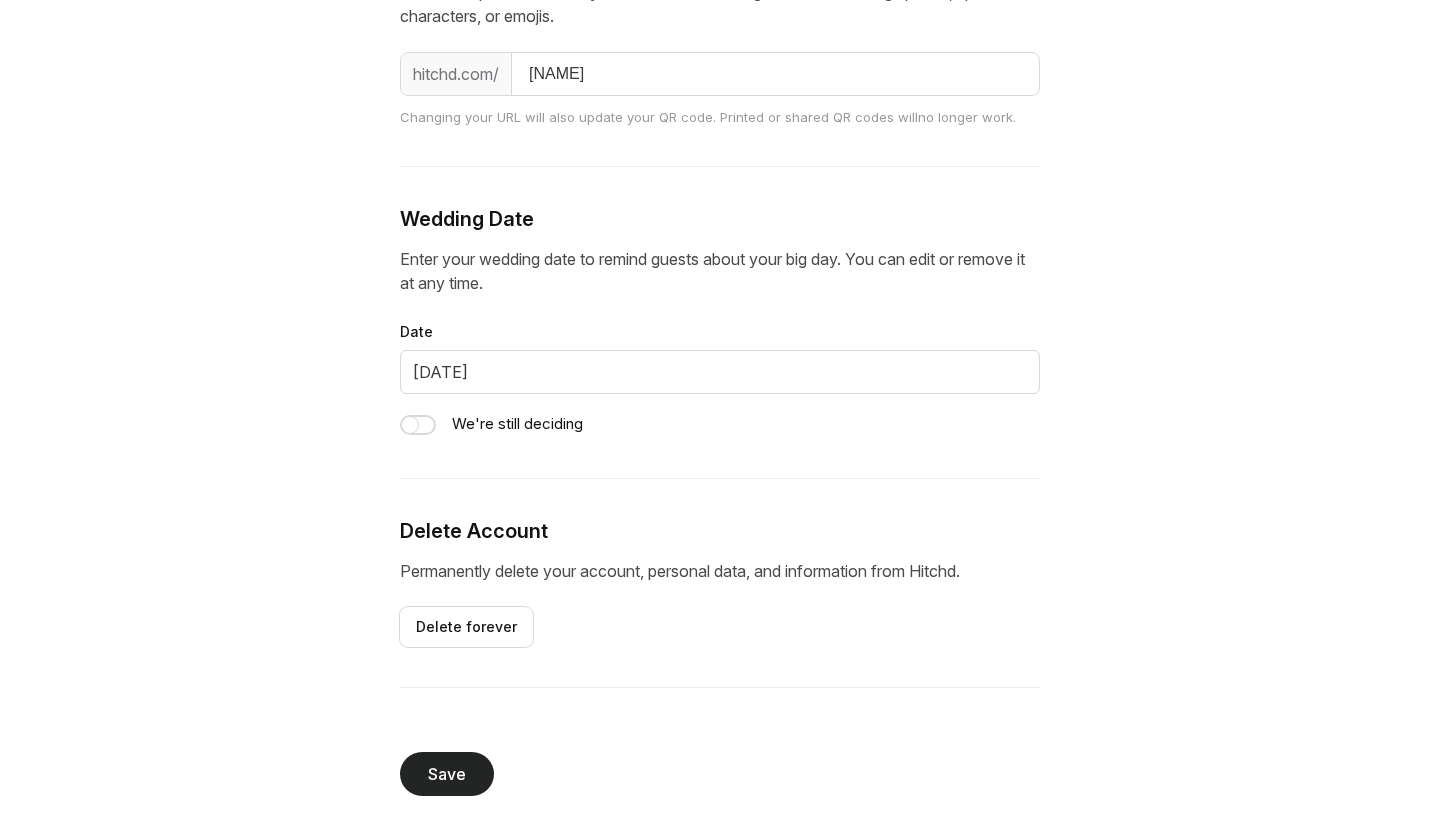 click on "Save" at bounding box center [447, 774] 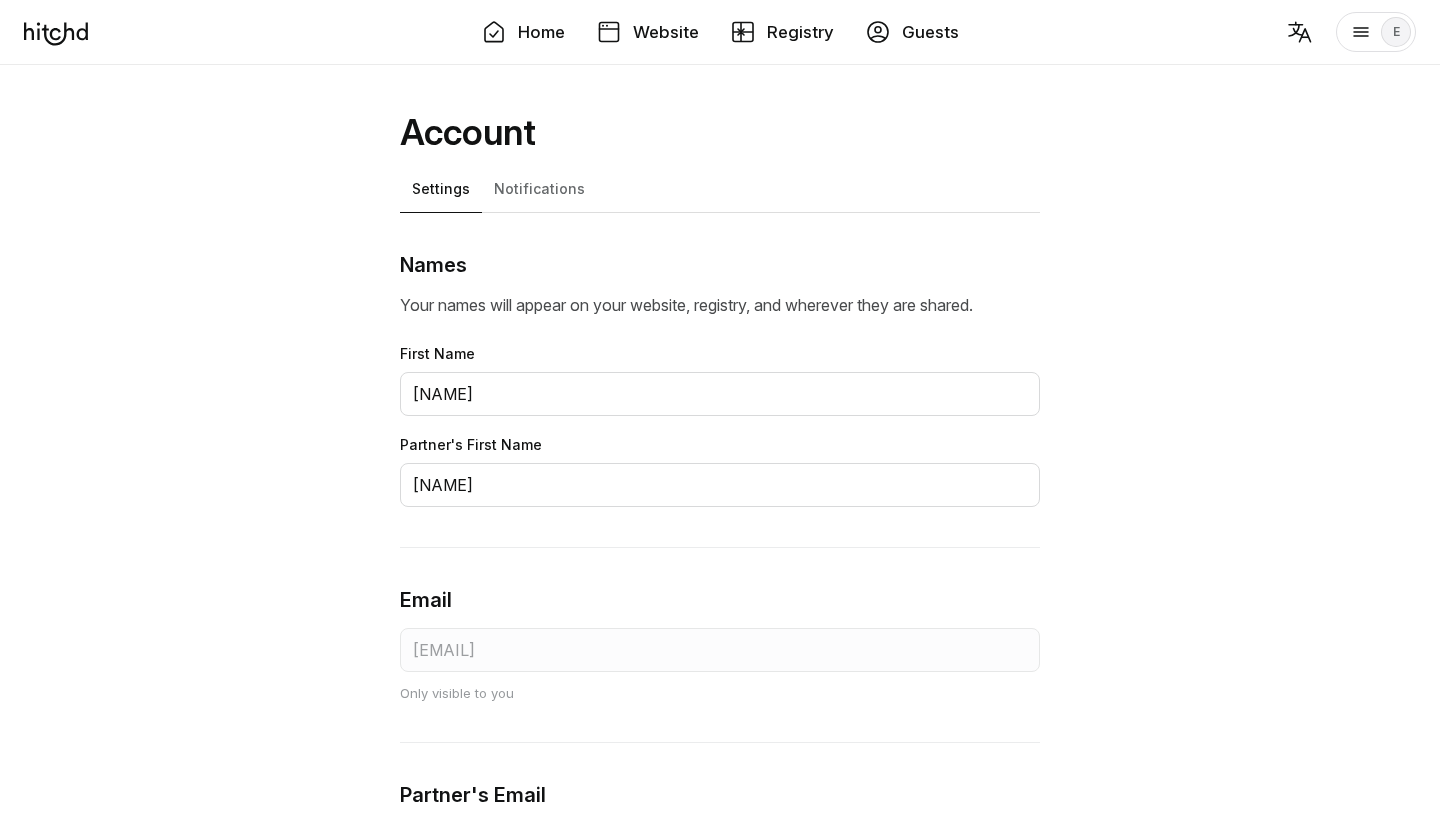 scroll, scrollTop: 0, scrollLeft: 0, axis: both 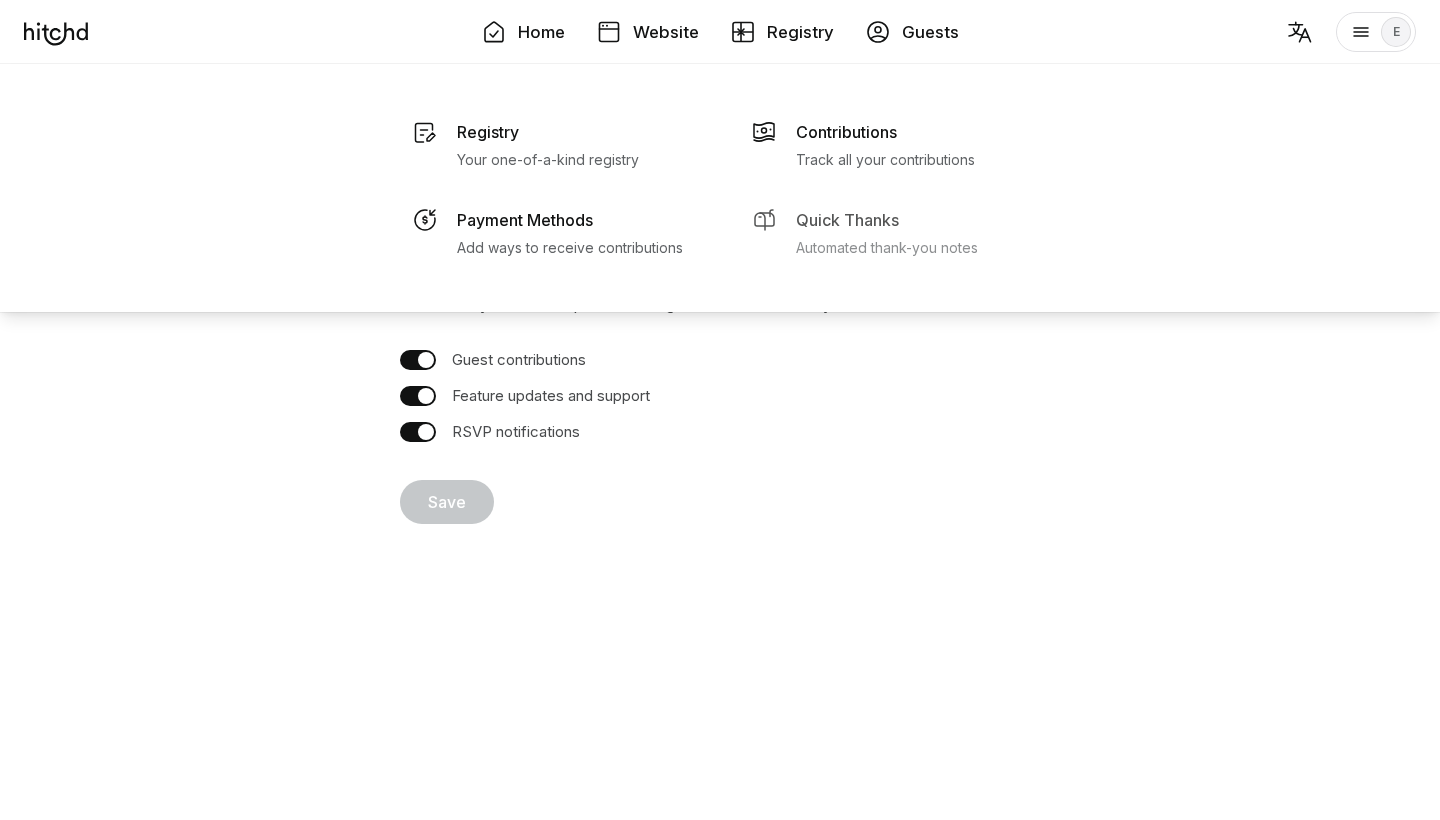 click on "Automated thank-you notes" at bounding box center [548, 160] 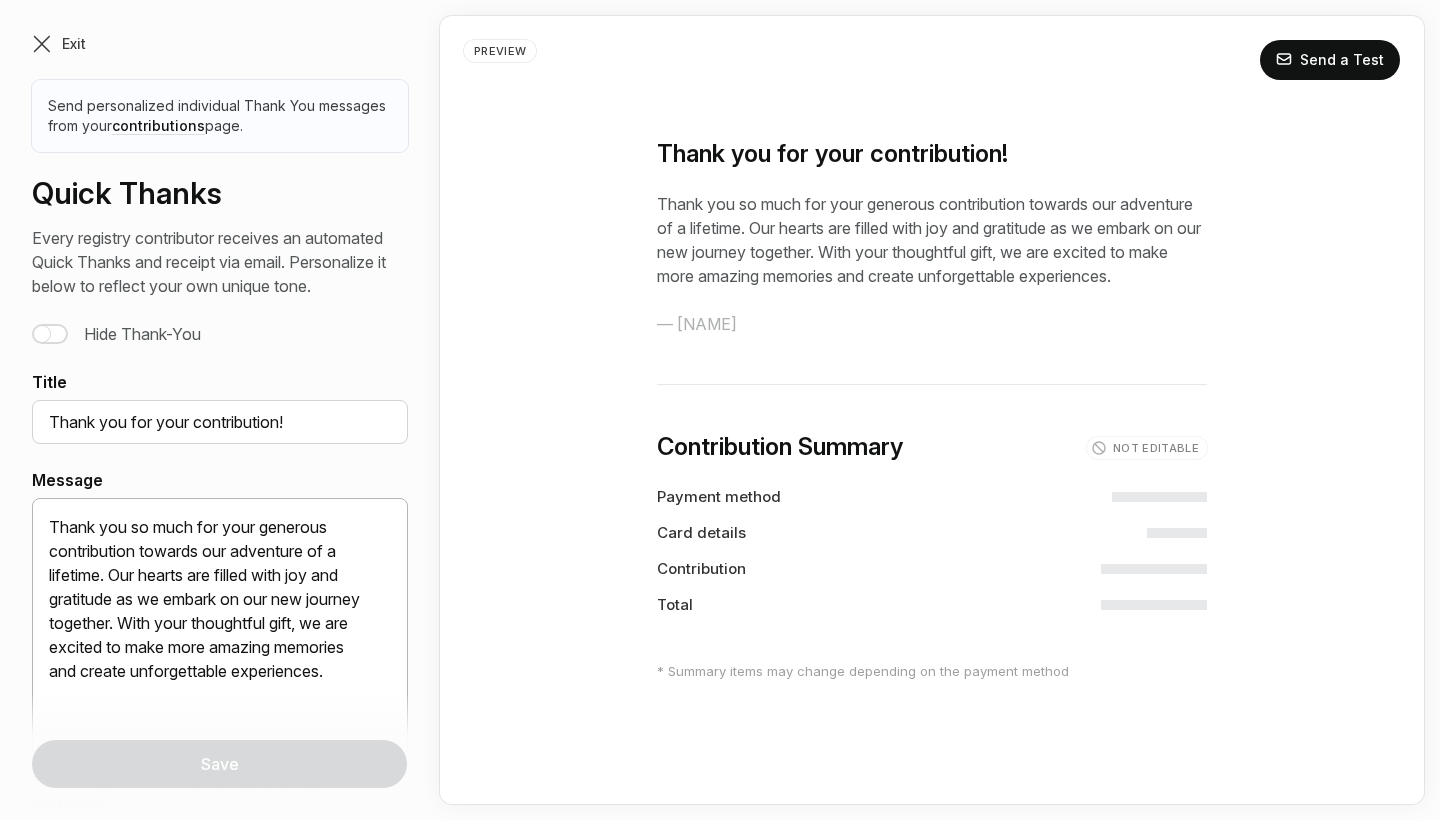 scroll, scrollTop: 0, scrollLeft: 0, axis: both 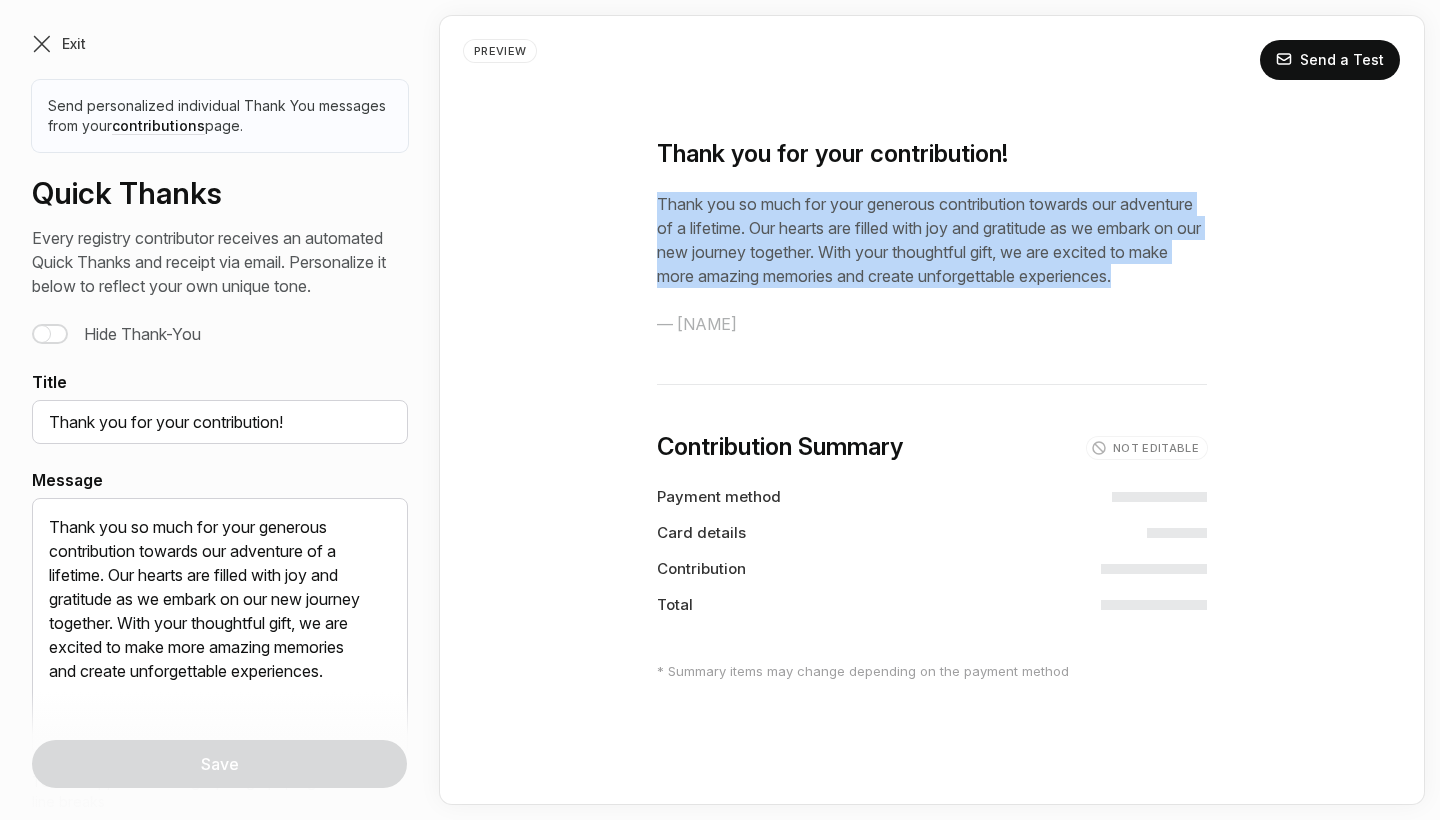 drag, startPoint x: 878, startPoint y: 289, endPoint x: 690, endPoint y: 159, distance: 228.56946 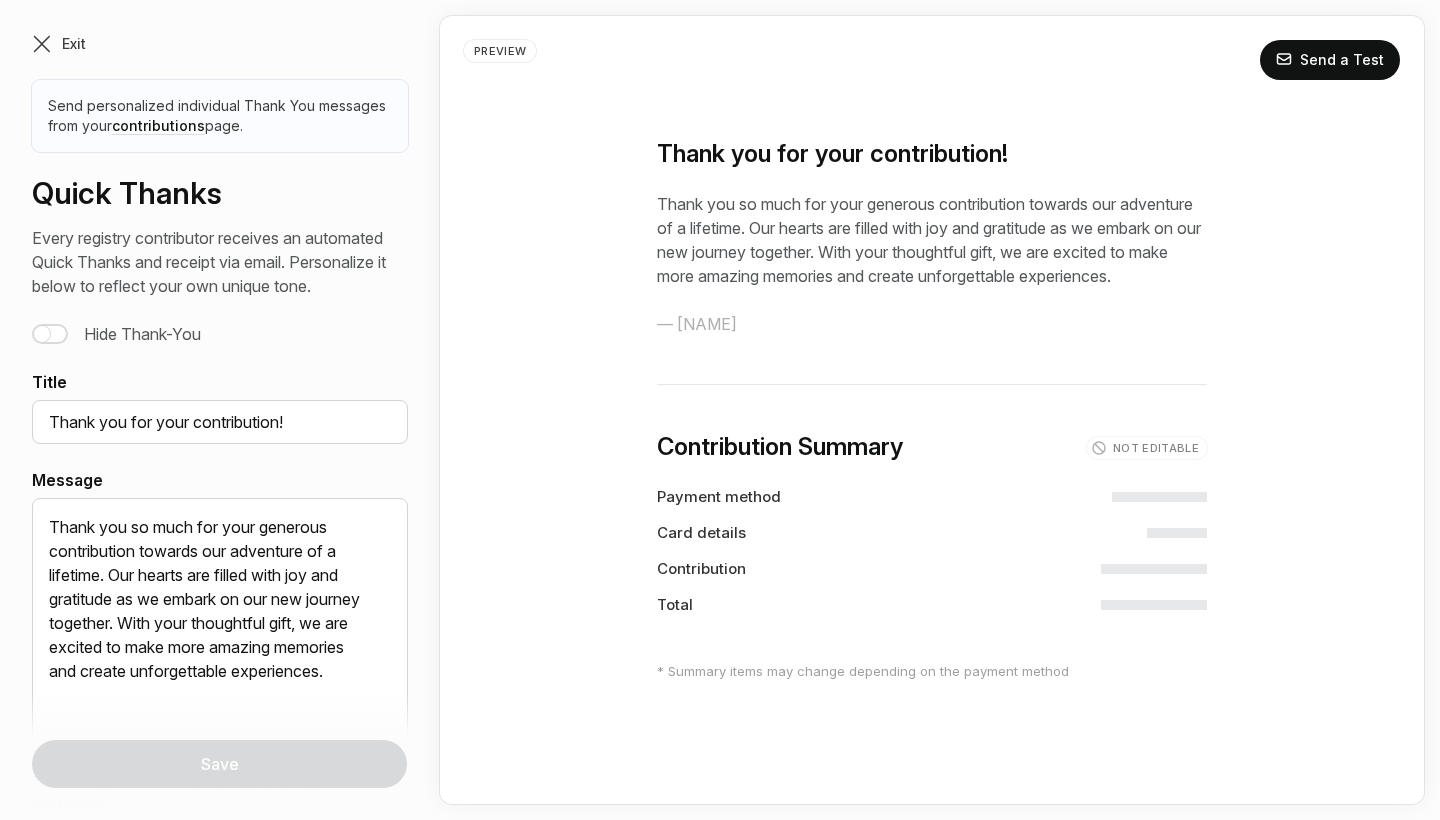 click at bounding box center (42, 44) 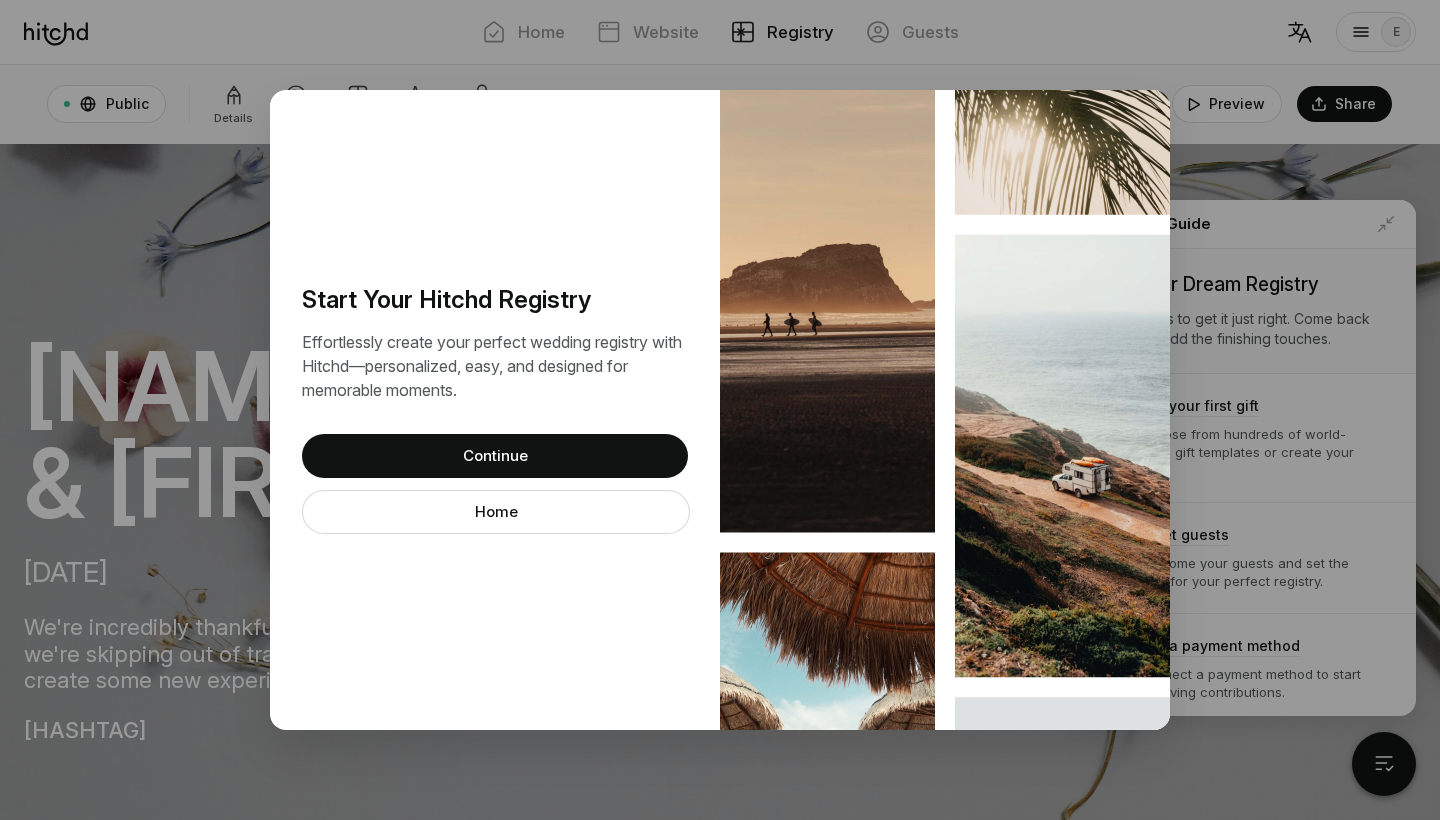 click on "Continue" at bounding box center [495, 456] 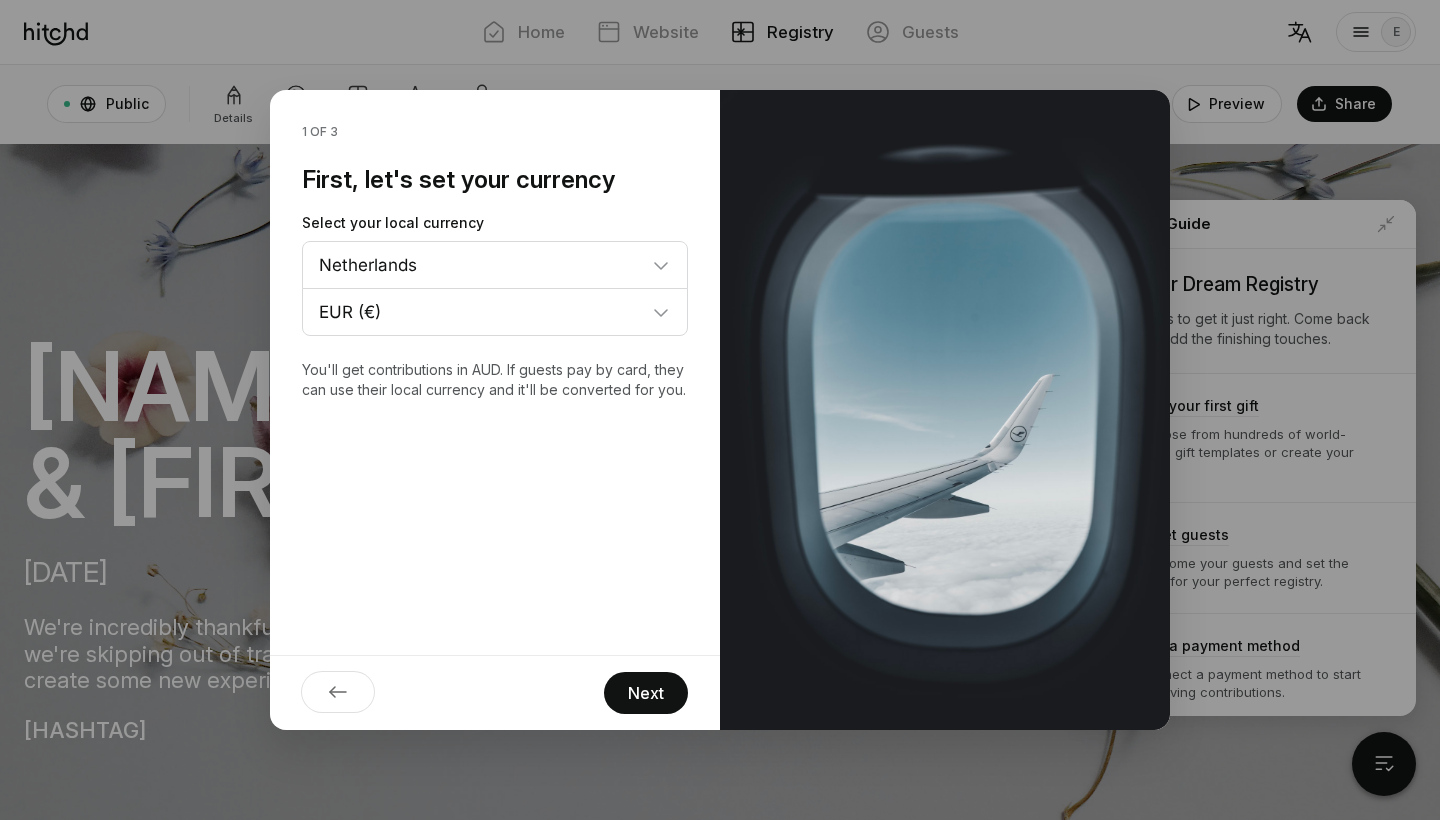 click on "1 of 3
First, let's set your currency
Select your local currency
Country
Australia
Austria
Belgium
Canada
Estonia
Denmark
Finland
France
Germany
Greece
Hong Kong
Ireland
Italy
Latvia
Lithuania
Luxembourg
Mexico
Netherlands
New Zealand
Norway
Portugal
Singapore
Slovakia
Slovenia Spain" at bounding box center (720, 410) 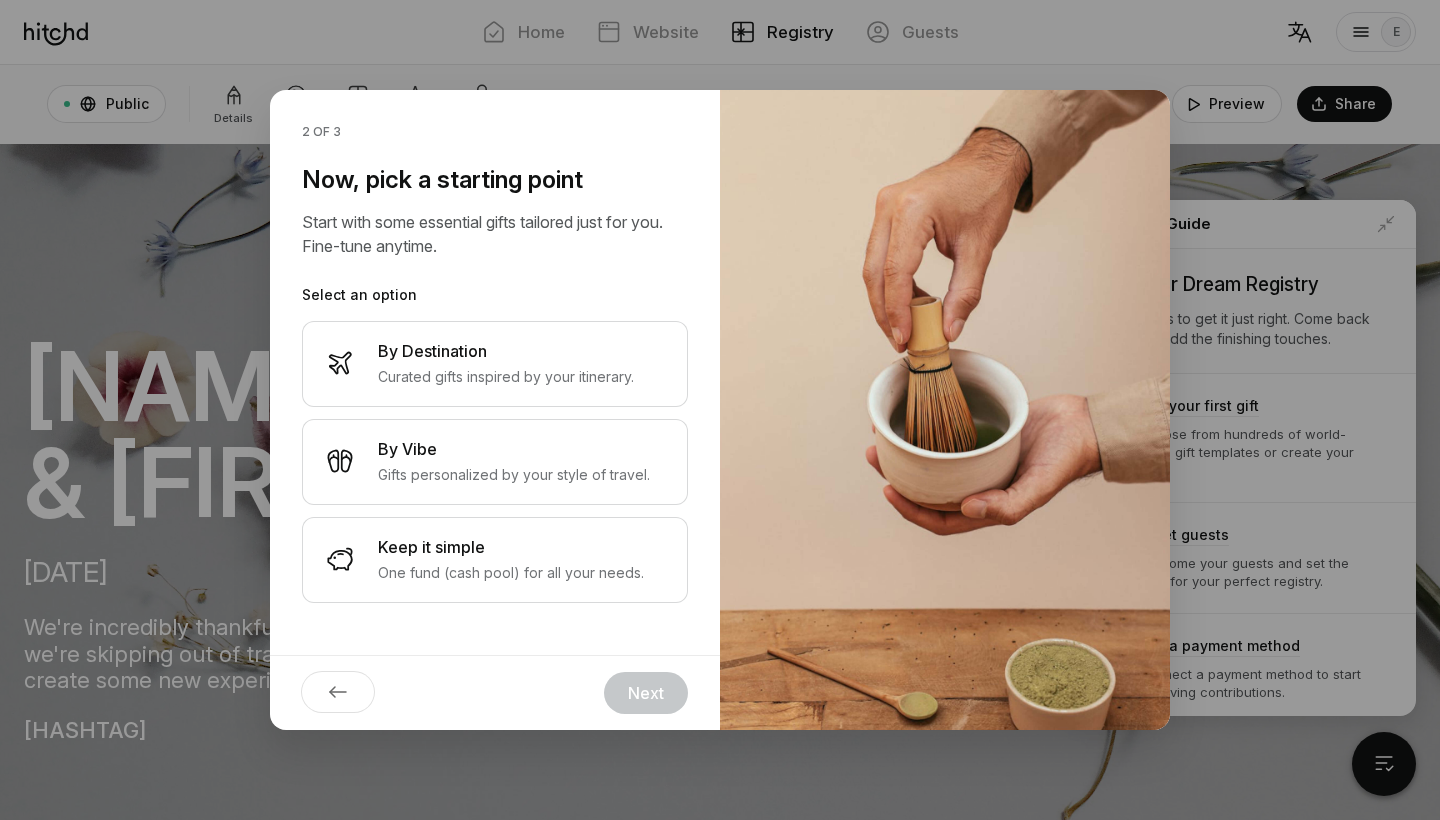 click on "Next" at bounding box center (495, 692) 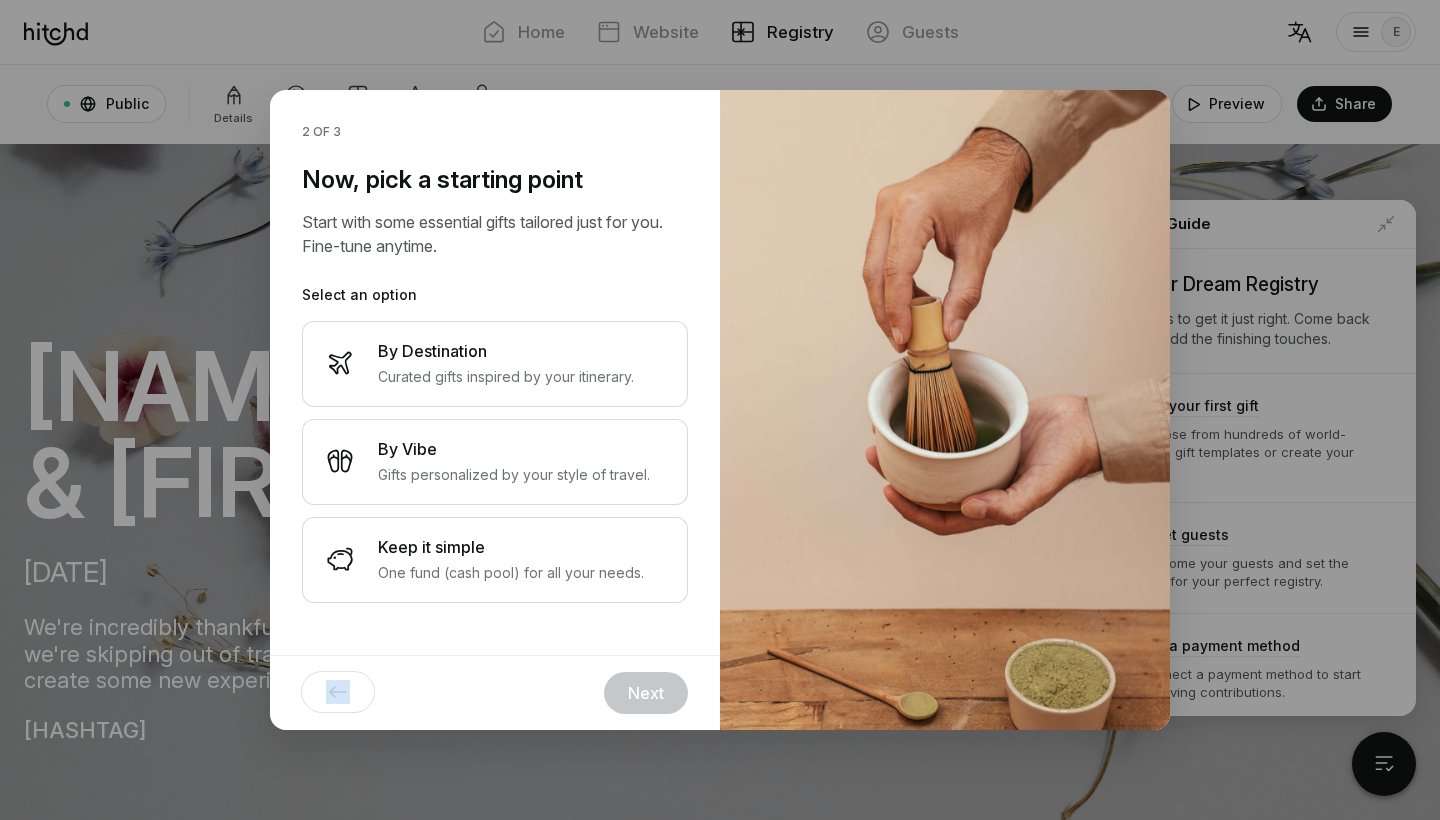 click on "Next" at bounding box center [495, 692] 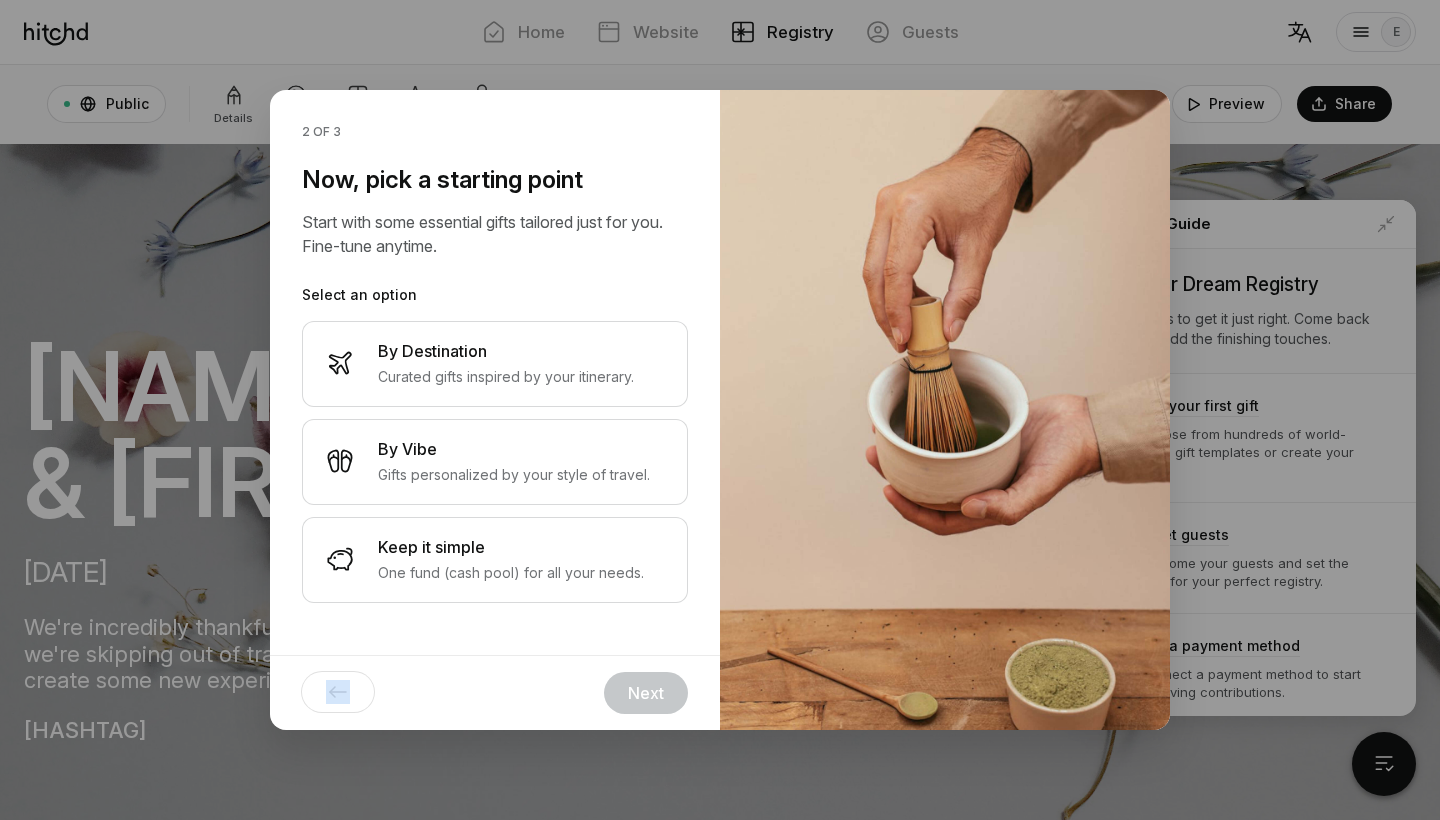 click on "Next" at bounding box center (495, 692) 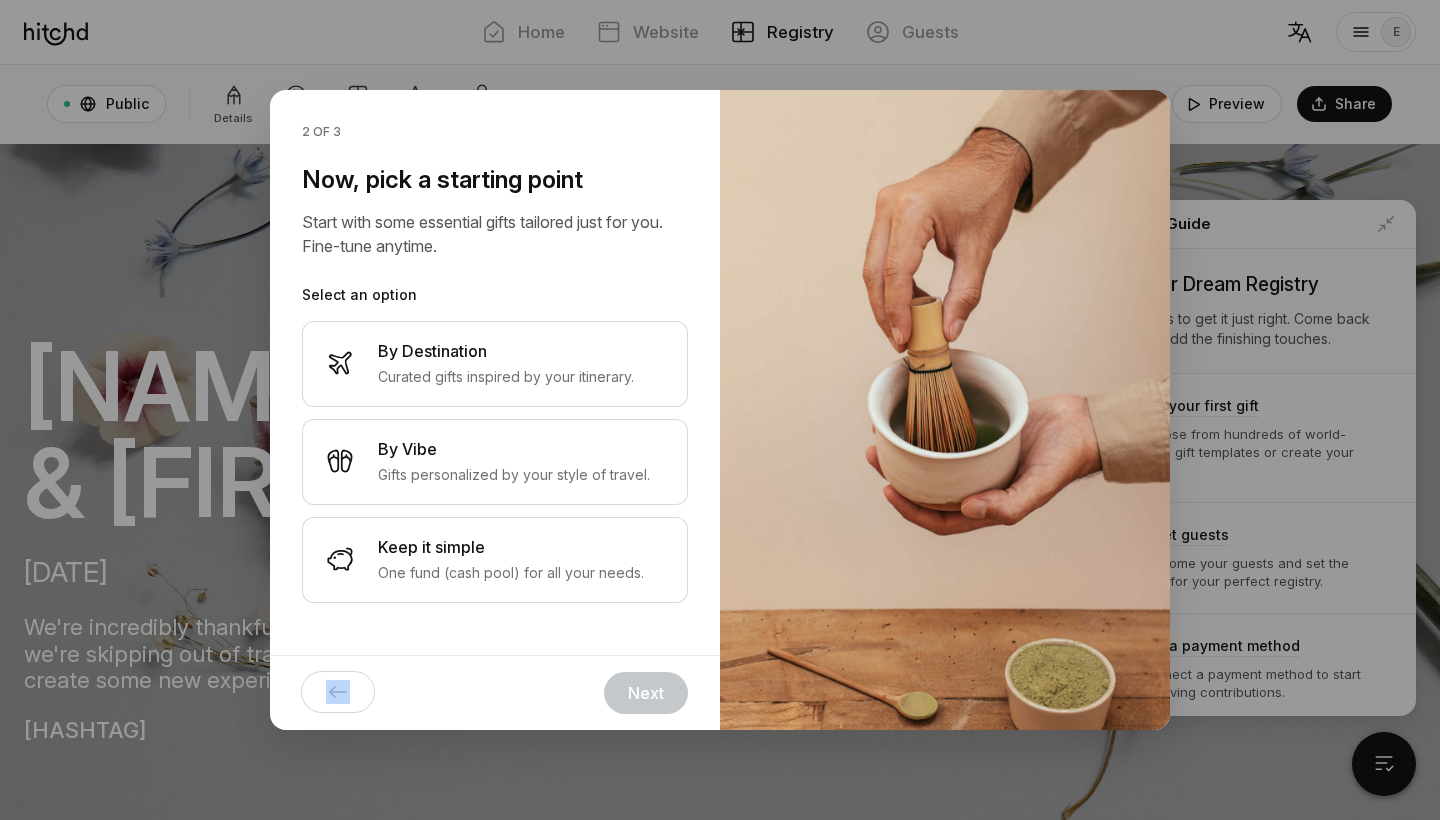 click at bounding box center (338, 692) 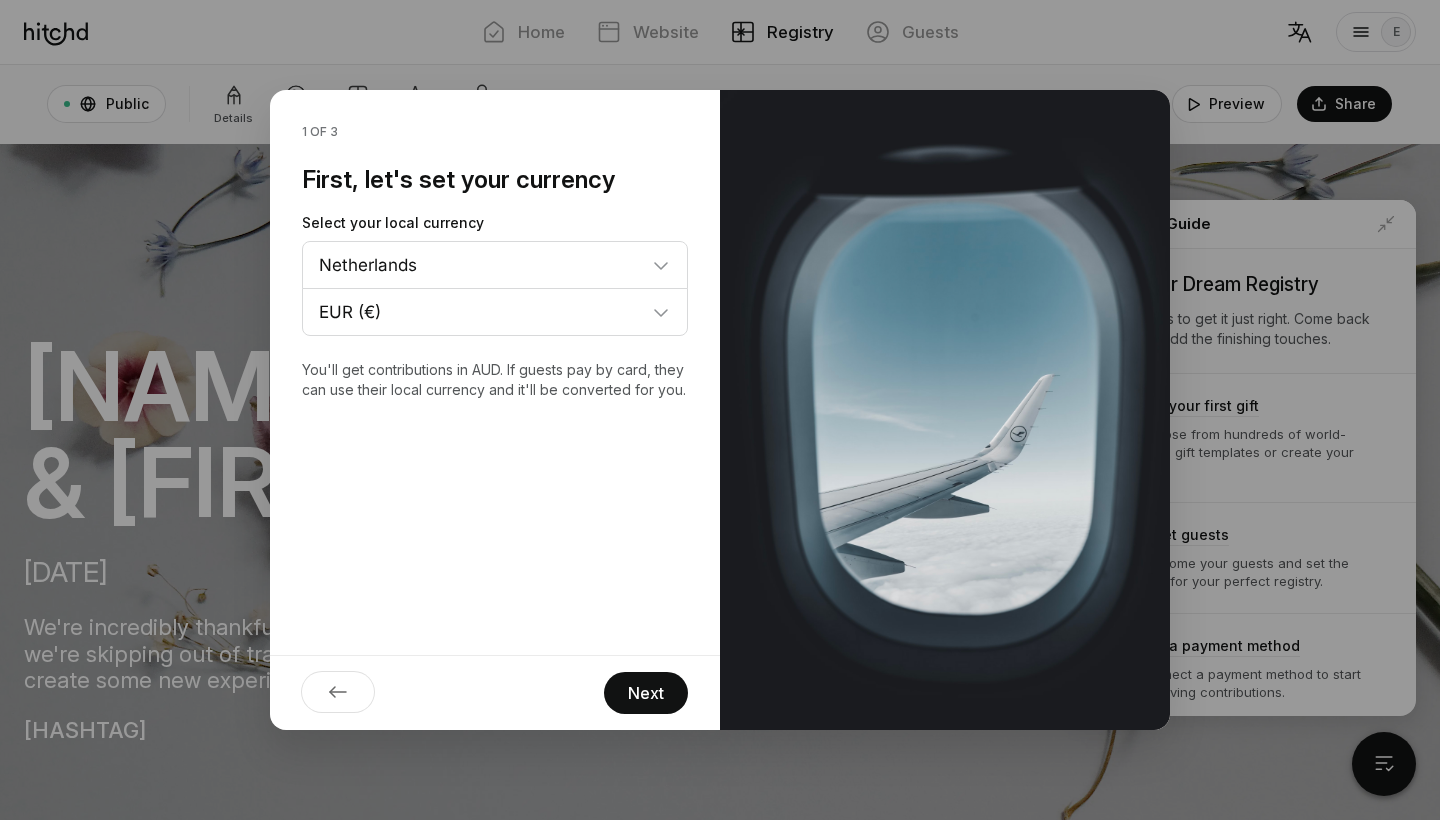 click at bounding box center (338, 692) 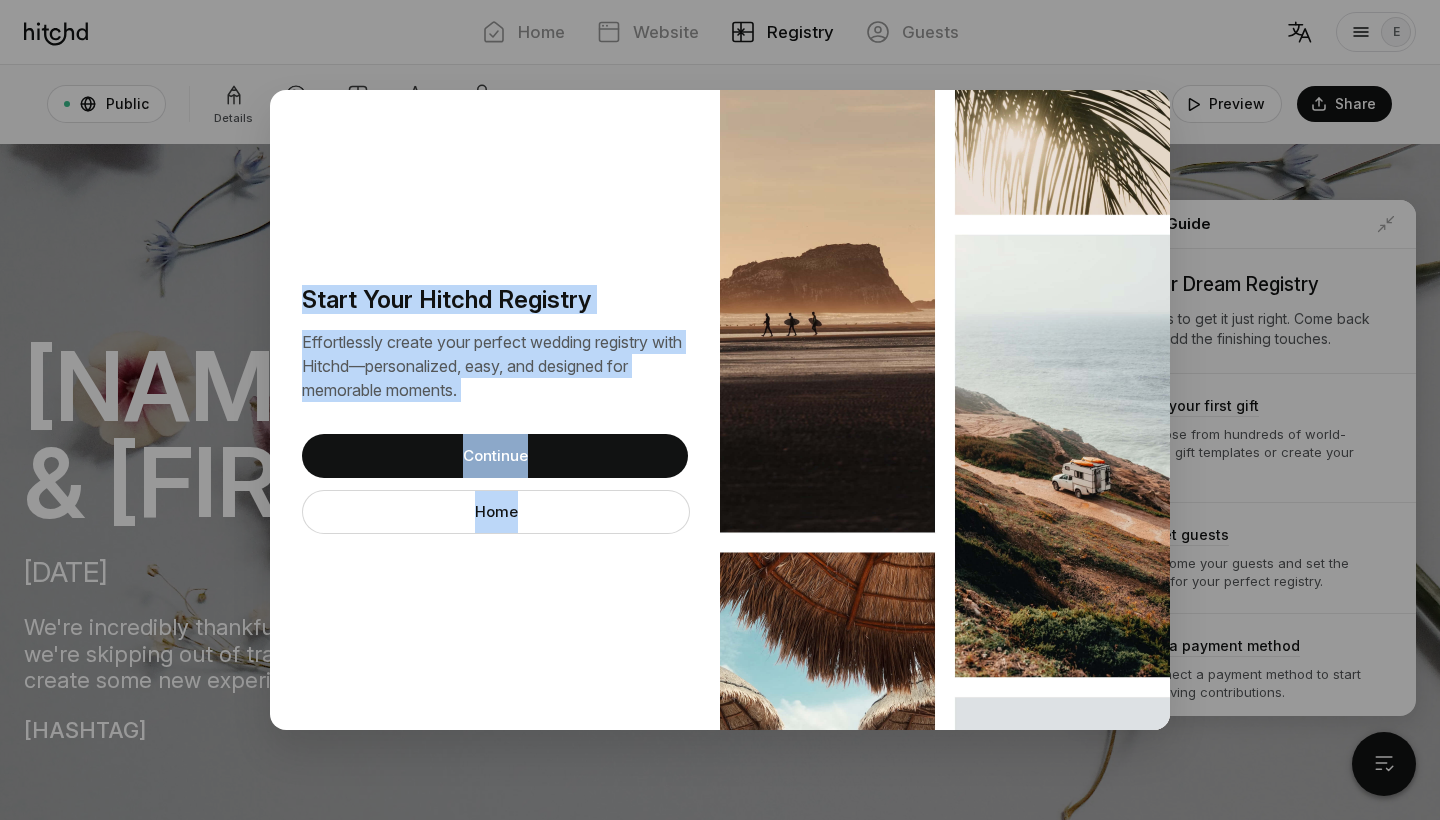 click on "Start Your Hitchd Registry
Effortlessly create your perfect wedding registry with Hitchd—personalized, easy, and designed for
memorable moments.
Continue
Home" at bounding box center [495, 410] 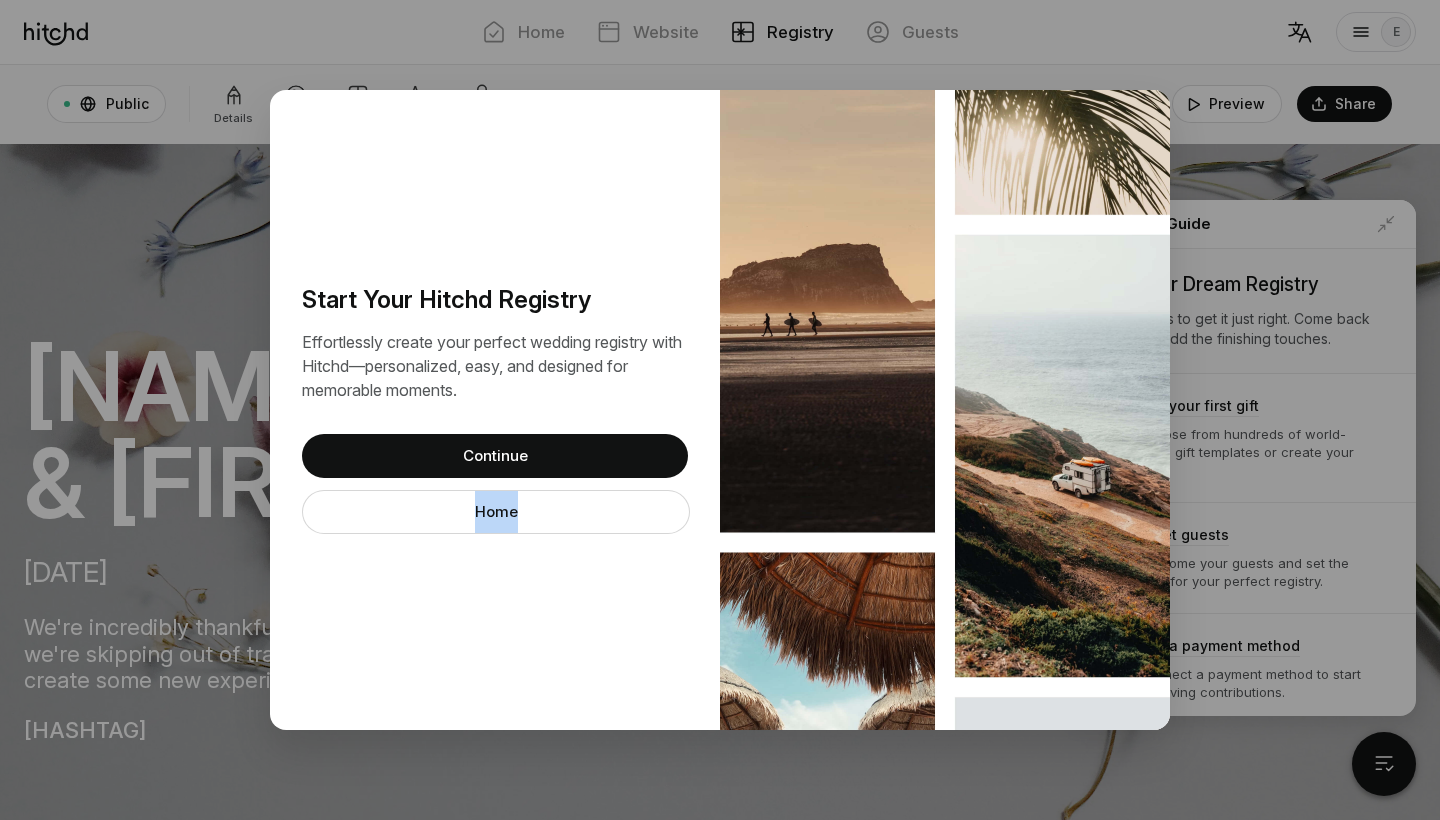 click on "Start Your Hitchd Registry
Effortlessly create your perfect wedding registry with Hitchd—personalized, easy, and designed for
memorable moments.
Continue
Home" at bounding box center (495, 410) 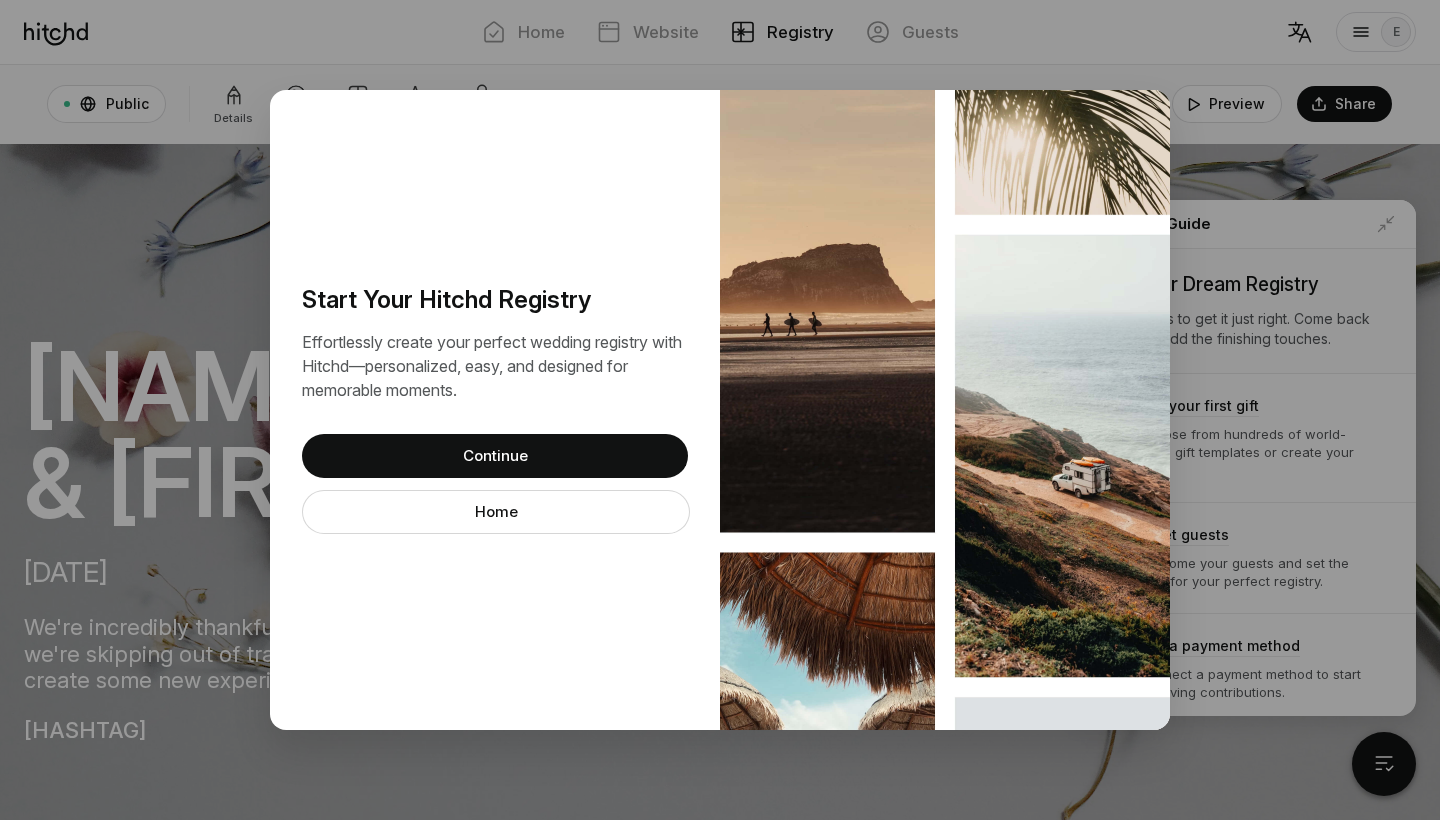 click on "Start Your Hitchd Registry
Effortlessly create your perfect wedding registry with Hitchd—personalized, easy, and designed for
memorable moments.
Continue
Home" at bounding box center (720, 410) 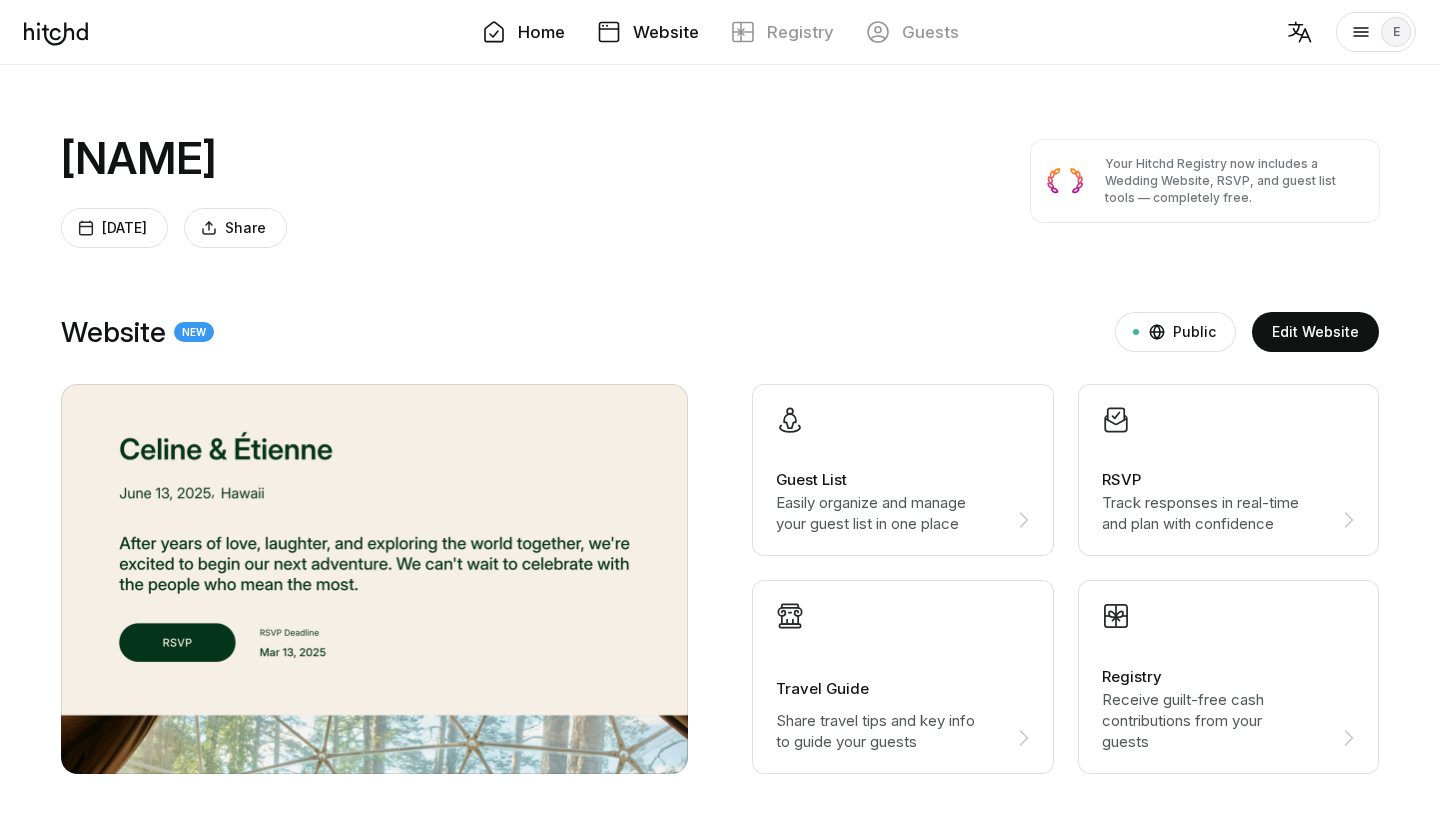 click on "Website" at bounding box center [666, 32] 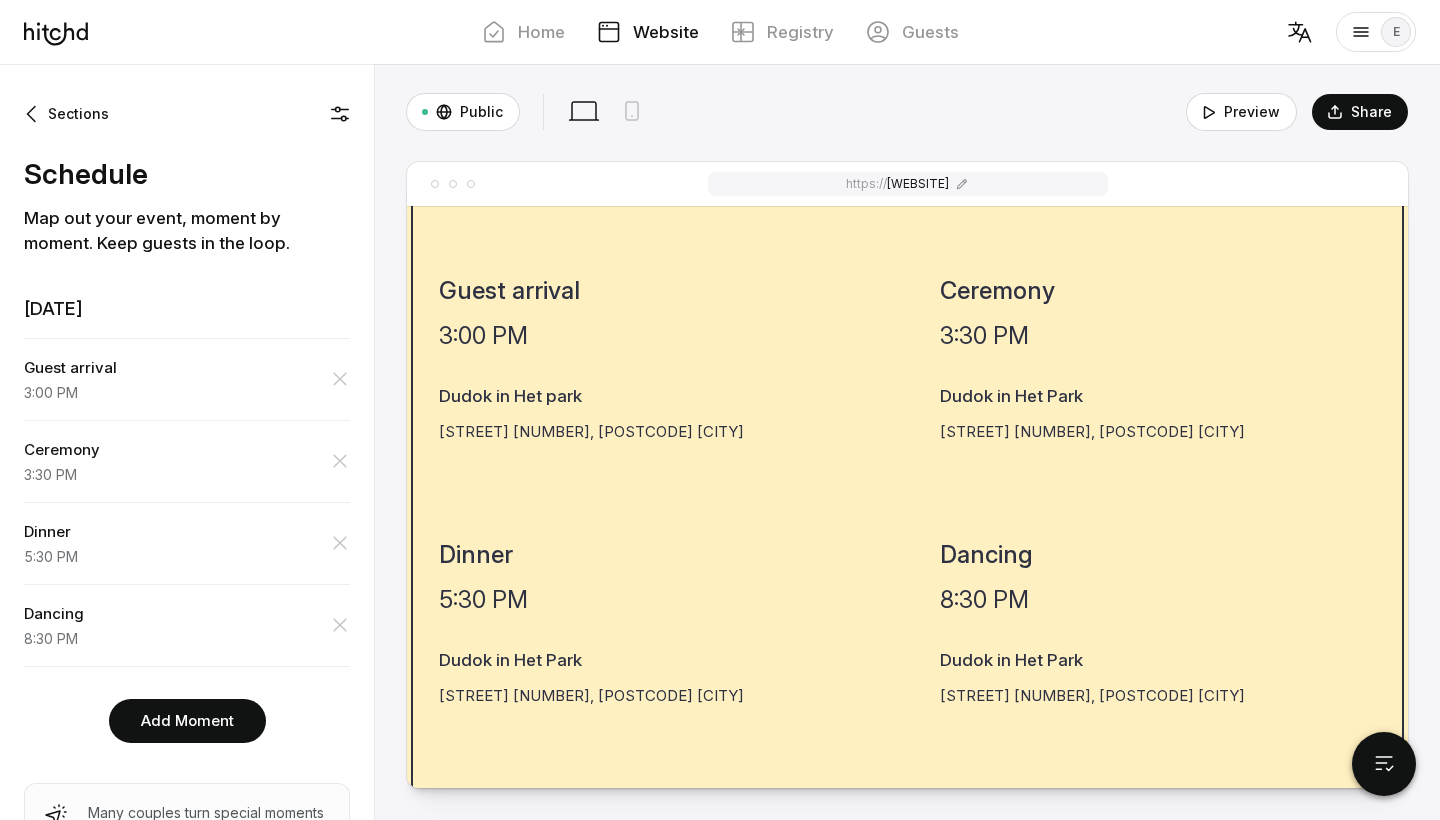 scroll, scrollTop: 1460, scrollLeft: 0, axis: vertical 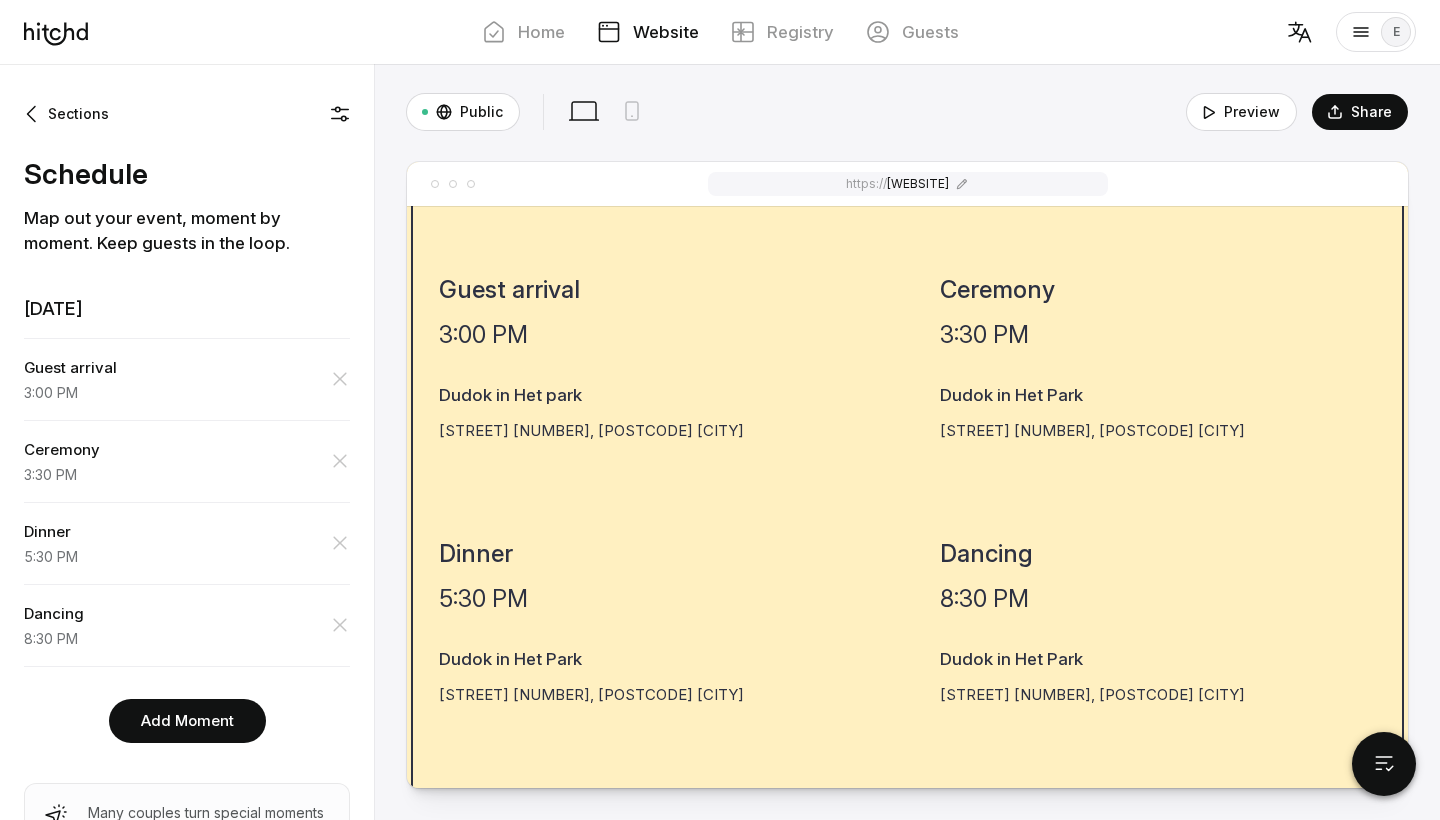click on "Dudok in Het park" at bounding box center (591, 396) 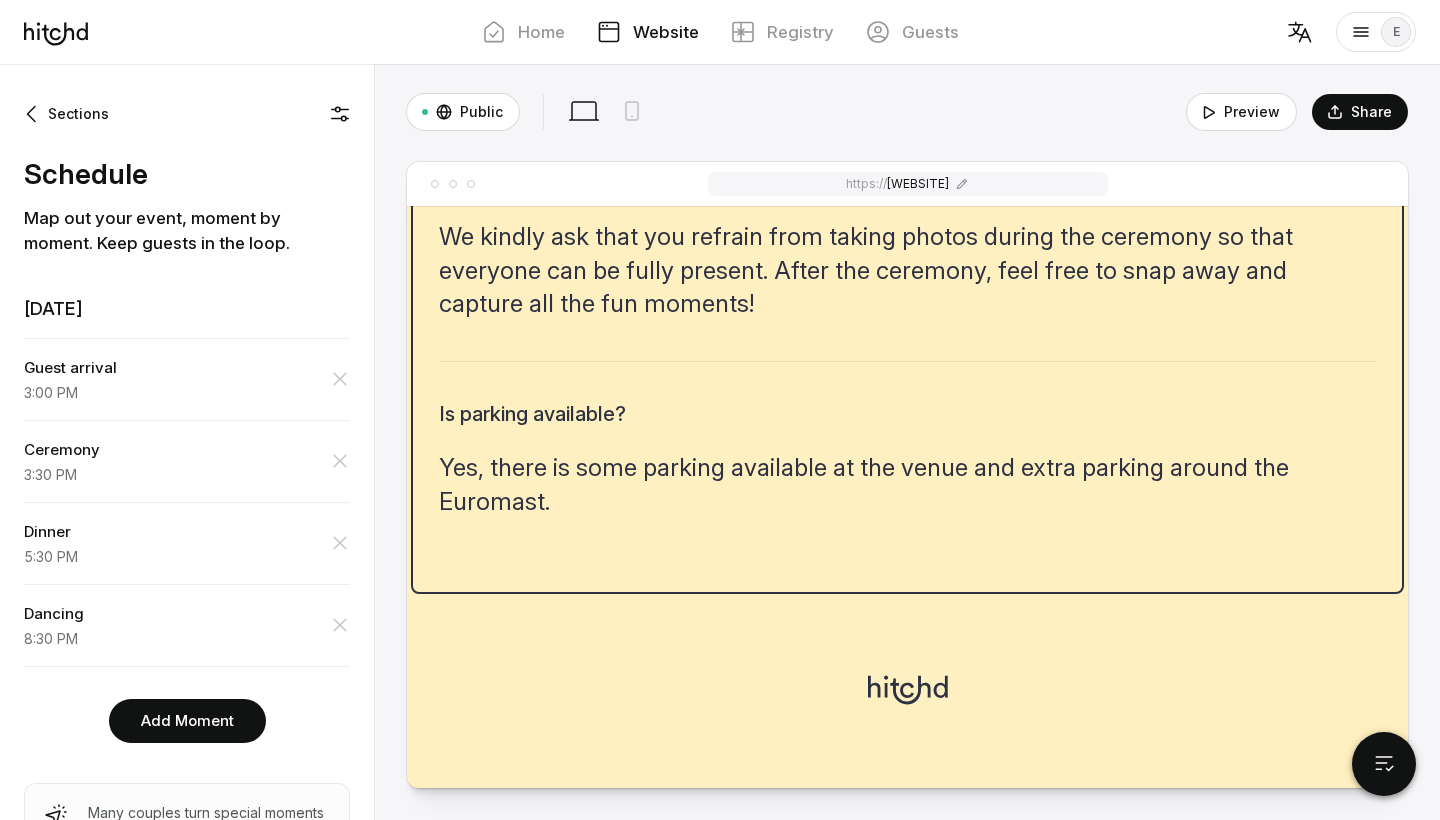 scroll, scrollTop: 3866, scrollLeft: 0, axis: vertical 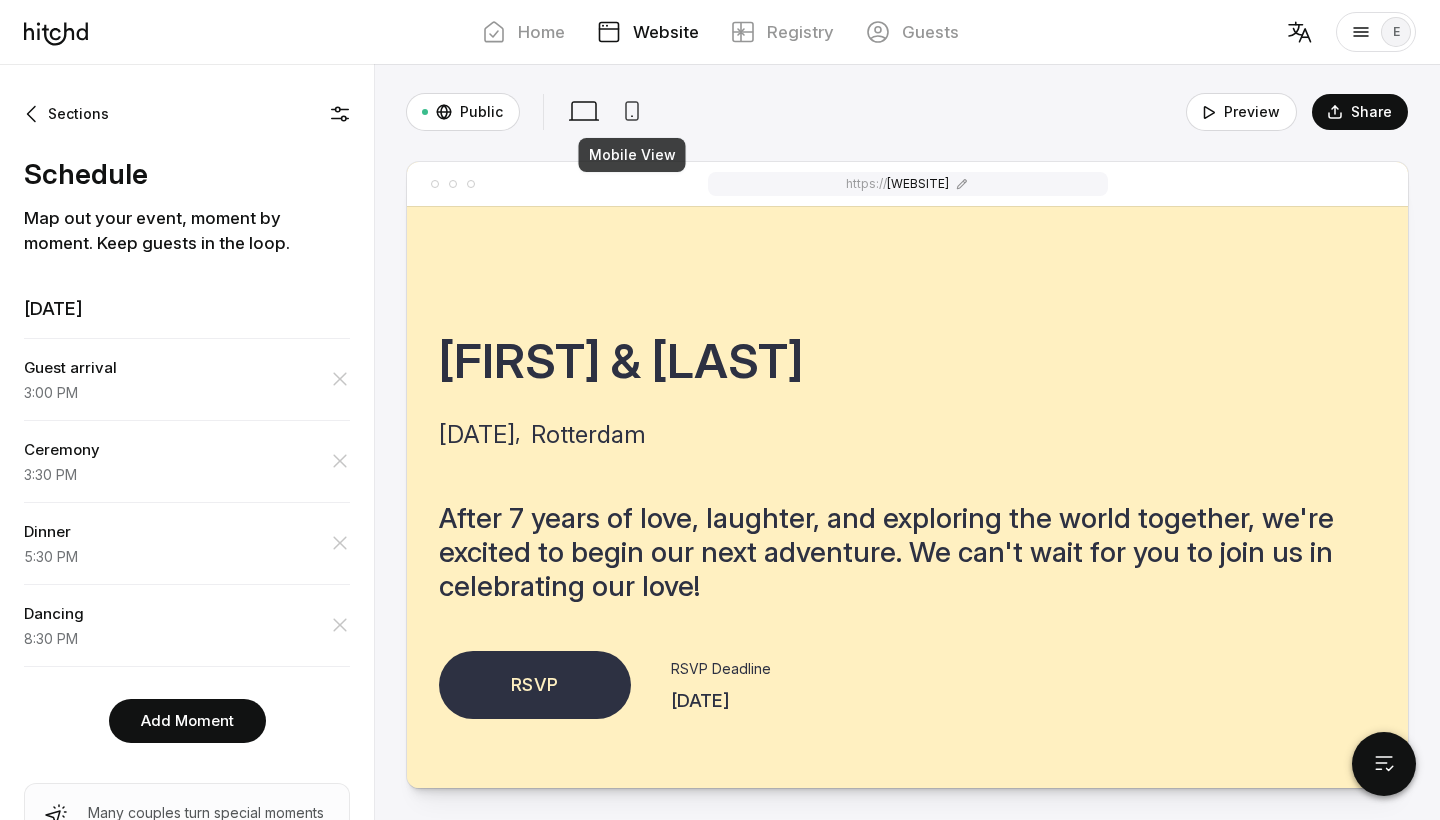 click at bounding box center [632, 111] 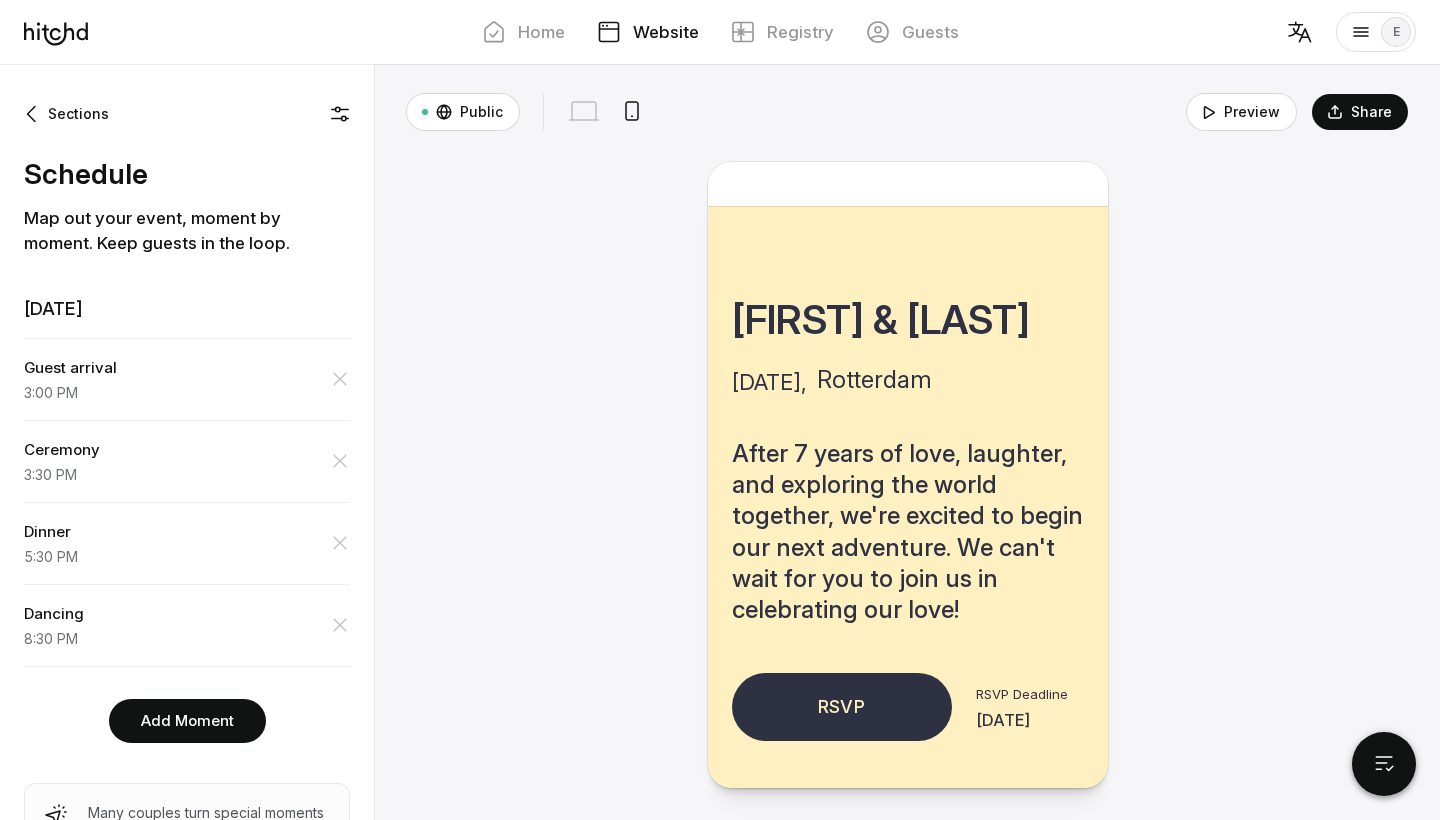scroll, scrollTop: 0, scrollLeft: 0, axis: both 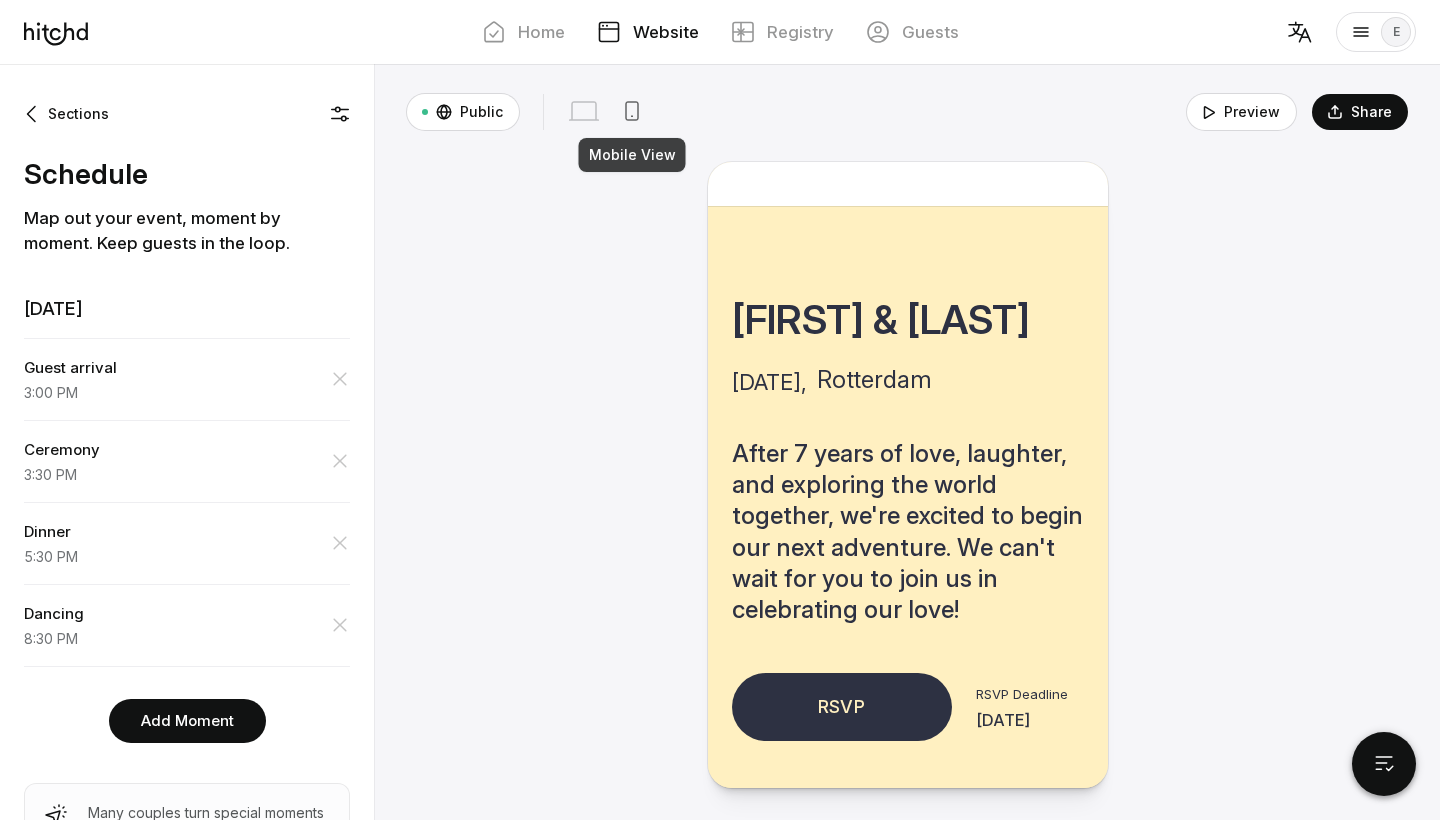 click at bounding box center (632, 111) 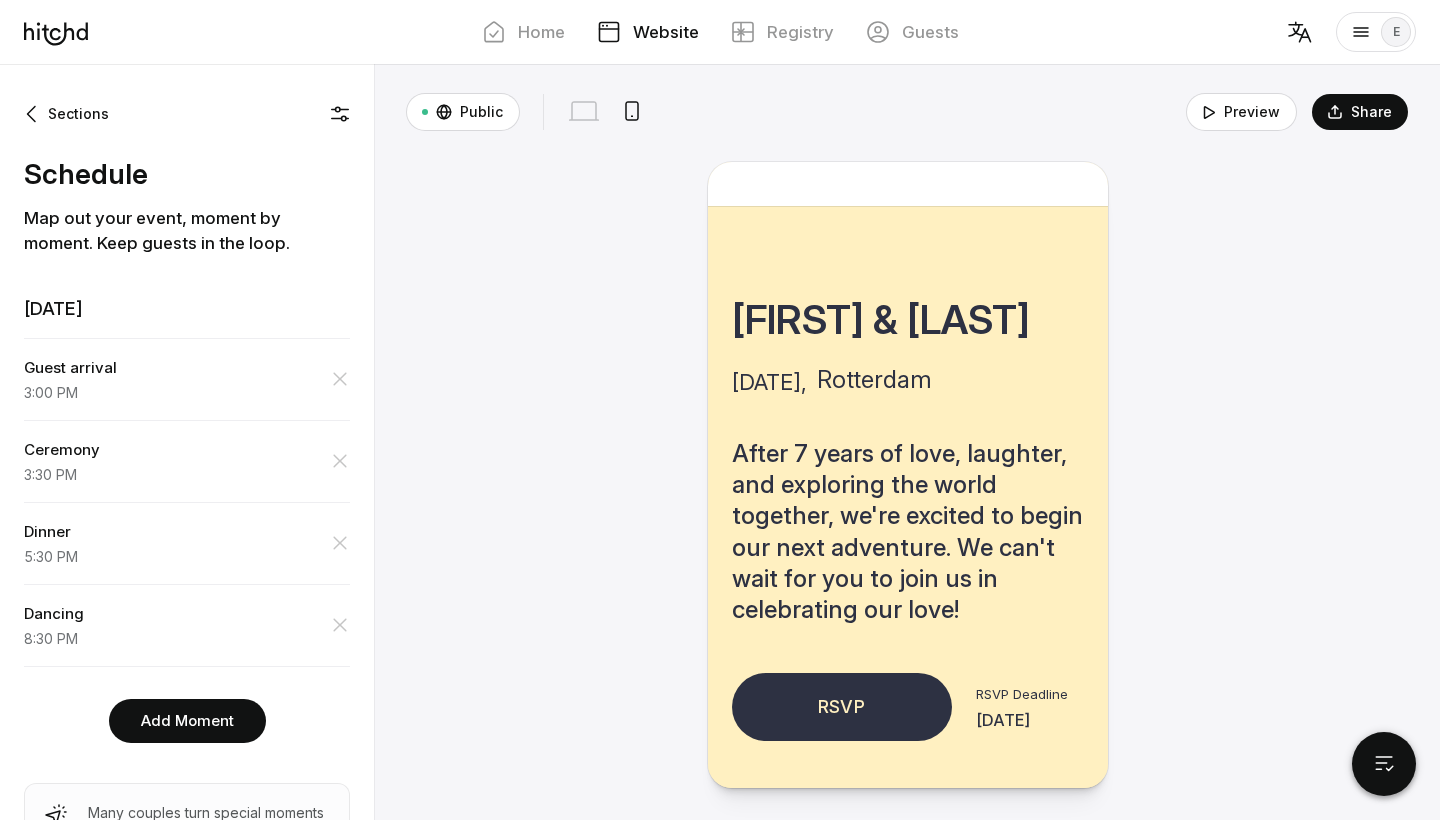 click on "Website" at bounding box center [666, 32] 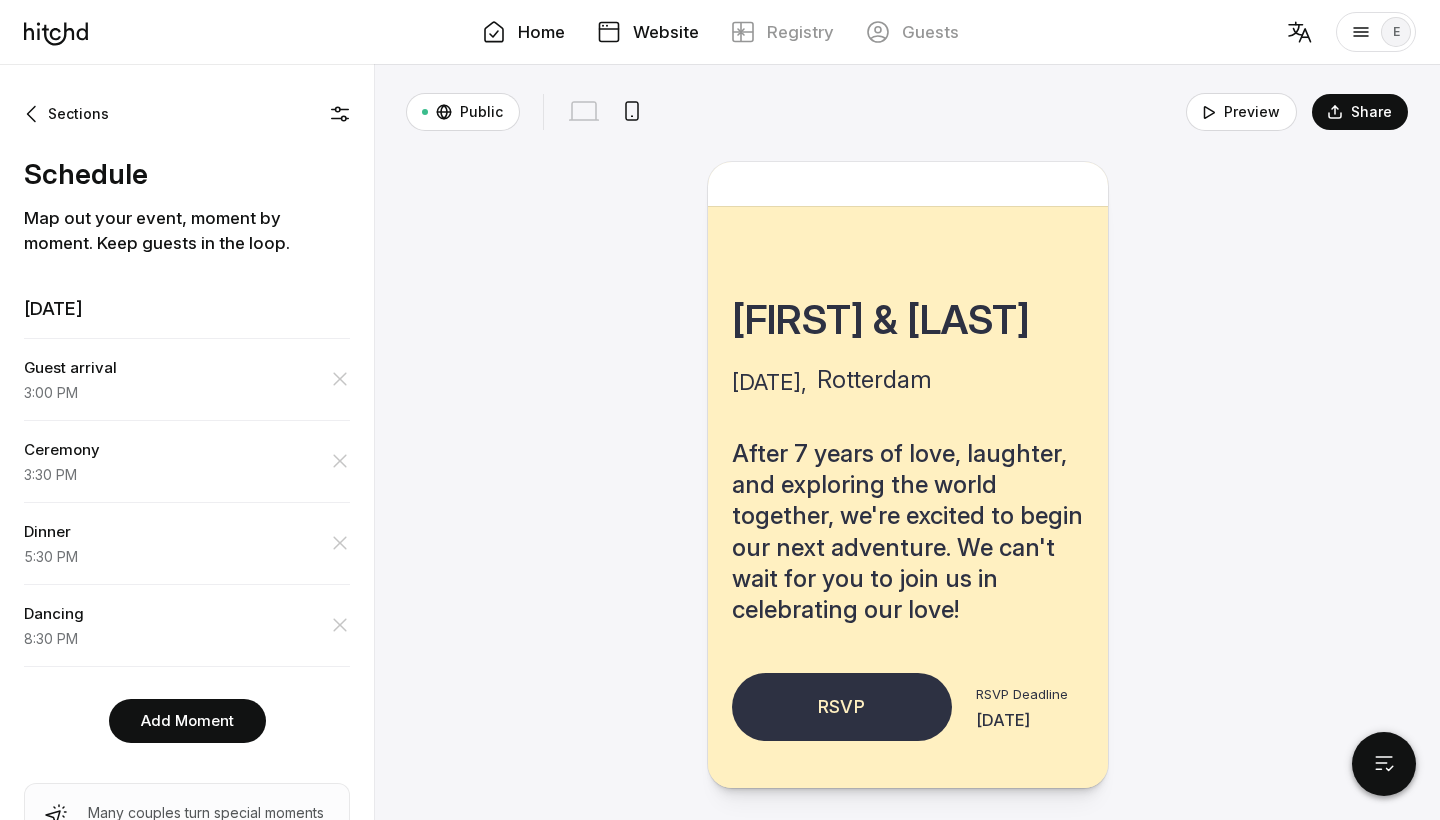 click at bounding box center [494, 32] 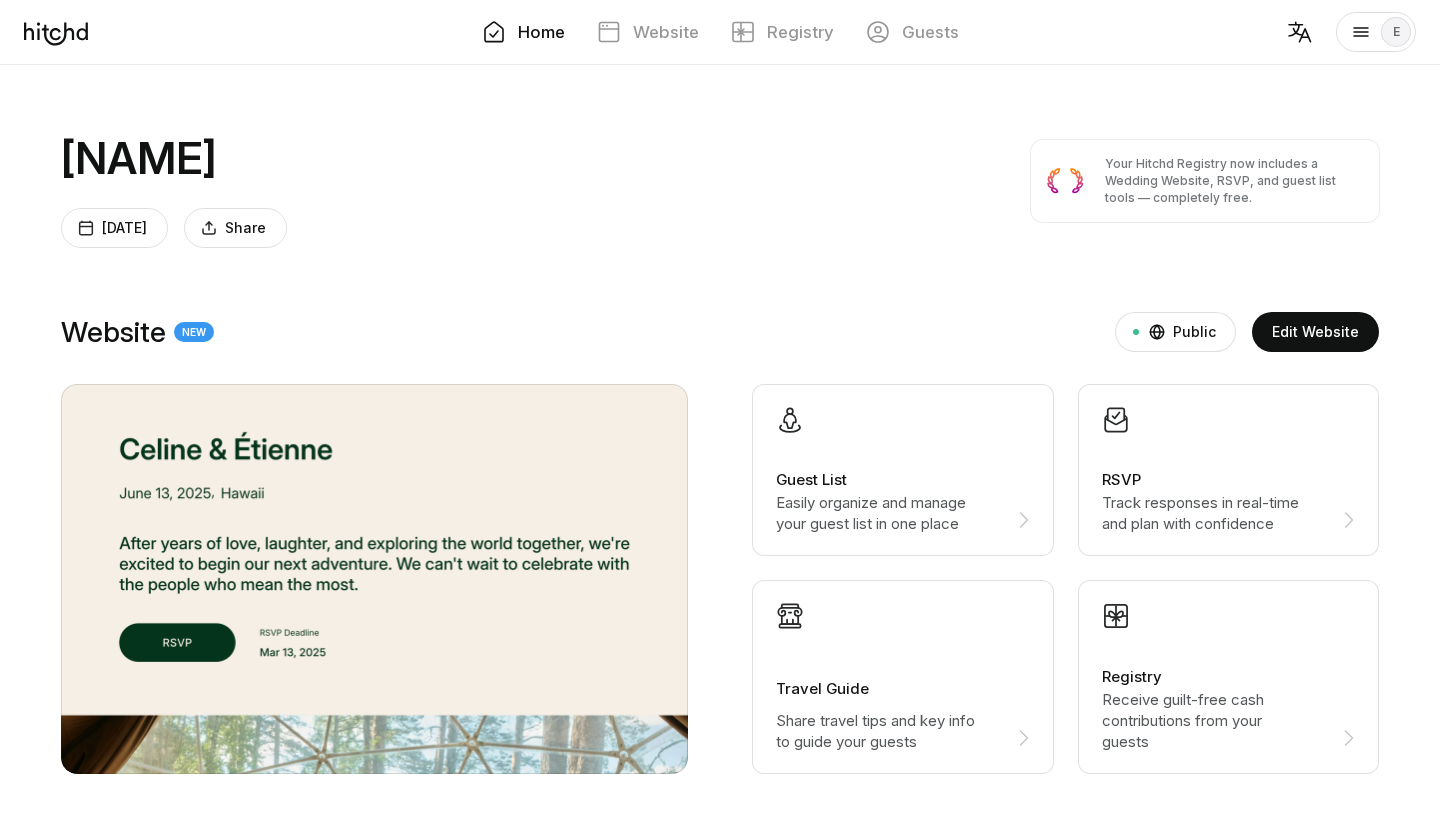 scroll, scrollTop: 0, scrollLeft: 0, axis: both 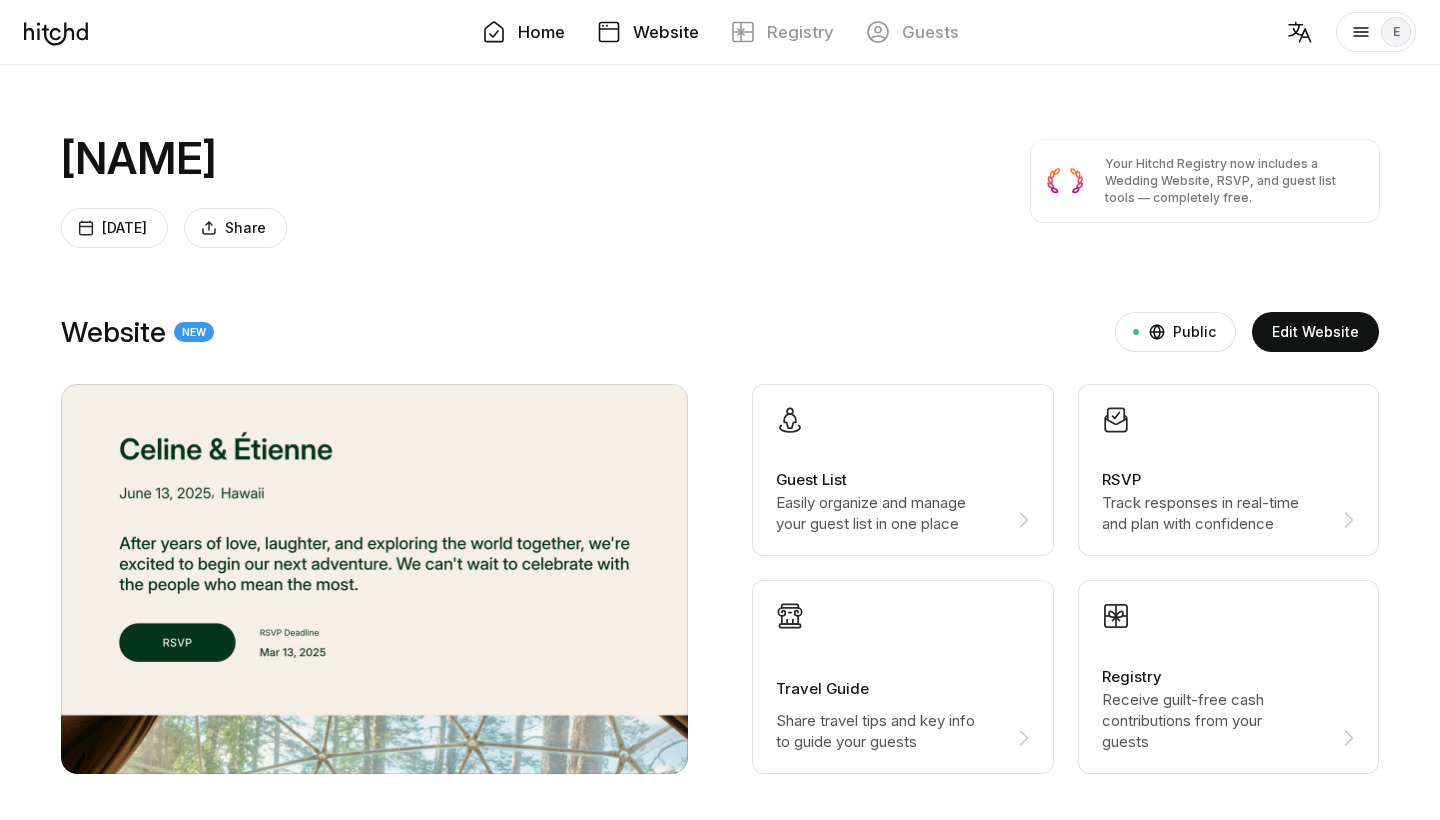 click on "Website" at bounding box center (666, 32) 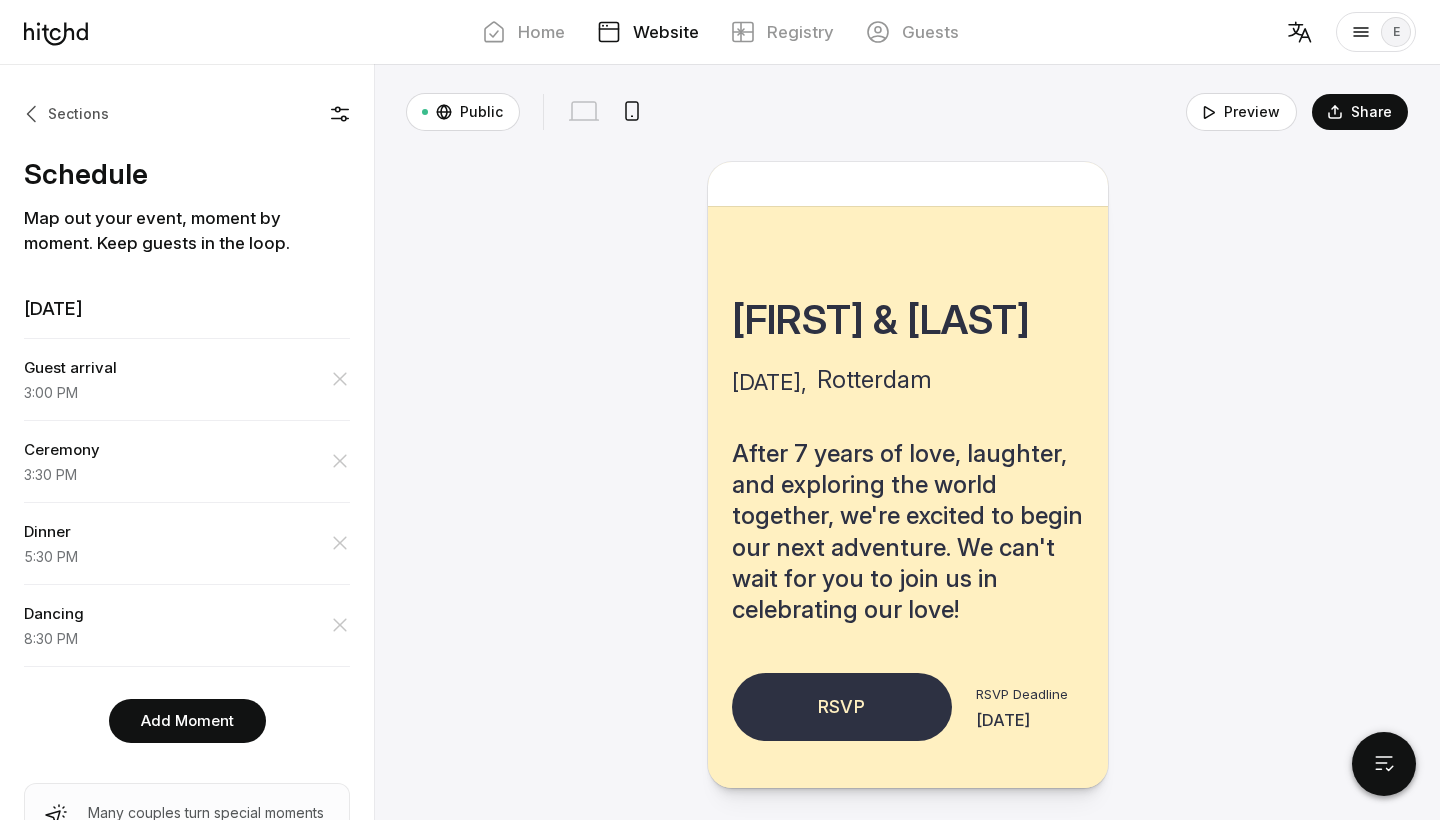 click at bounding box center [34, 114] 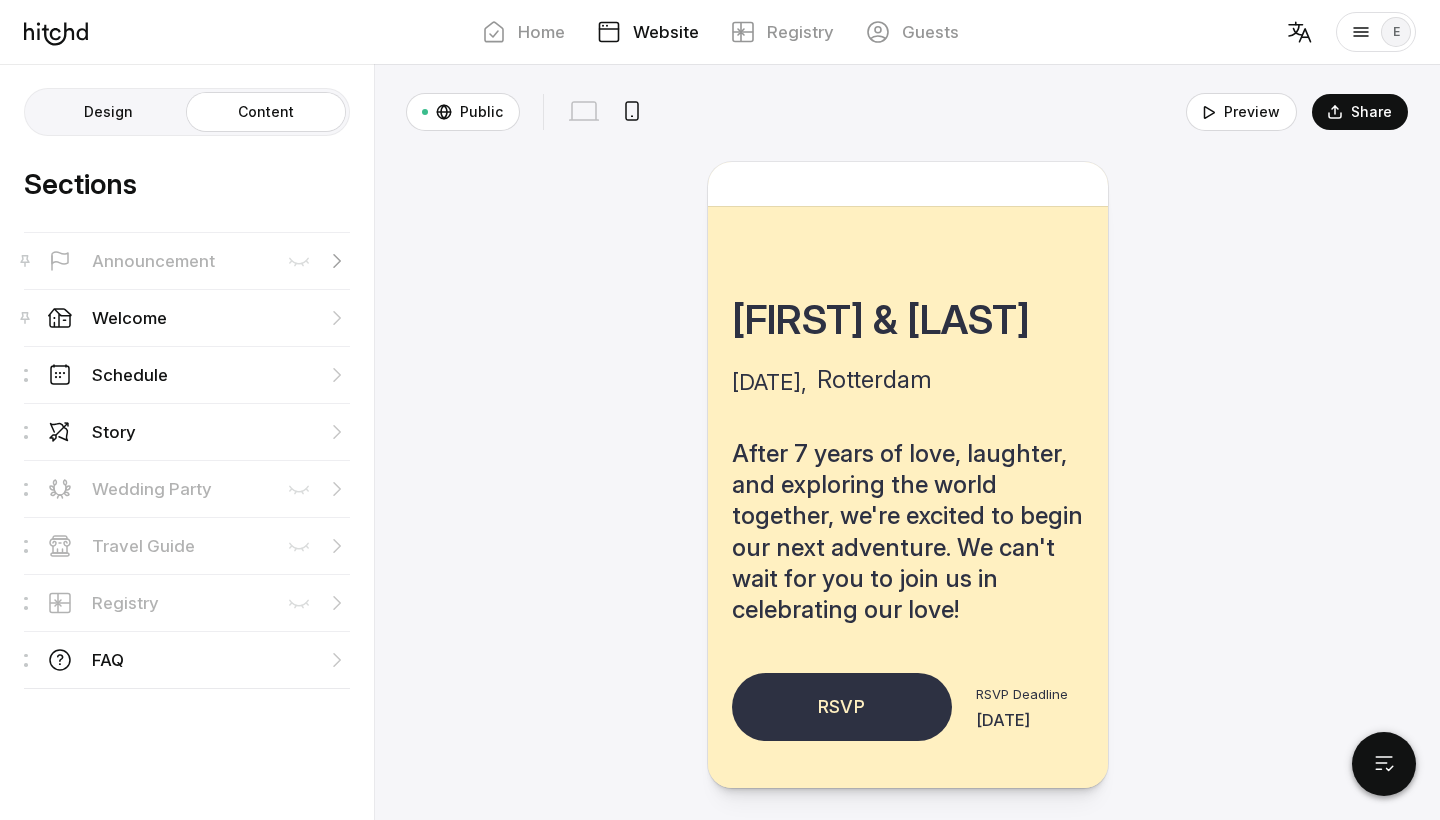 click on "Announcement" at bounding box center (153, 261) 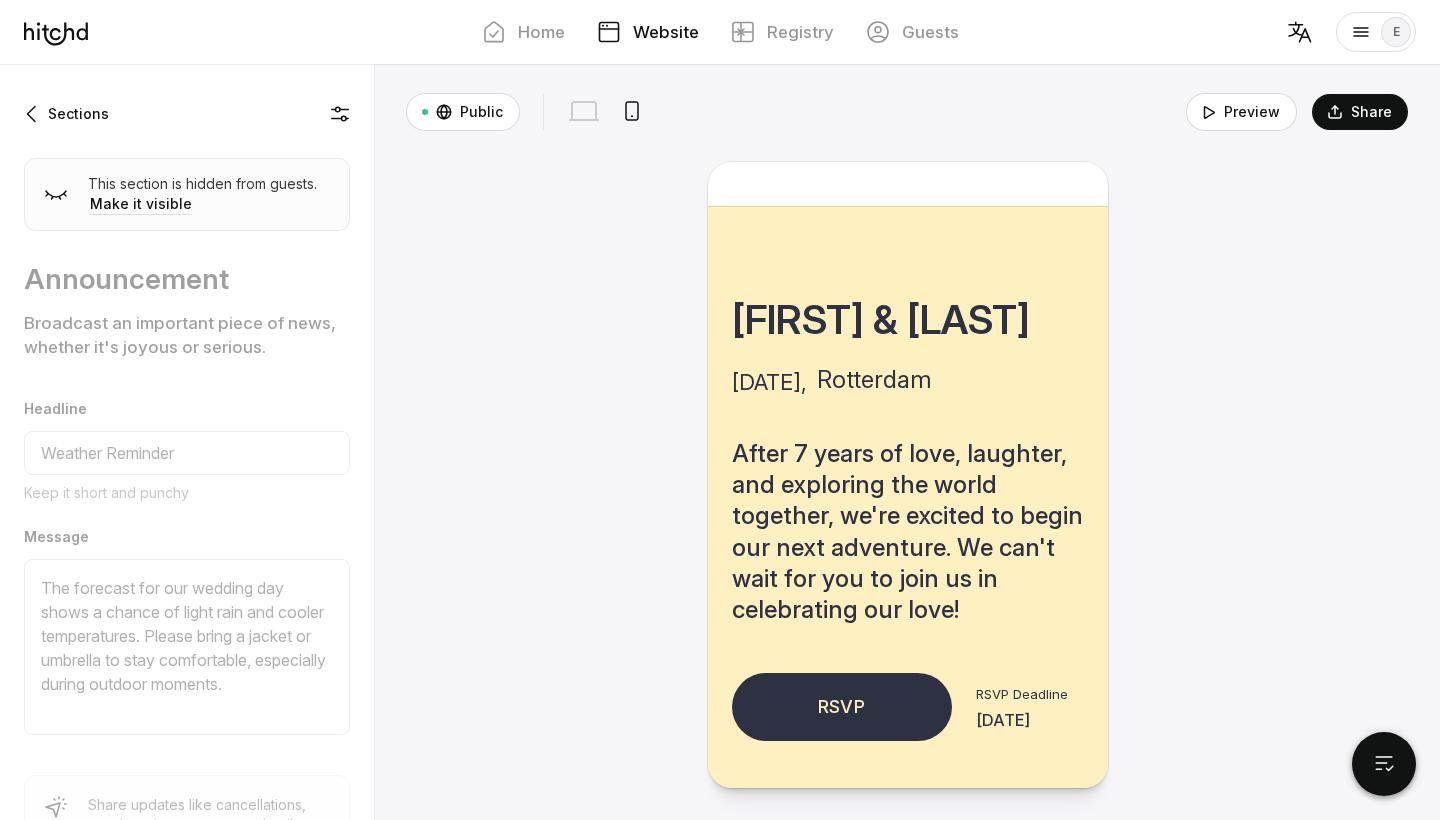 scroll, scrollTop: 0, scrollLeft: 0, axis: both 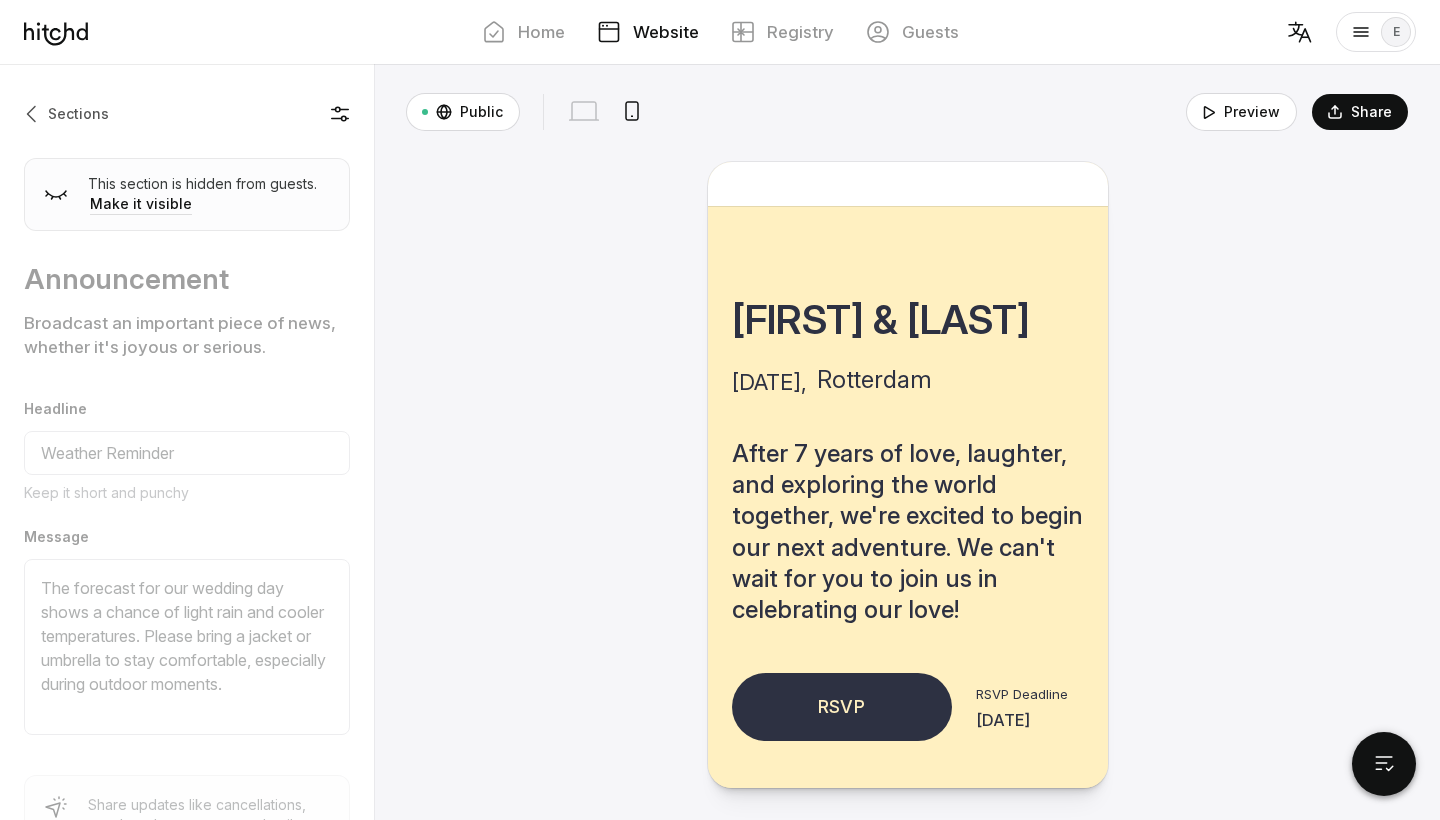 click at bounding box center (34, 114) 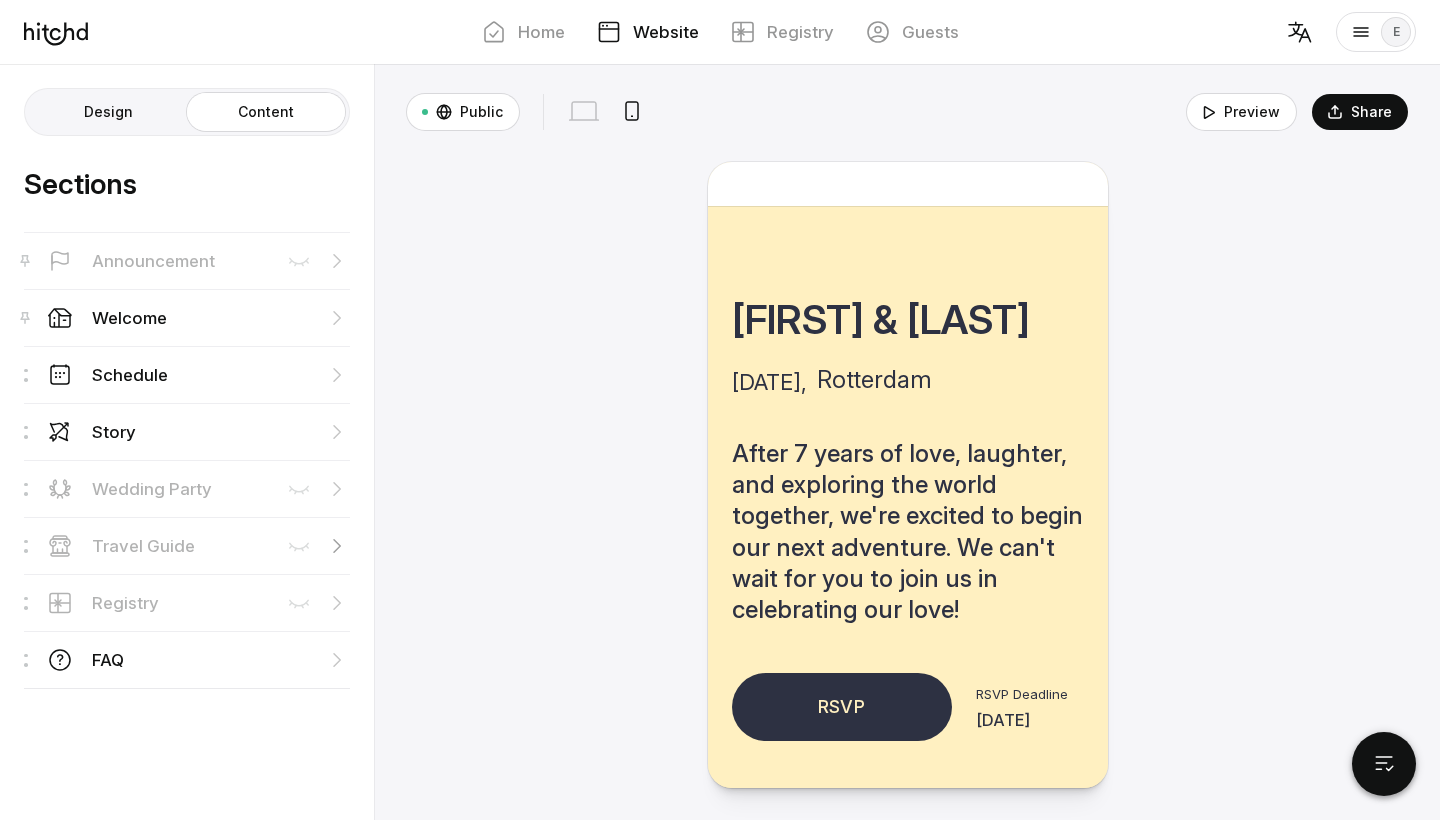 click on "Travel Guide" at bounding box center [152, 489] 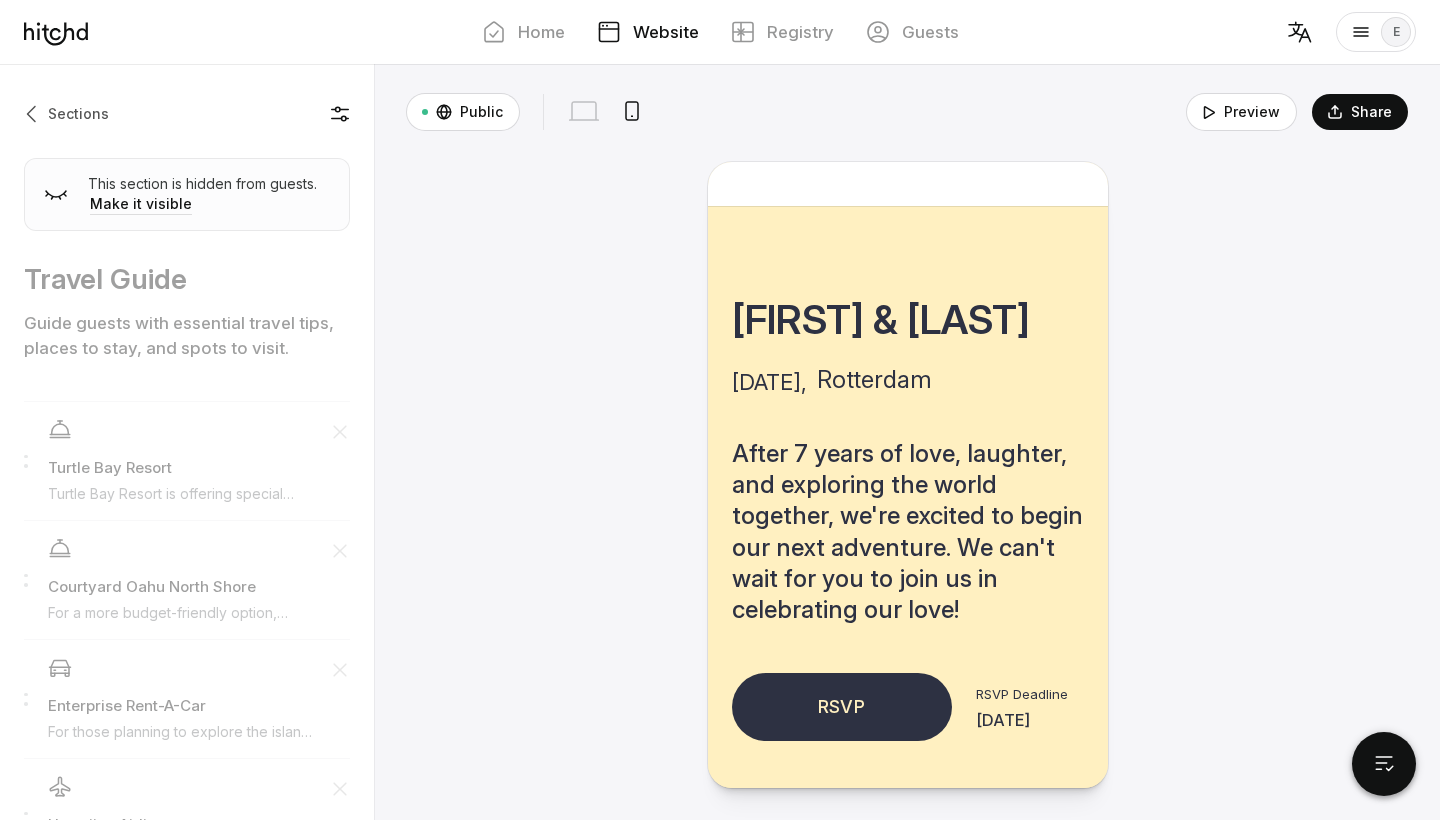 scroll, scrollTop: 0, scrollLeft: 0, axis: both 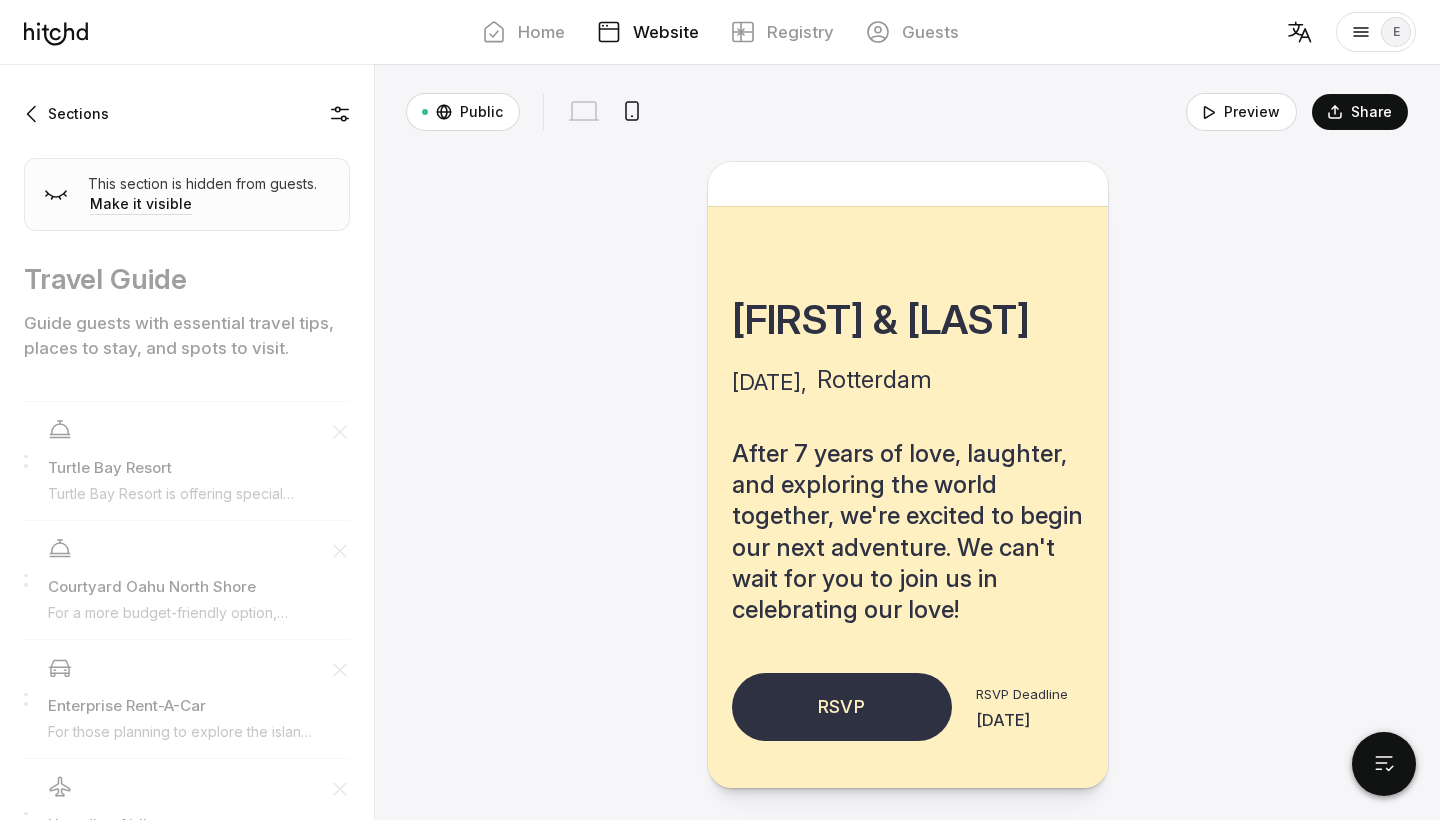 click on "Up
Down
Sections
This section is hidden from guests.  Make it visible
Travel Guide
Guide guests with essential travel tips, places to stay, and spots to visit." at bounding box center [187, 442] 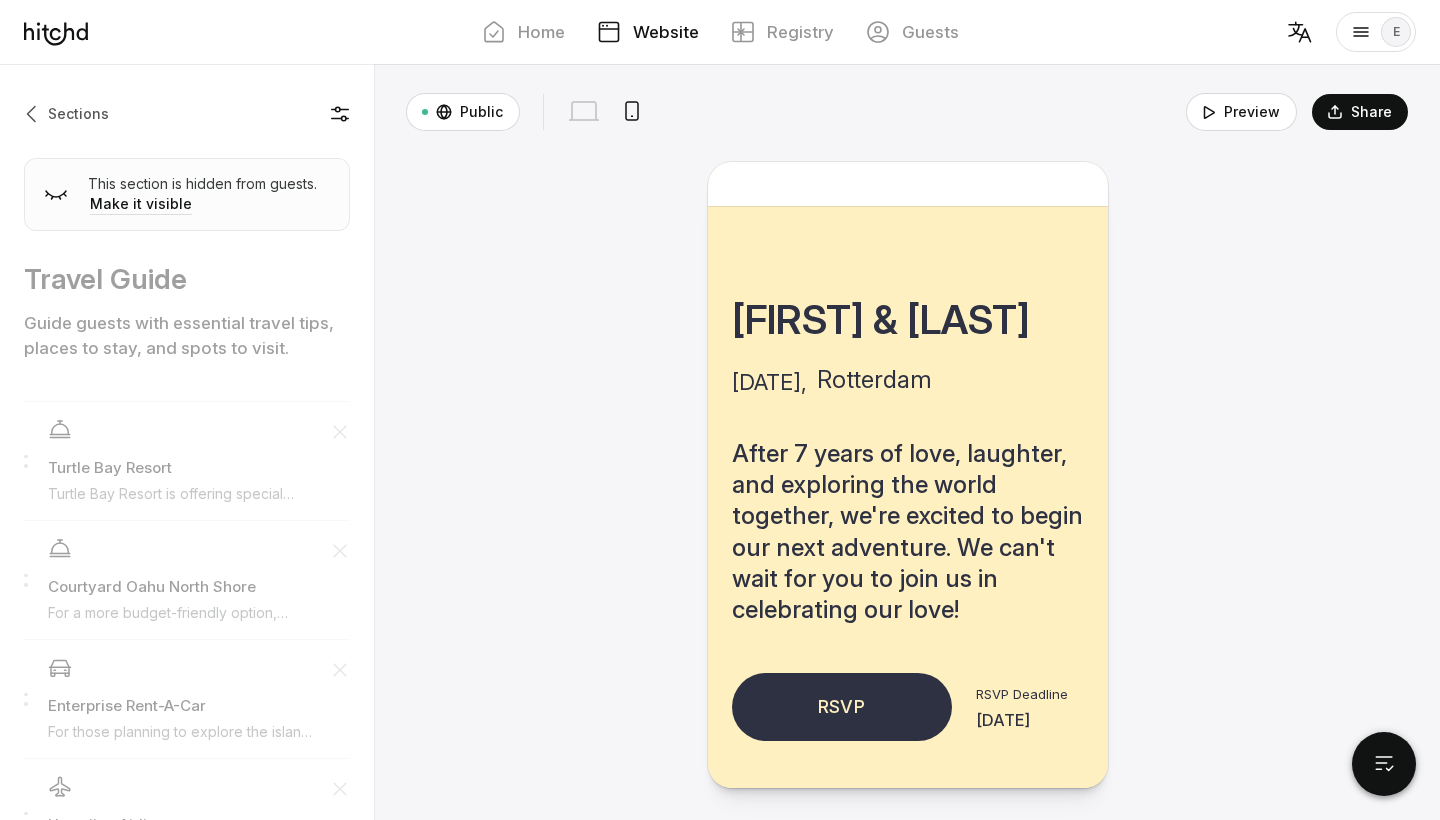 click at bounding box center (34, 114) 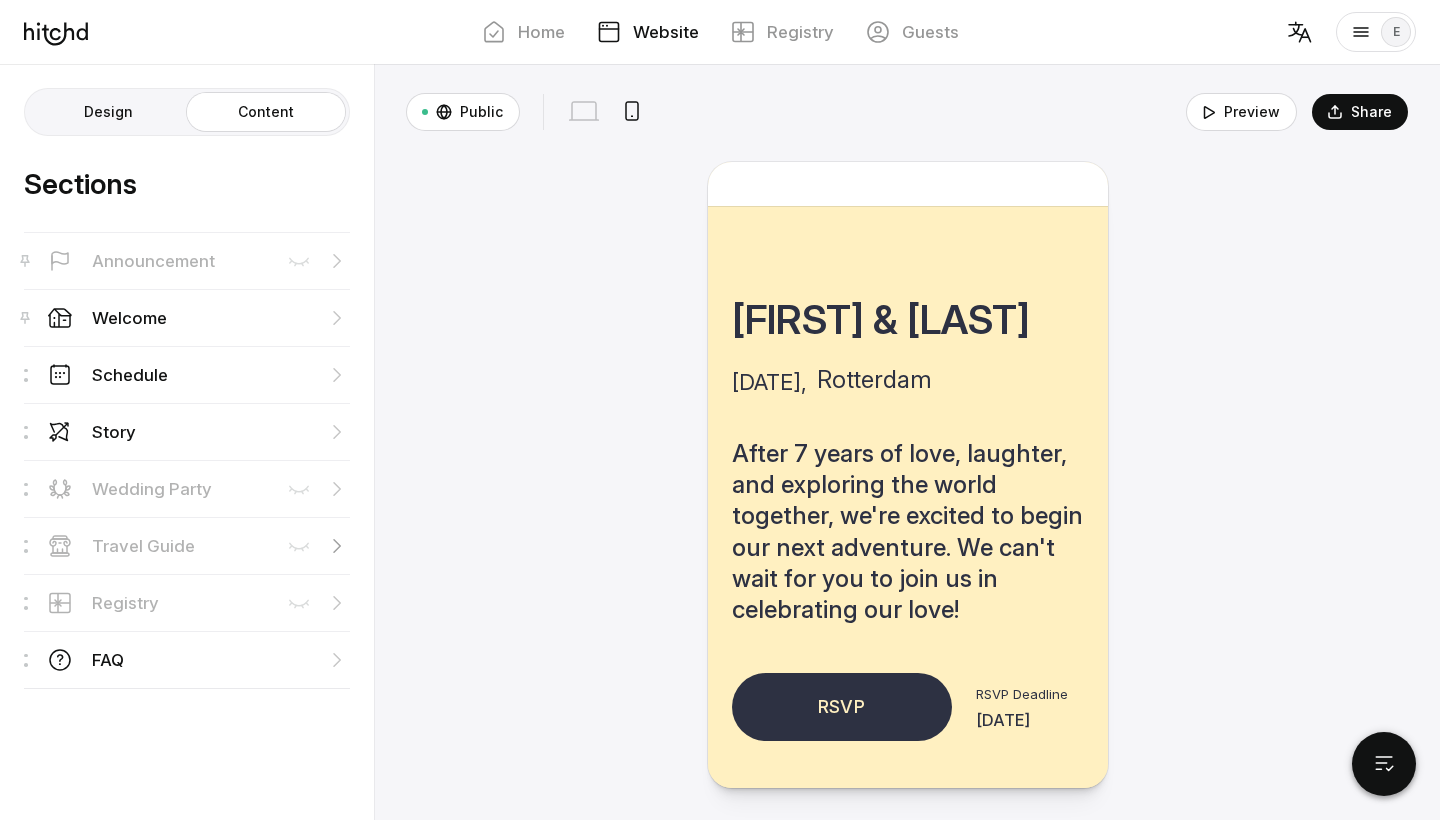 click on "Travel Guide" at bounding box center [187, 488] 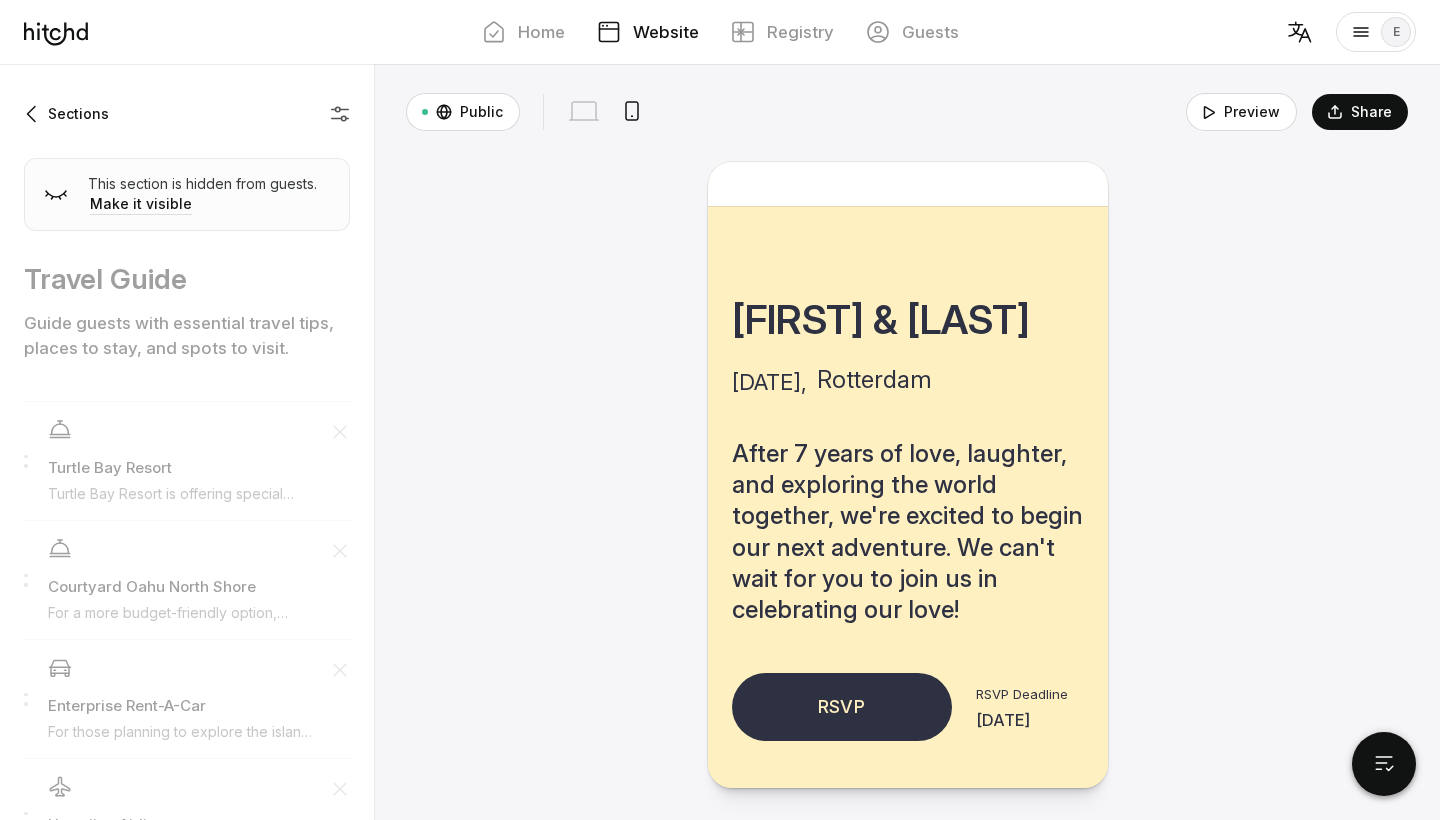 click at bounding box center [340, 114] 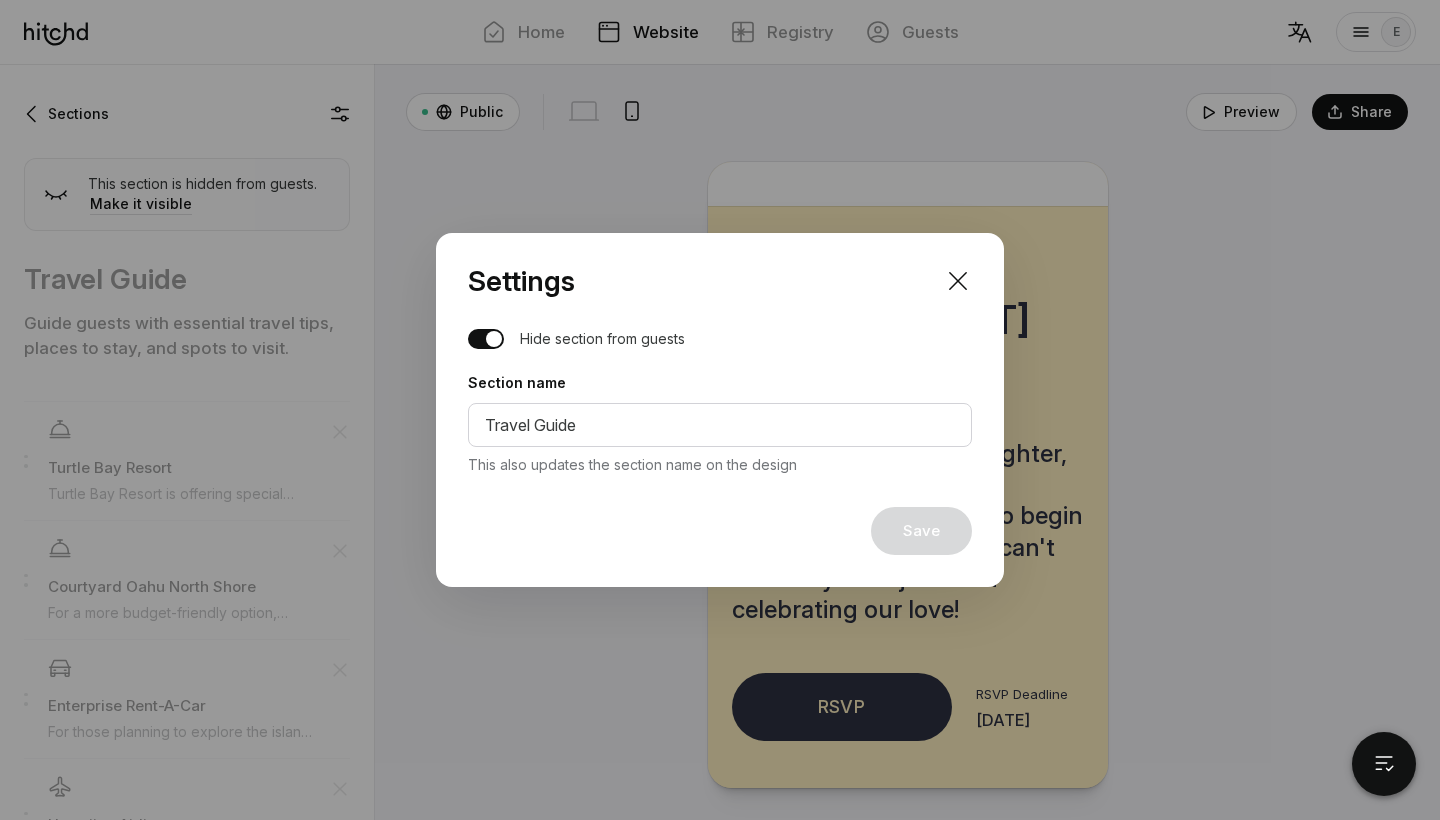 click on "Settings" at bounding box center (720, 281) 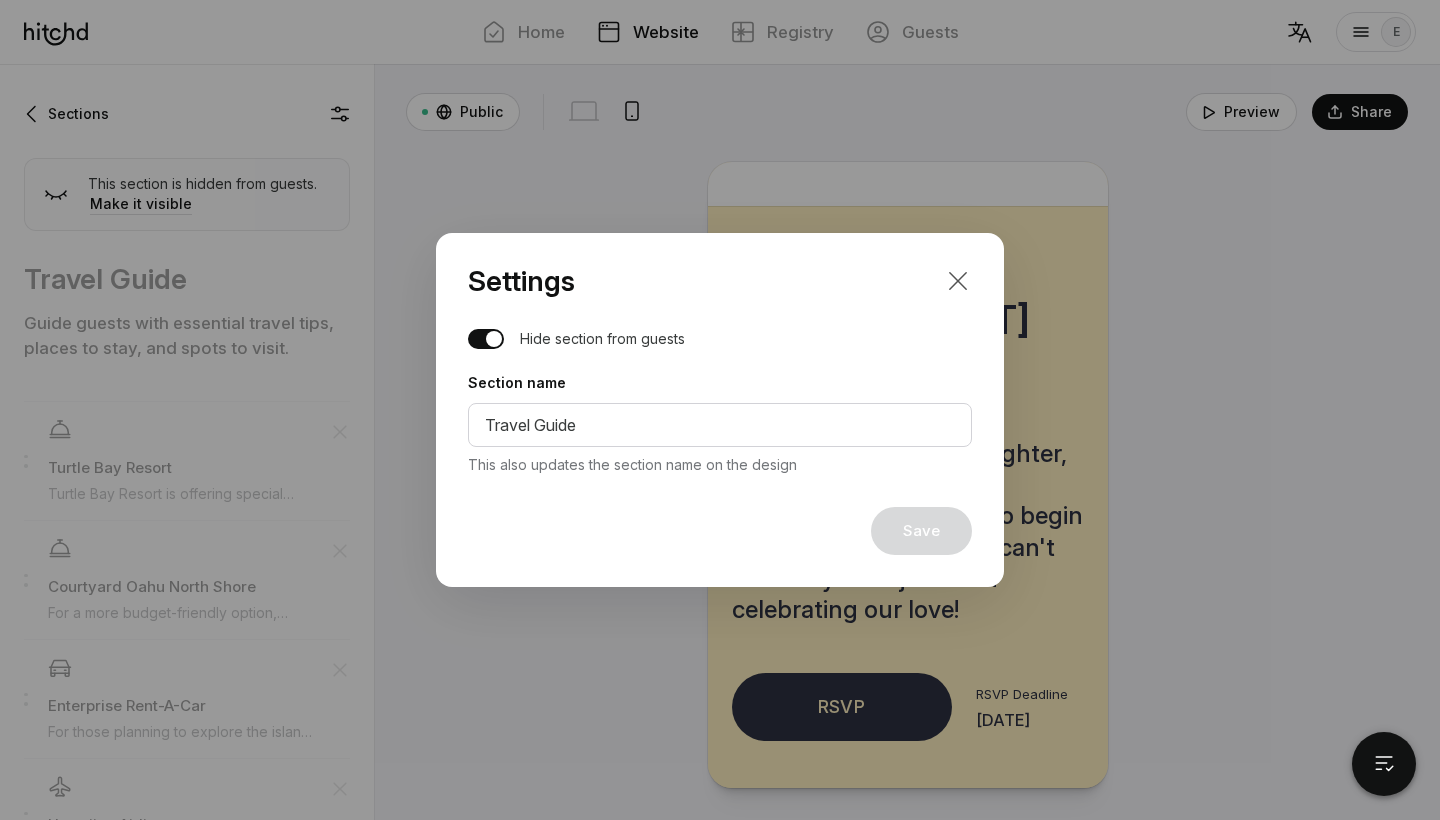 click at bounding box center (958, 281) 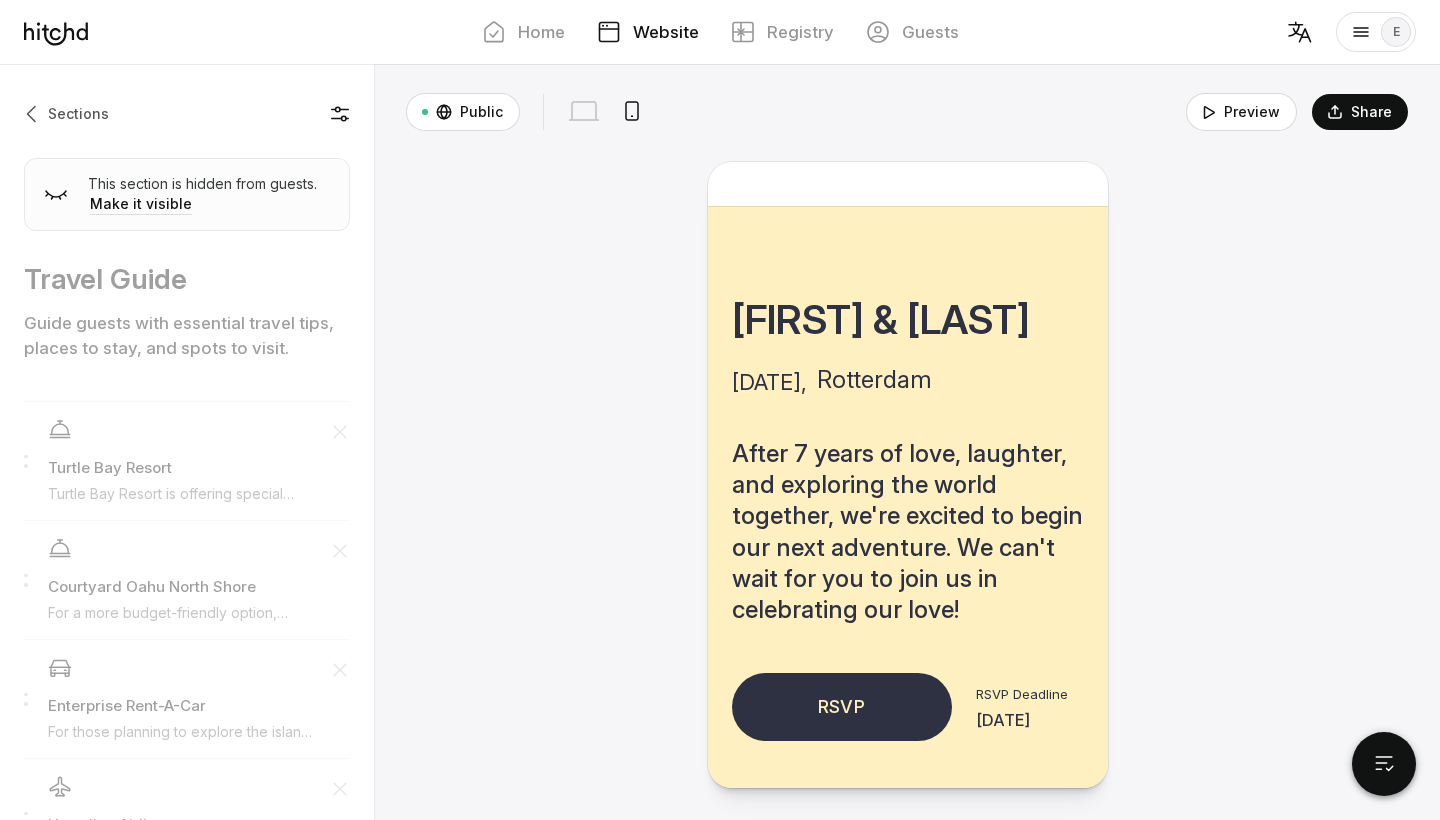 click at bounding box center [34, 114] 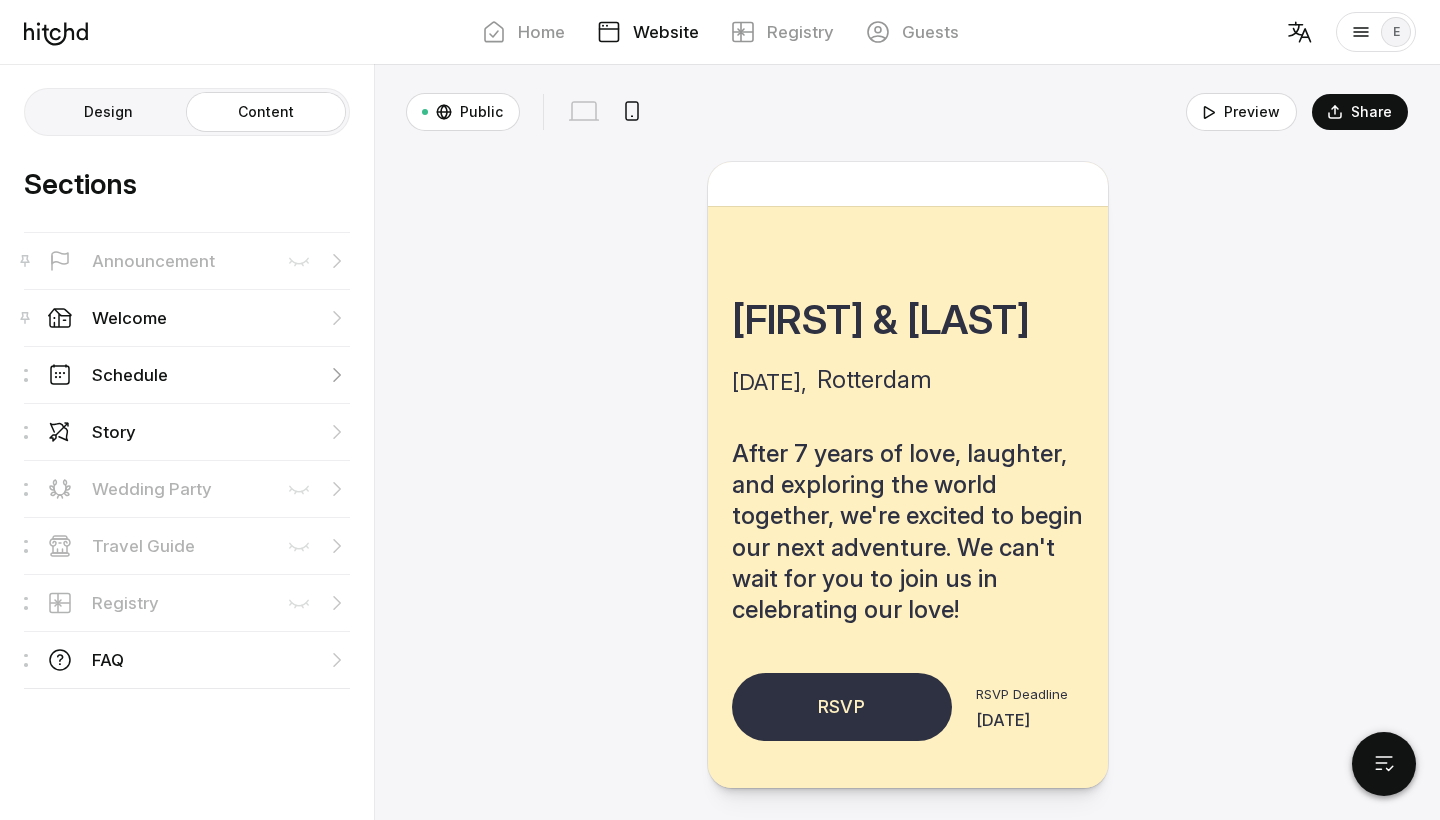 scroll, scrollTop: 0, scrollLeft: 0, axis: both 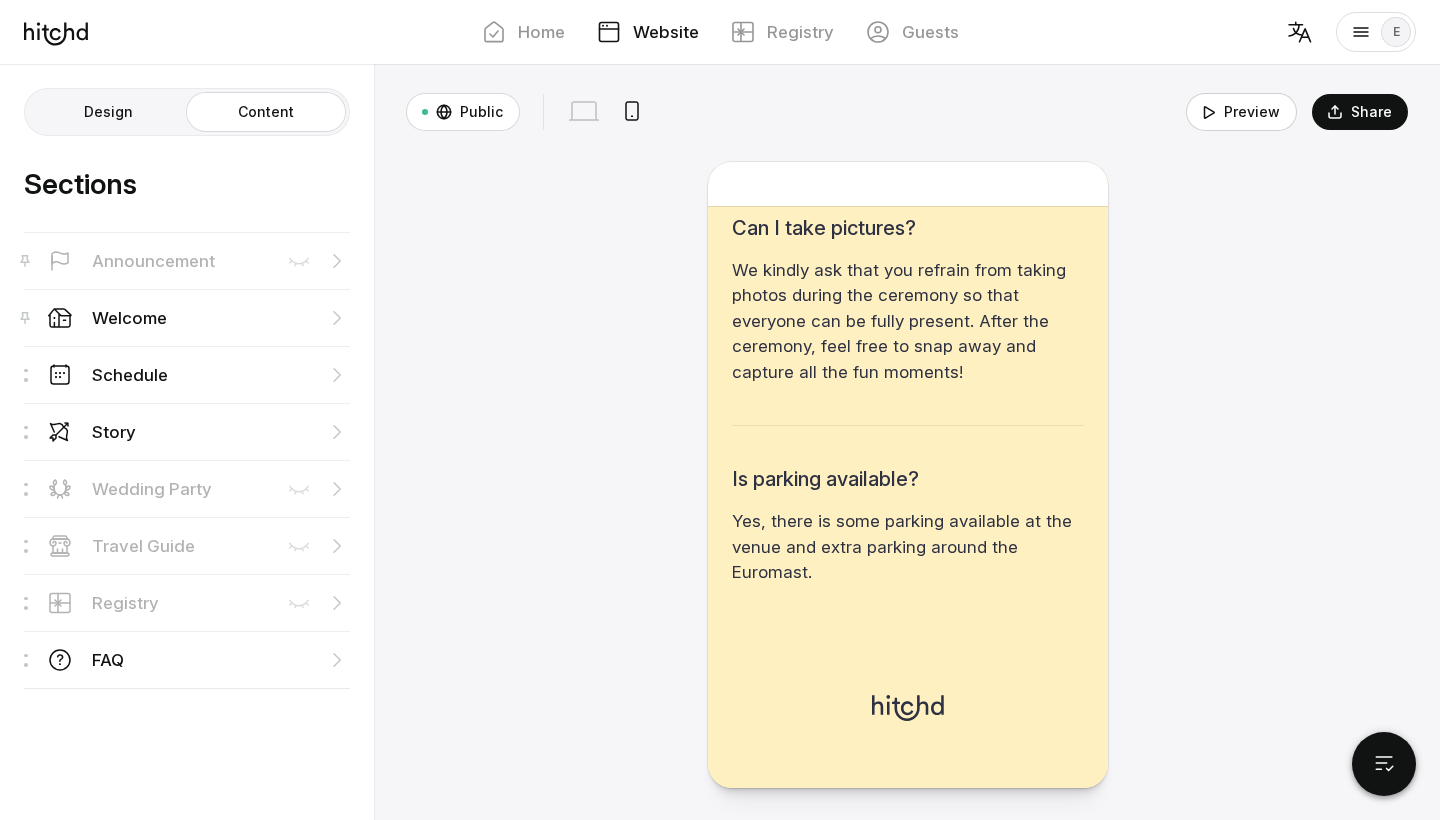 click on "Preview" at bounding box center (1241, 112) 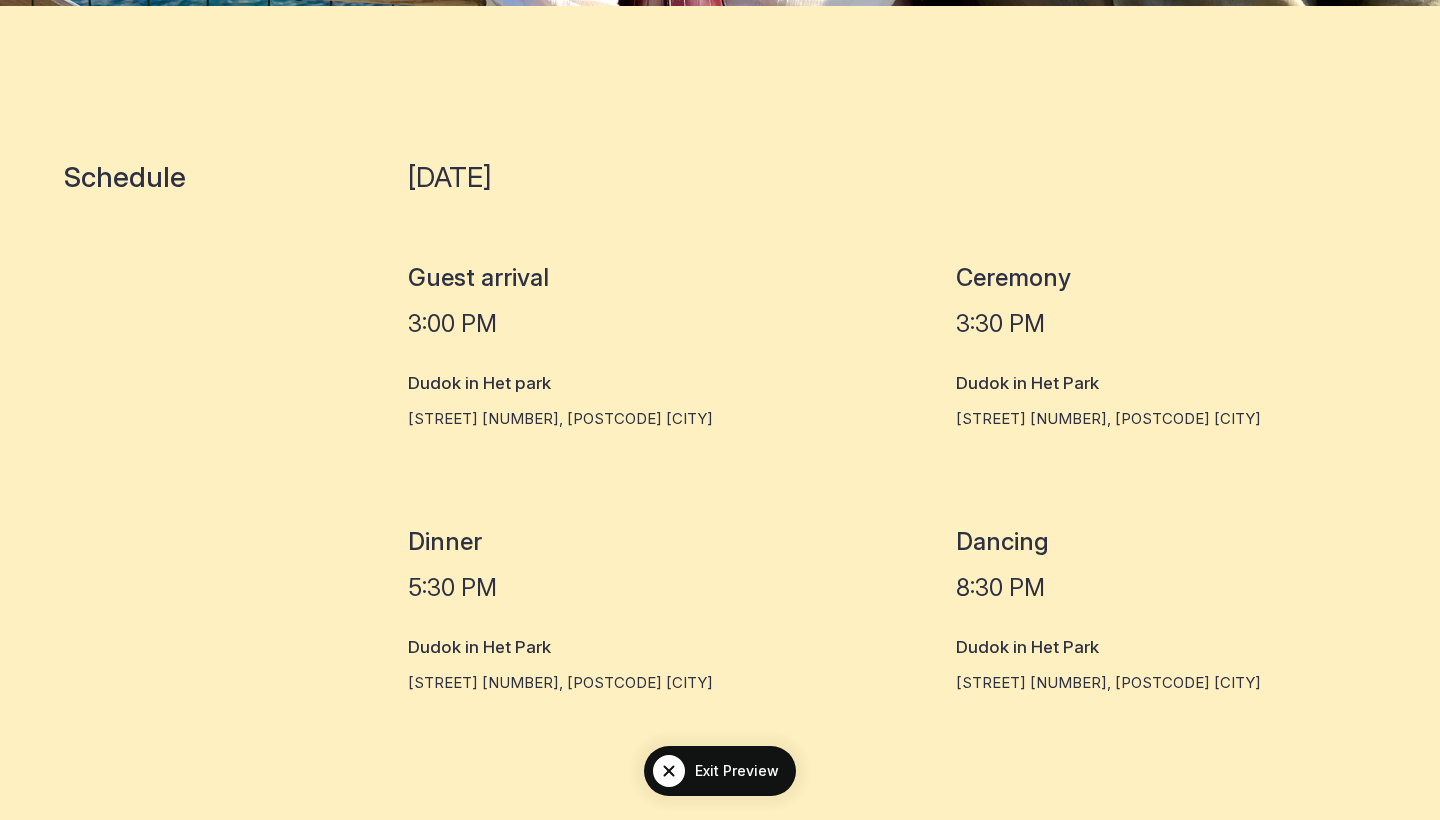 scroll, scrollTop: 1477, scrollLeft: 0, axis: vertical 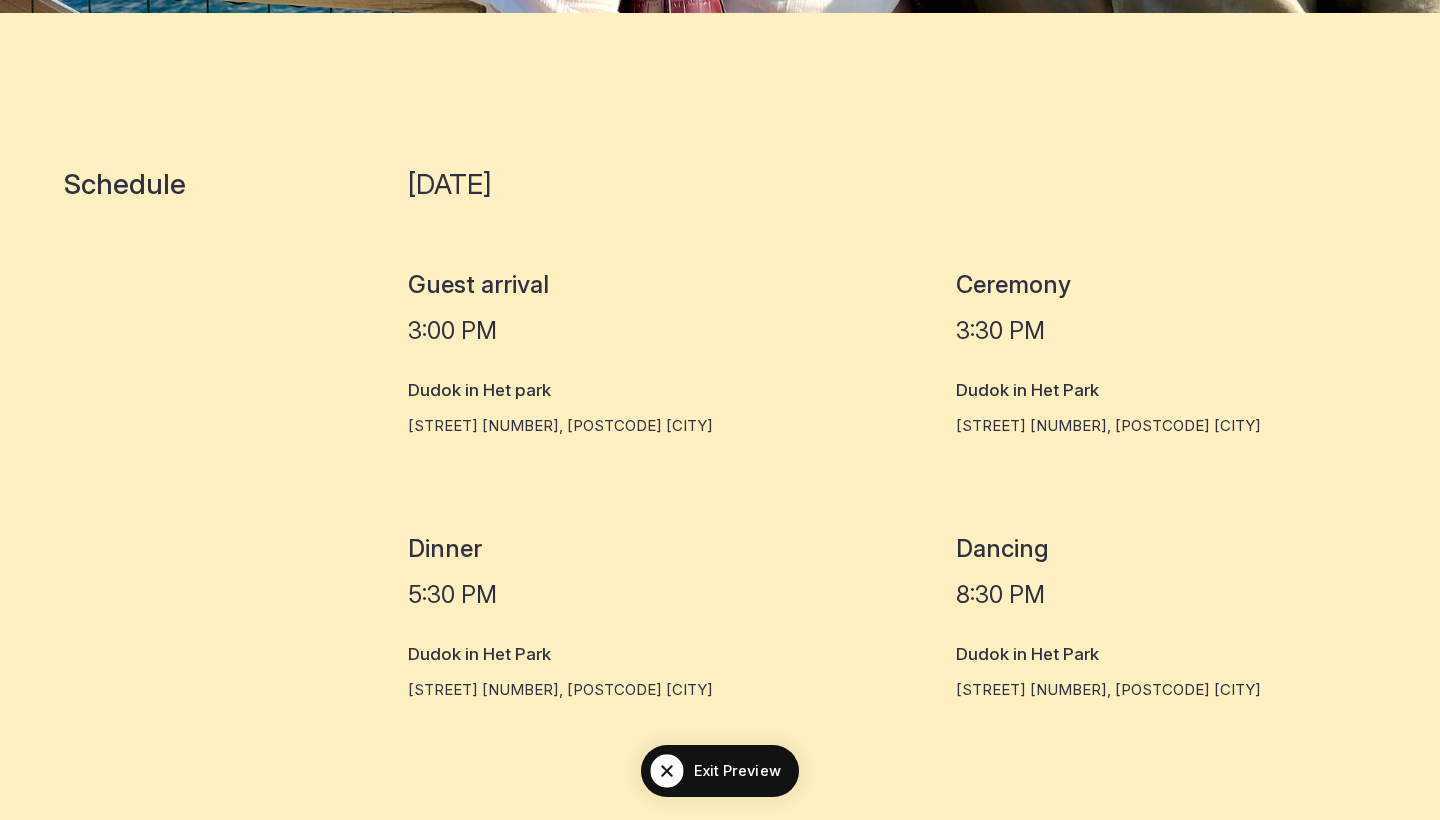 click at bounding box center (666, 770) 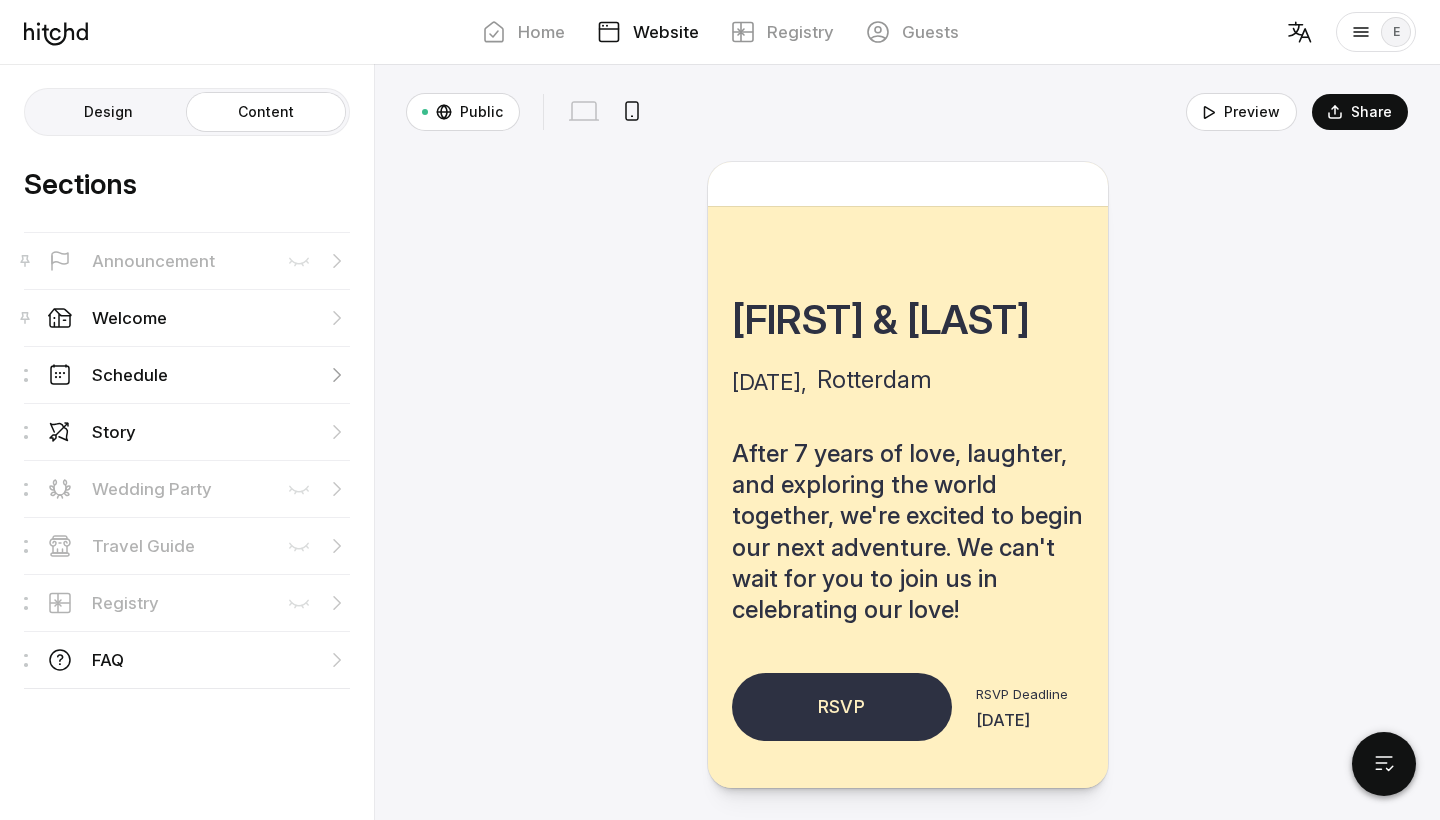 click on "Schedule" at bounding box center [187, 374] 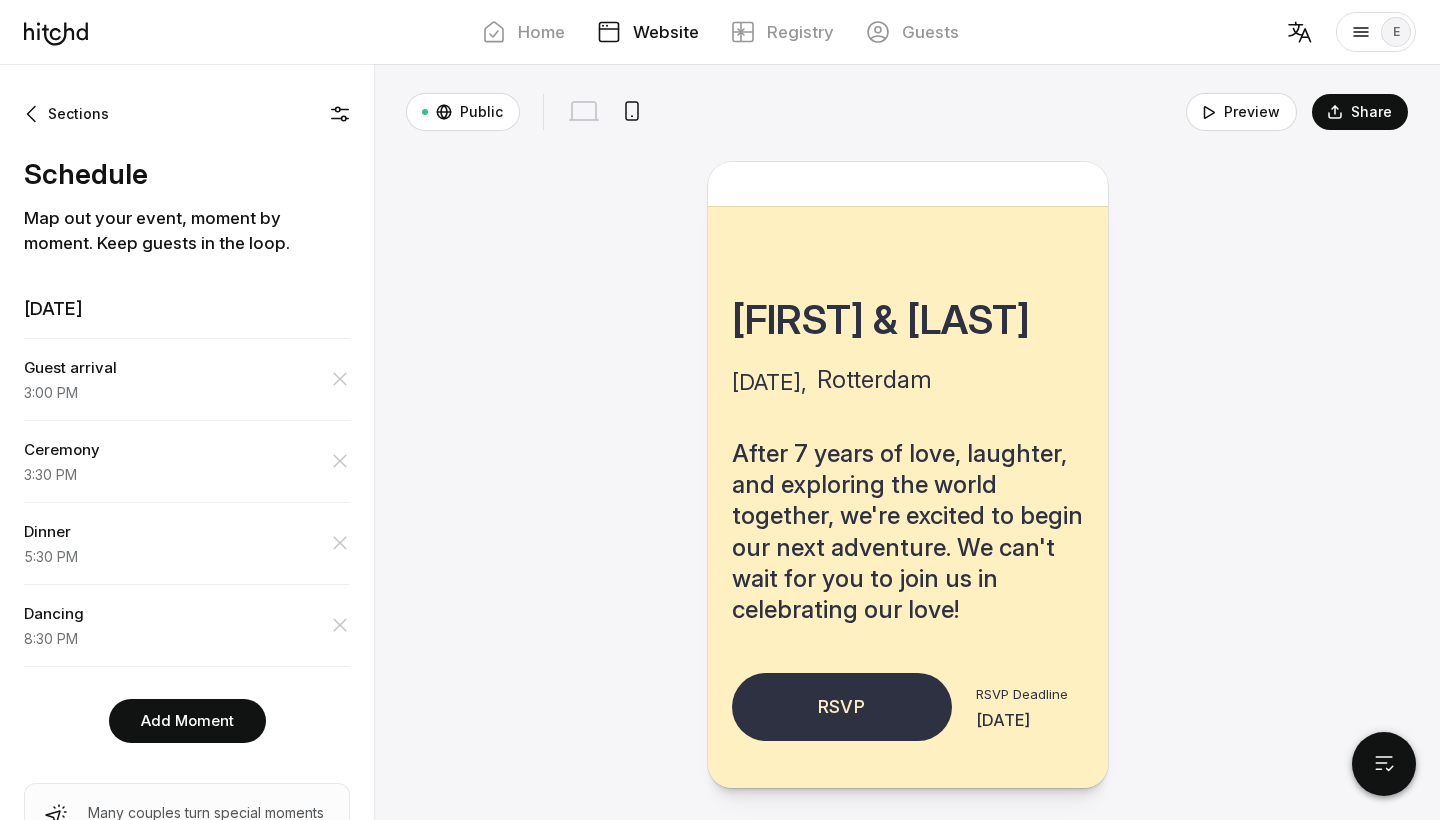 scroll, scrollTop: 978, scrollLeft: 0, axis: vertical 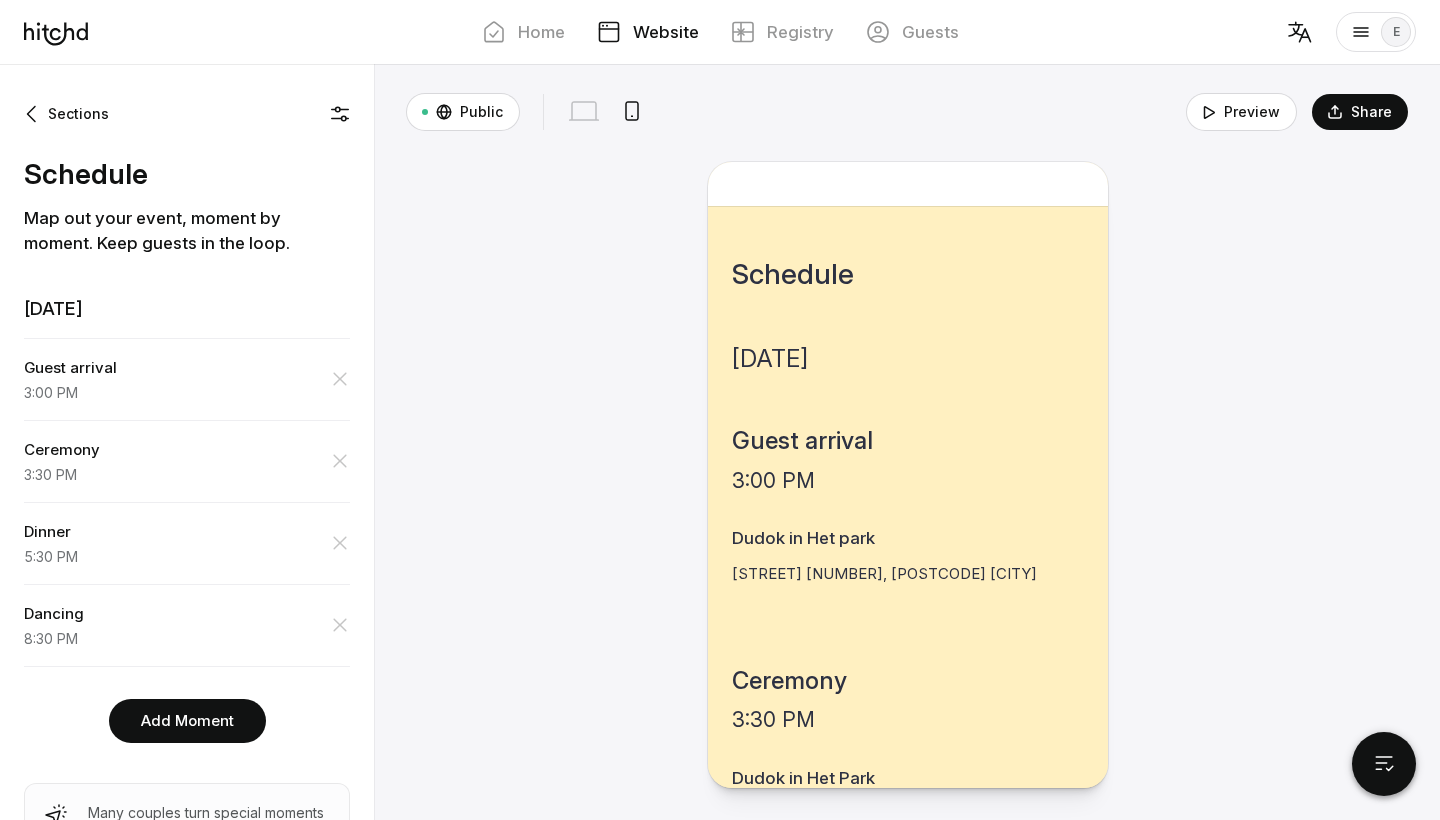click on "[DATE]" at bounding box center [187, 309] 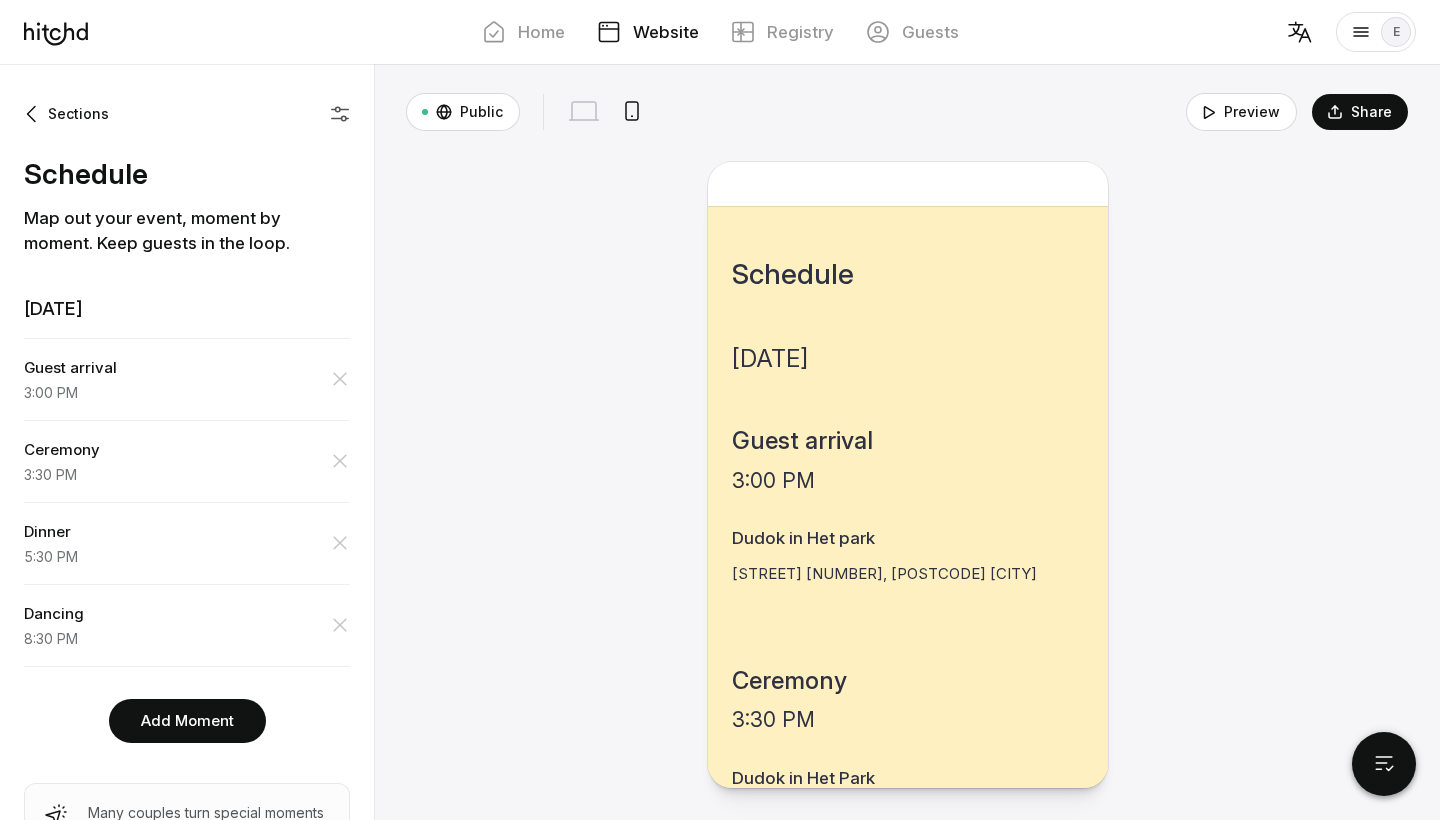 scroll, scrollTop: 0, scrollLeft: 0, axis: both 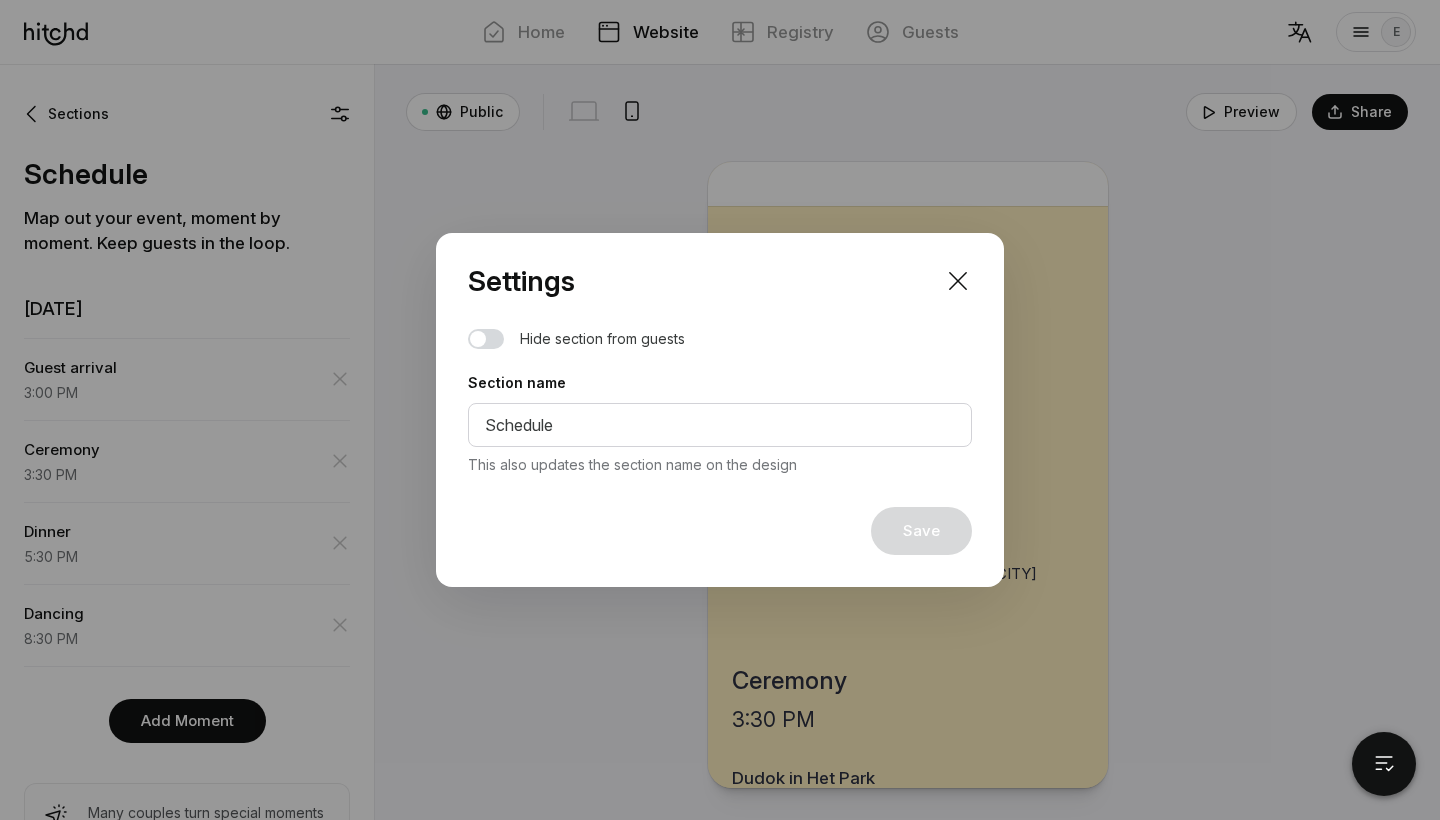 click on "Settings" at bounding box center (720, 281) 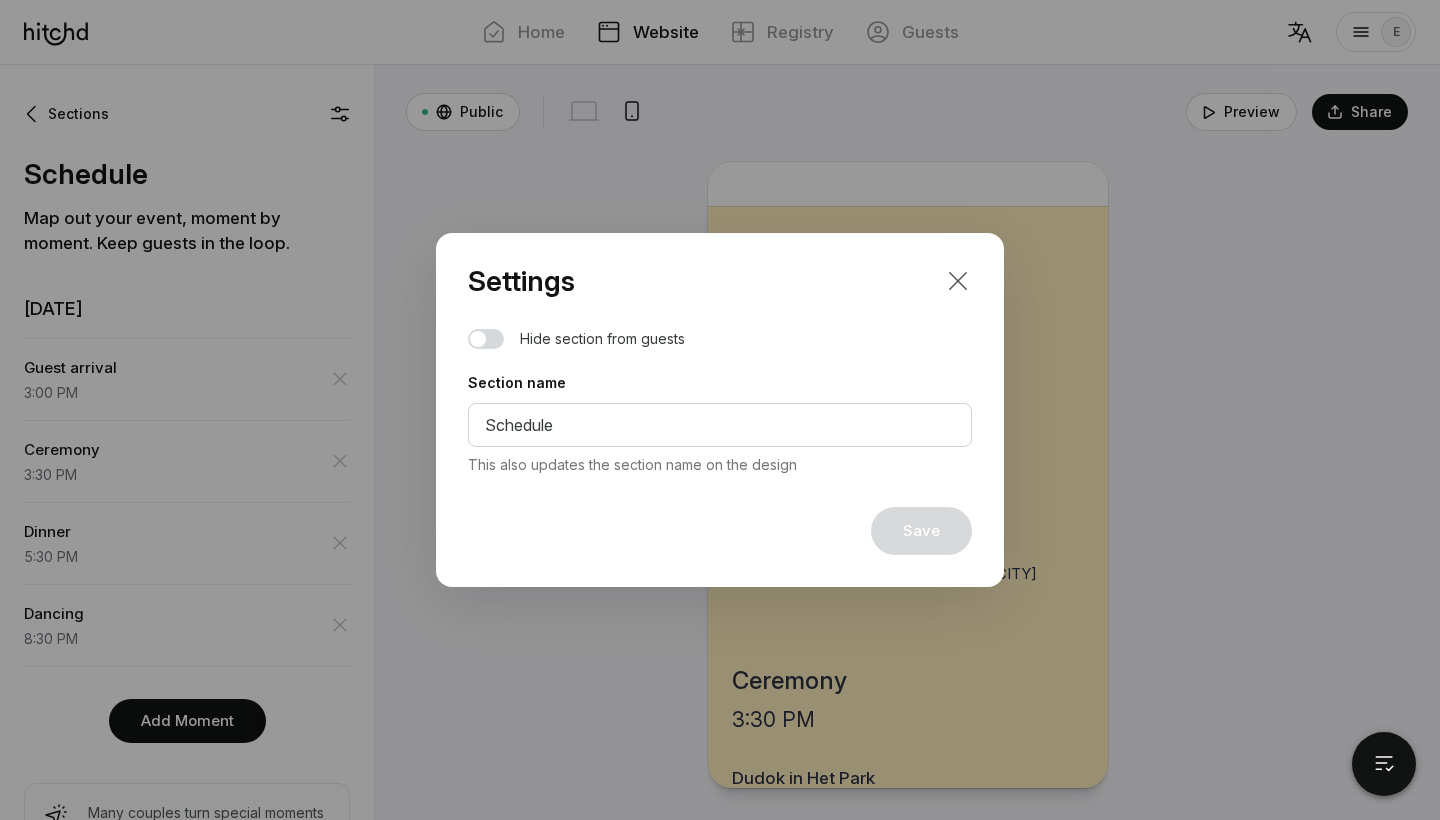 click at bounding box center [958, 281] 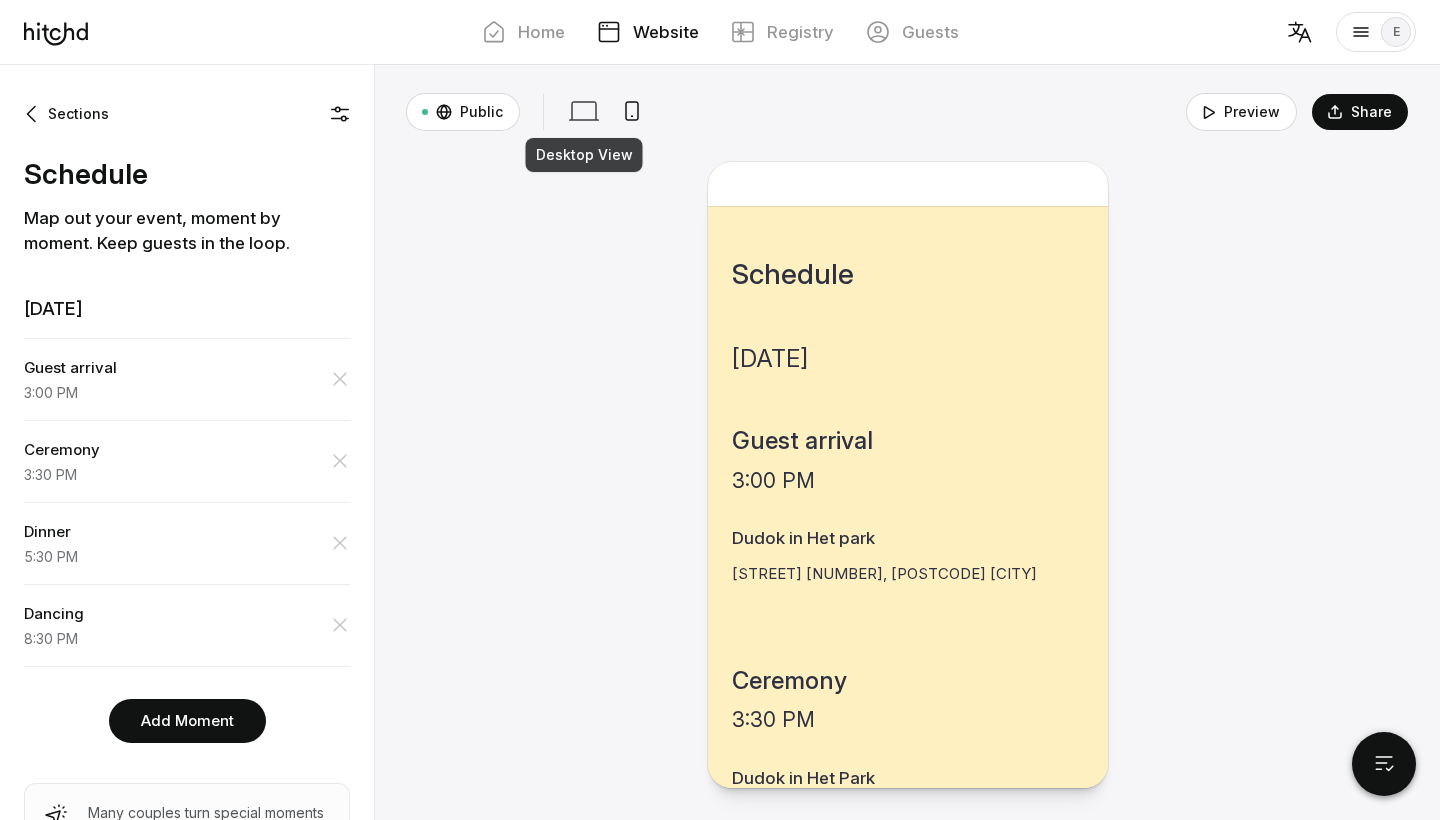 click at bounding box center (584, 111) 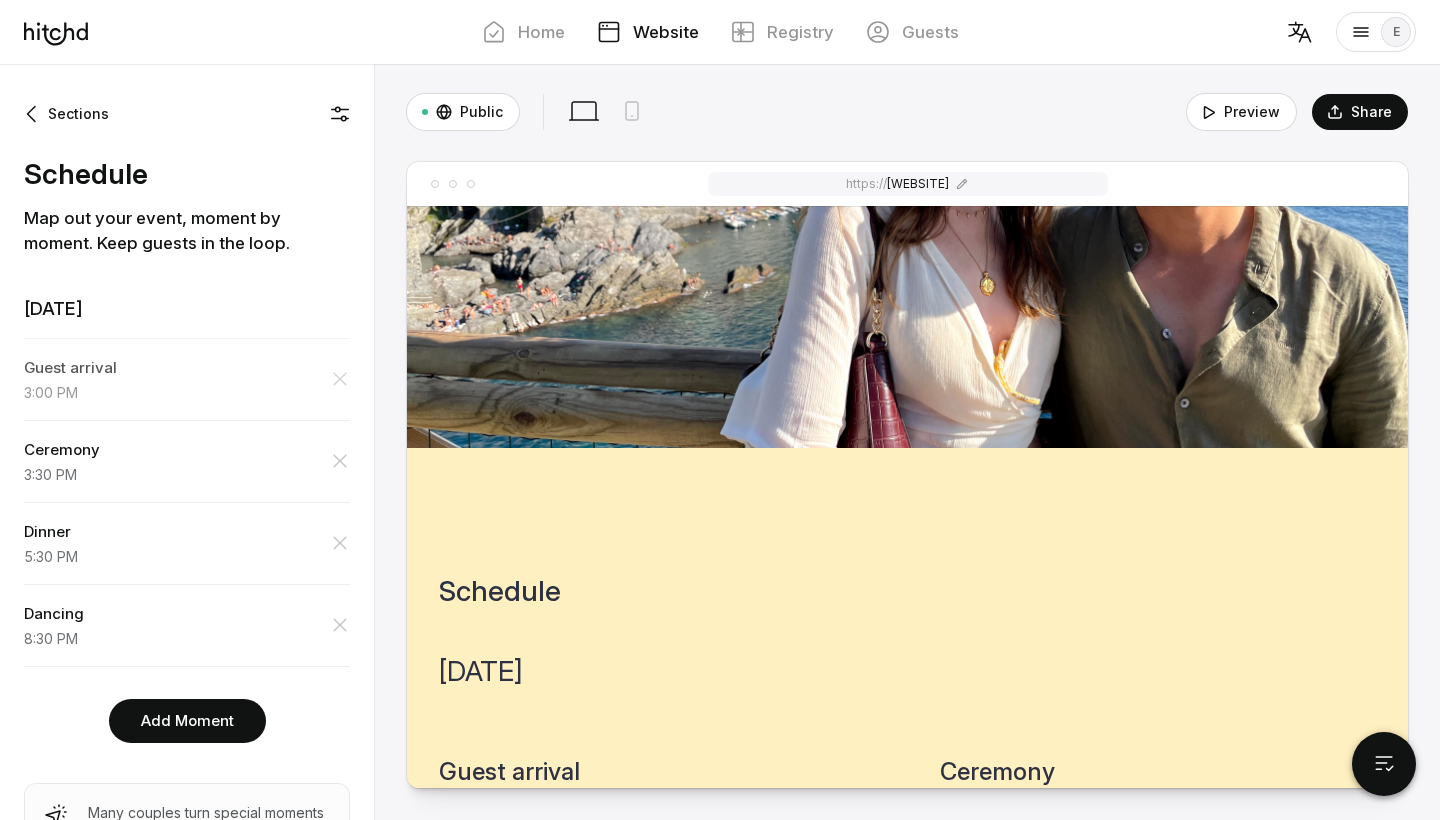 click on "3:00 PM" at bounding box center [51, 393] 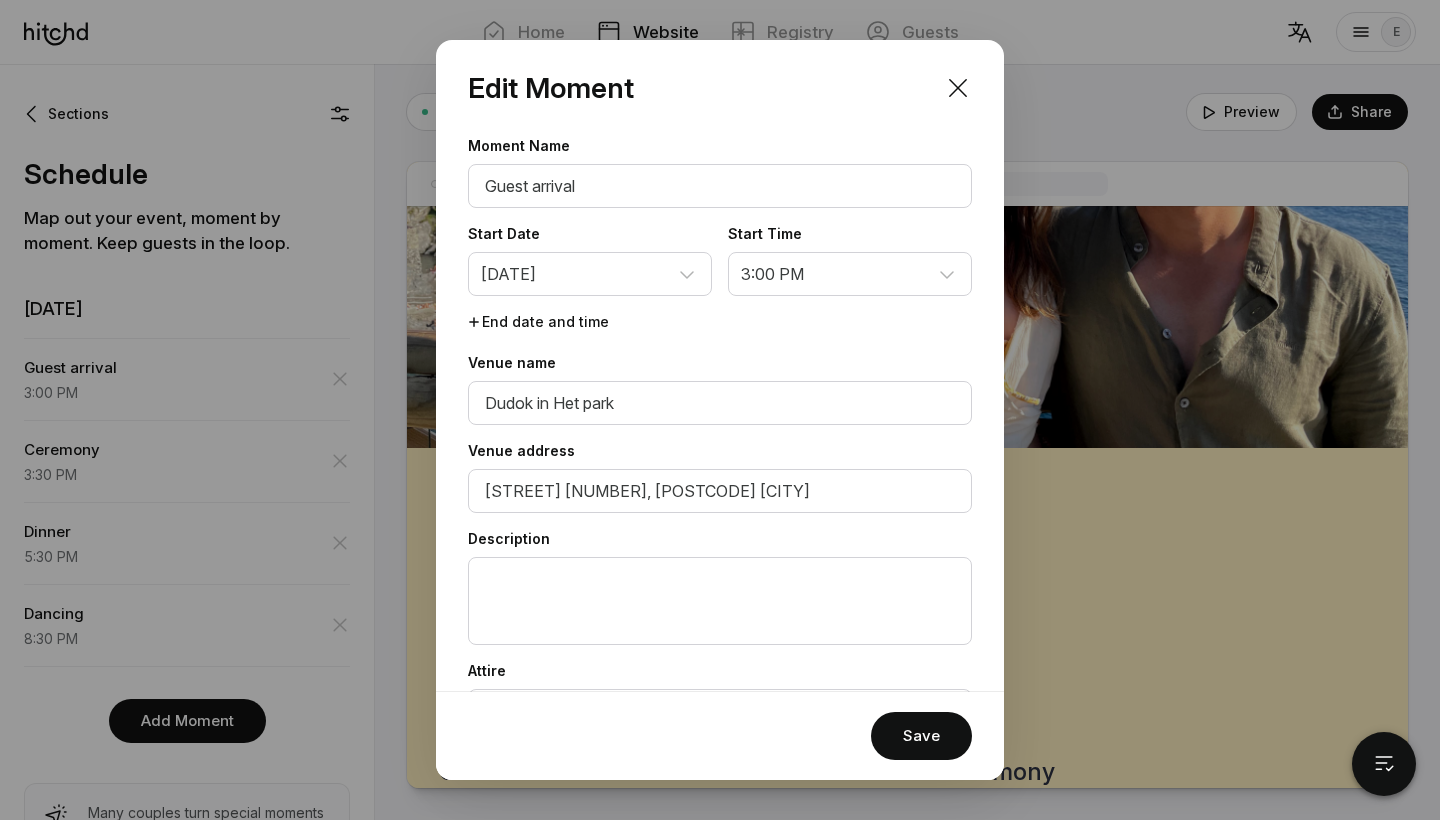 scroll, scrollTop: 1264, scrollLeft: 0, axis: vertical 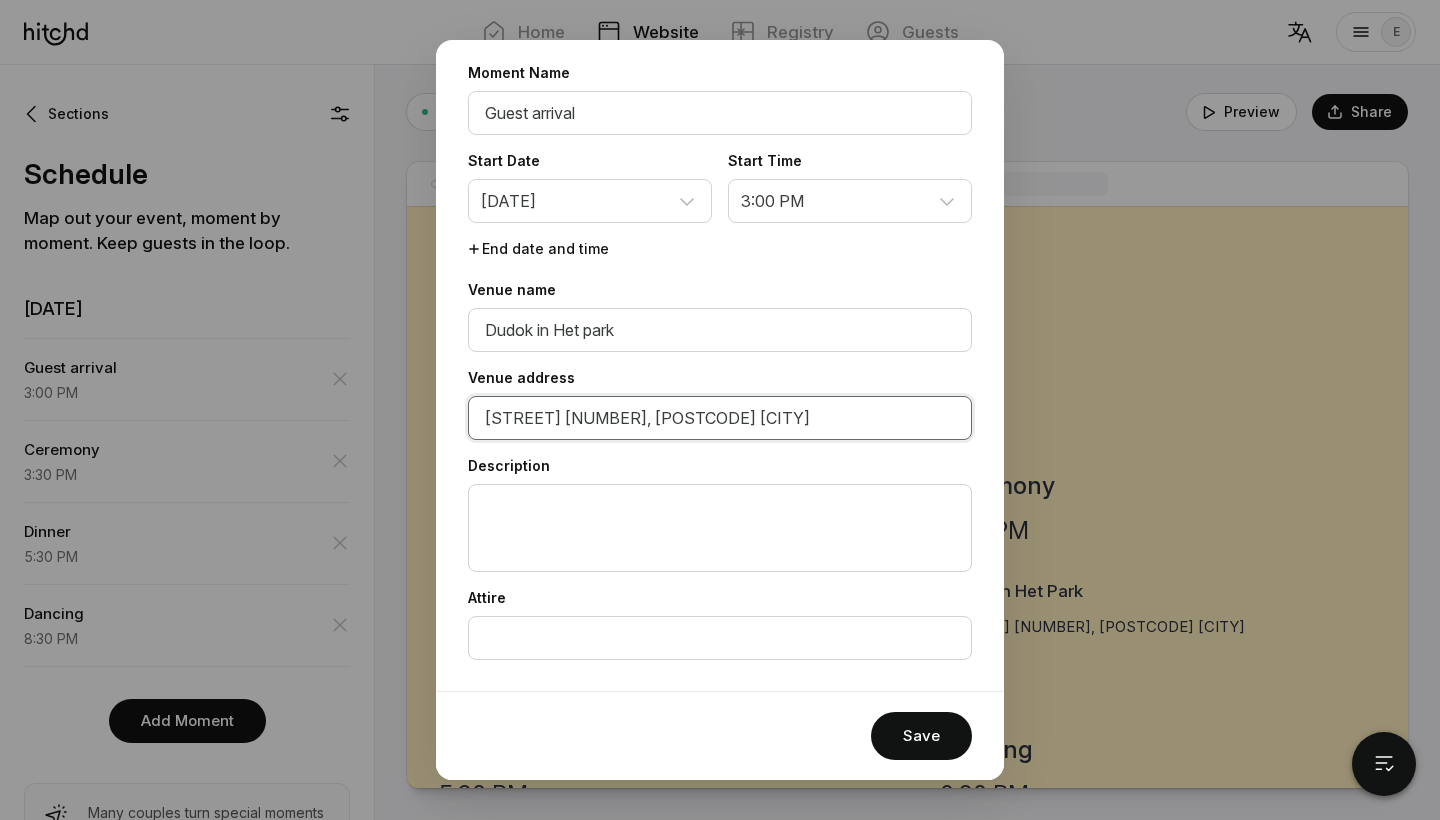 click on "[STREET] [NUMBER], [POSTCODE] [CITY]" at bounding box center (720, 330) 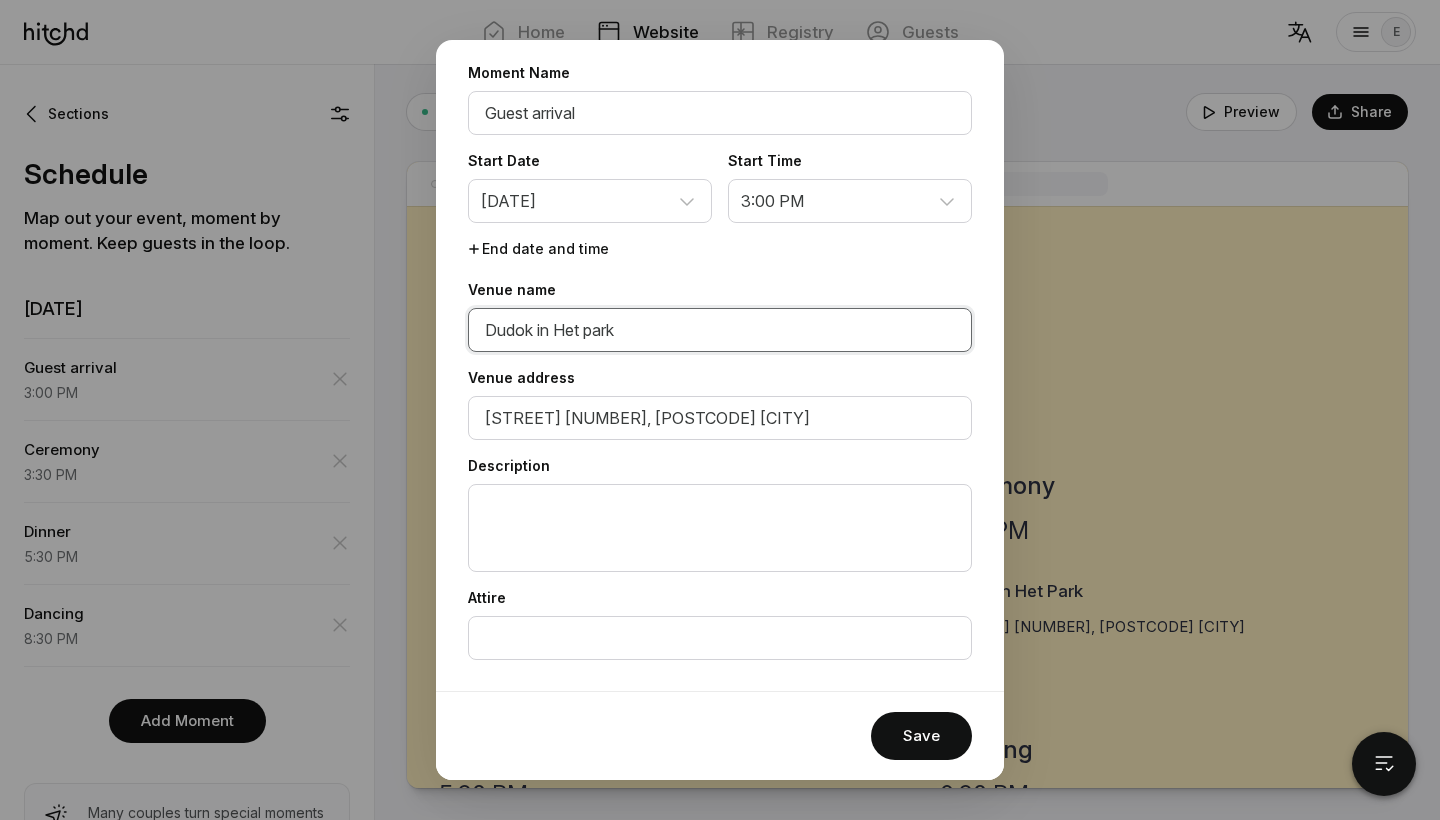 click on "Dudok in Het park" at bounding box center (720, 330) 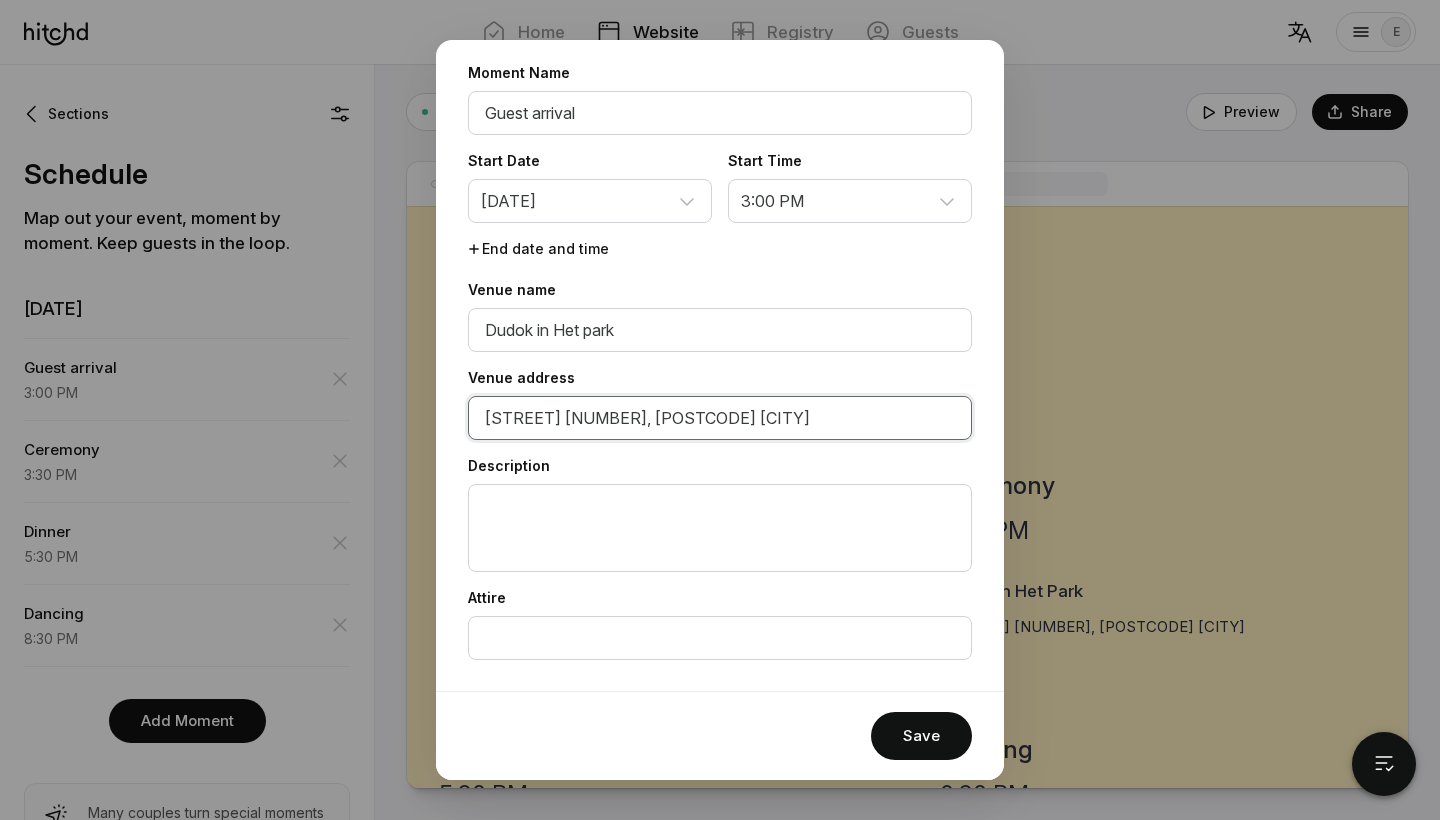 click on "[STREET] [NUMBER], [POSTCODE] [CITY]" at bounding box center (720, 418) 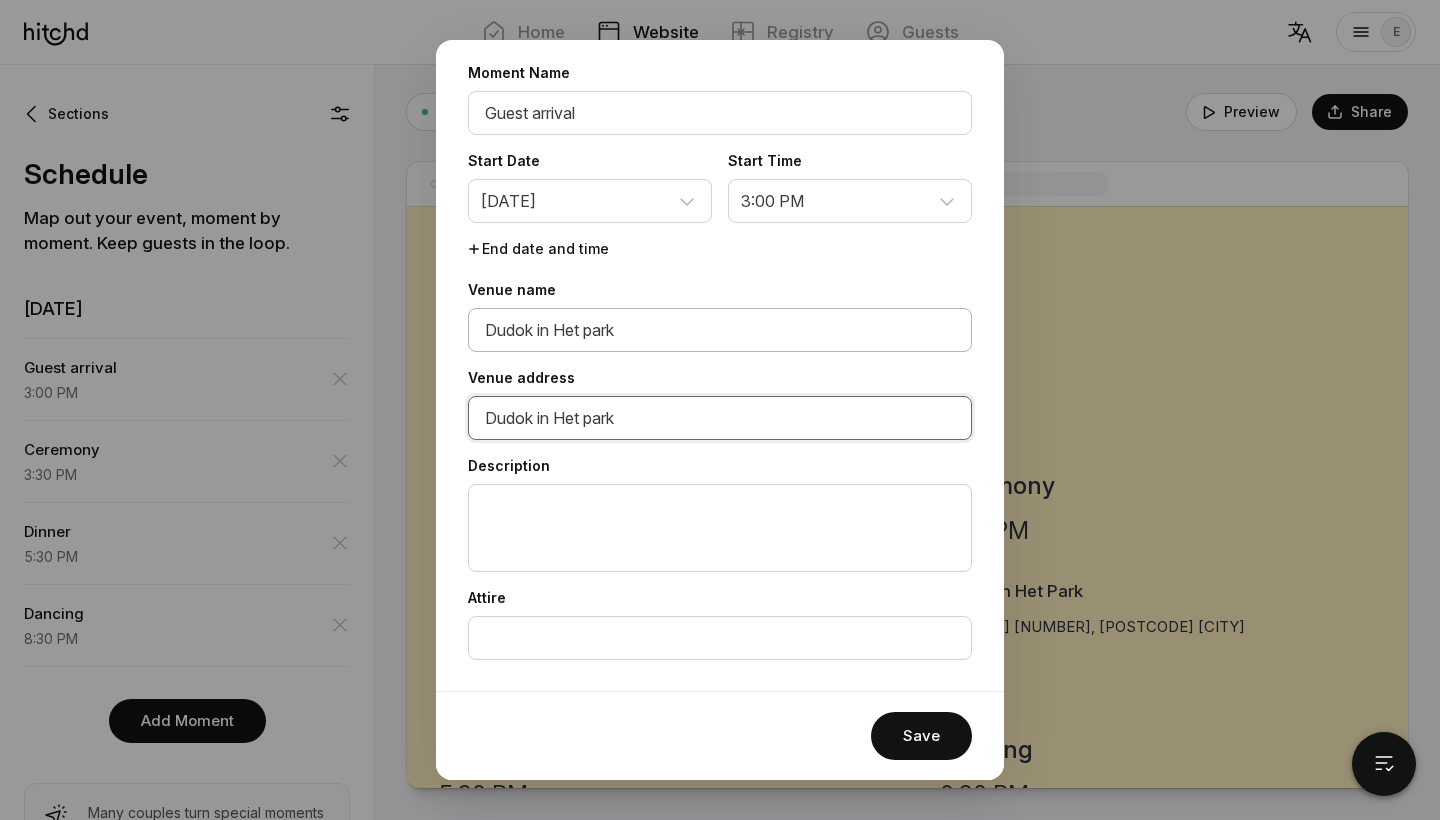type on "Dudok in Het park" 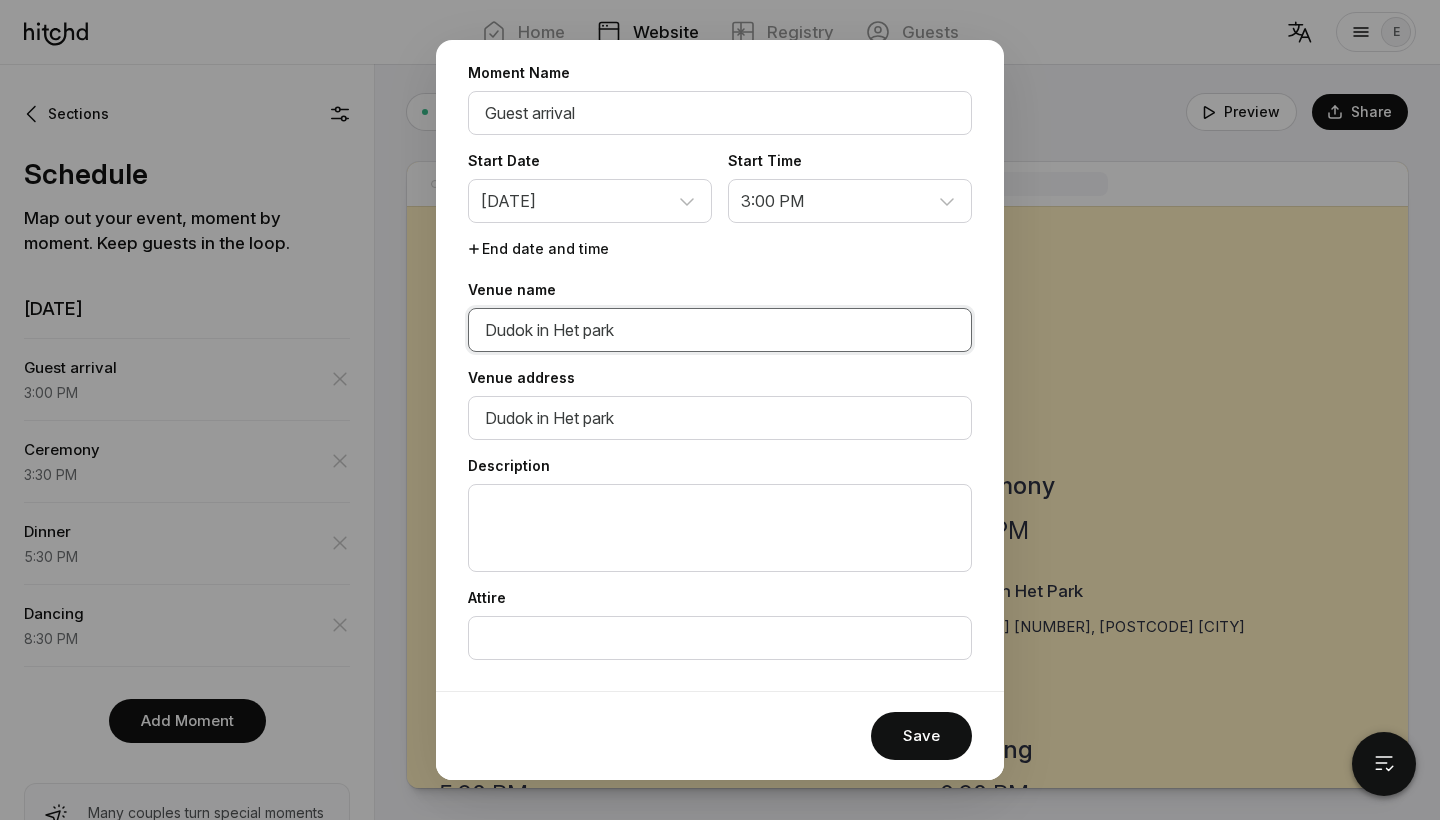drag, startPoint x: 662, startPoint y: 335, endPoint x: 276, endPoint y: 281, distance: 389.7589 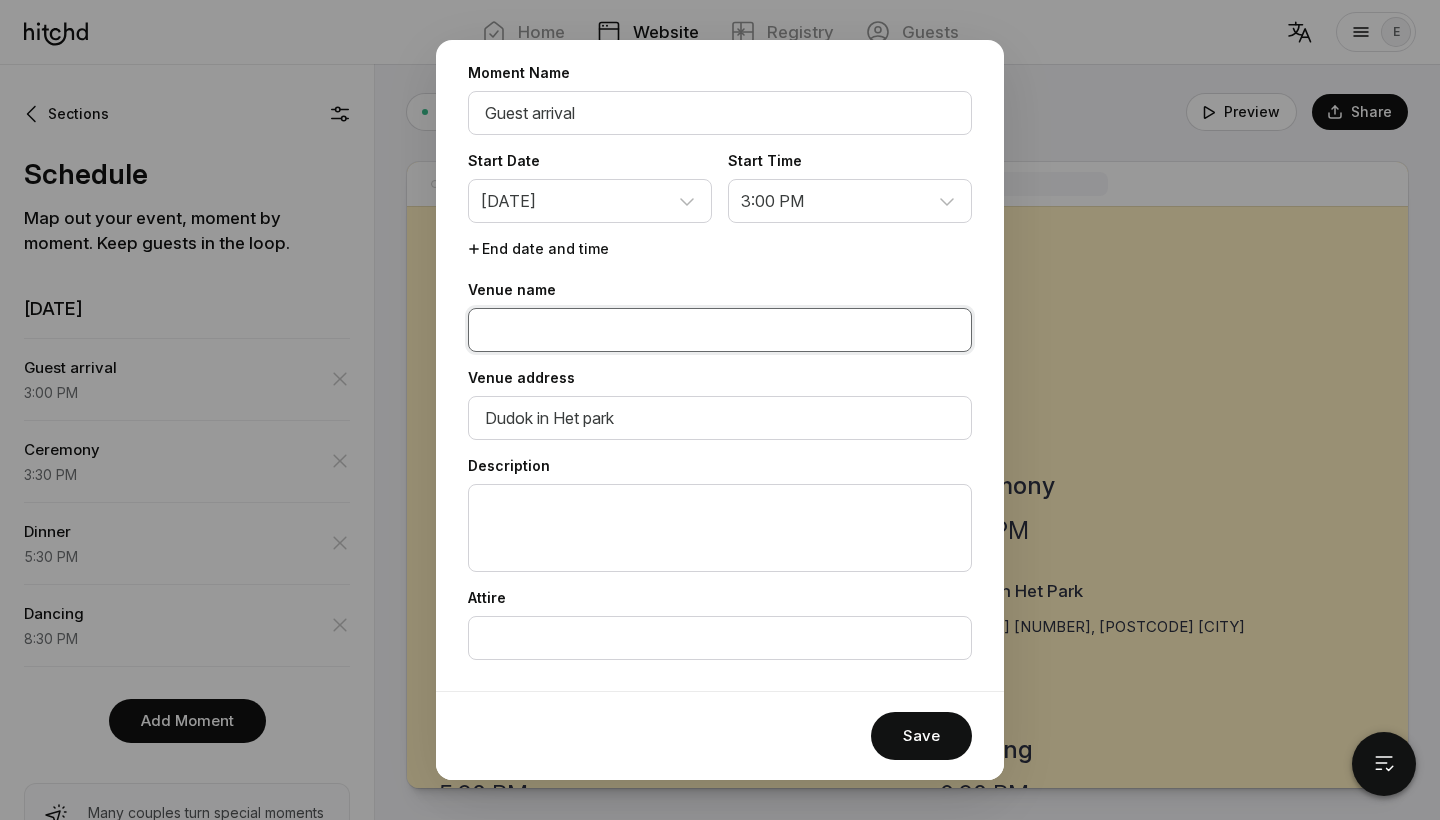 type 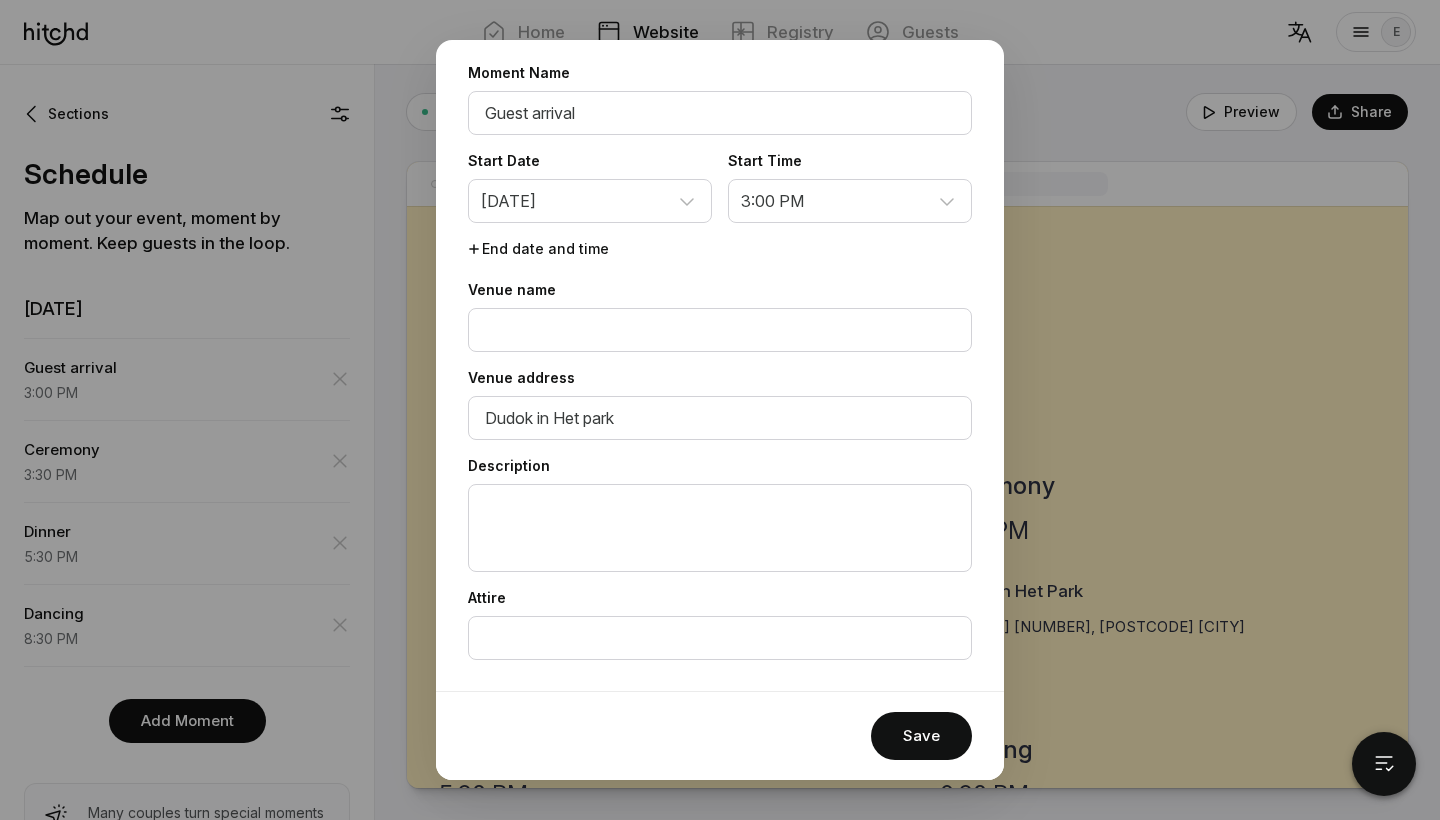 click on "Save" at bounding box center (720, 736) 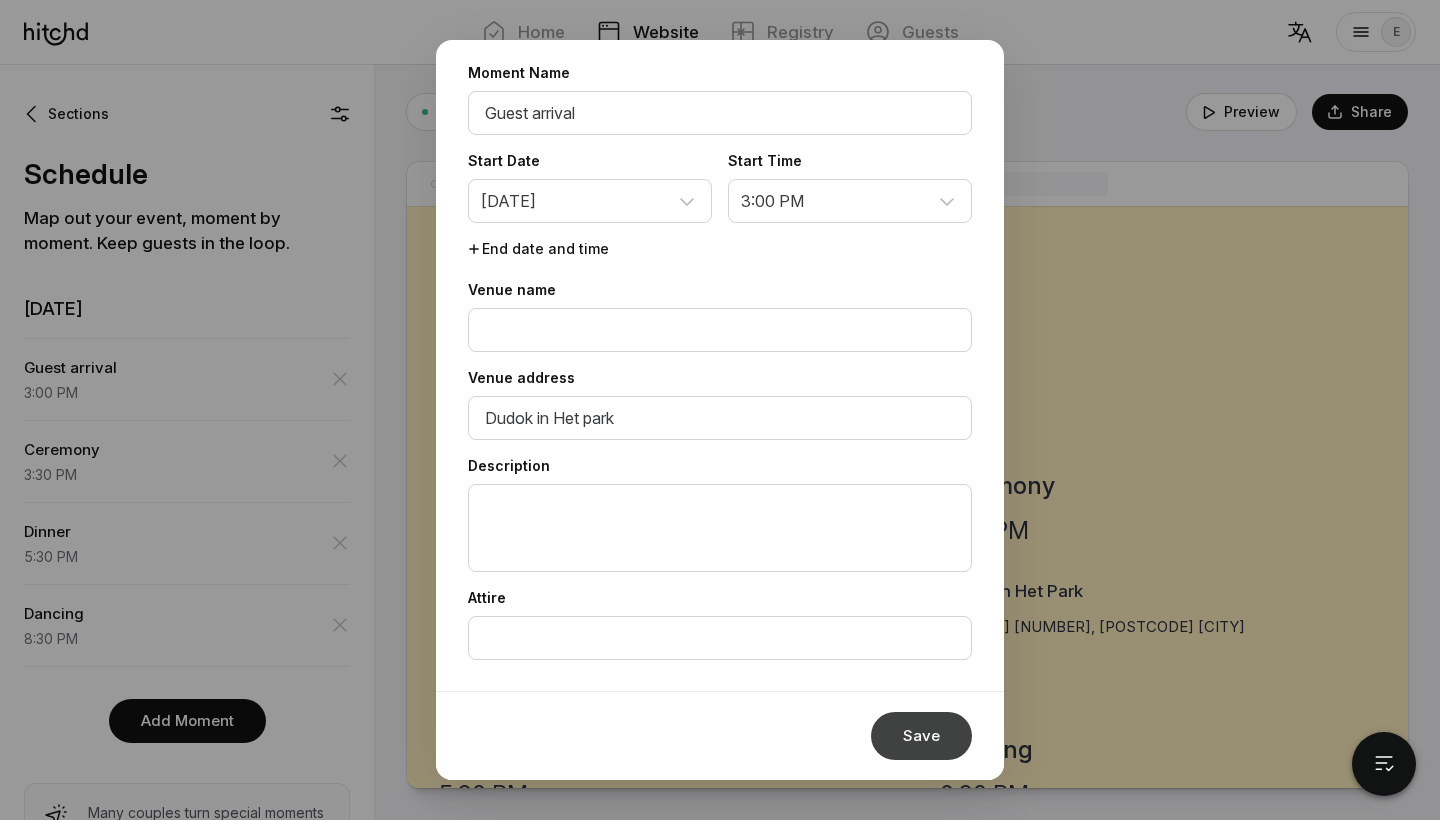 click on "Save" at bounding box center [921, 736] 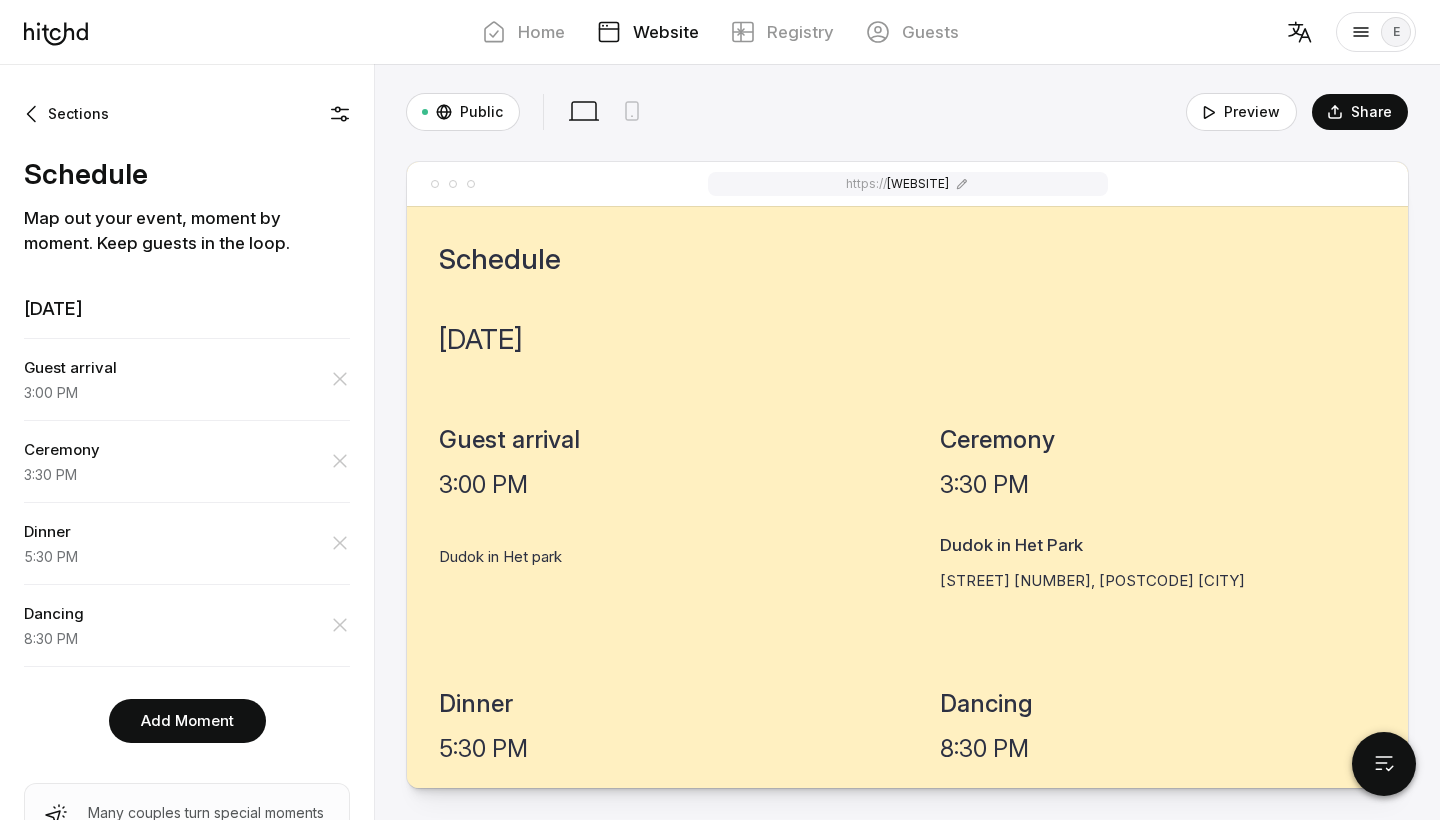 scroll, scrollTop: 1314, scrollLeft: 0, axis: vertical 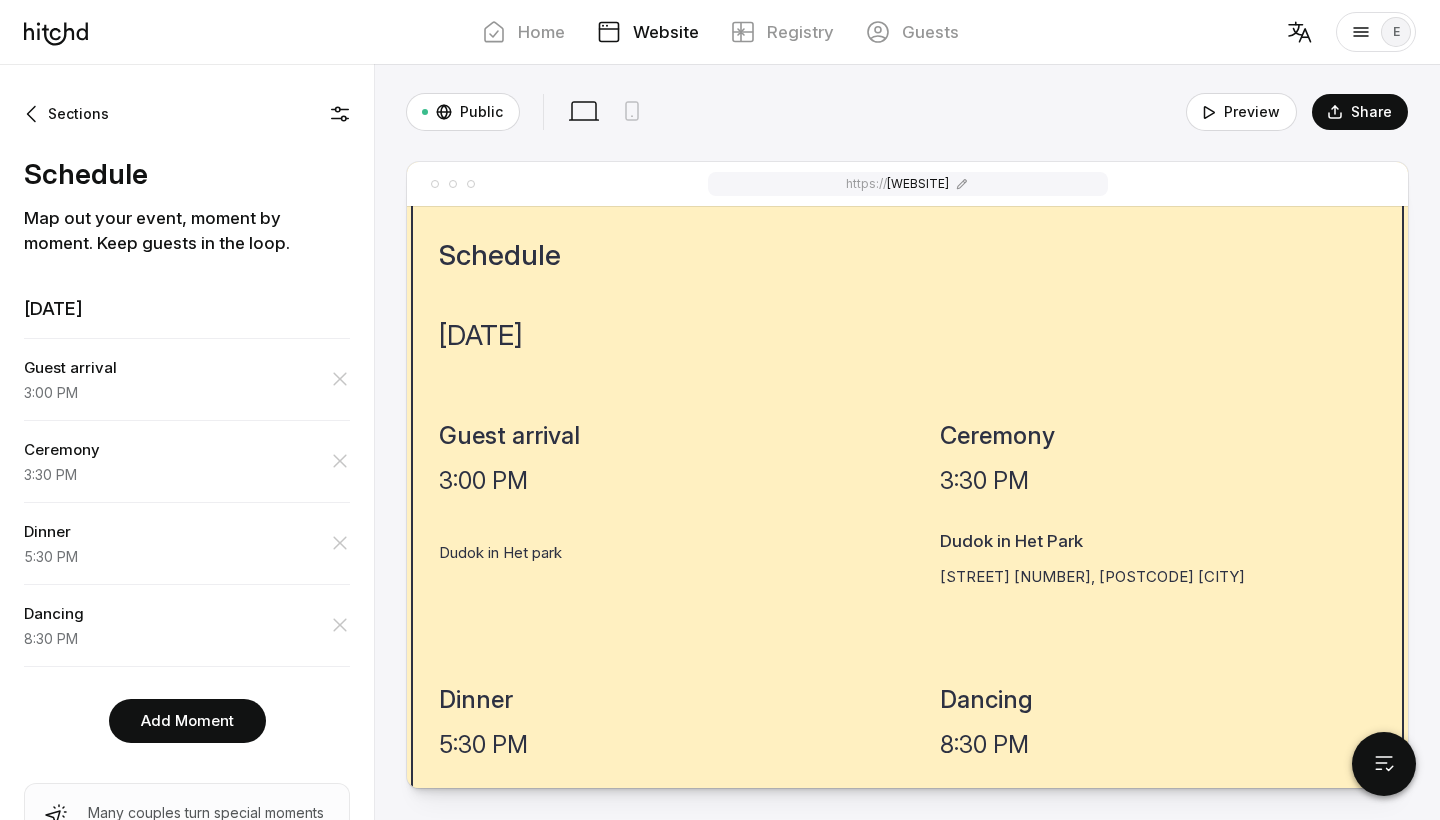click on "Guest arrival
[TIME]
Dudok in Het park" at bounding box center (509, 519) 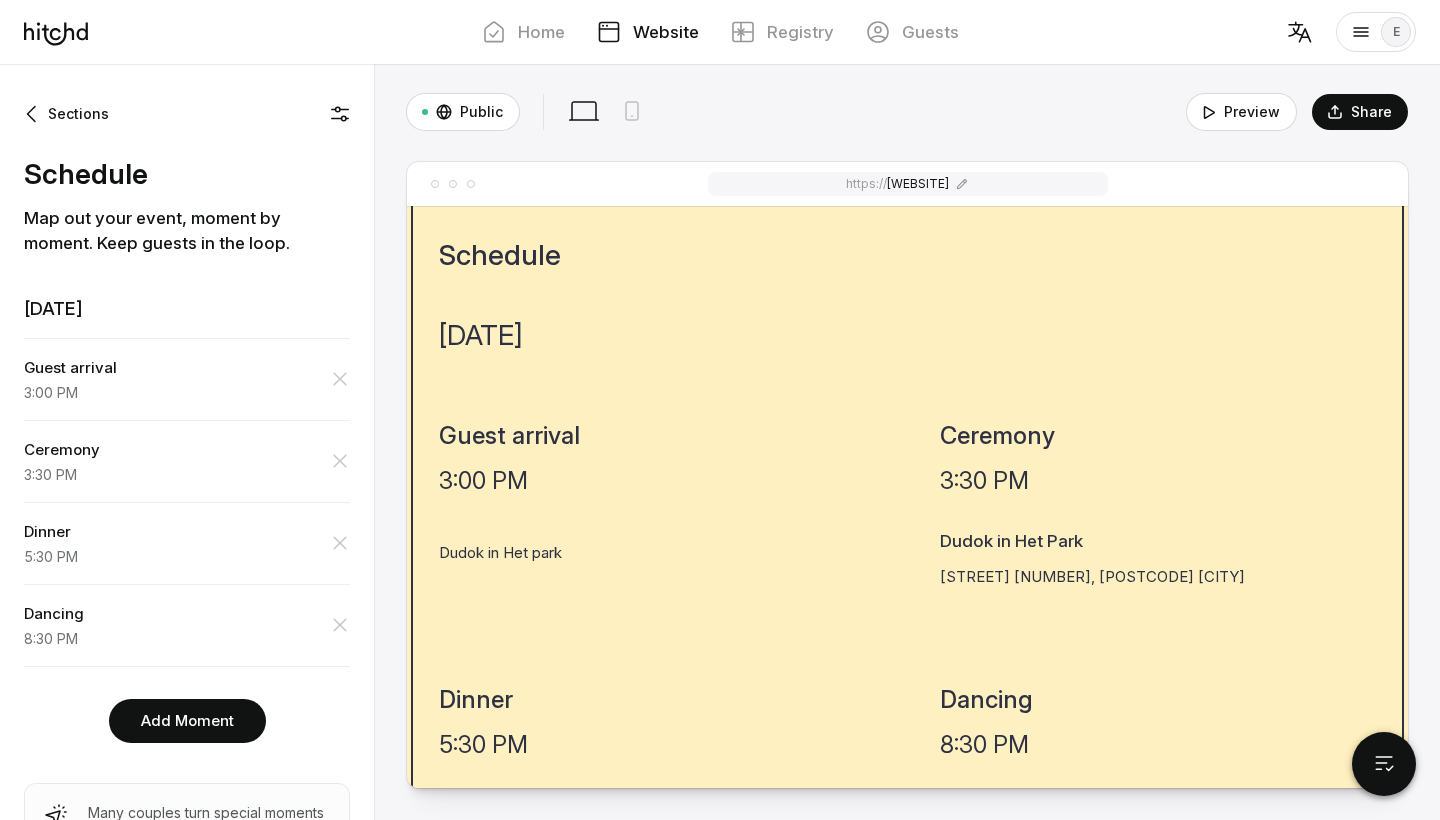 scroll, scrollTop: 1264, scrollLeft: 0, axis: vertical 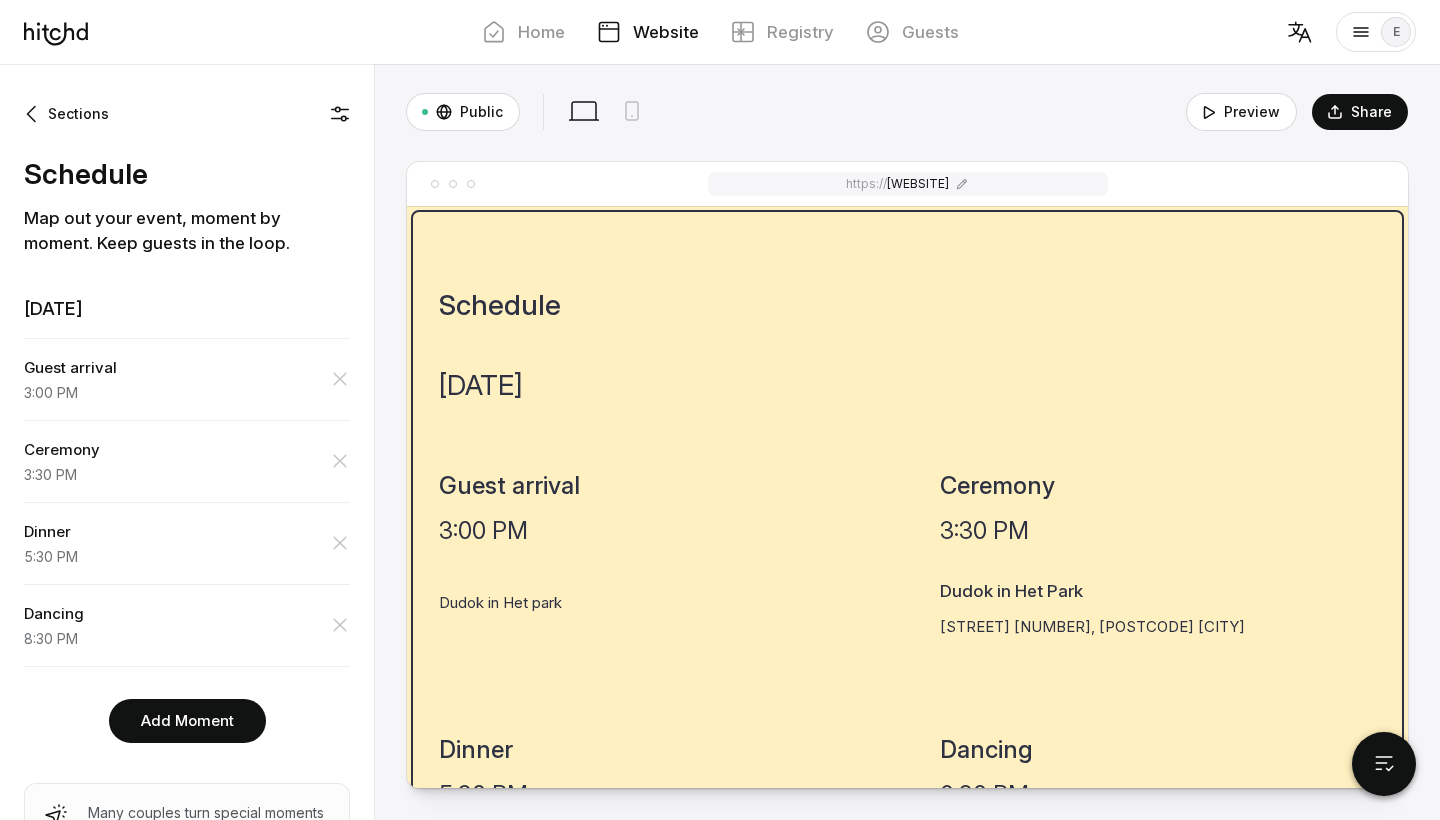 click on "Dudok in Het park" at bounding box center [509, 612] 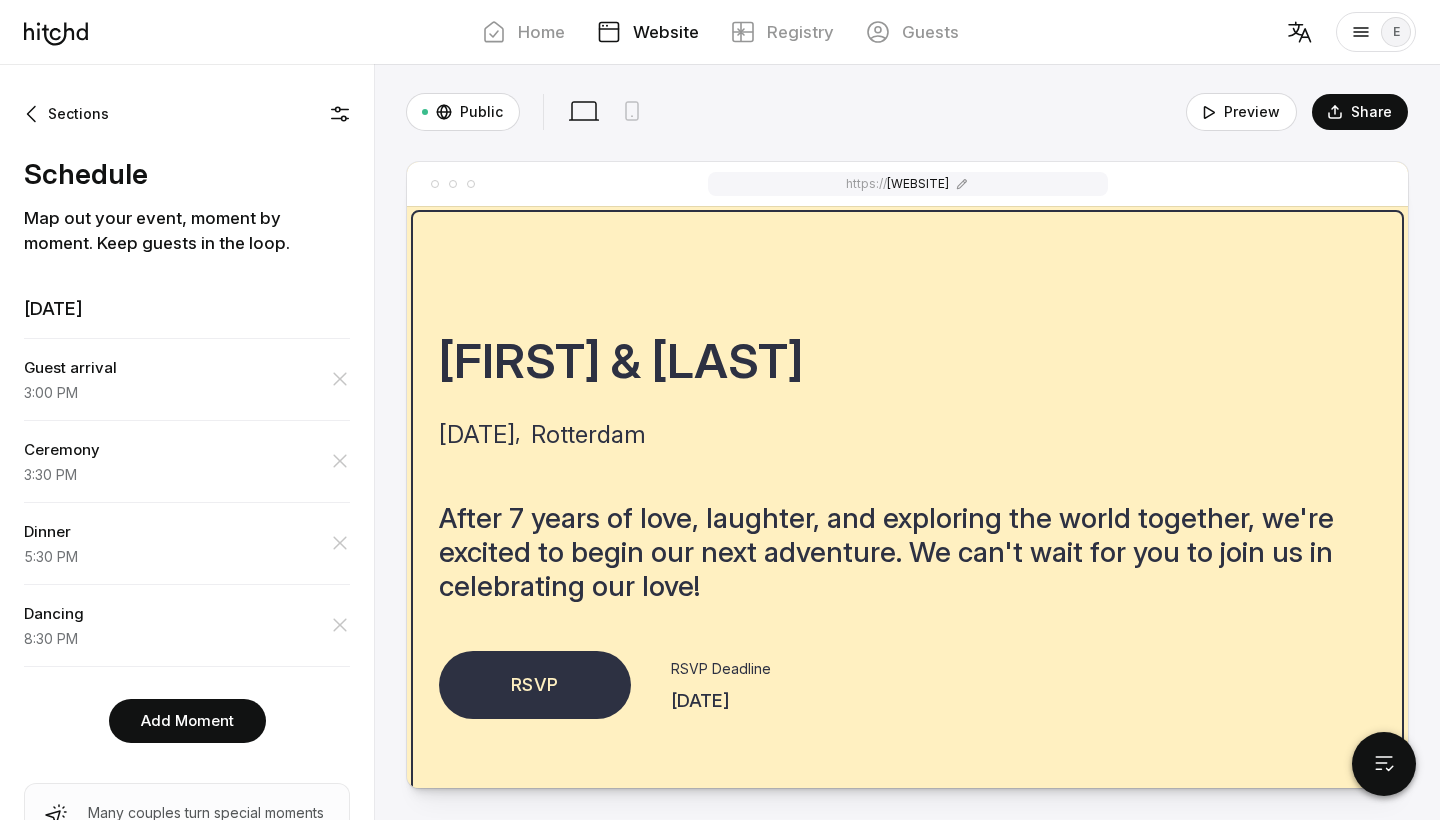 scroll, scrollTop: 0, scrollLeft: 0, axis: both 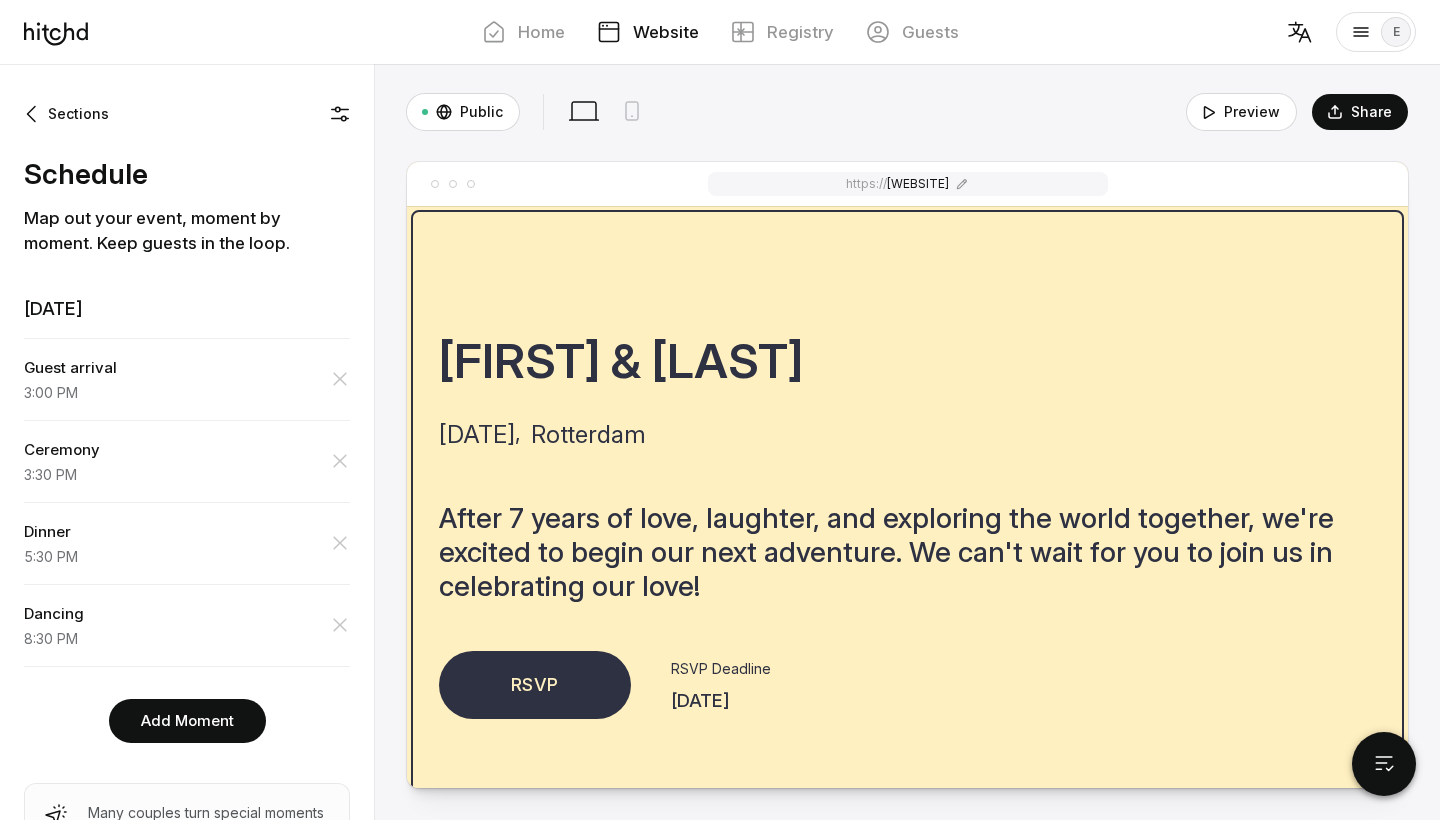 click on "Rotterdam" at bounding box center [588, 435] 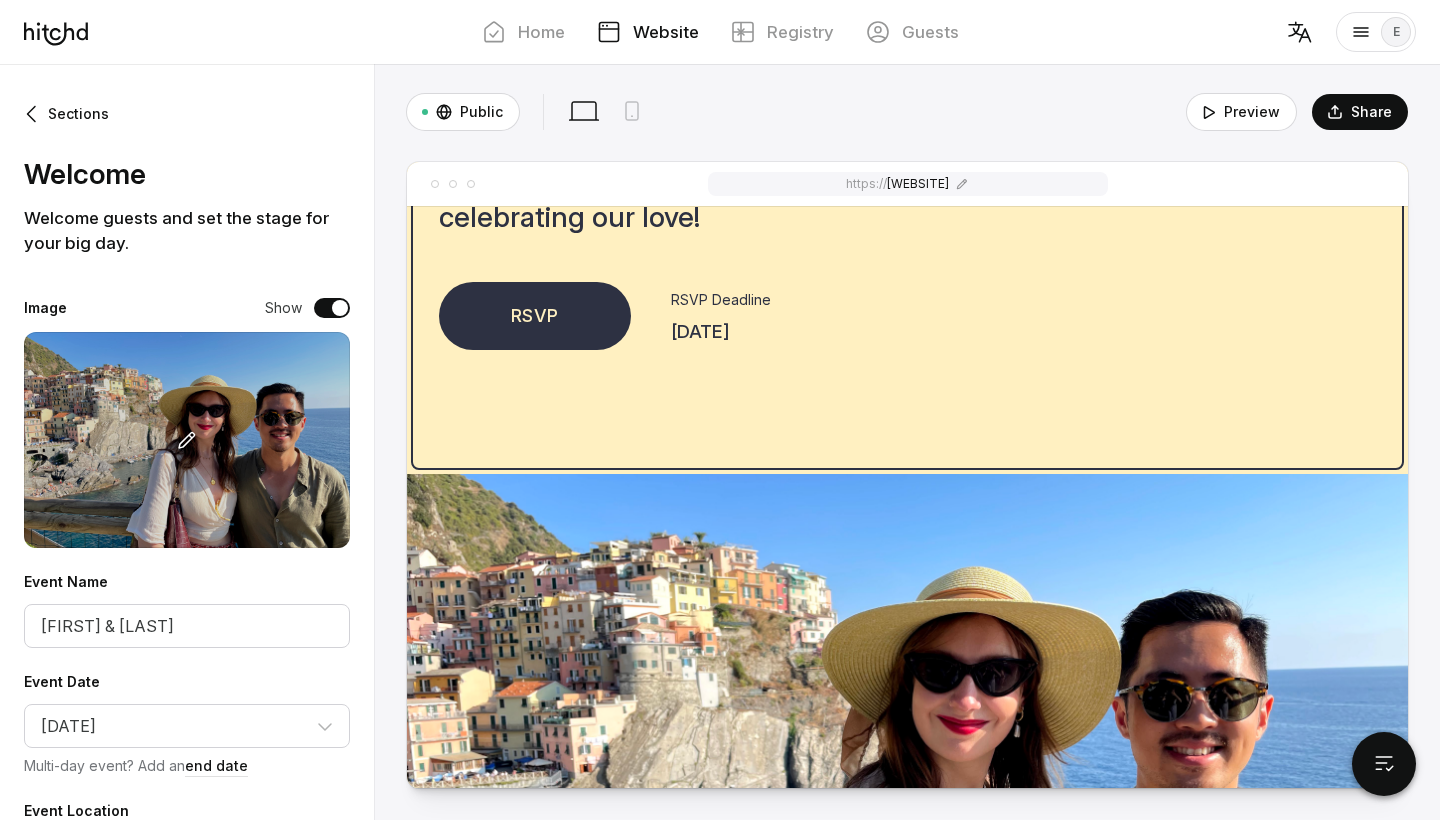 scroll, scrollTop: 399, scrollLeft: 0, axis: vertical 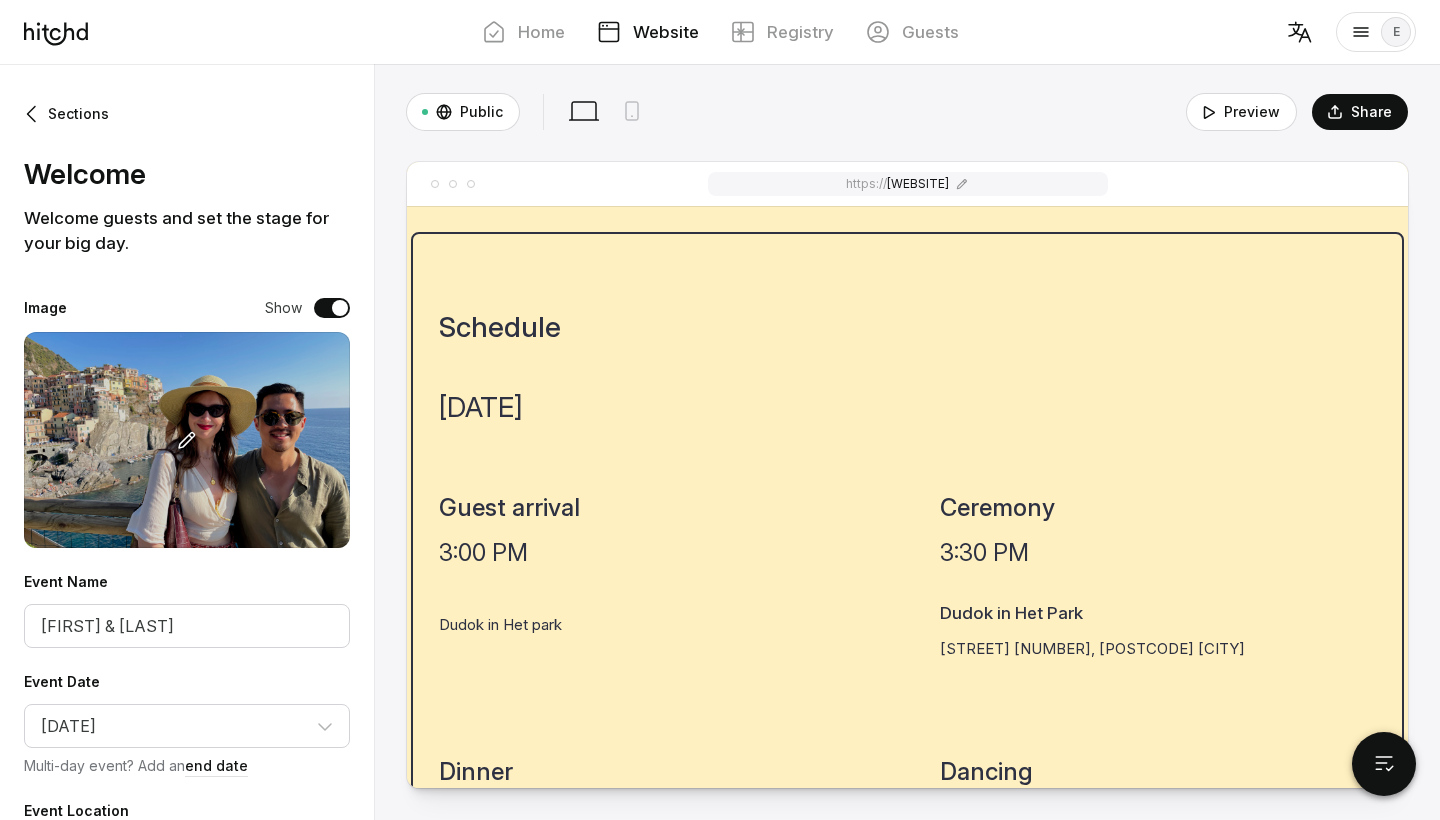 click on "Dudok in Het park" at bounding box center [509, 634] 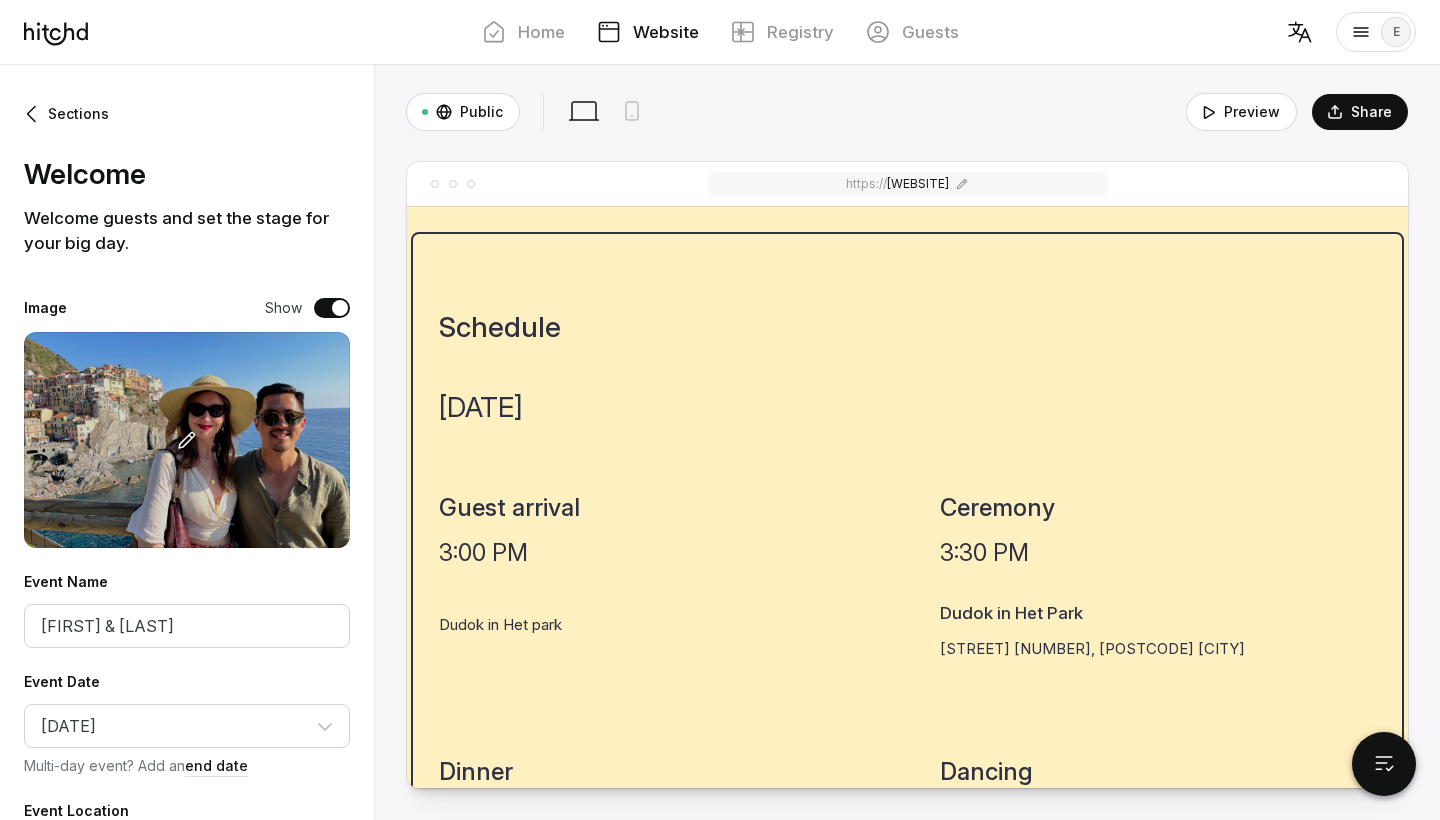 scroll, scrollTop: 1264, scrollLeft: 0, axis: vertical 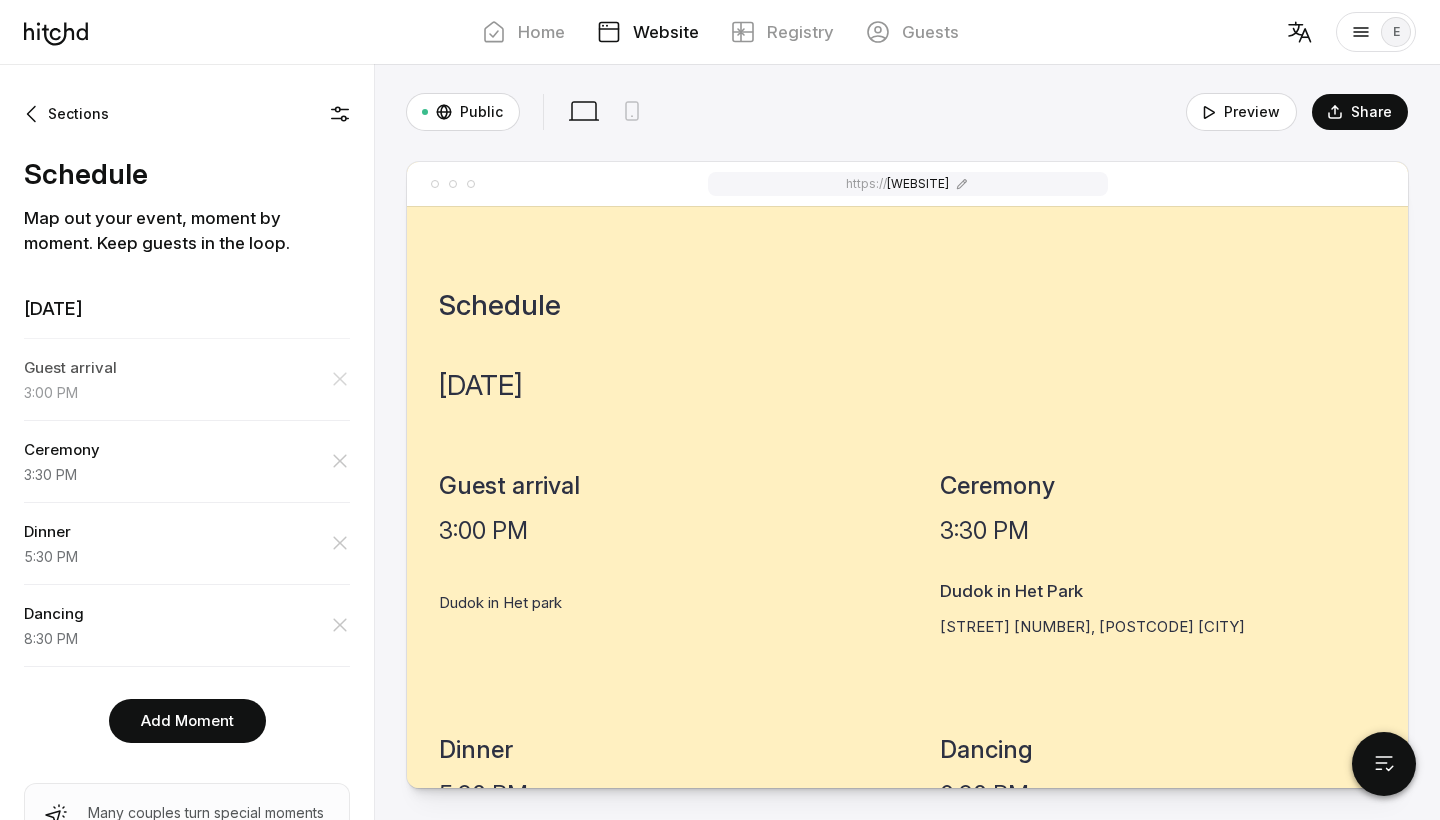 click on "Guest arrival
[TIME]" at bounding box center (187, 379) 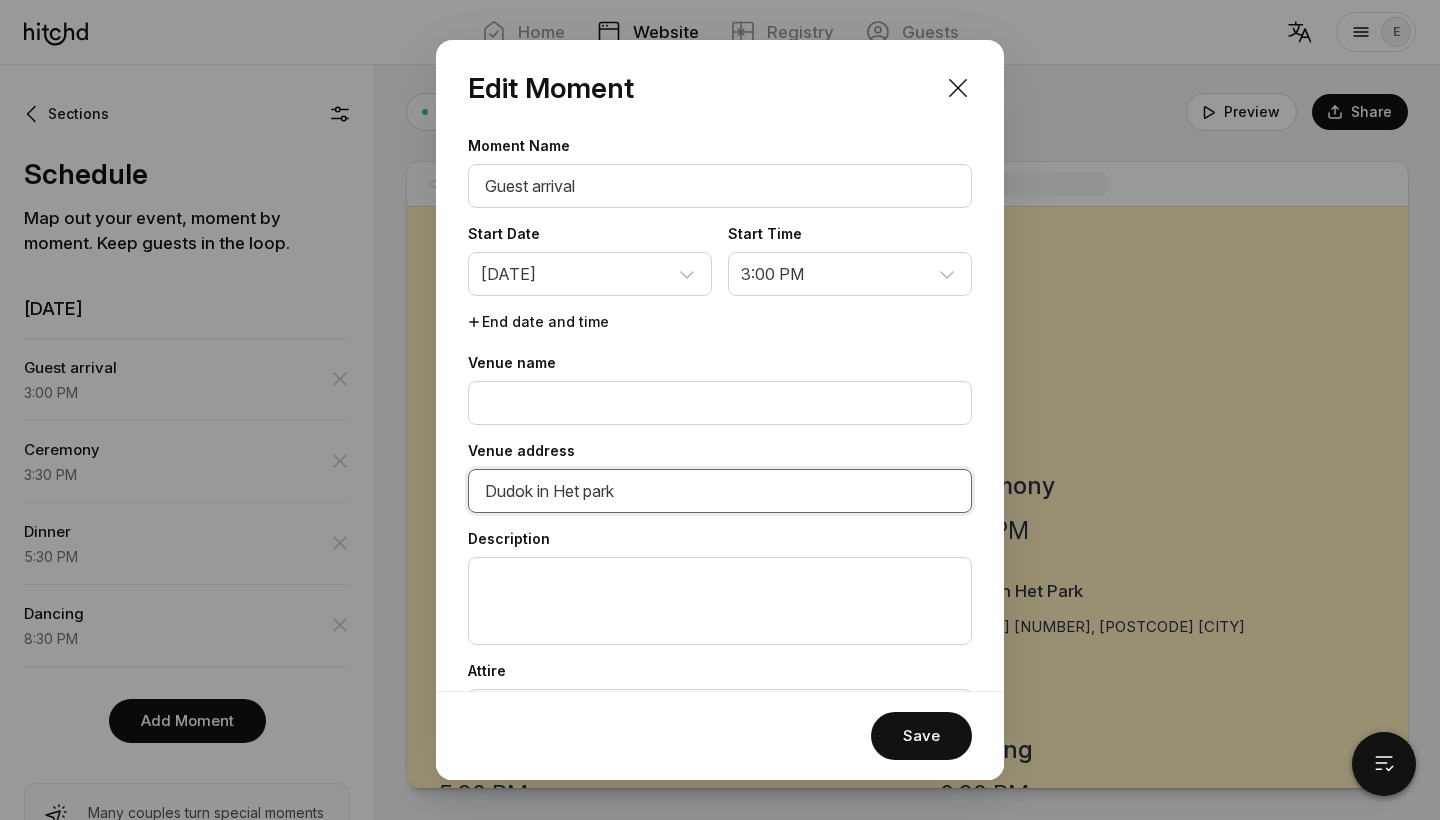 click on "Dudok in Het park" at bounding box center [720, 491] 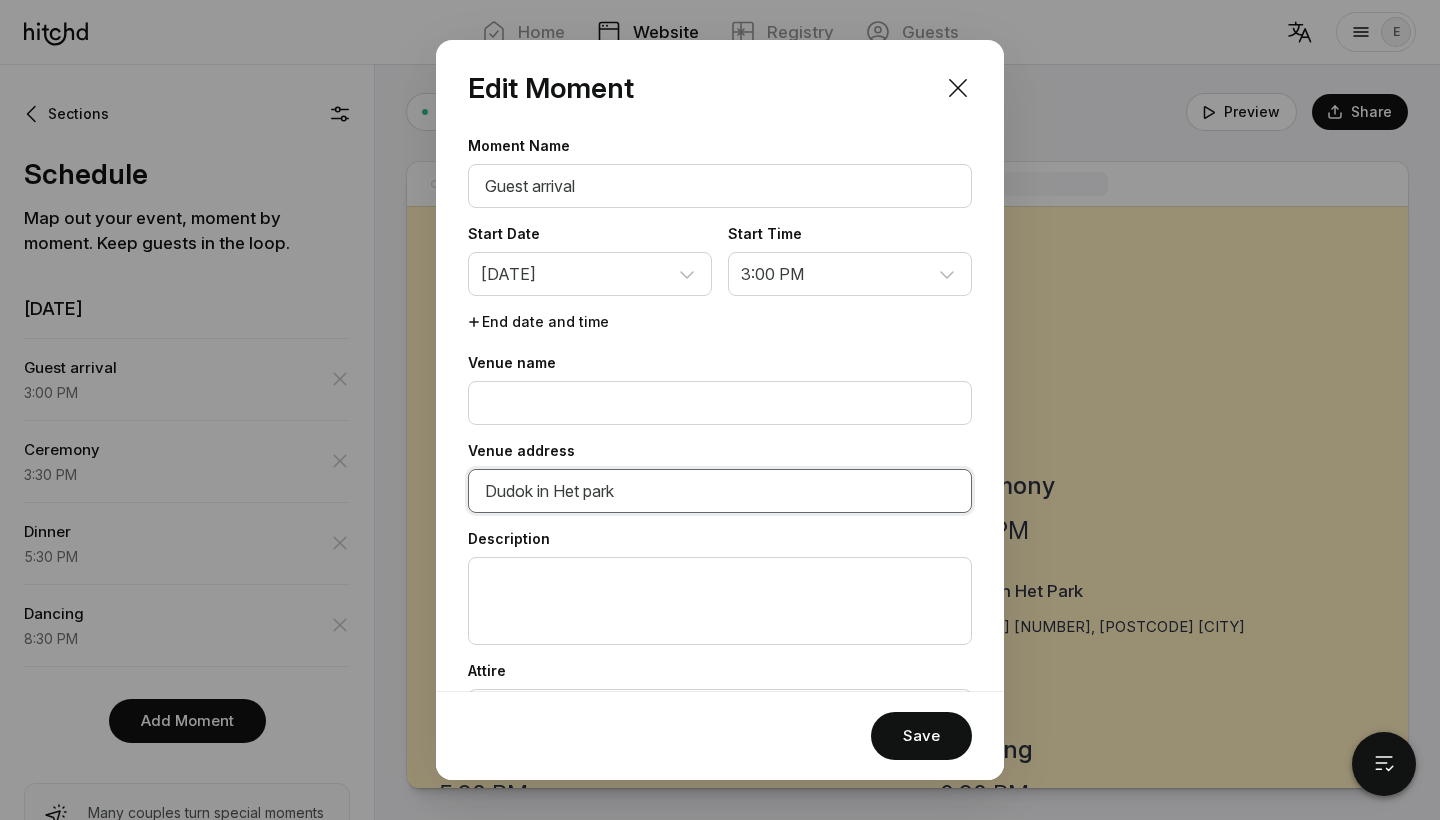 click on "Dudok in Het park" at bounding box center (720, 491) 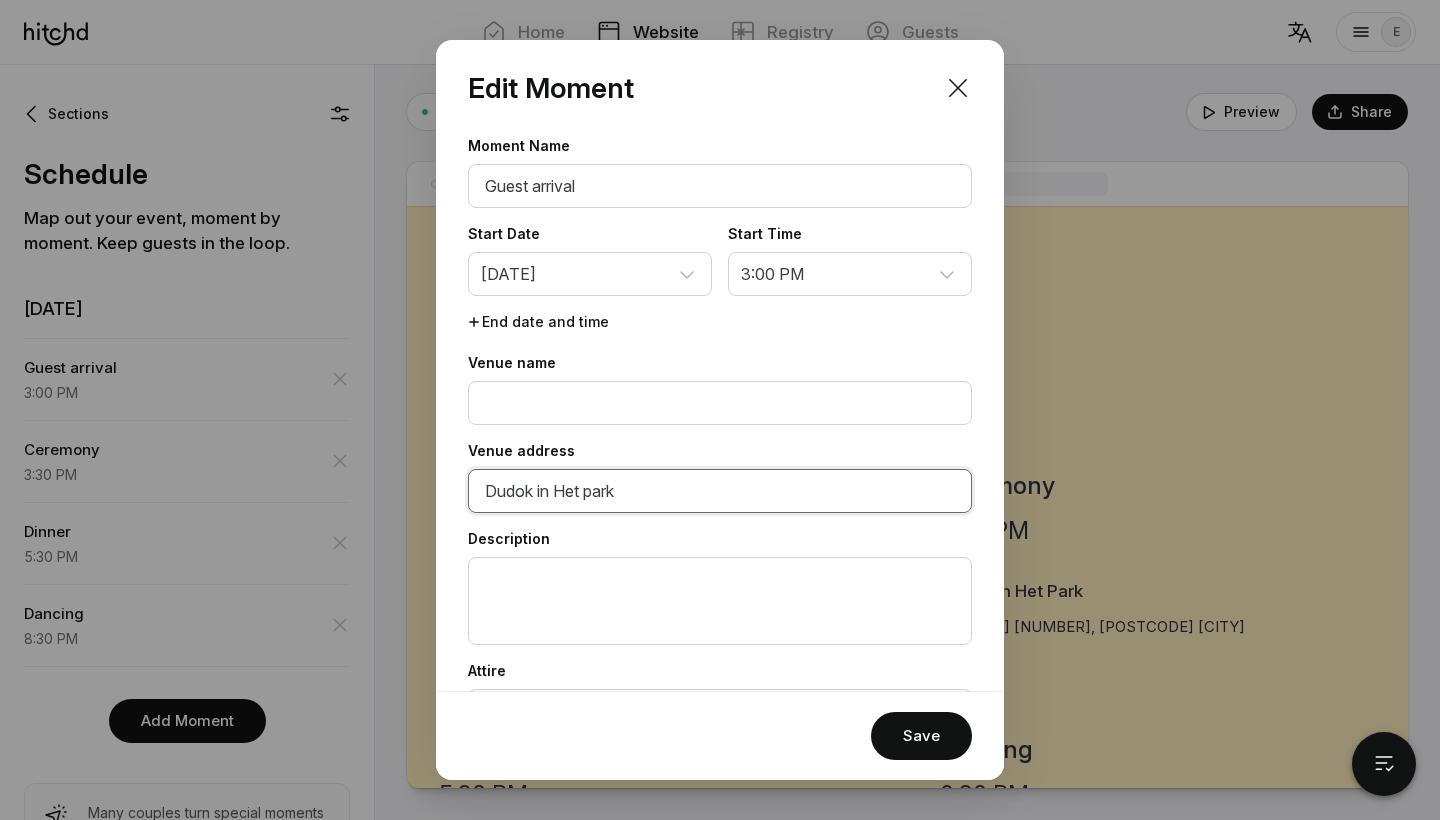 click on "Dudok in Het park" at bounding box center (720, 491) 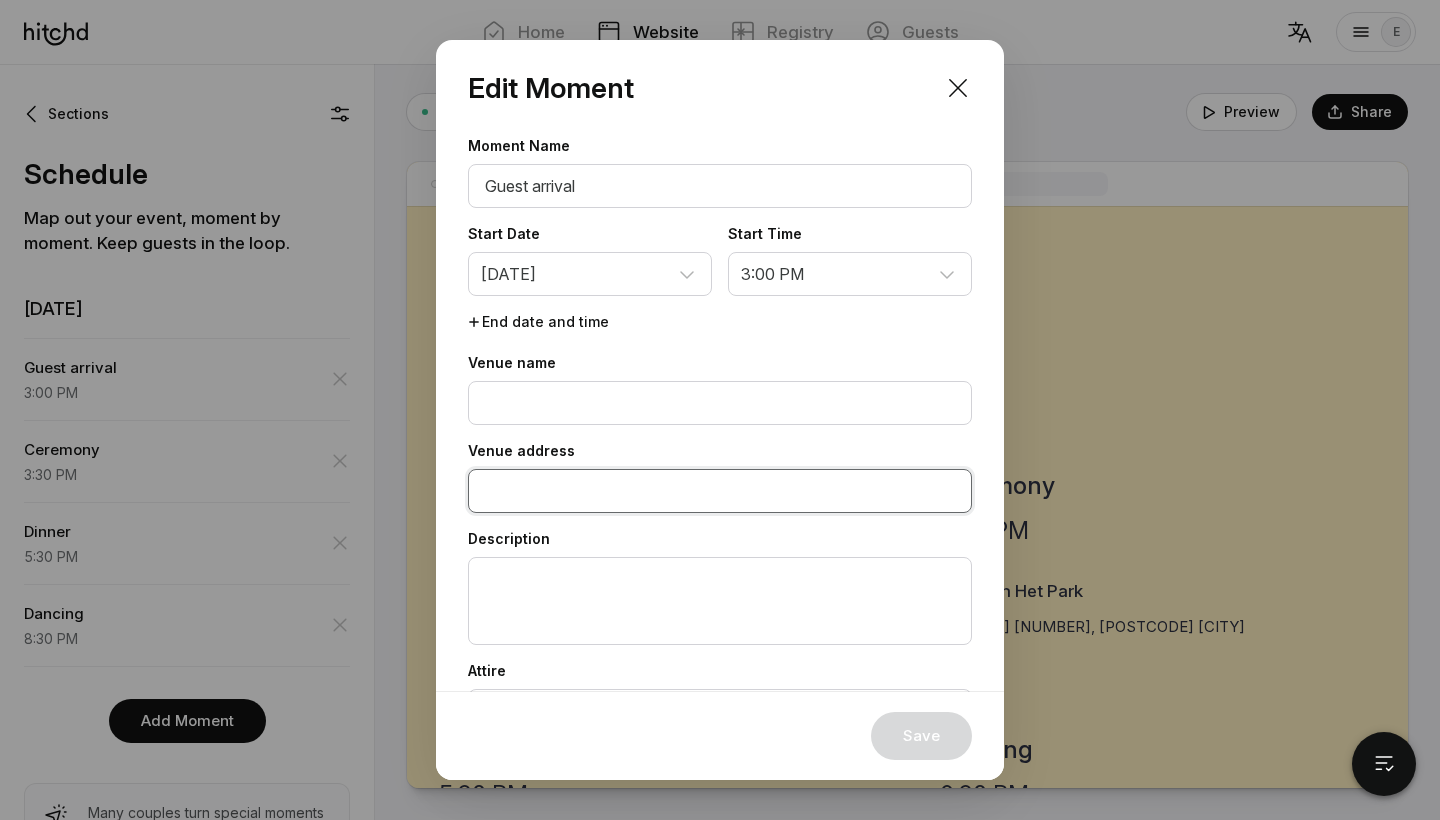 type 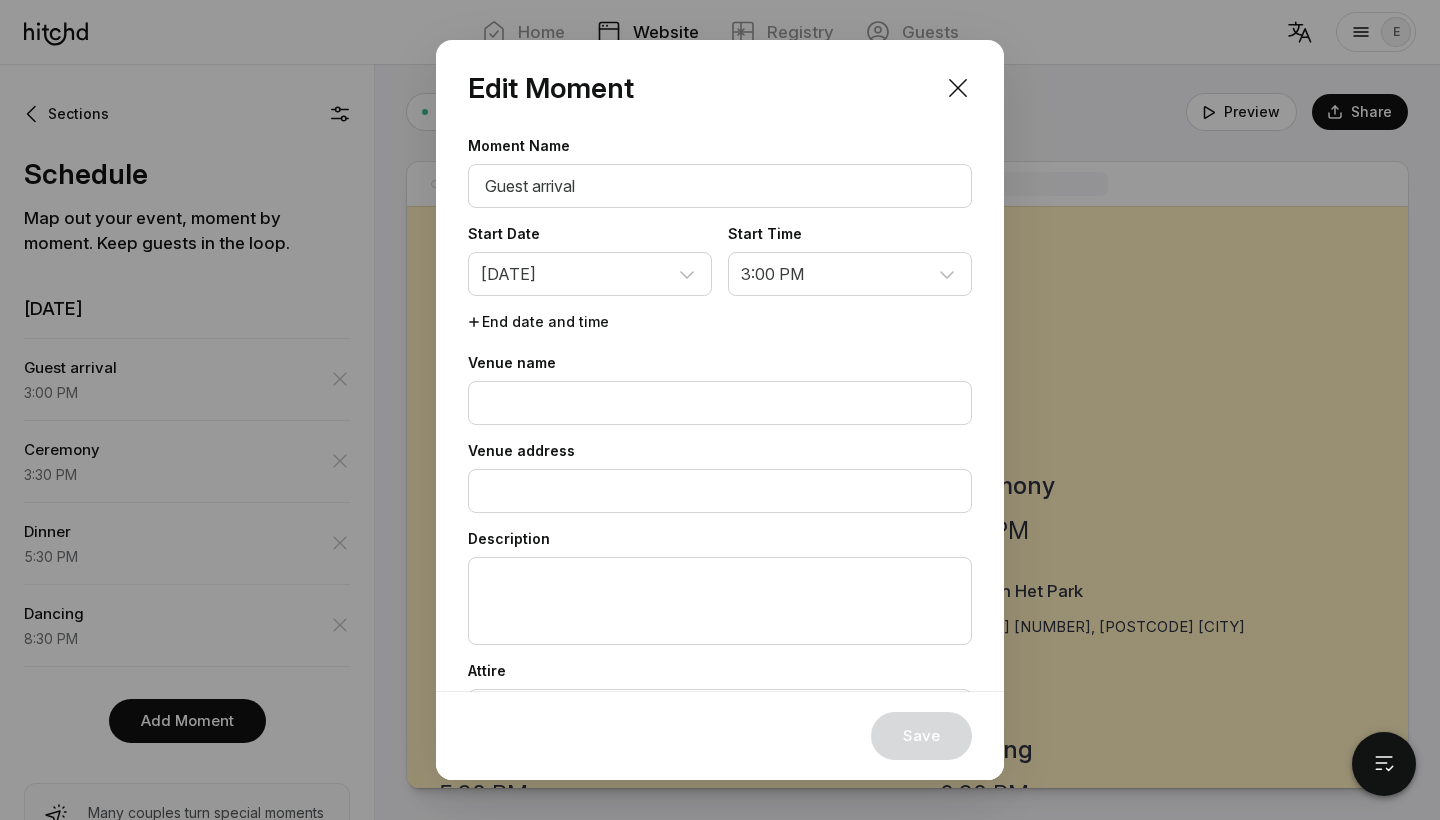 click on "Venue name" at bounding box center [594, 363] 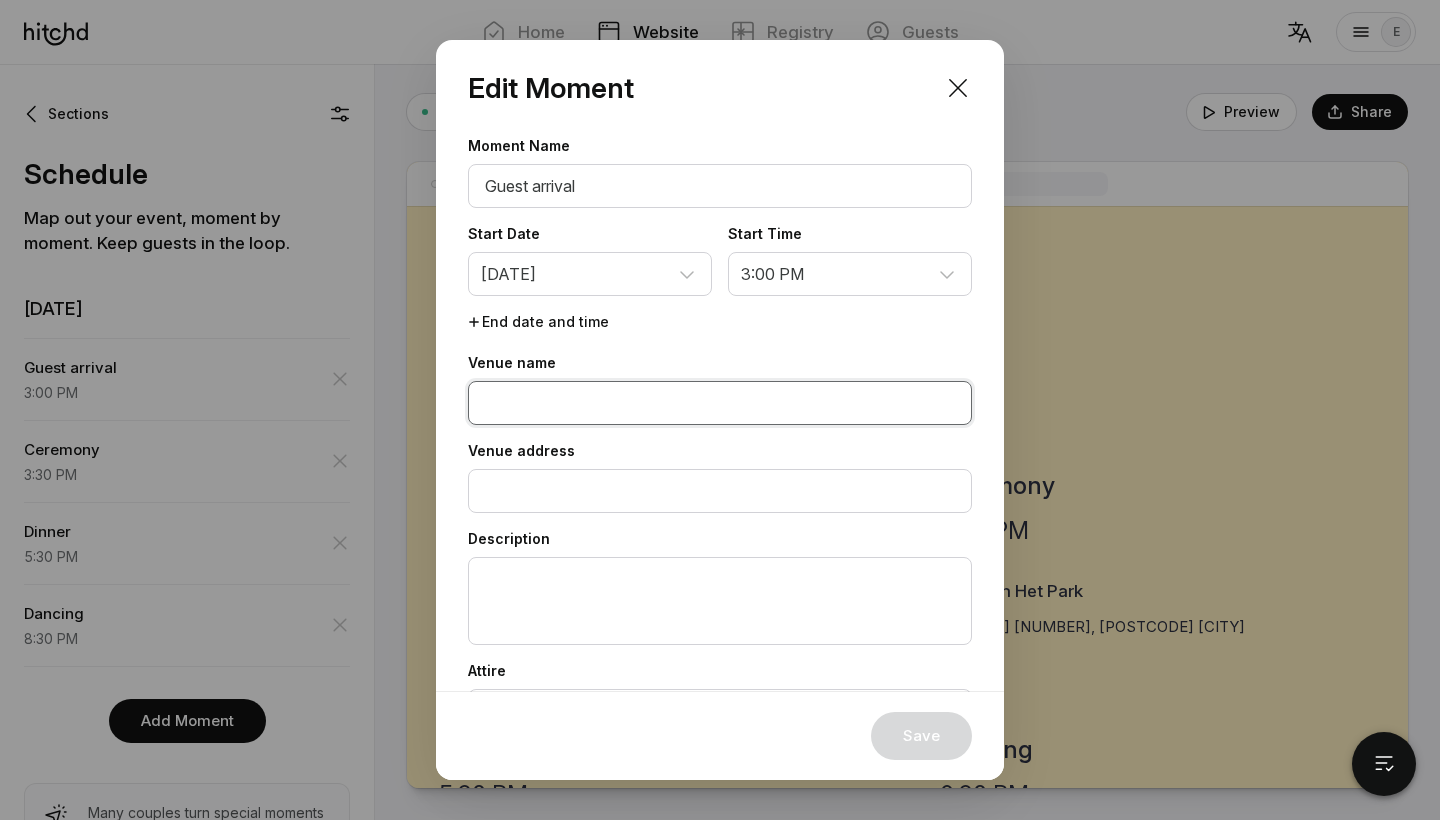 click at bounding box center [720, 403] 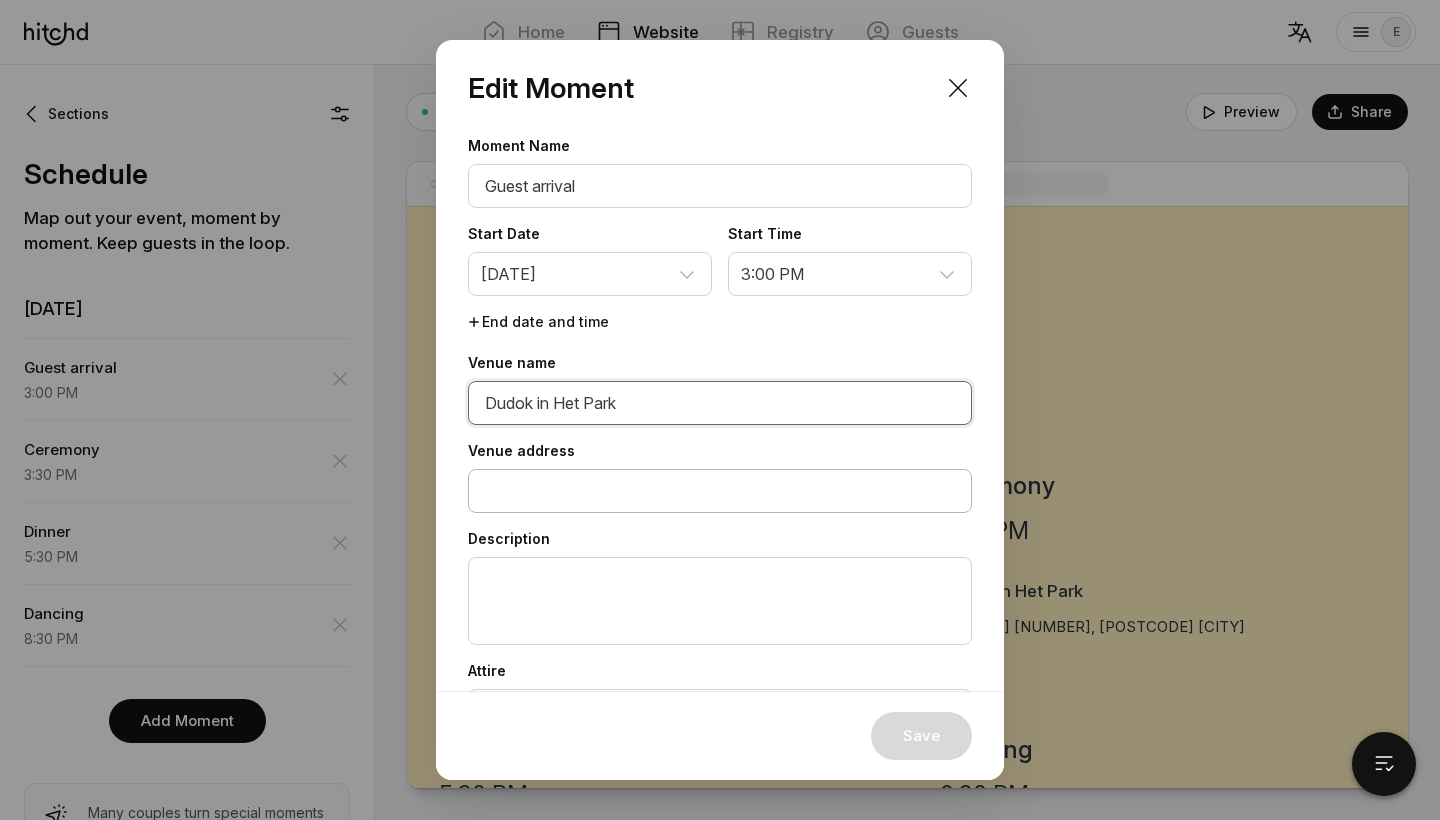 type on "Dudok in Het Park" 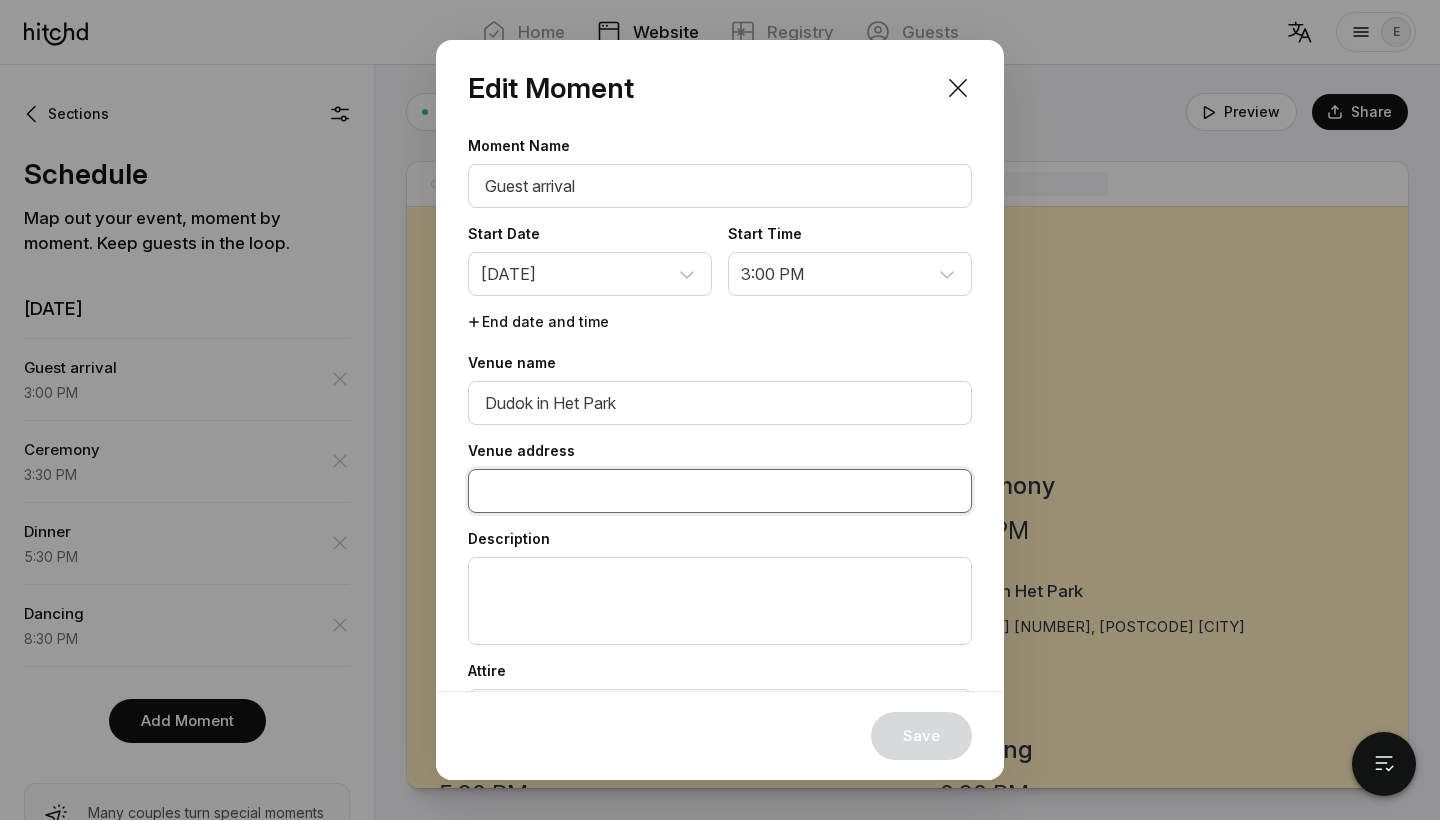 click at bounding box center [720, 403] 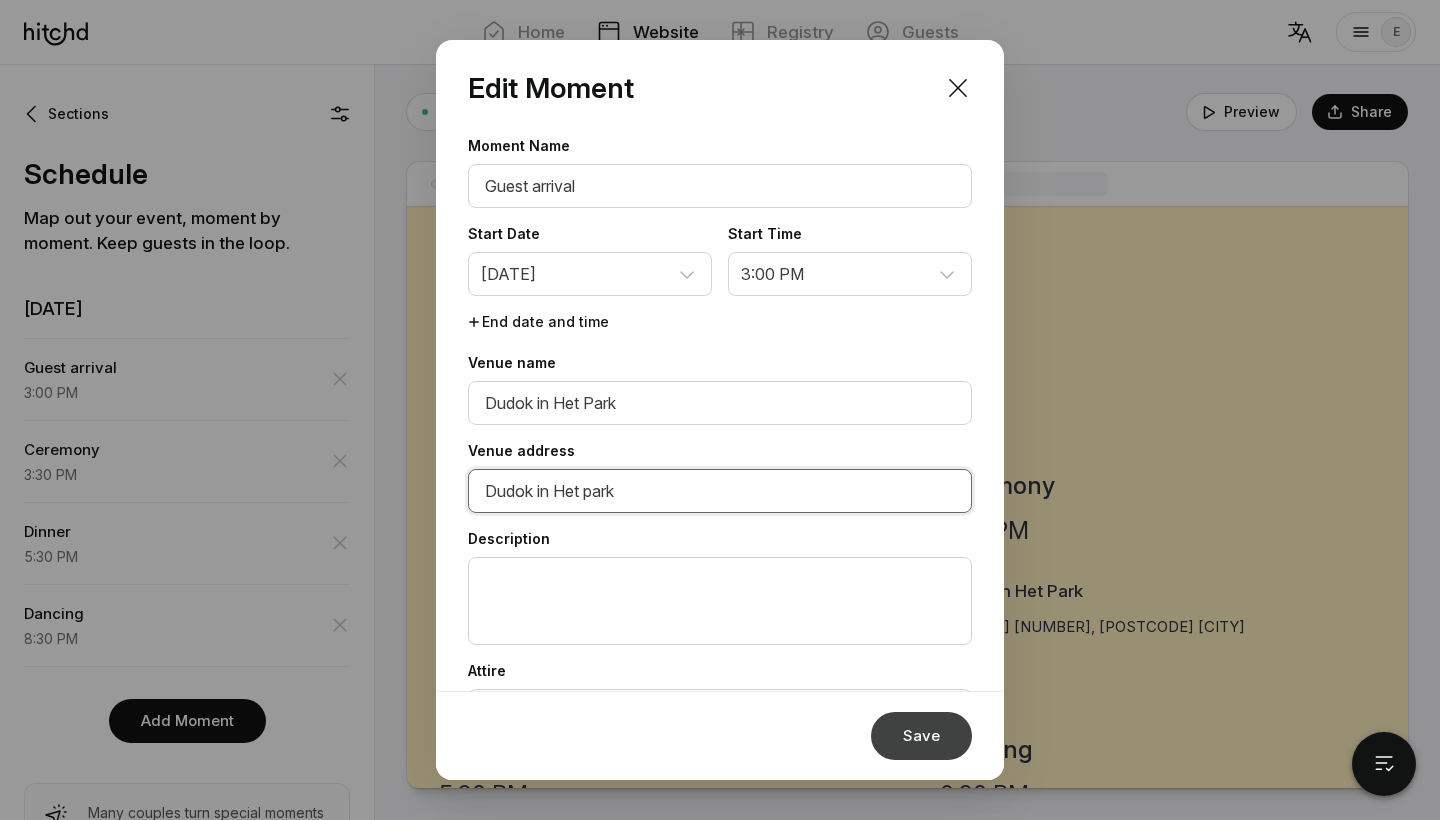 type on "Dudok in Het park" 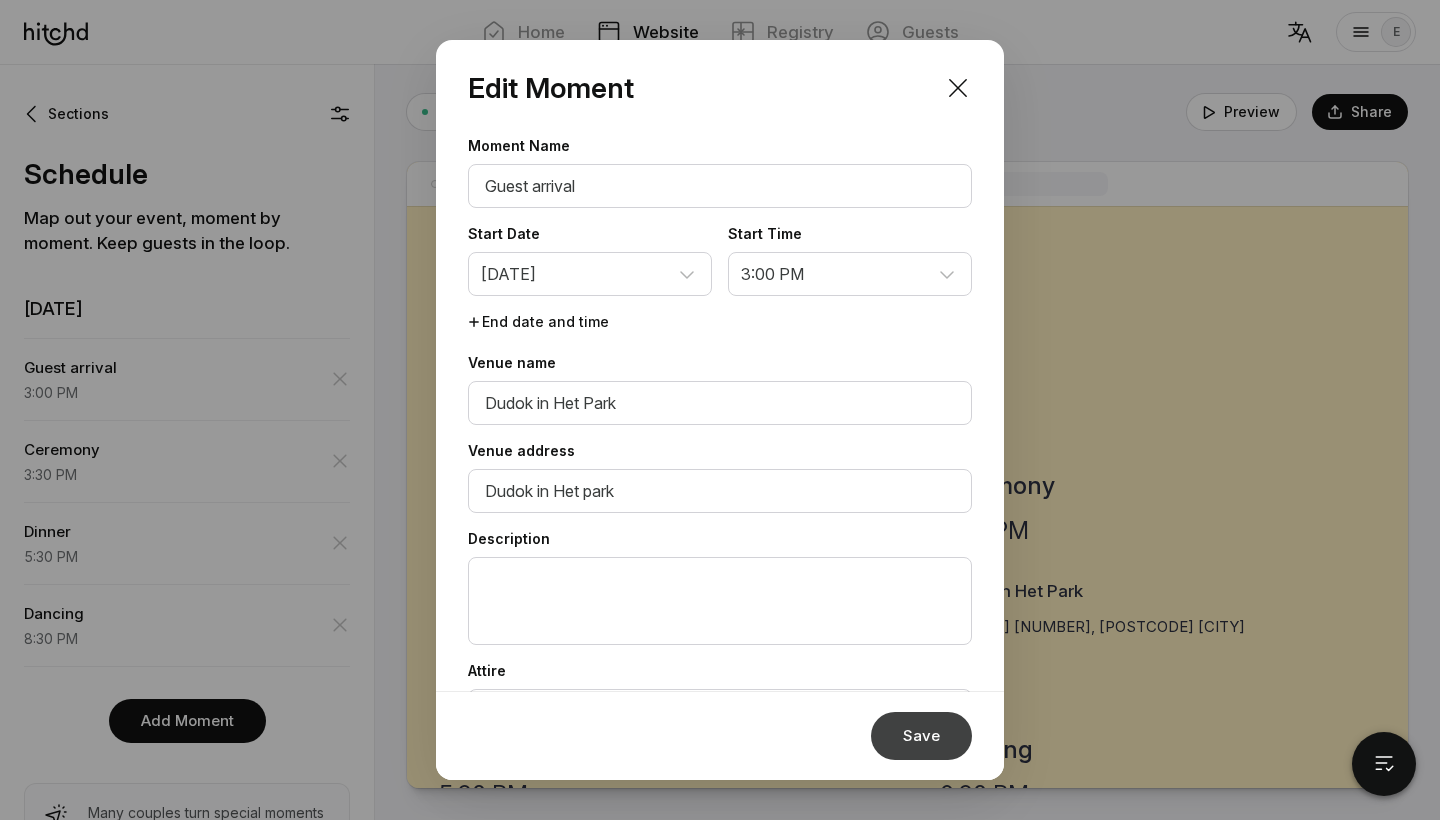 click on "Save" at bounding box center (921, 736) 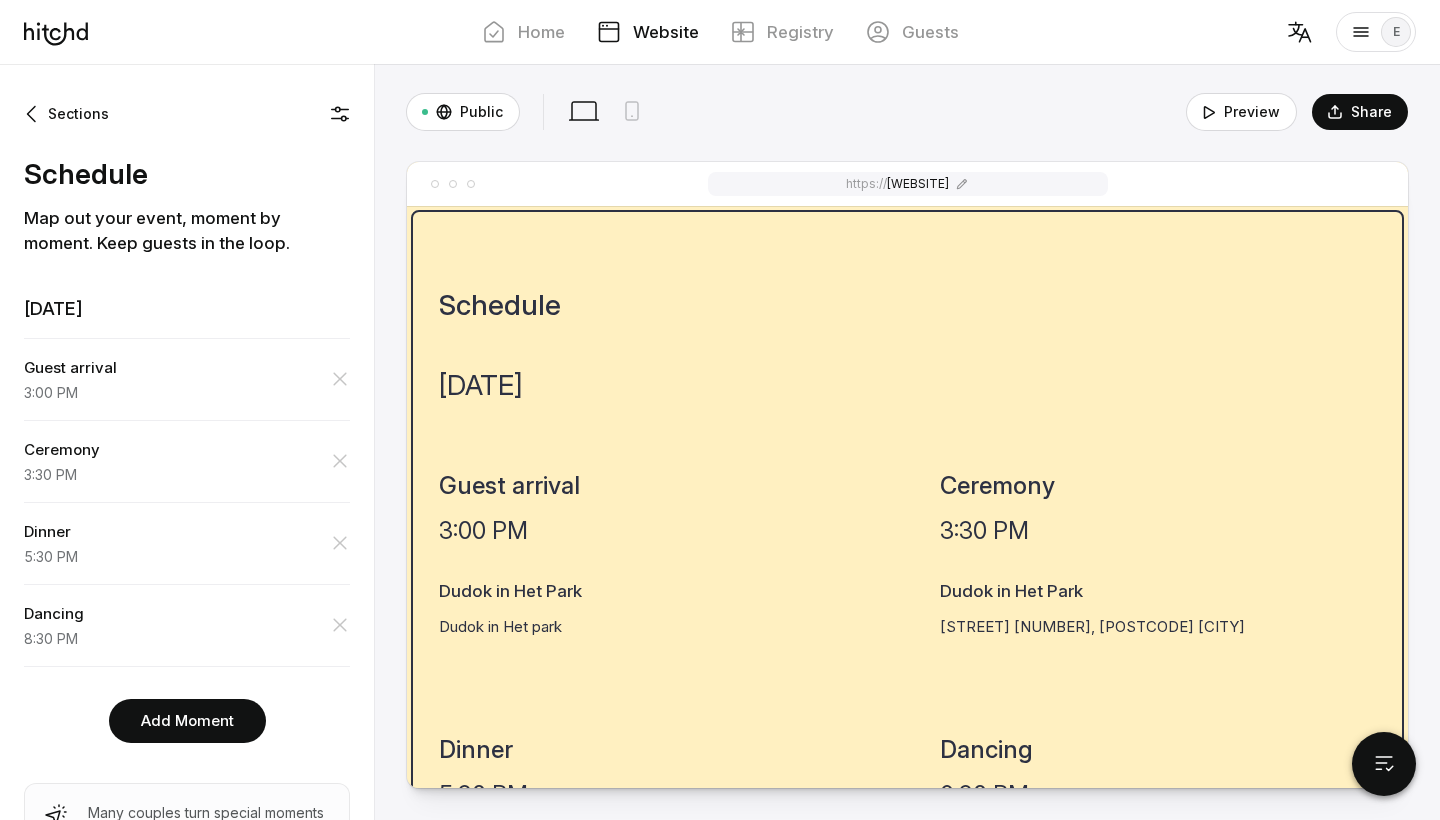 click on "[STREET] [NUMBER], [POSTCODE] [CITY]" at bounding box center (500, 626) 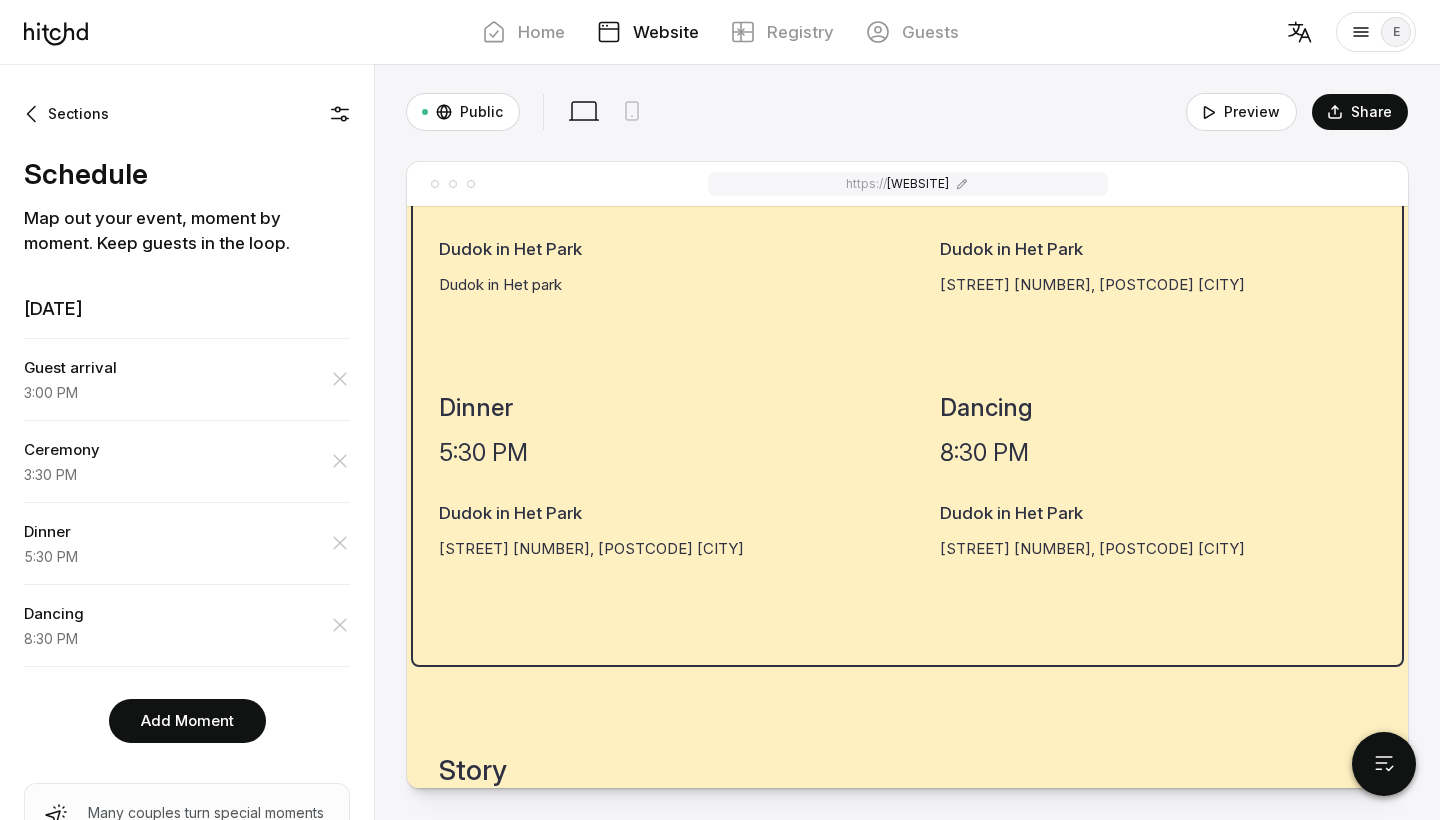 click on "Dinner
[TIME]
Dudok in Het Park
Baden Powelllaan 12, [ZIP] [CITY]" at bounding box center (510, 227) 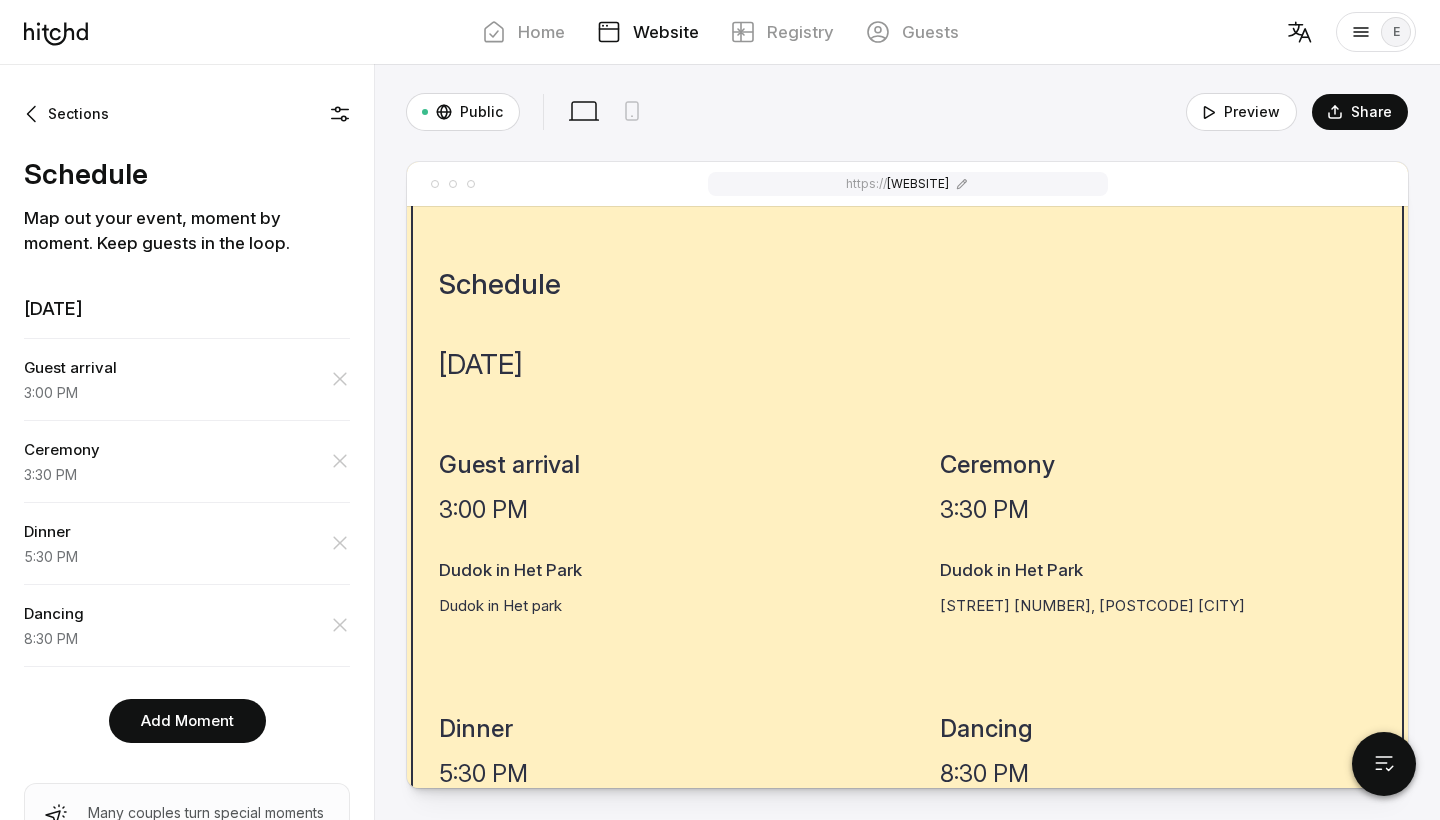 scroll, scrollTop: 1264, scrollLeft: 0, axis: vertical 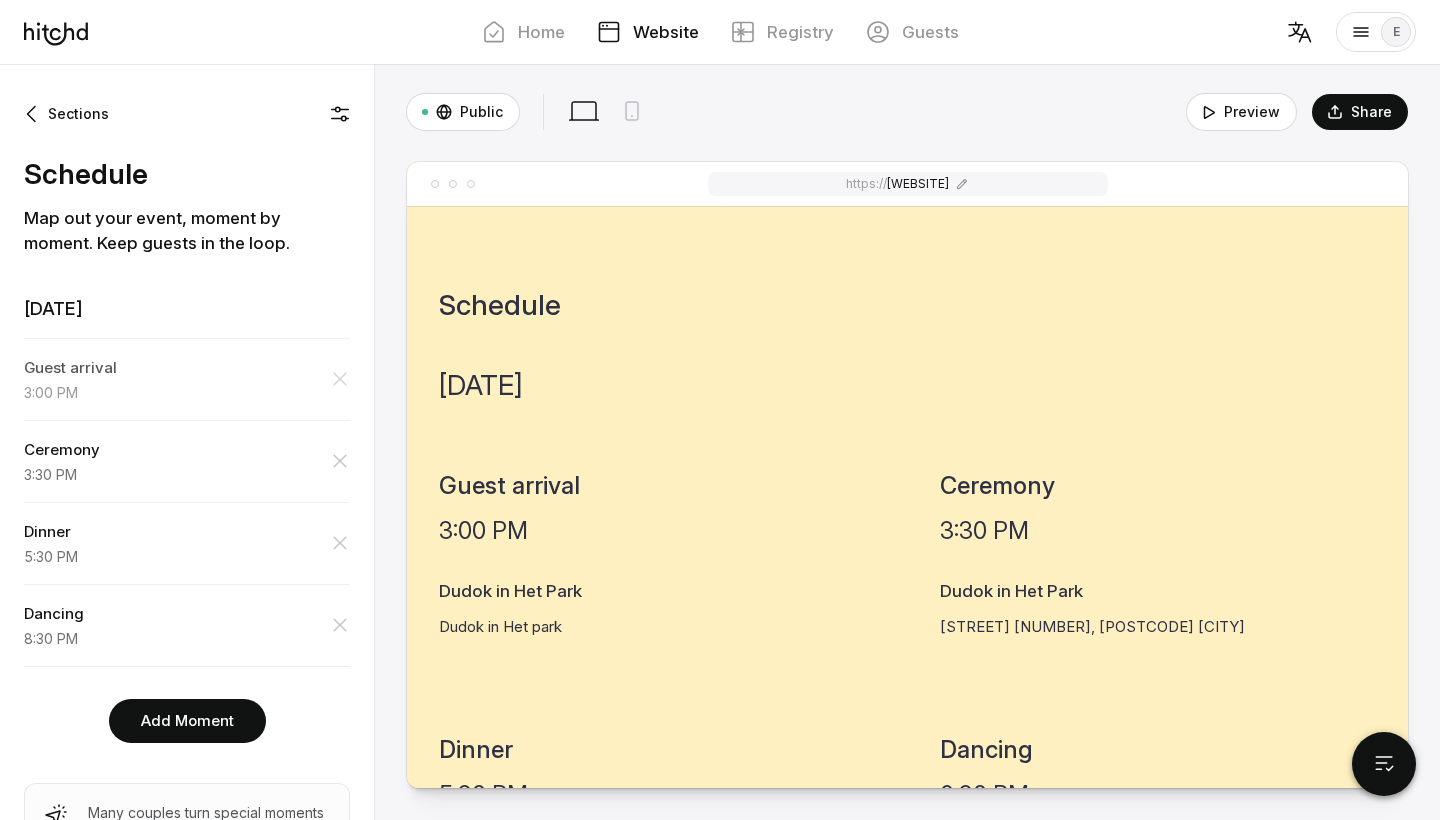 click on "Guest arrival
[TIME]" at bounding box center (187, 379) 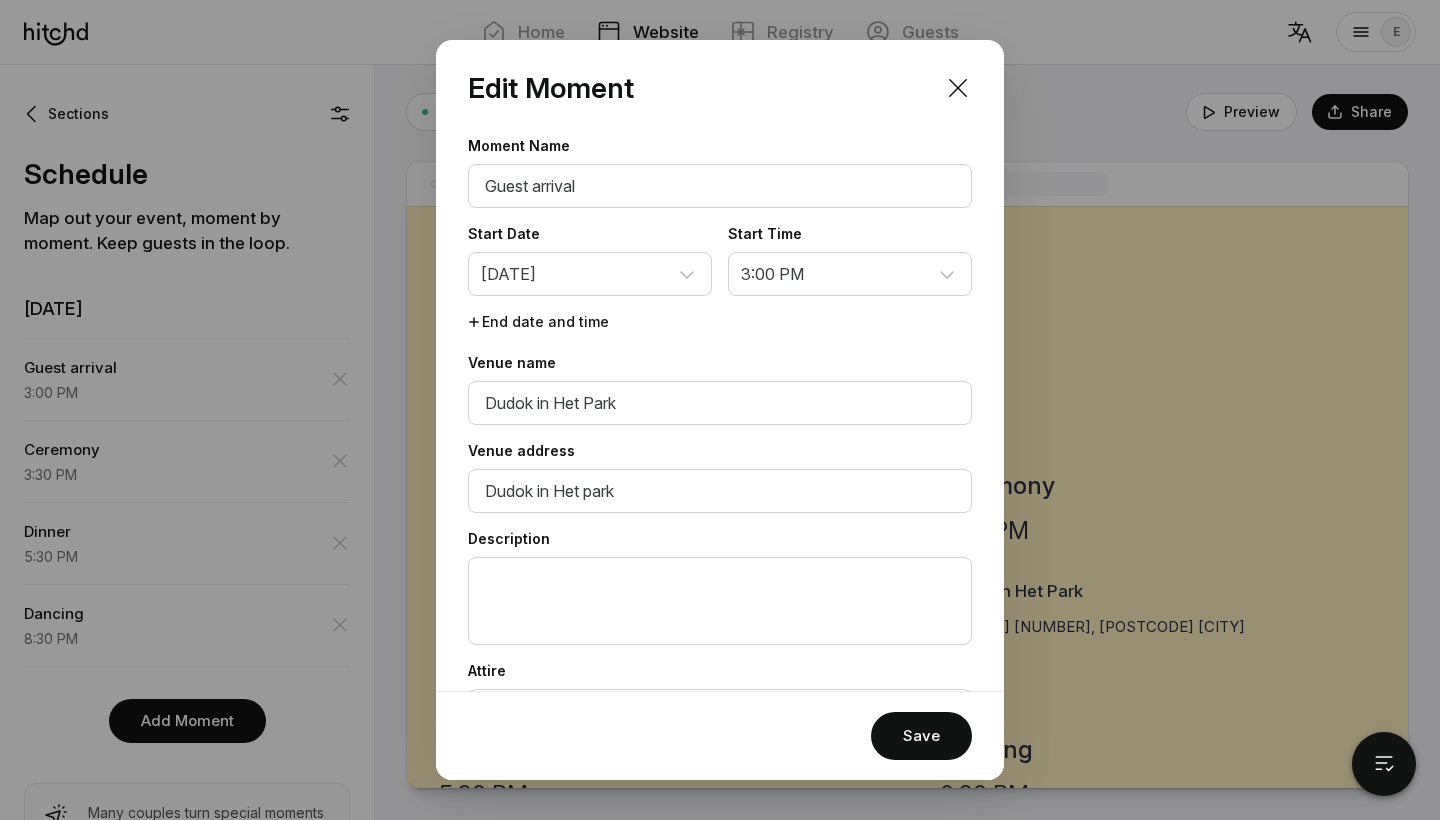 click at bounding box center (720, 410) 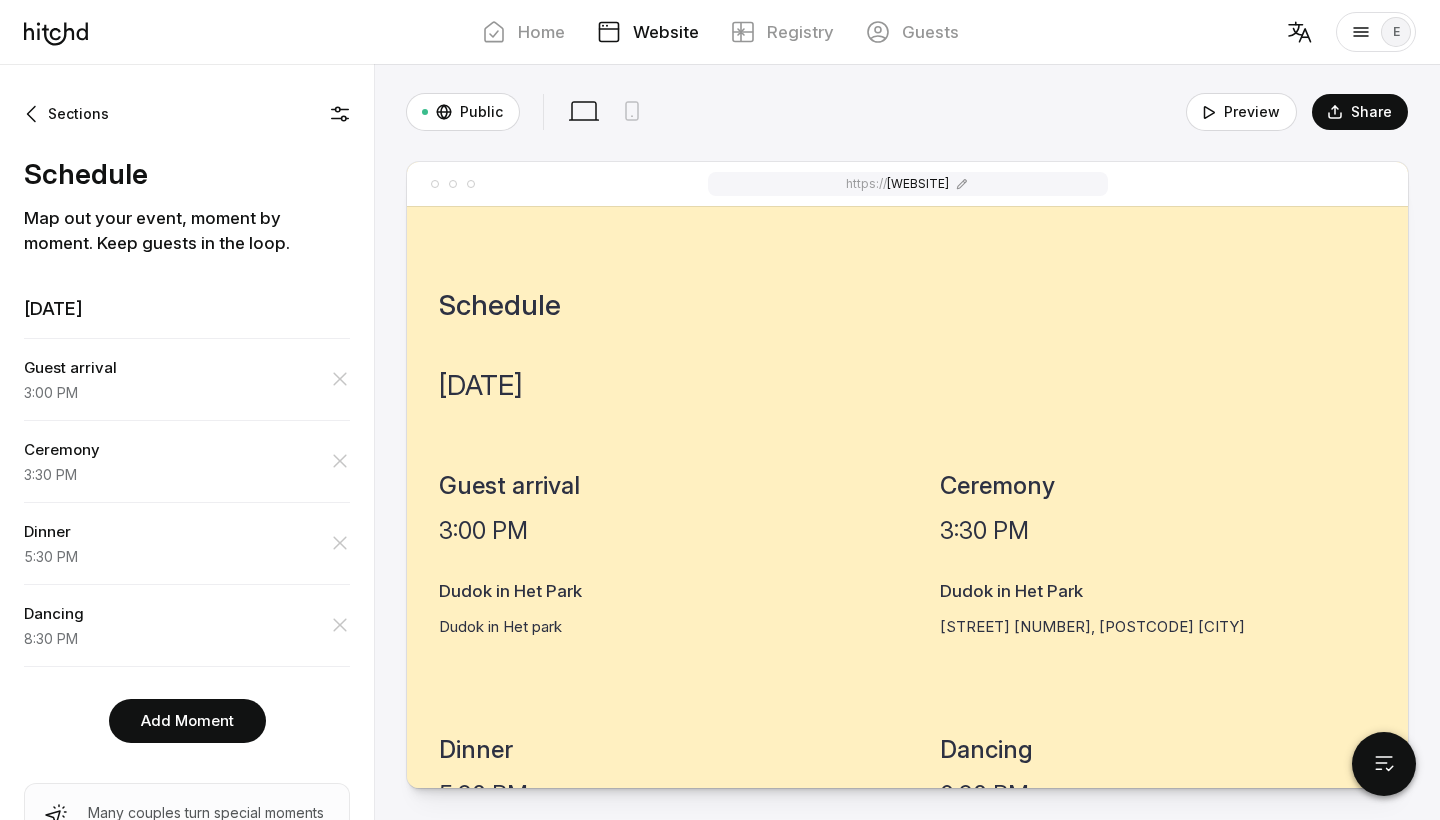 click on "Ceremony
[TIME]" at bounding box center [187, 461] 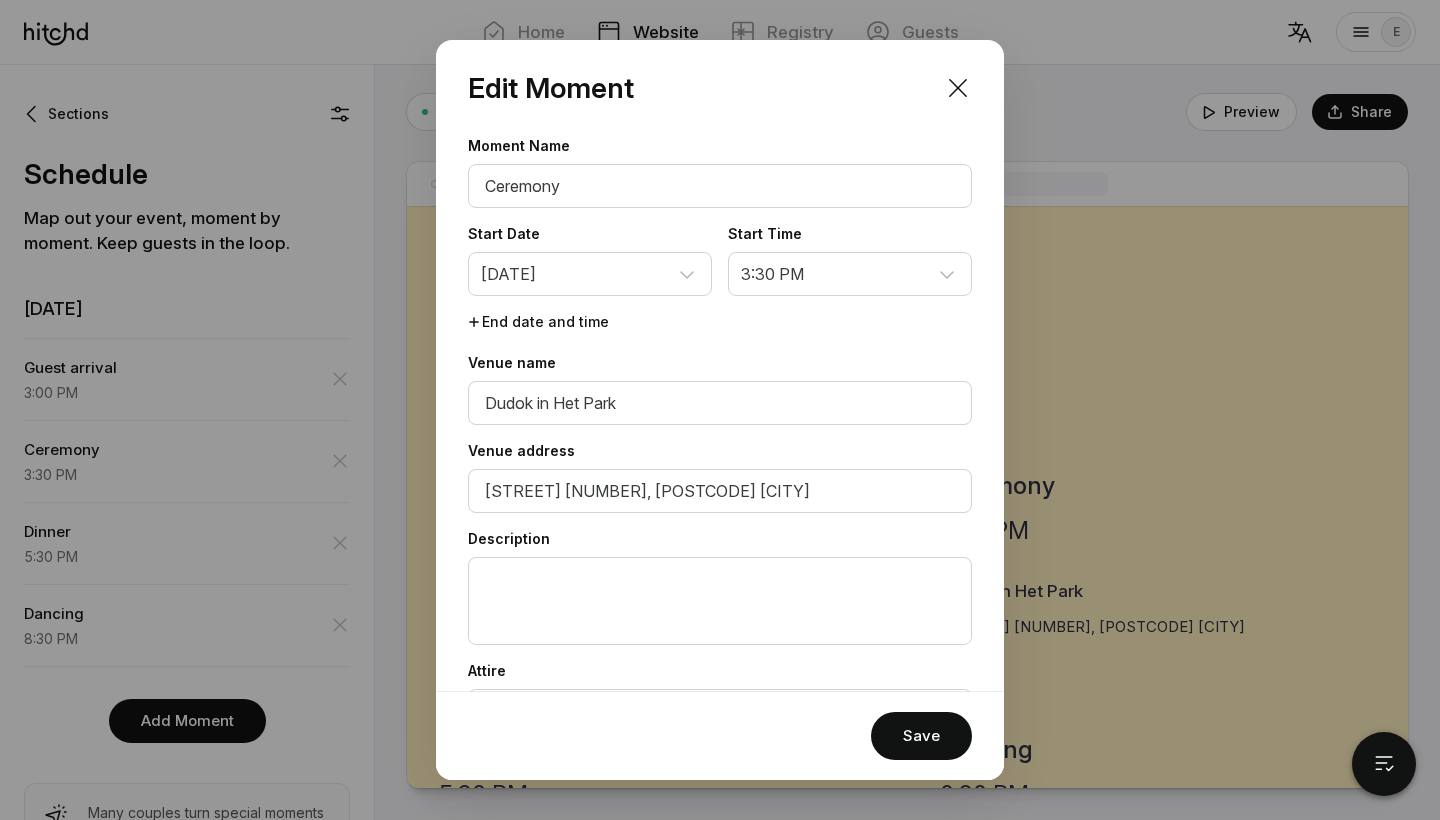 click on "Moment Name
Ceremony
Start Date
[MONTH] [DAY] [YEAR]
Start Time
12:00 AM 12:15 AM 12:30 AM 12:45 AM 1:00 AM 1:15 AM 1:30 AM 1:45 AM 2:00 AM 2:15 AM 2:30 AM 2:45 AM 3:00 AM 3:15 AM 3:30 AM 3:45 AM 4:00 AM 4:15 AM 4:30 AM 4:45 AM 5:00 AM 5:15 AM 5:30 AM 5:45 AM 6:00 AM 6:15 AM 6:30 AM 6:45 AM 7:00 AM 7:15 AM 7:30 AM 7:45 AM 8:00 AM 8:15 AM 8:30 AM 8:45 AM 9:00 AM 9:15 AM 9:30 AM 9:45 AM 10:00 AM 10:15 AM 10:30 AM 10:45 AM 11:00 AM 11:15 AM 11:30 AM 11:45 AM 12:00 PM 12:15 PM 12:30 PM 12:45 PM 1:00 PM 1:15 PM 1:30 PM 1:45 PM 2:00 PM 2:15 PM 2:30 PM 2:45 PM 3:00 PM 3:15 PM 3:30 PM 3:45 PM 4:00 PM 4:15 PM 4:30 PM 4:45 PM 5:00 PM 5:15 PM 5:30 PM 5:45 PM 6:00 PM 6:15 PM 6:30 PM 6:45 PM 7:00 PM 7:15 PM 7:30 PM 7:45 PM 8:00 PM 8:15 PM 8:30 PM 8:45 PM 9:00 PM 9:15 PM 9:30 PM 9:45 PM 10:00 PM 10:15 PM 10:30 PM 10:45 PM 11:00 PM 11:15 PM" at bounding box center [720, 450] 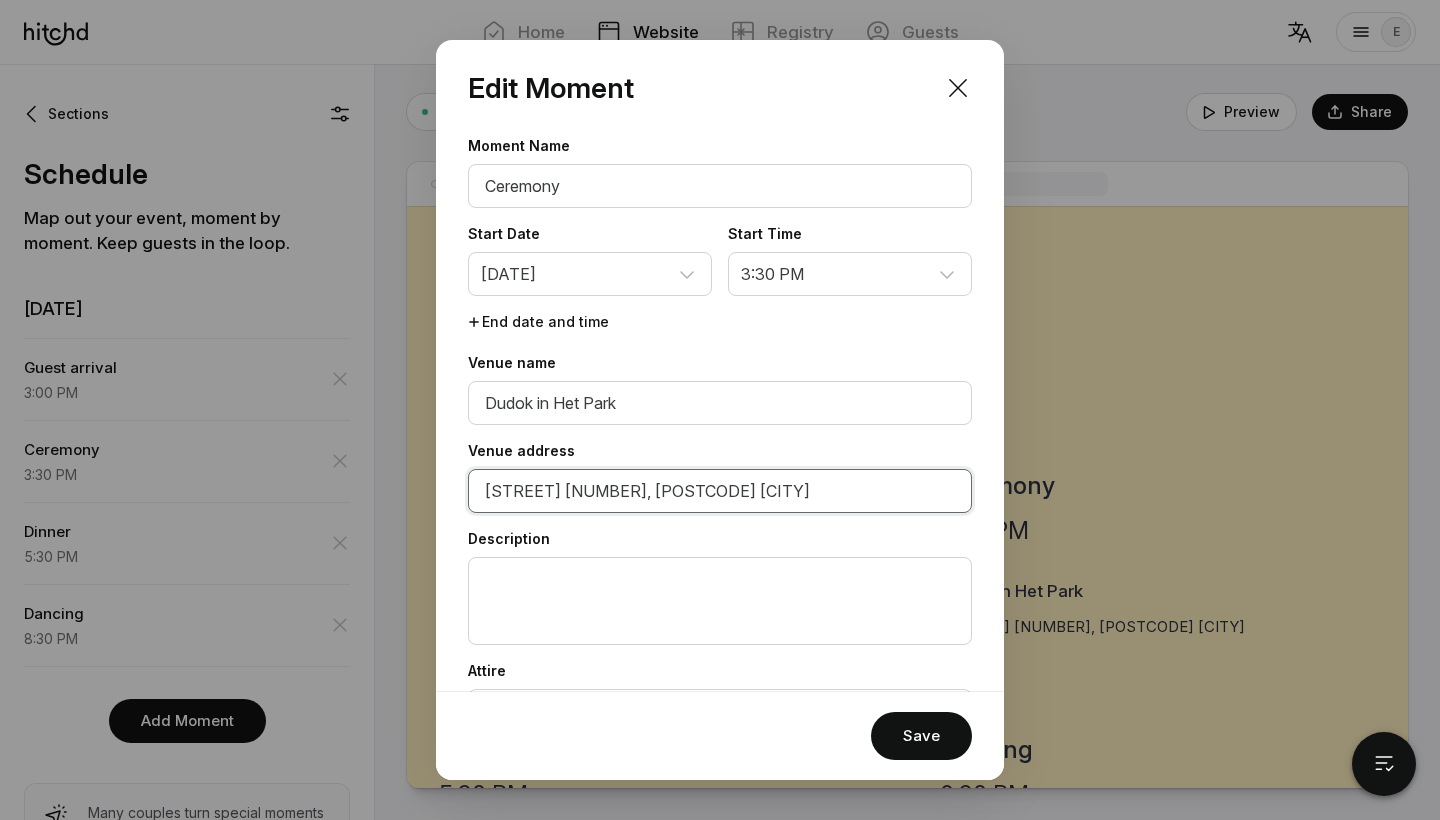 click on "[STREET] [NUMBER], [POSTCODE] [CITY]" at bounding box center (720, 403) 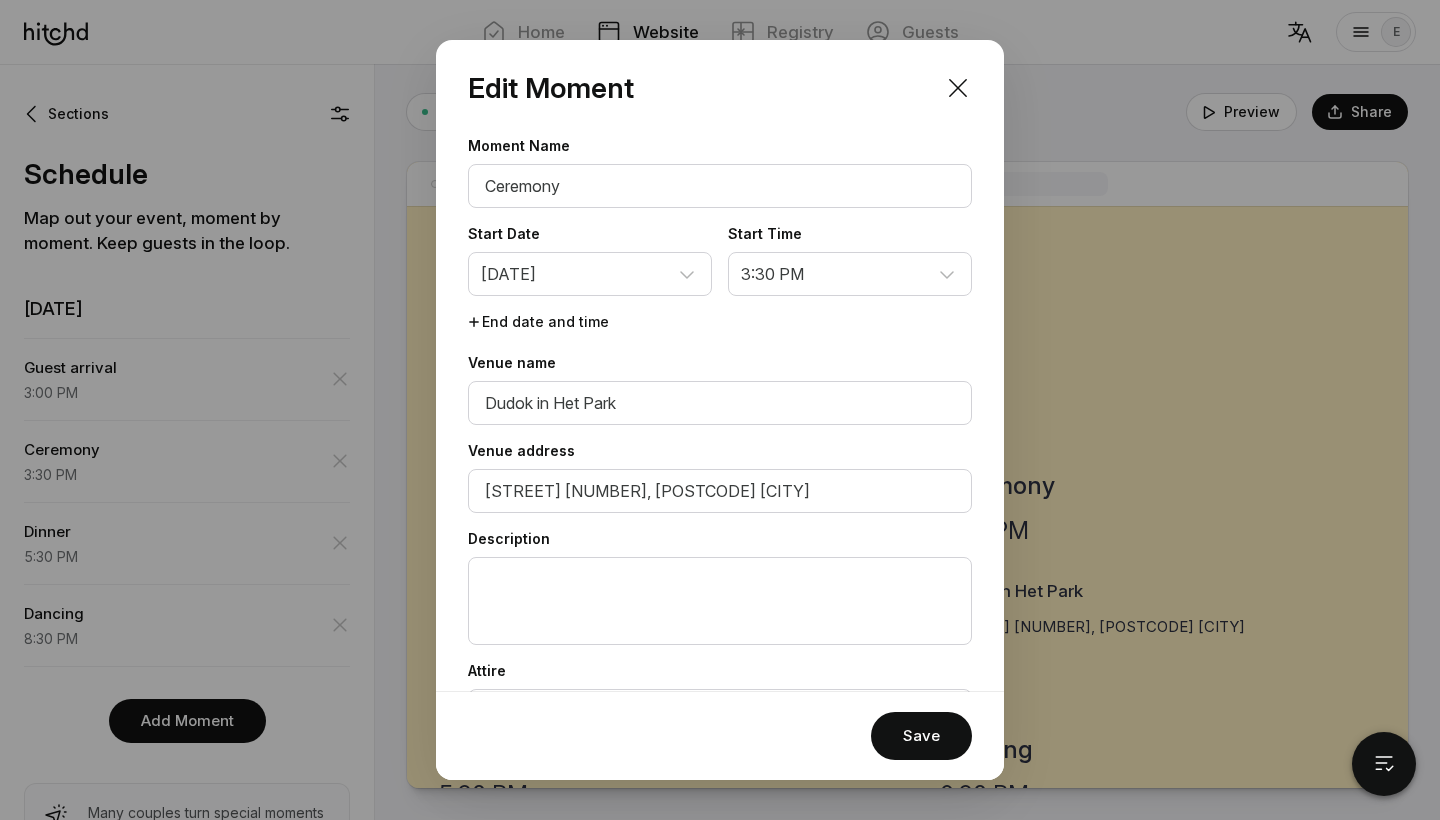 click at bounding box center [720, 410] 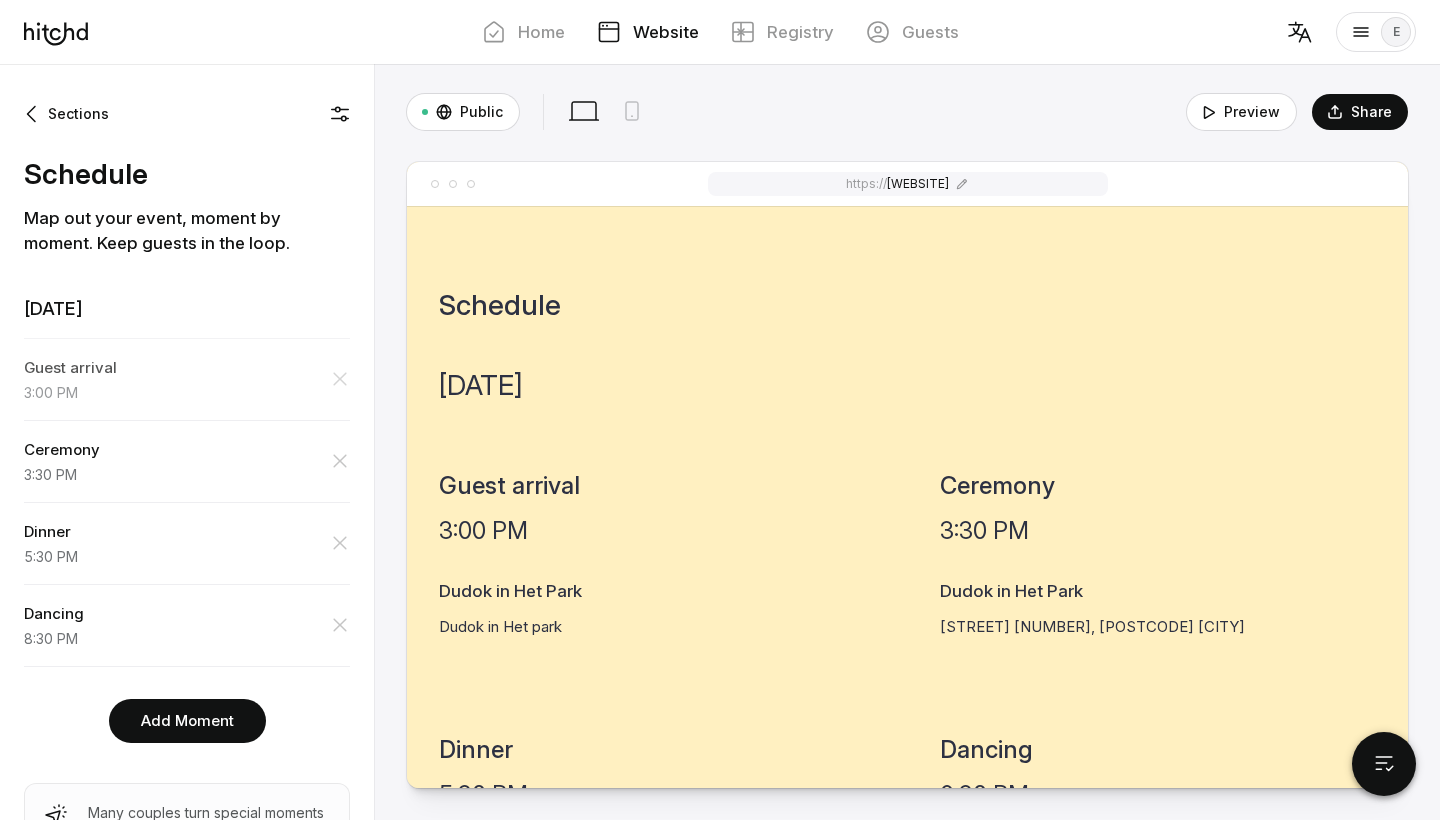 click on "Guest arrival" at bounding box center [187, 368] 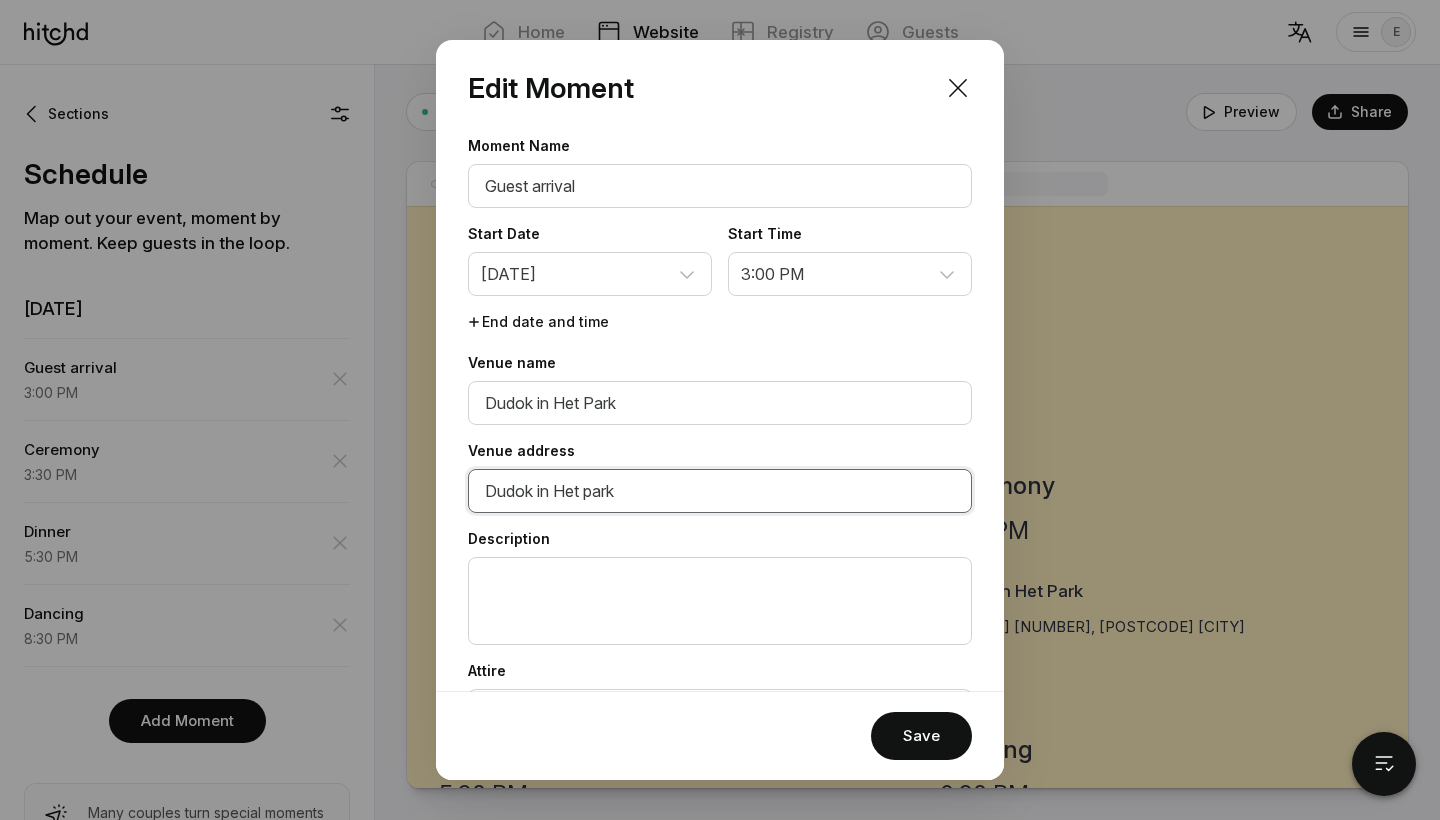 click on "Dudok in Het park" at bounding box center (720, 403) 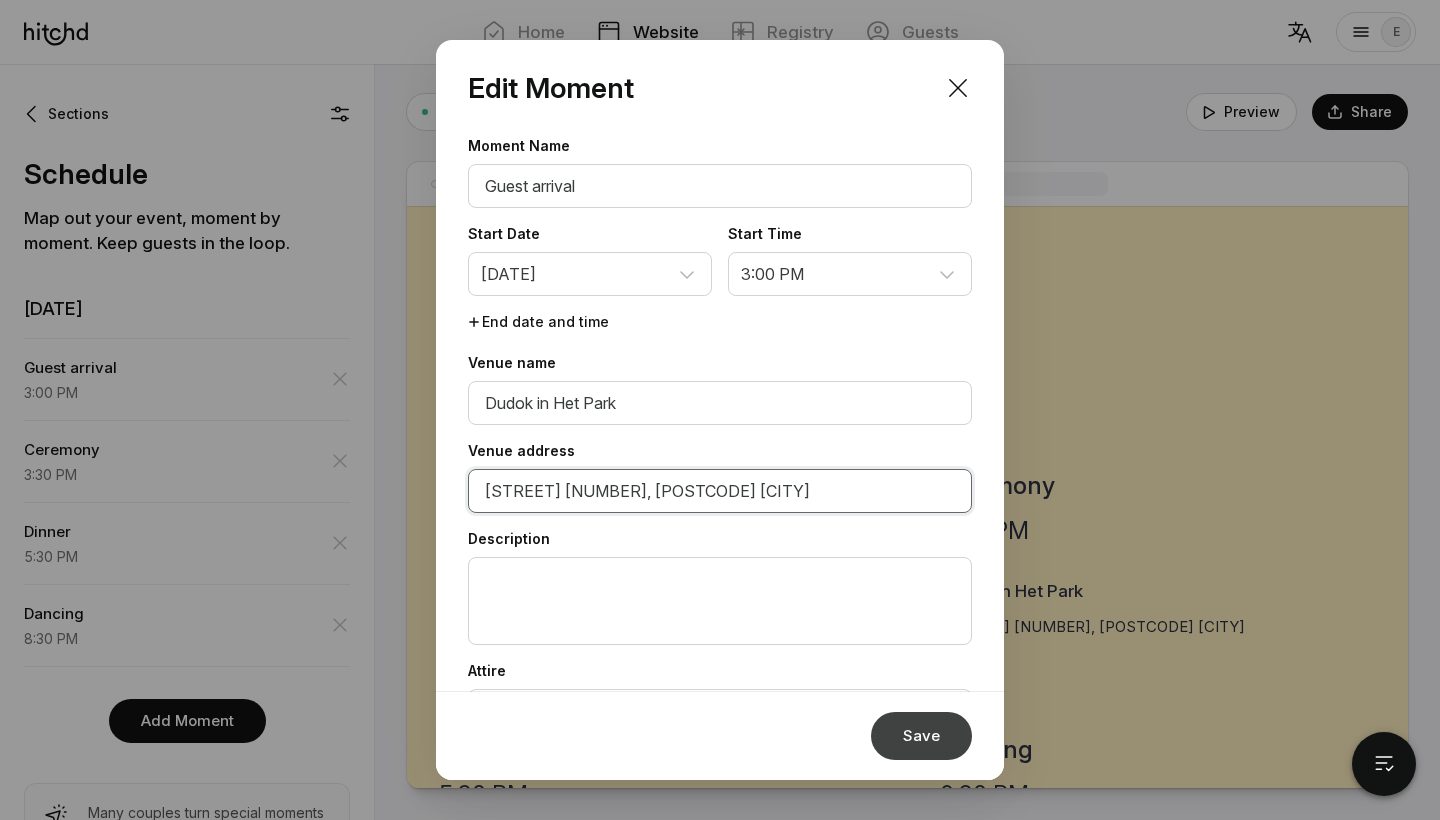 type on "[STREET] [NUMBER], [POSTCODE] [CITY]" 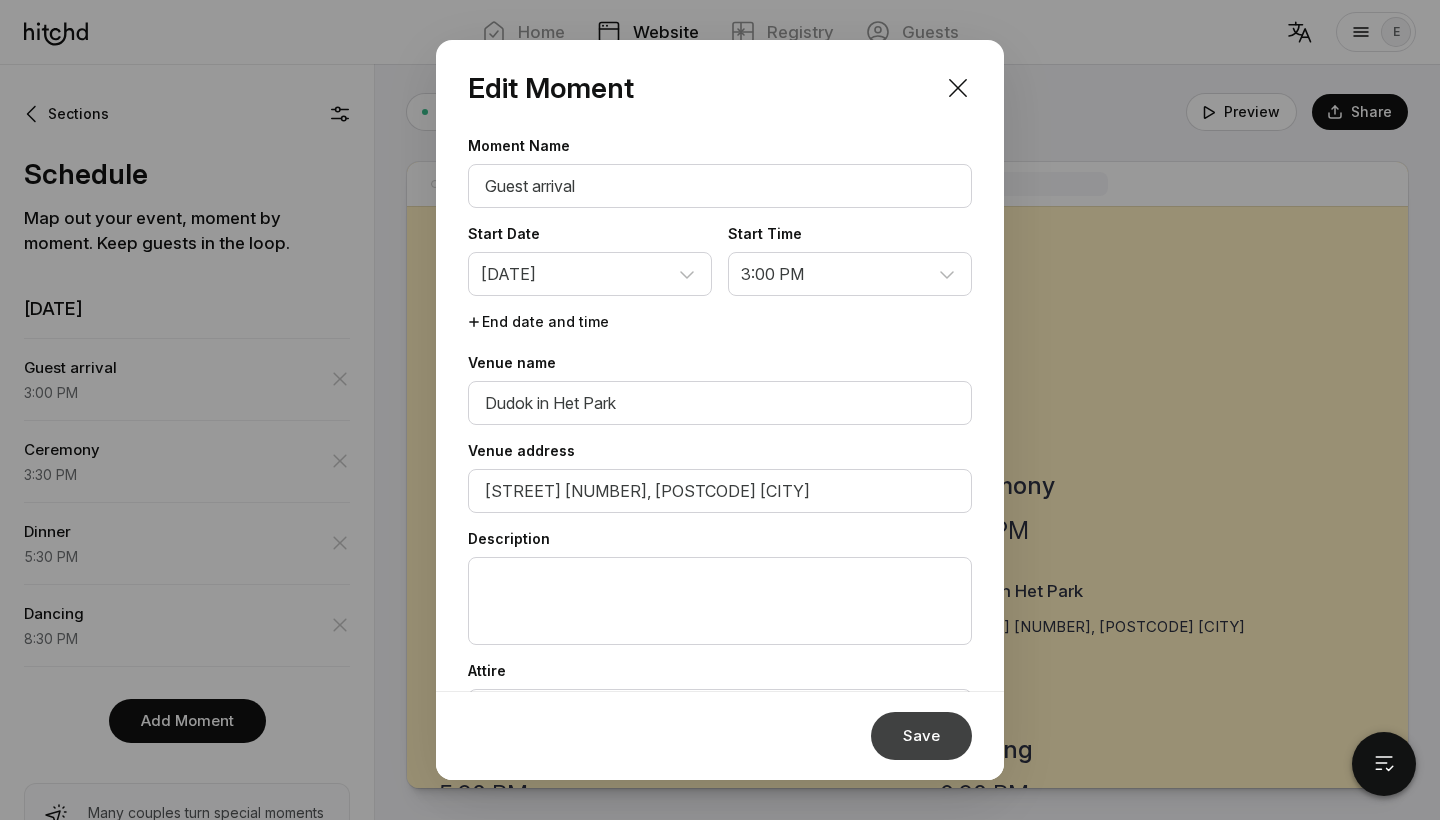 click on "Save" at bounding box center [921, 736] 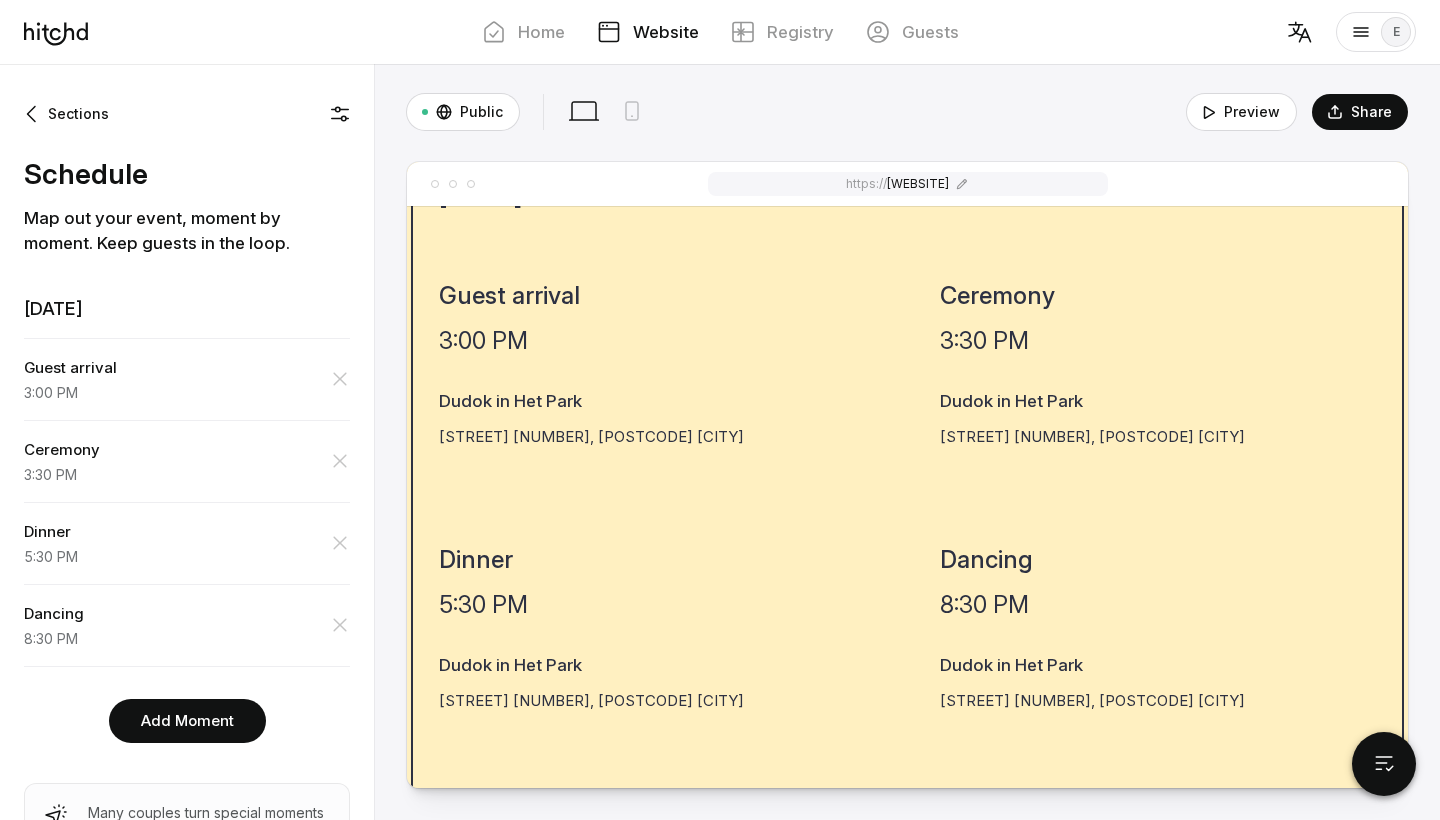 scroll, scrollTop: 1459, scrollLeft: 0, axis: vertical 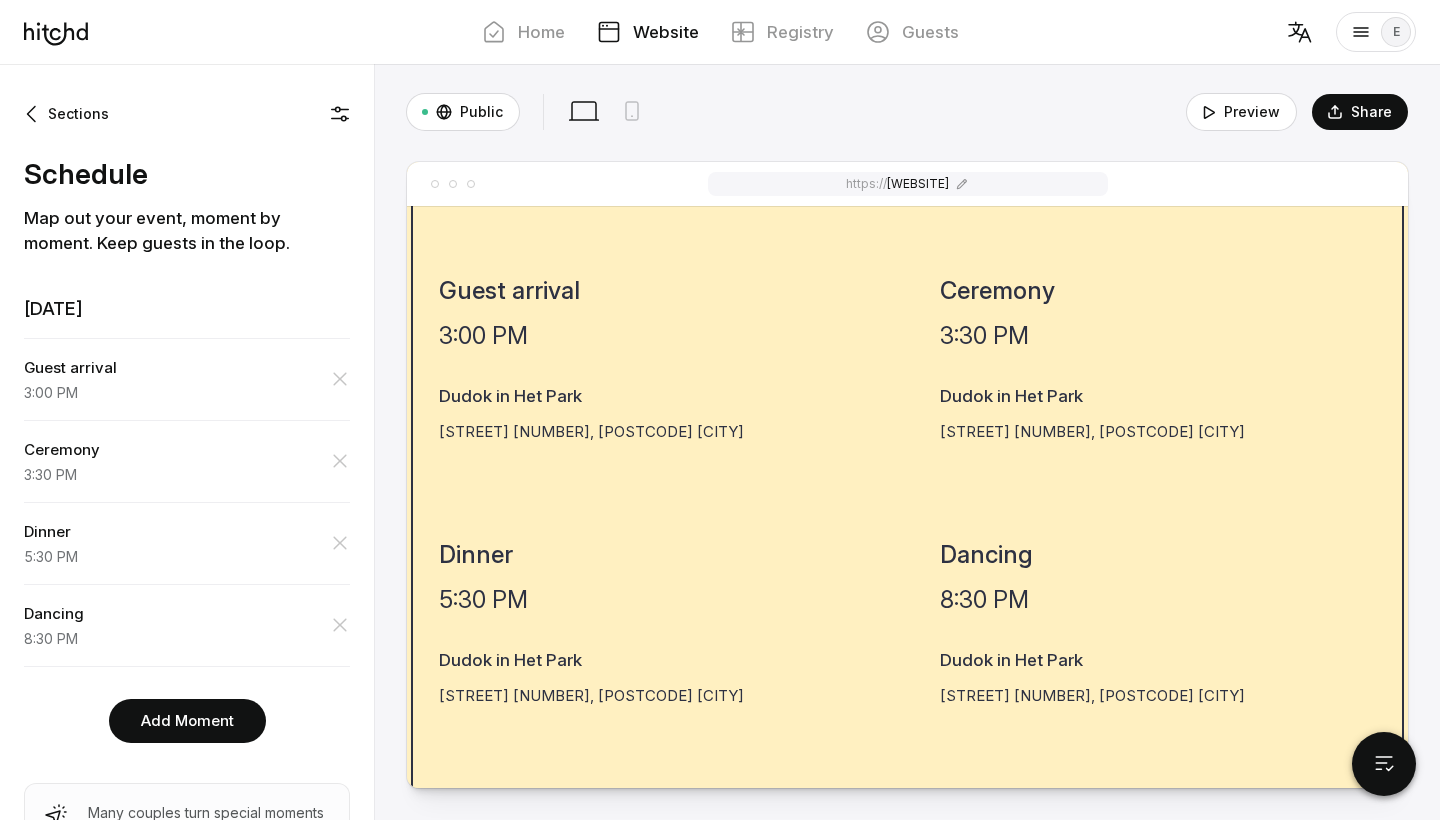 click on "Dudok in Het Park" at bounding box center [591, 397] 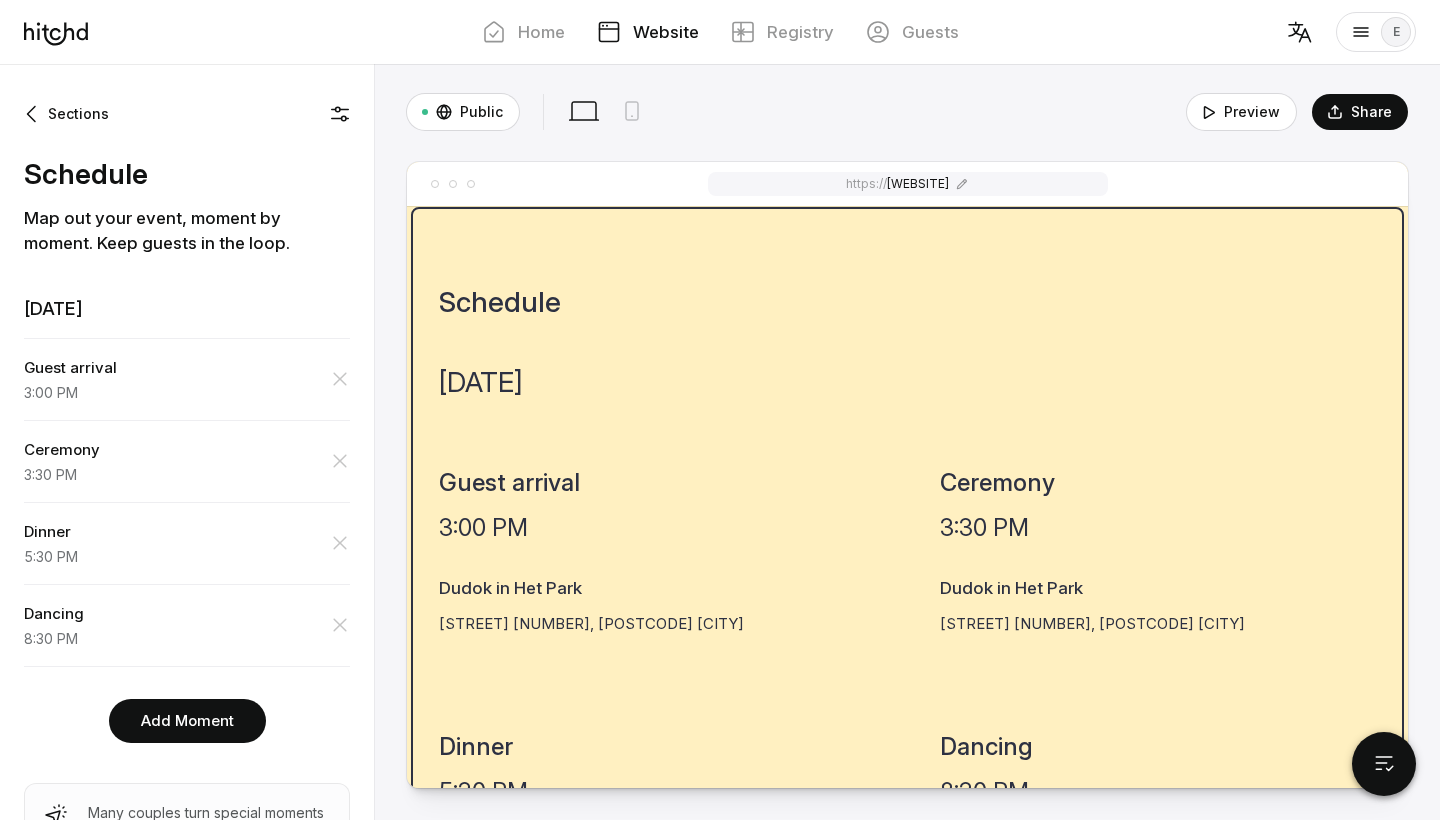 scroll, scrollTop: 1264, scrollLeft: 0, axis: vertical 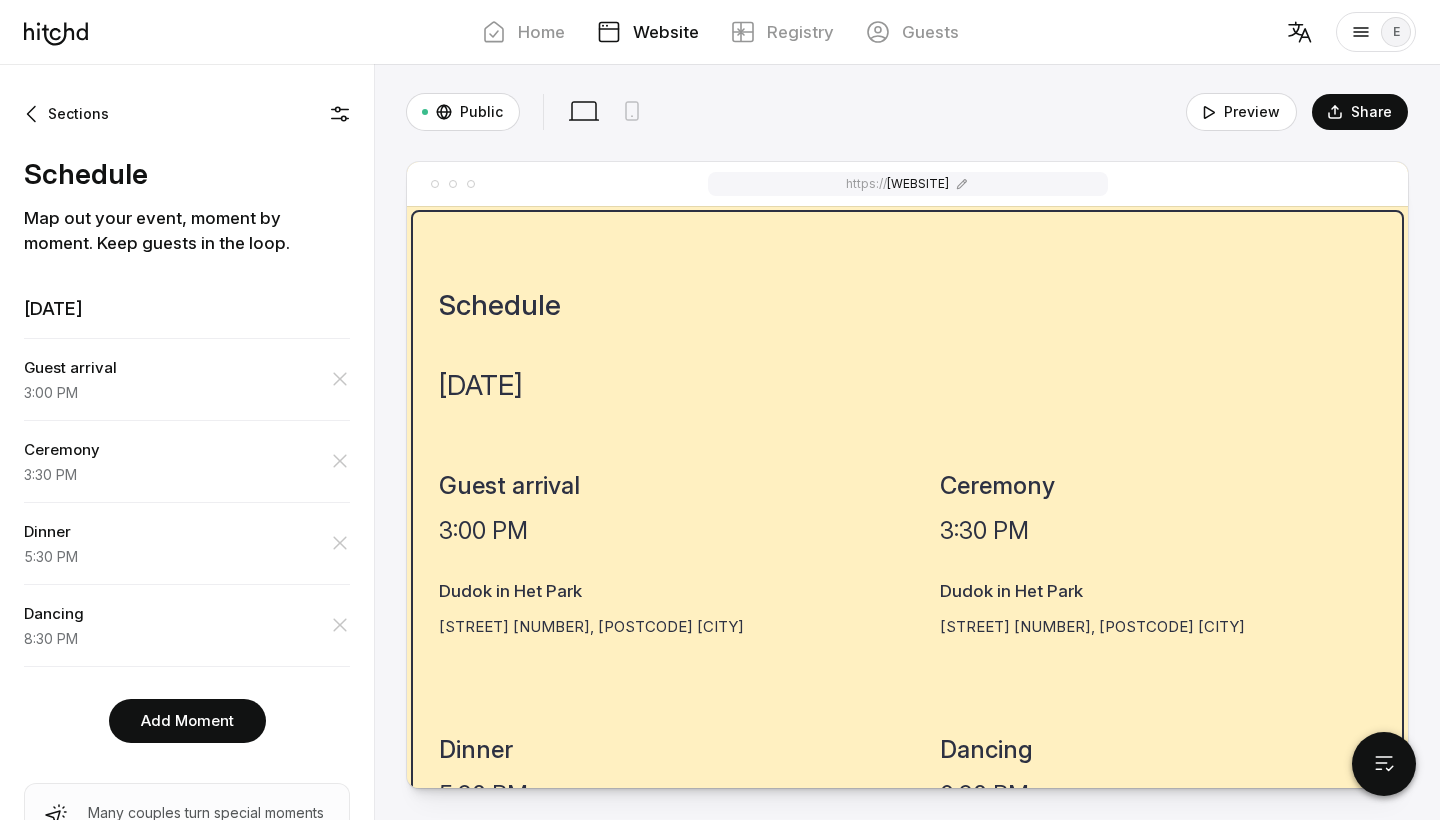 click on "Dudok in Het Park" at bounding box center [591, 592] 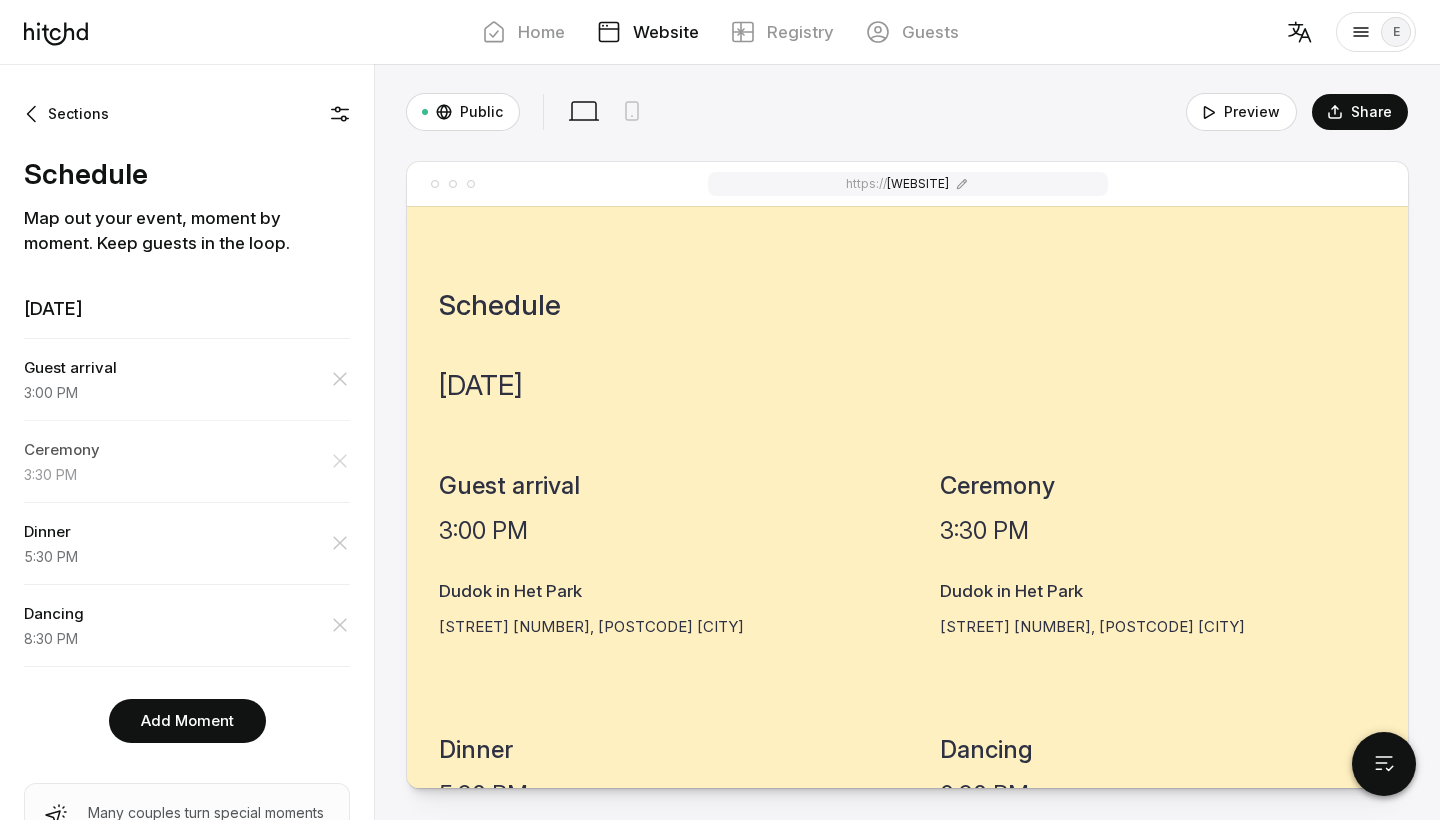 click on "Ceremony" at bounding box center (187, 368) 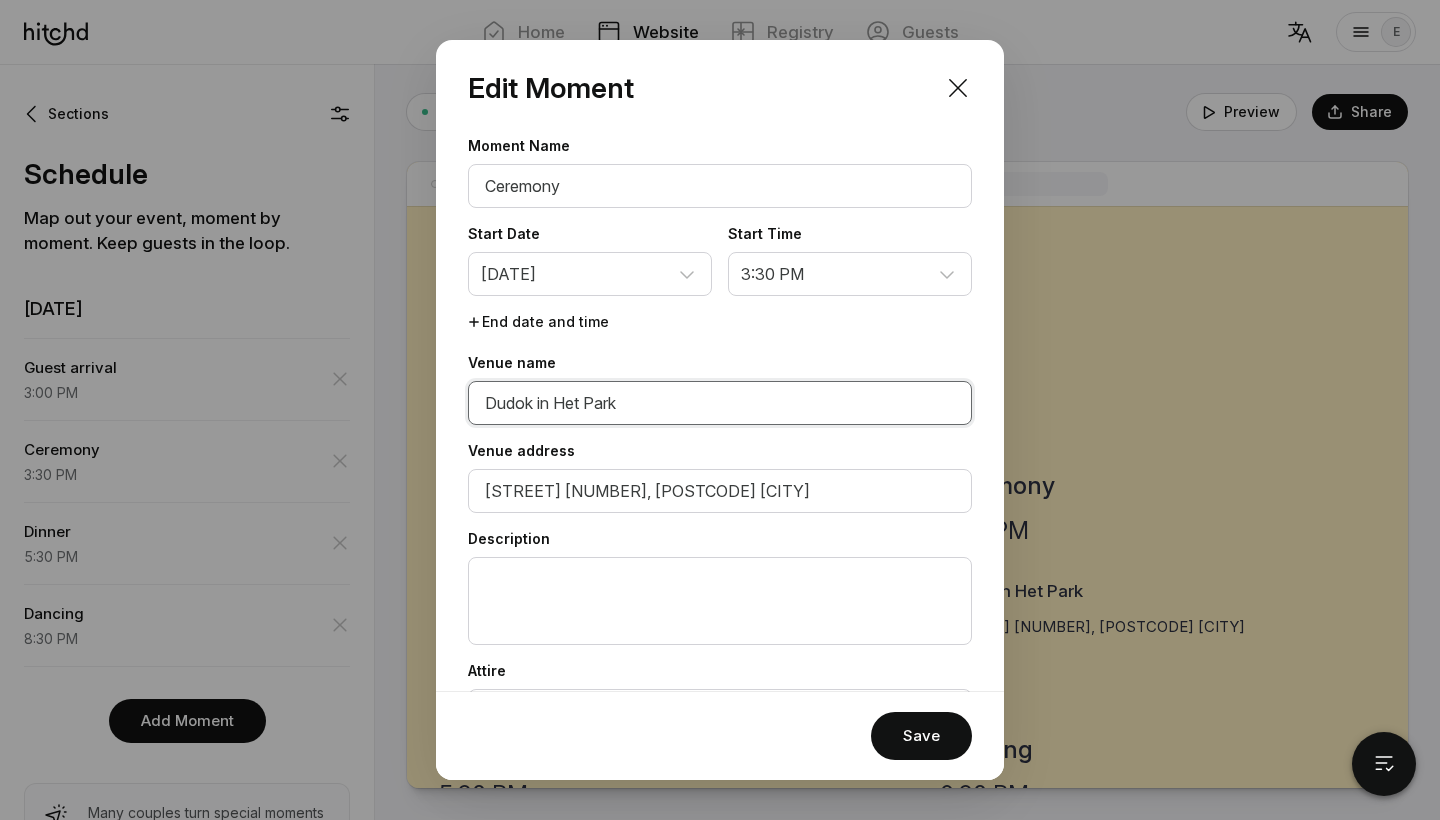click on "Dudok in Het Park" at bounding box center (720, 403) 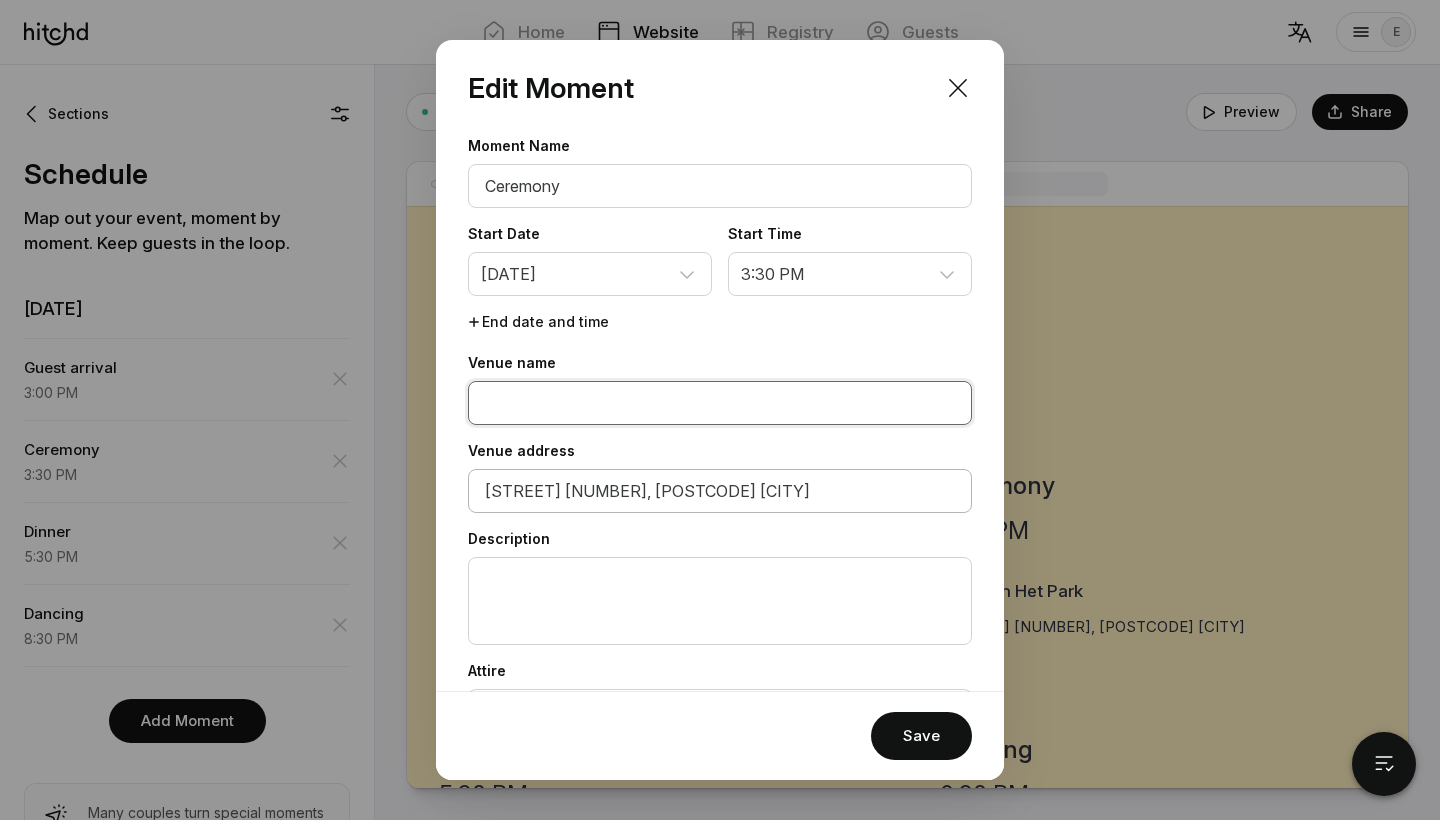 type 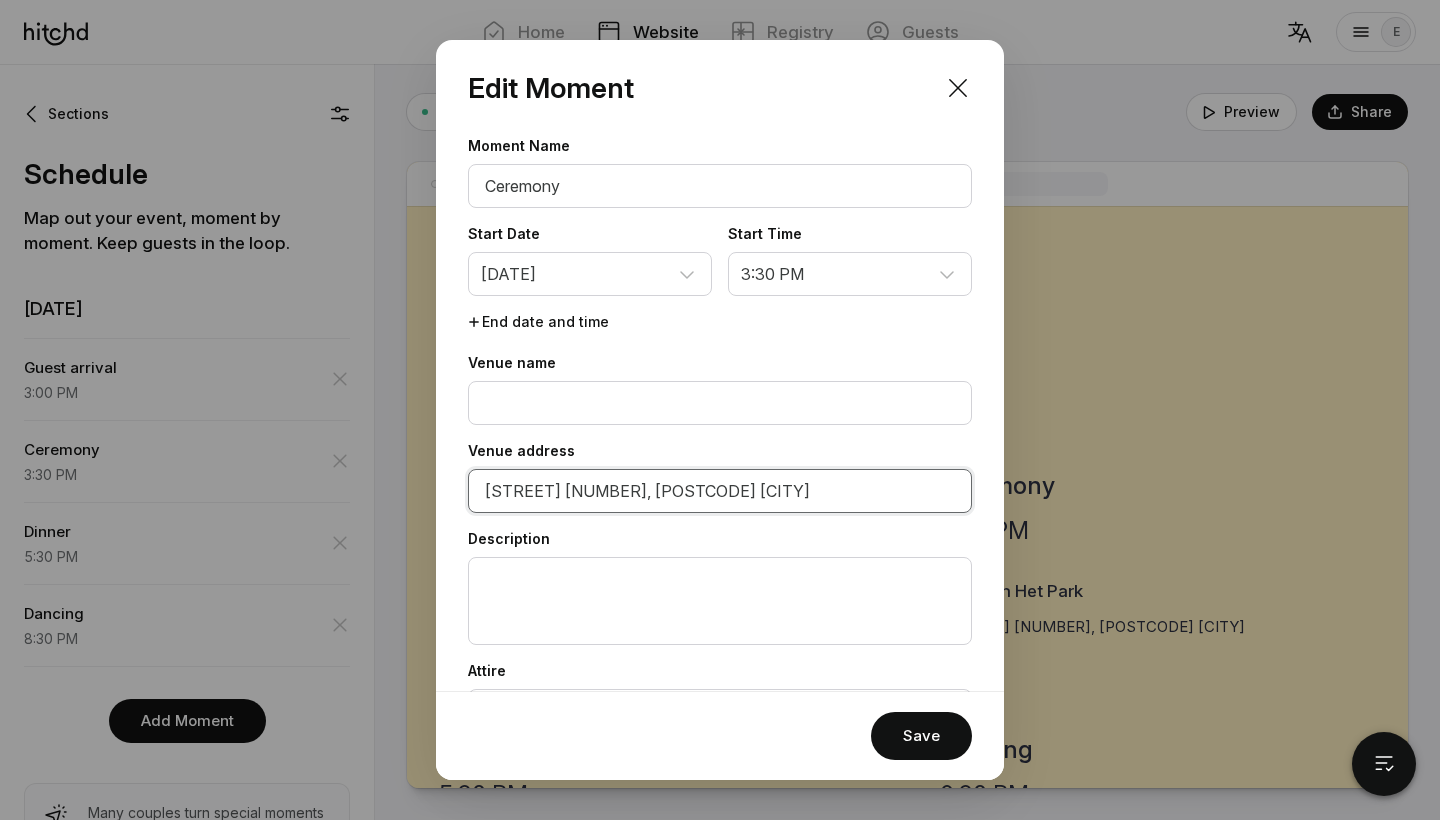 click on "[STREET] [NUMBER], [POSTCODE] [CITY]" at bounding box center [720, 491] 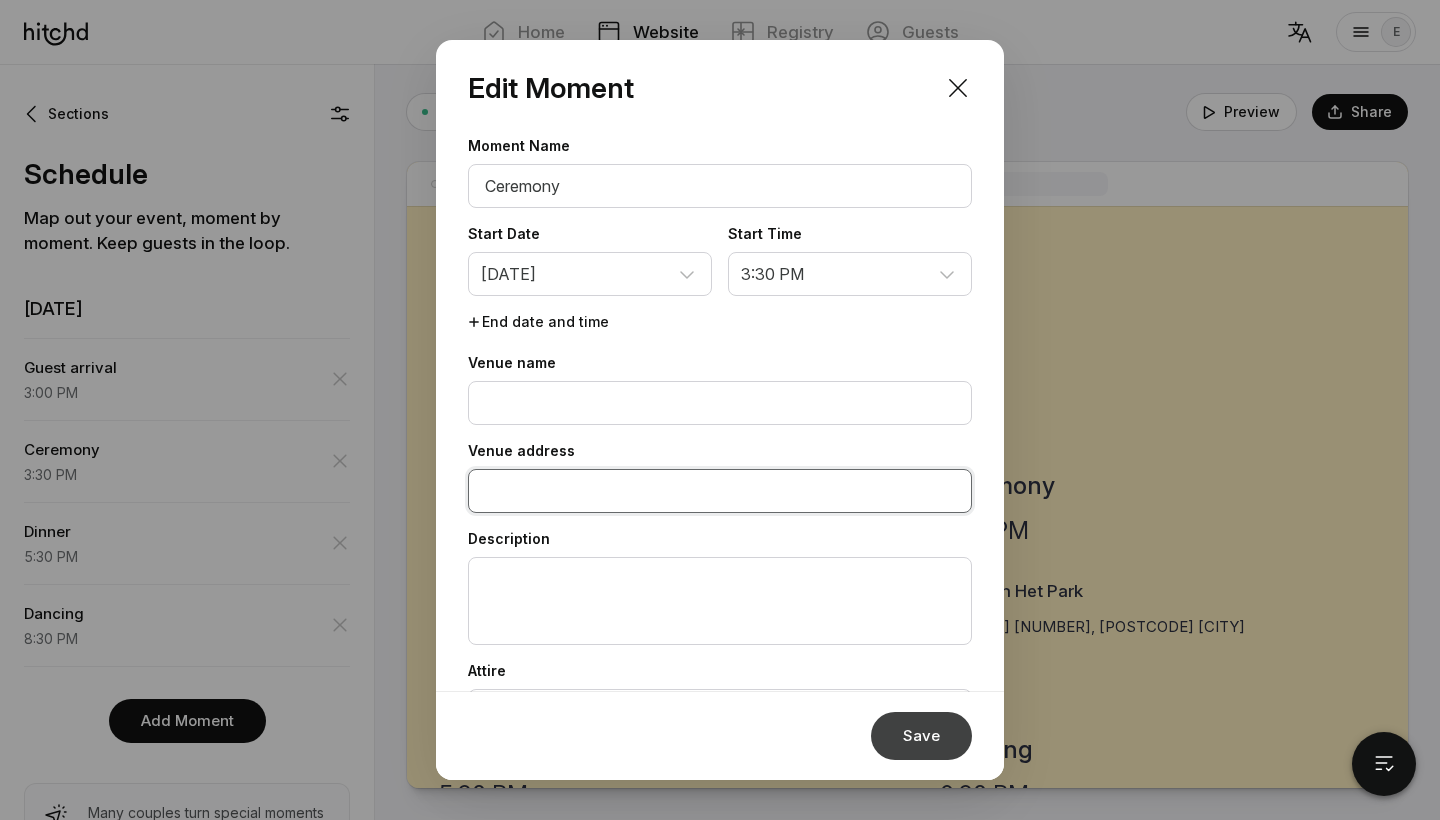 type 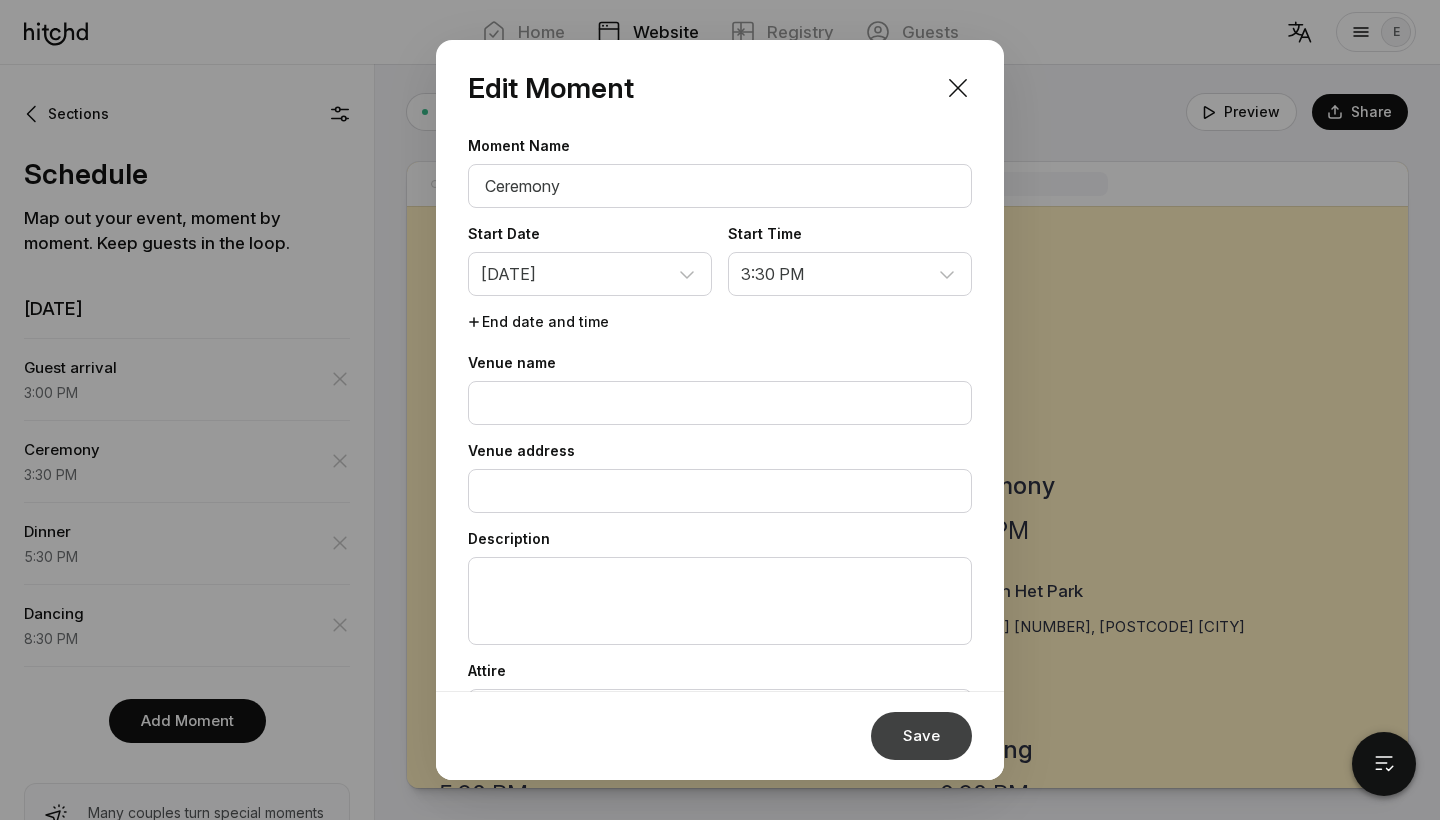 click on "Save" at bounding box center [921, 736] 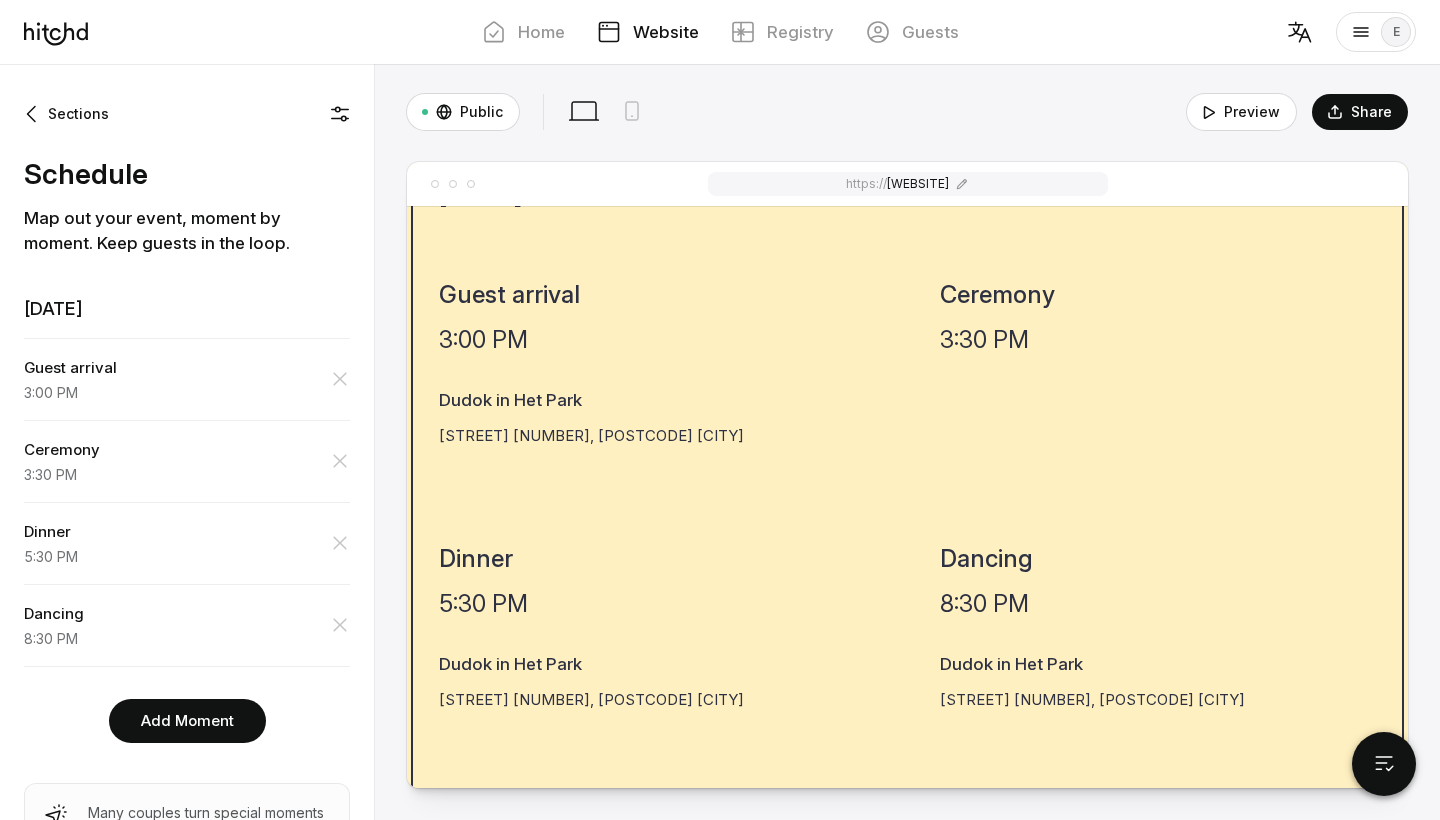 click on "Dinner
[TIME]
Dudok in Het Park
Baden Powelllaan 12, [ZIP] [CITY]" at bounding box center [591, 378] 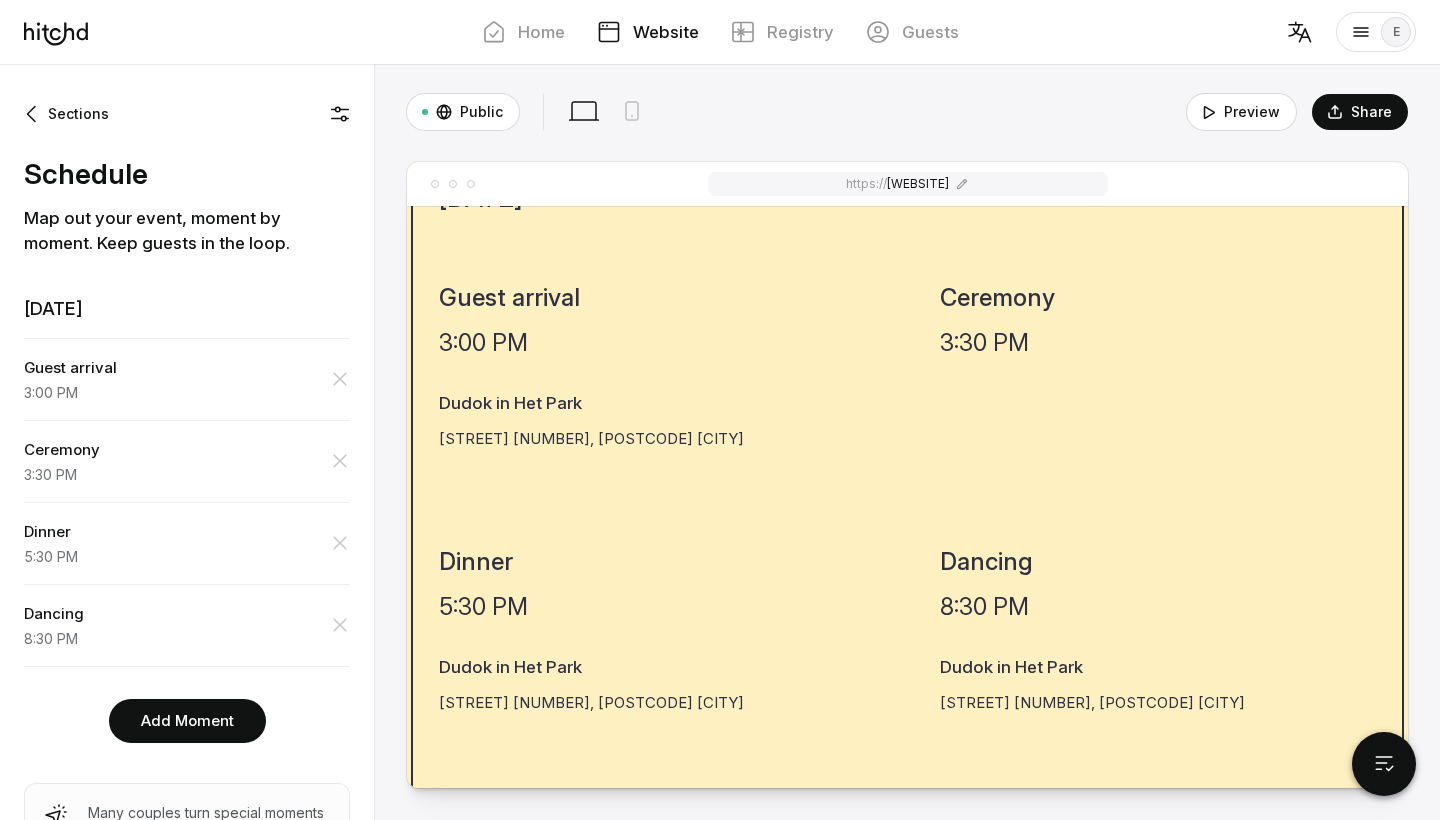 click on "Dudok in Het Park" at bounding box center [591, 404] 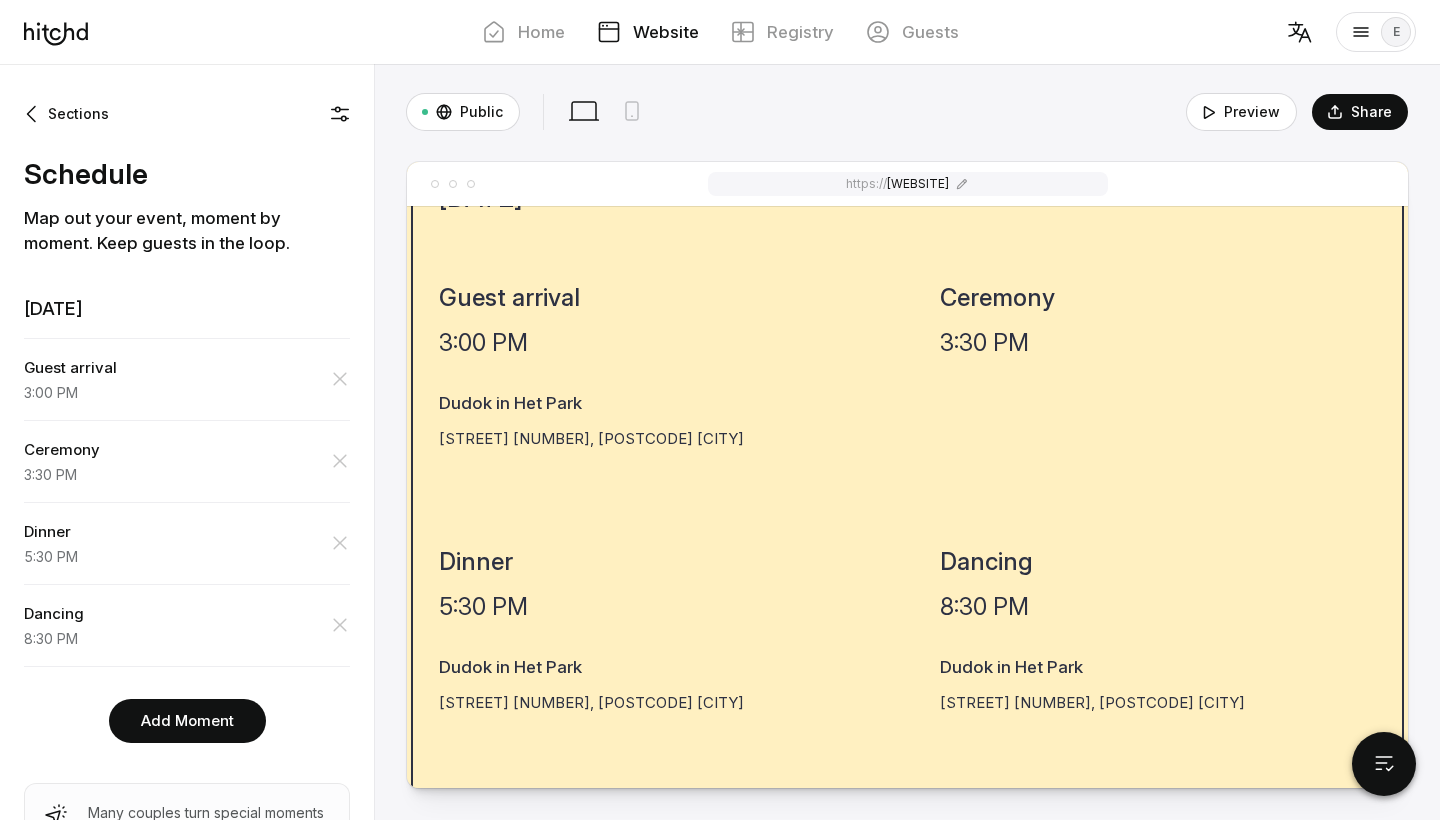 scroll, scrollTop: 1264, scrollLeft: 0, axis: vertical 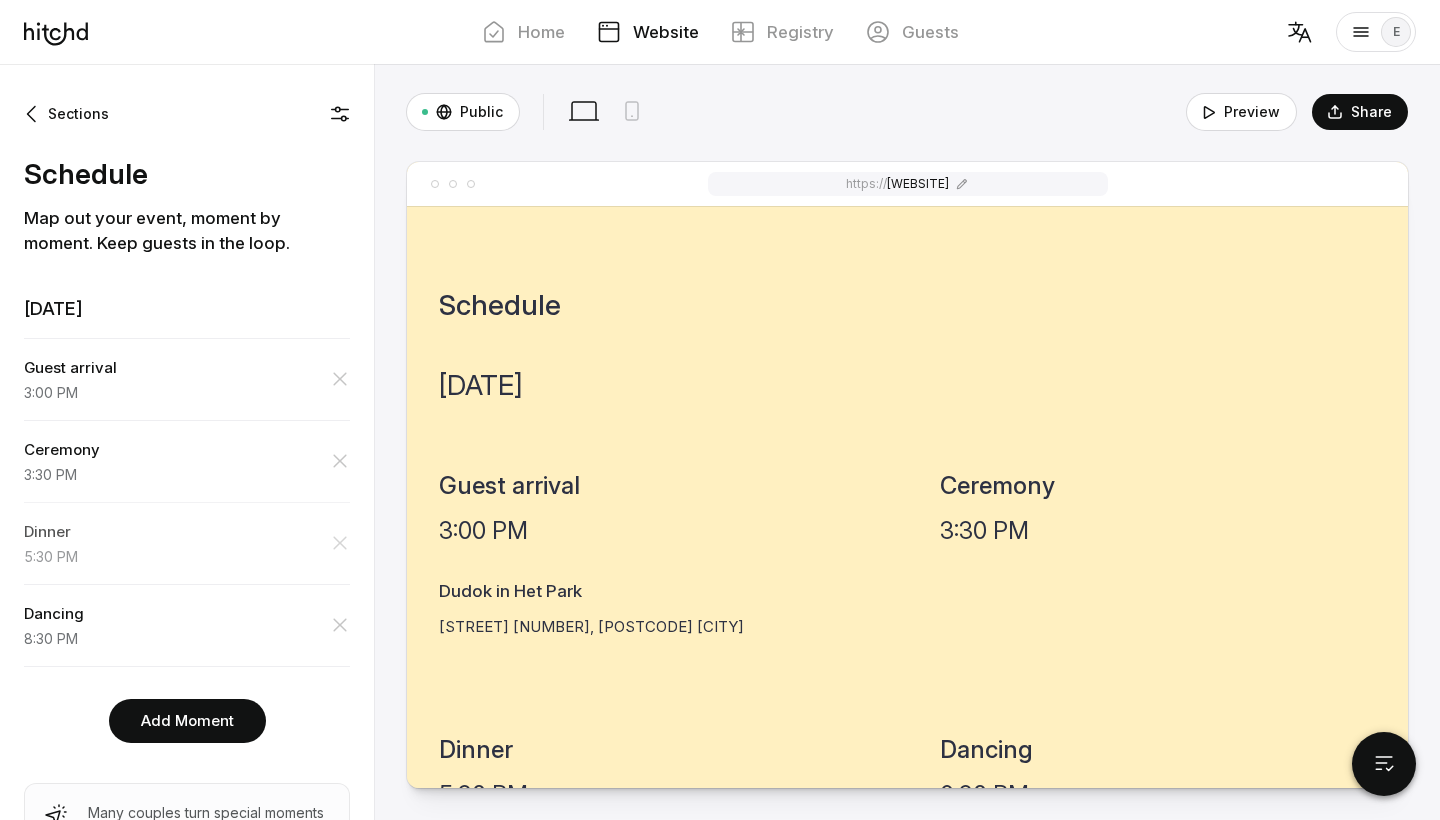 click on "Dinner" at bounding box center [187, 368] 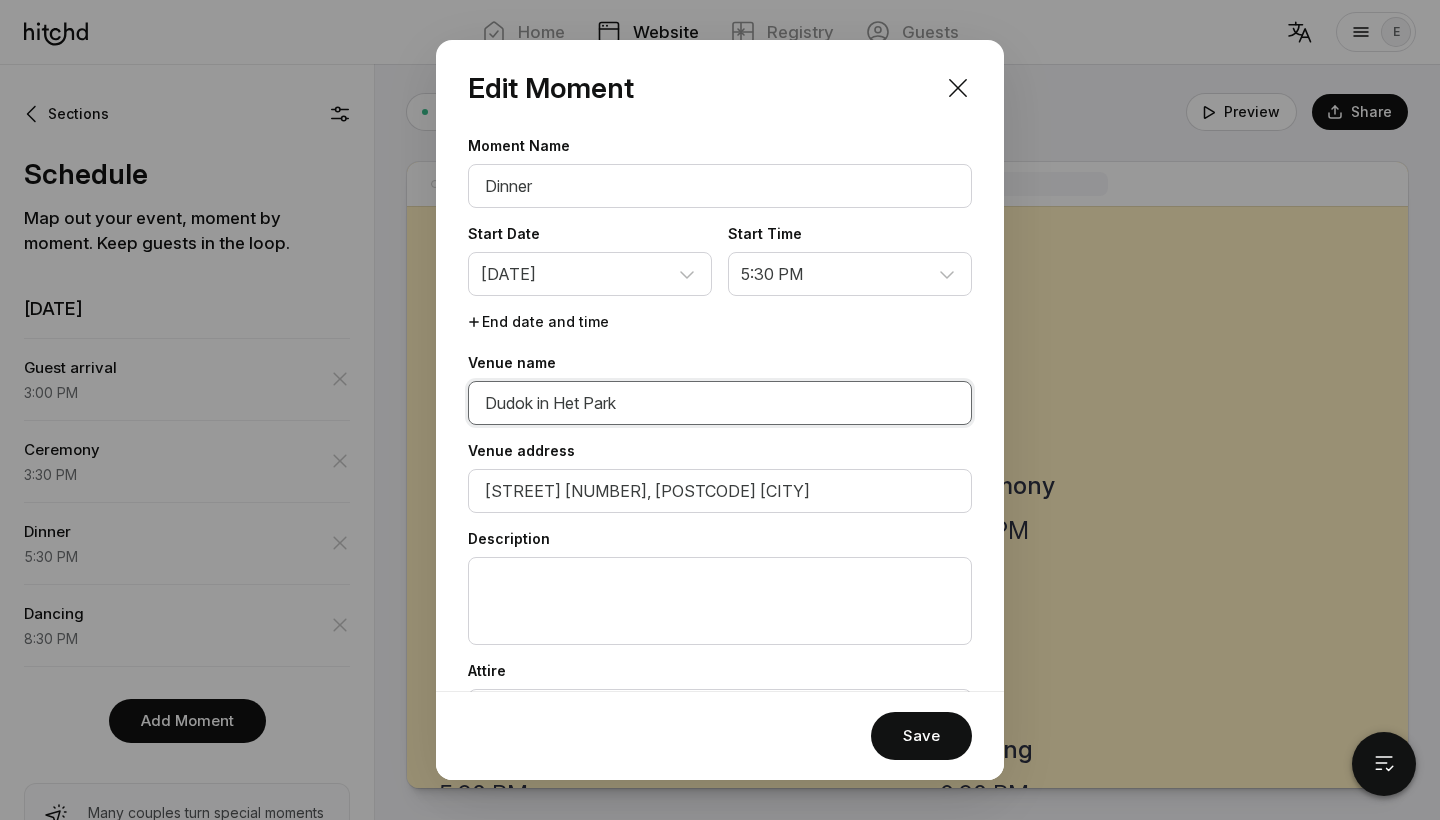 click on "Dudok in Het Park" at bounding box center [720, 403] 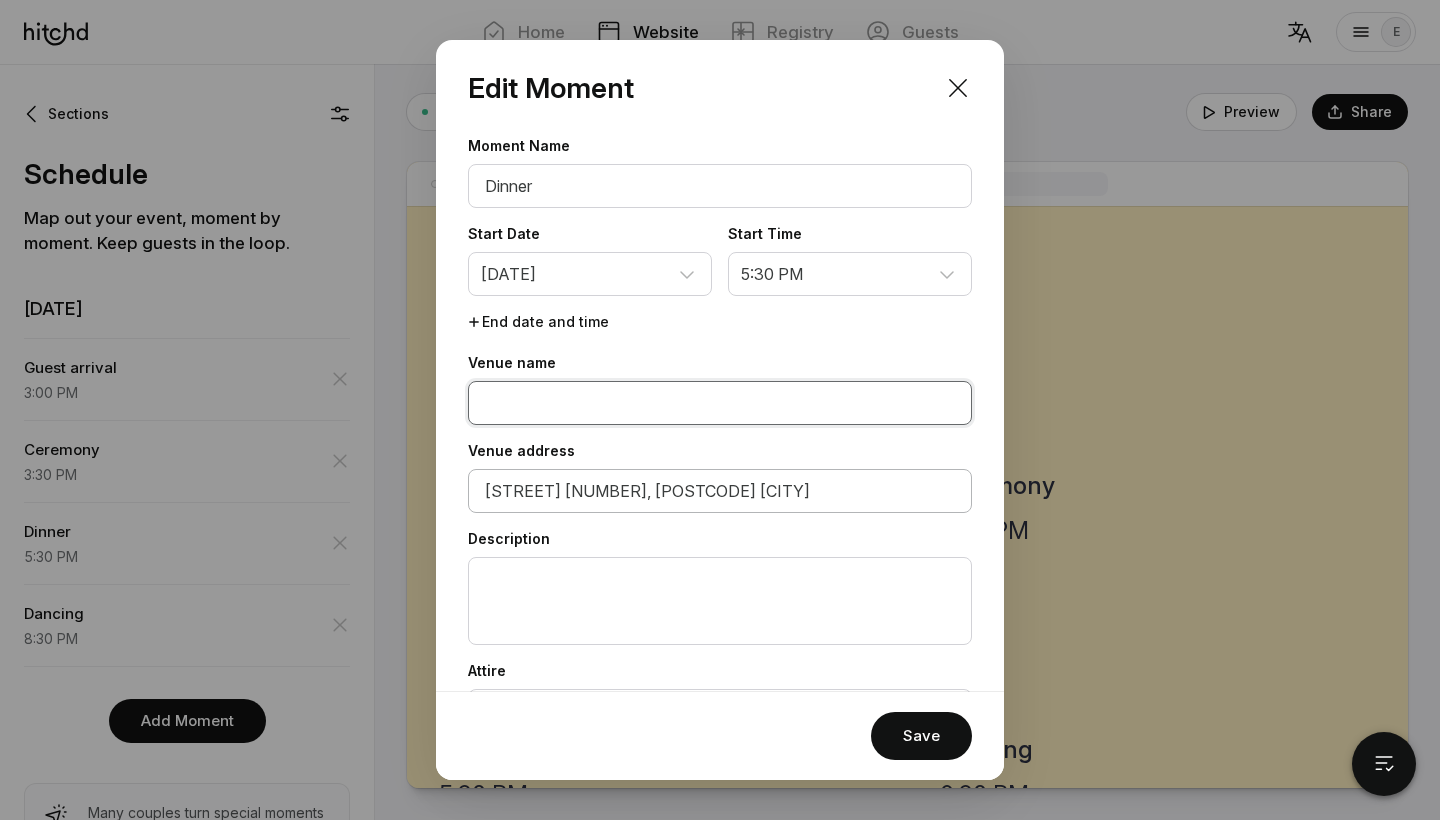type 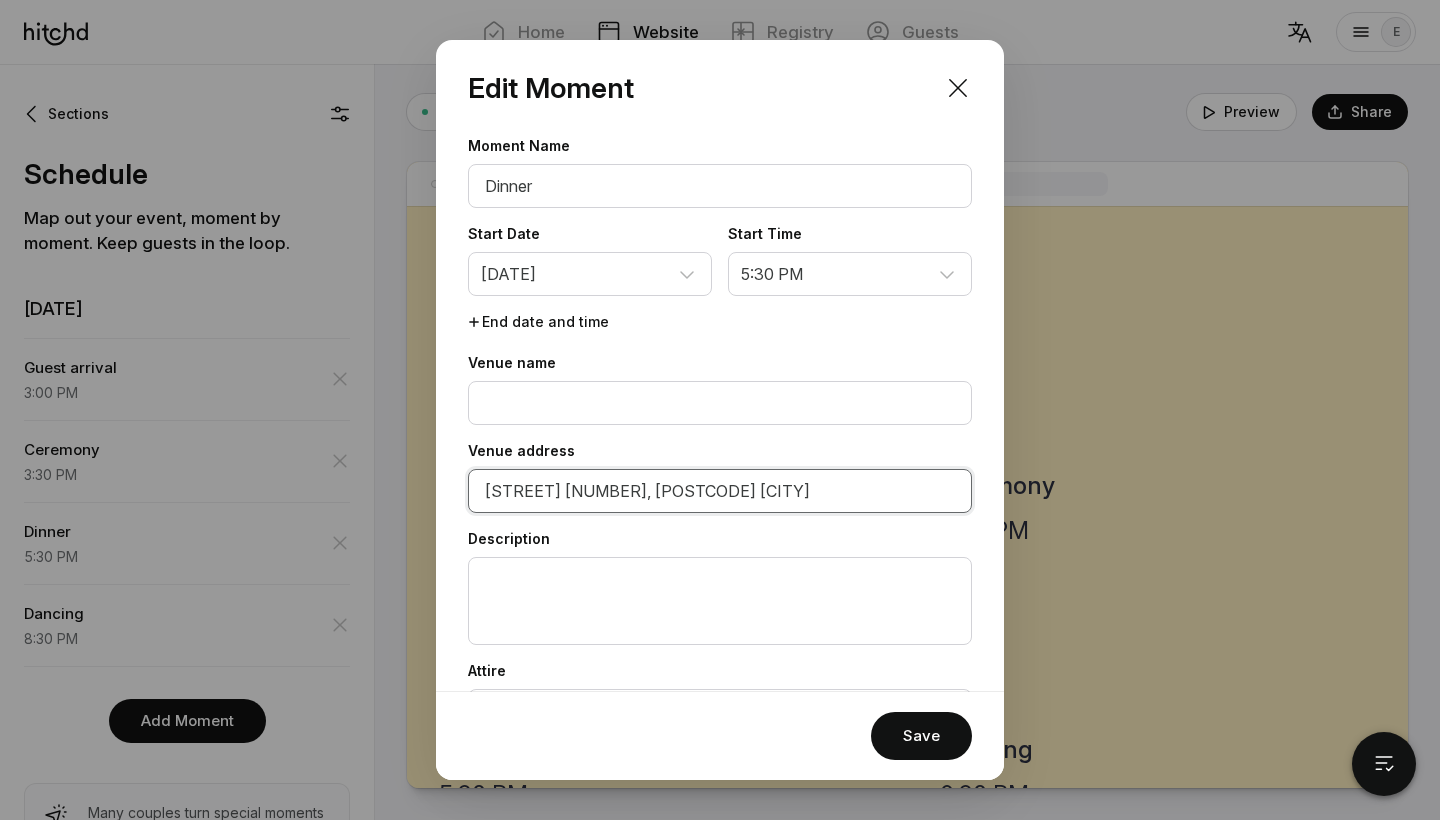 click on "[STREET] [NUMBER], [POSTCODE] [CITY]" at bounding box center [720, 491] 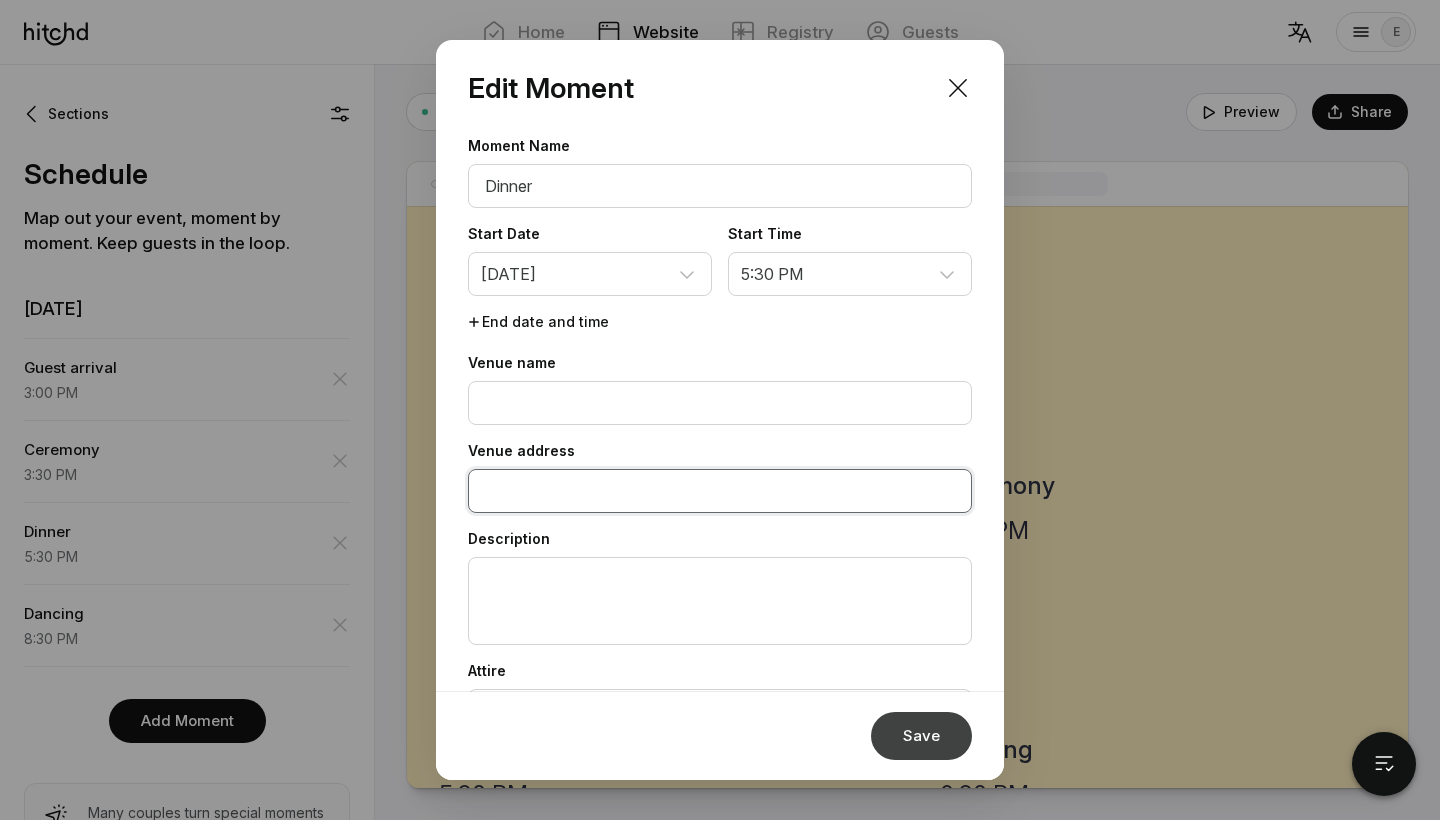 type 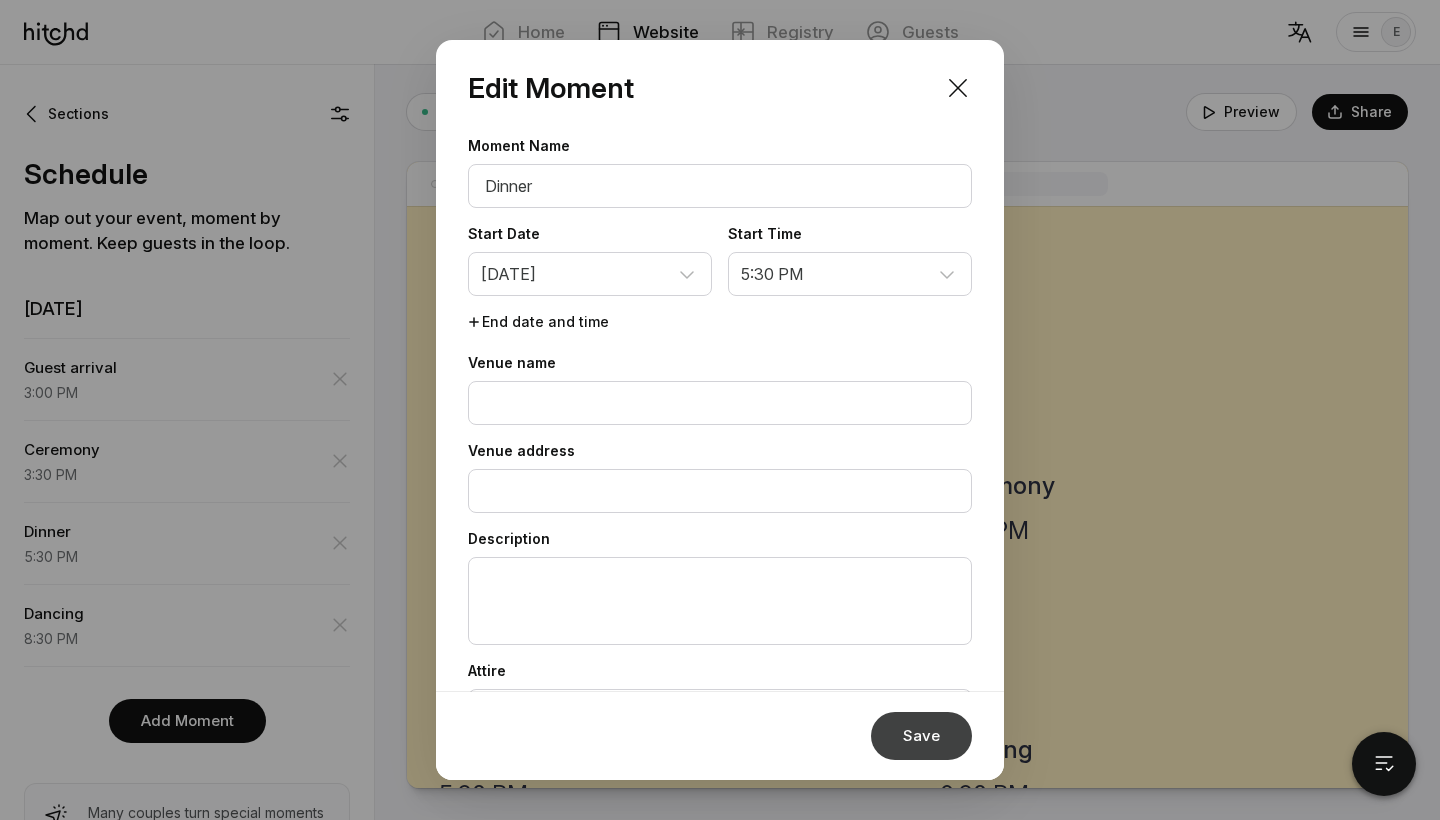 click on "Save" at bounding box center [921, 736] 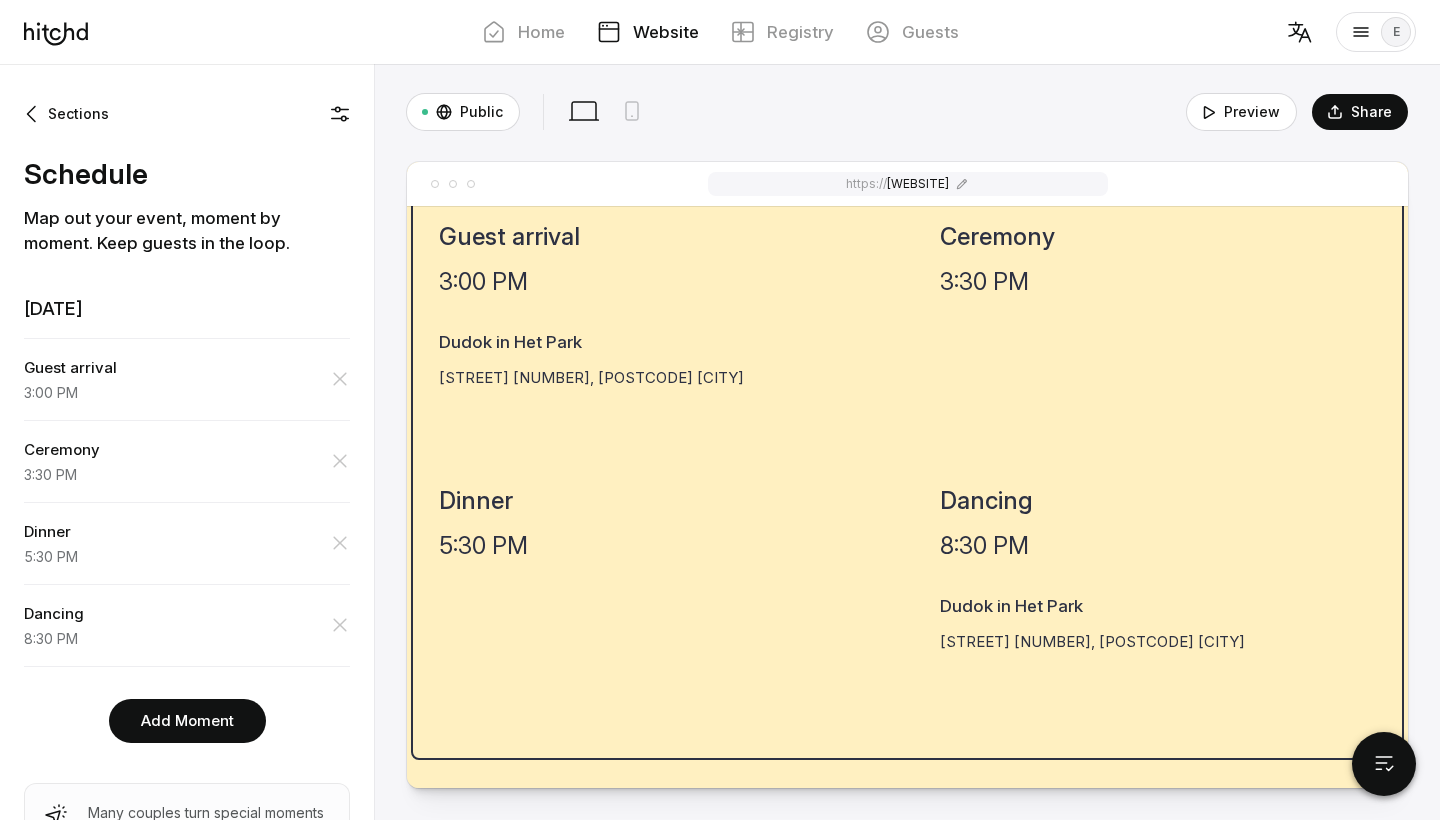 scroll, scrollTop: 1514, scrollLeft: 0, axis: vertical 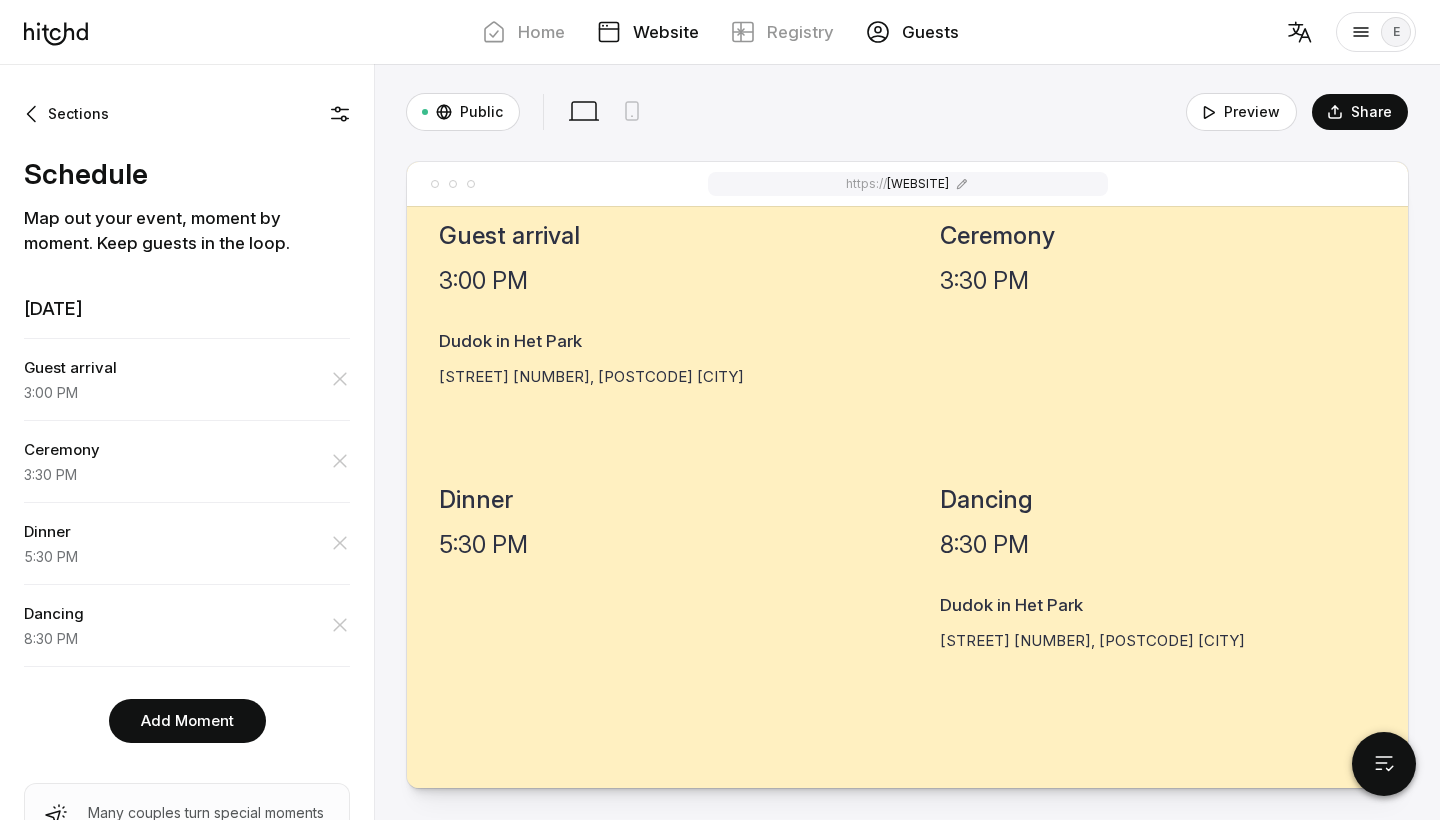 click on "Guests" at bounding box center [912, 32] 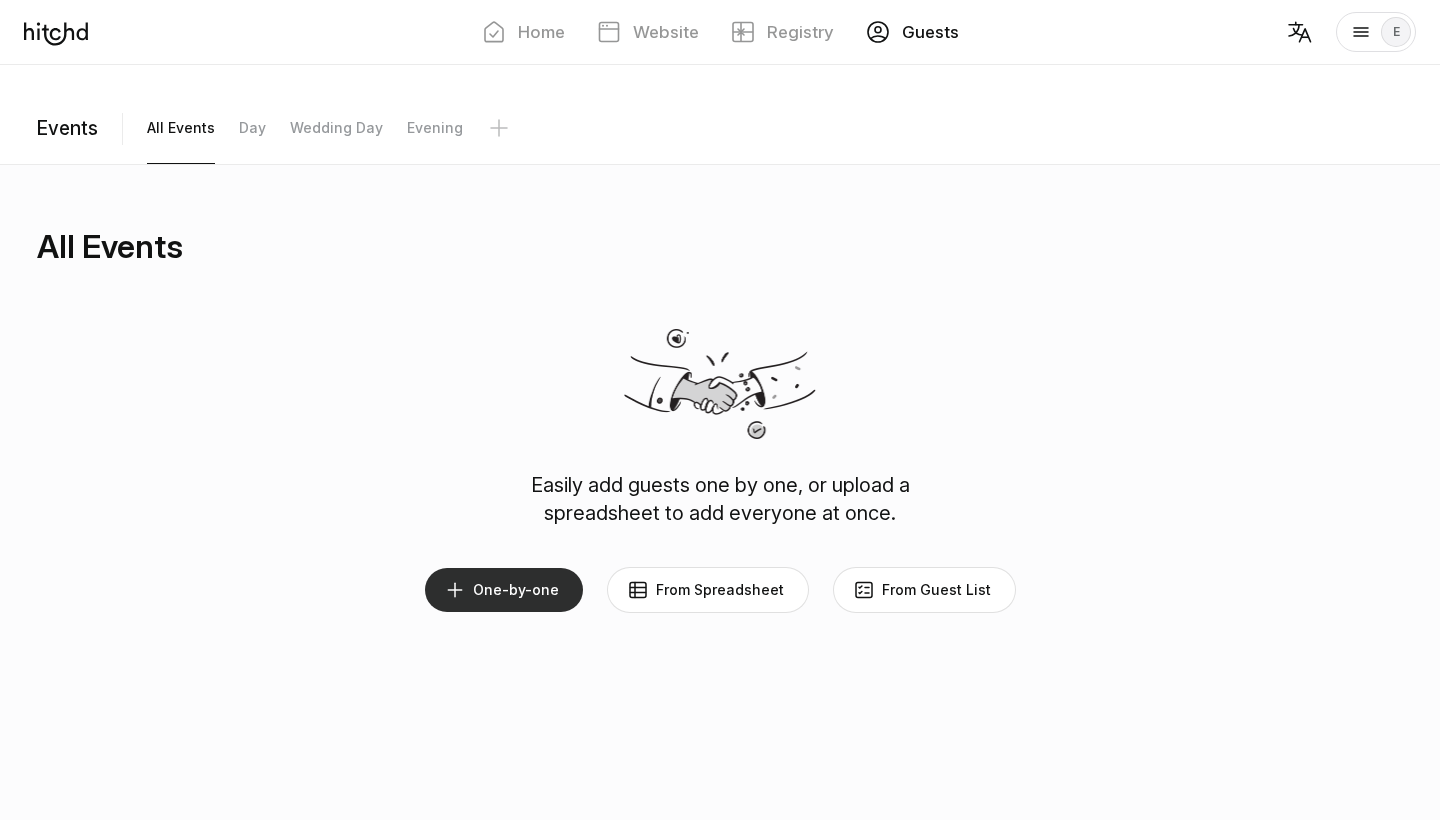click on "One-by-one" at bounding box center [504, 590] 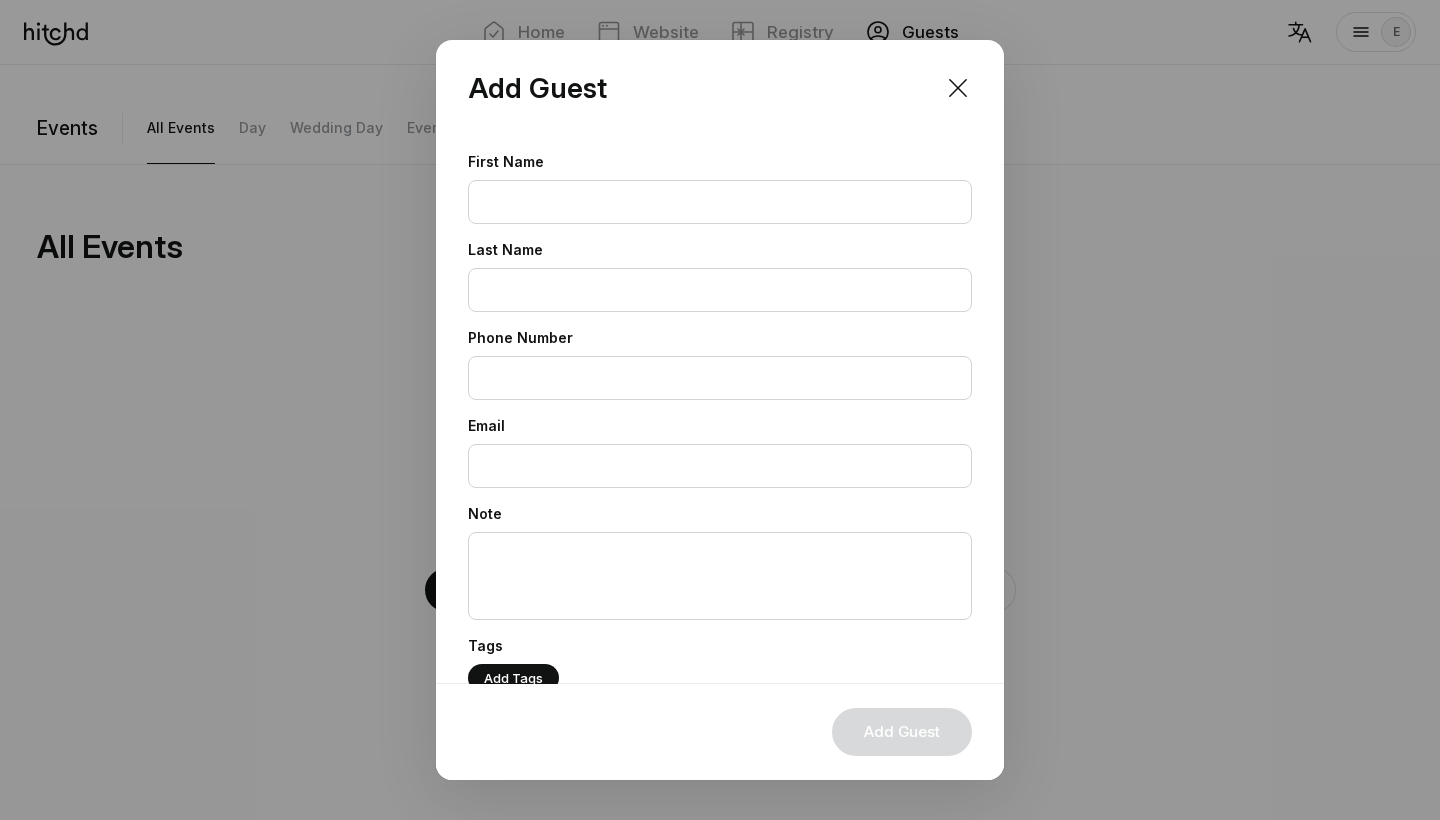 scroll, scrollTop: 0, scrollLeft: 0, axis: both 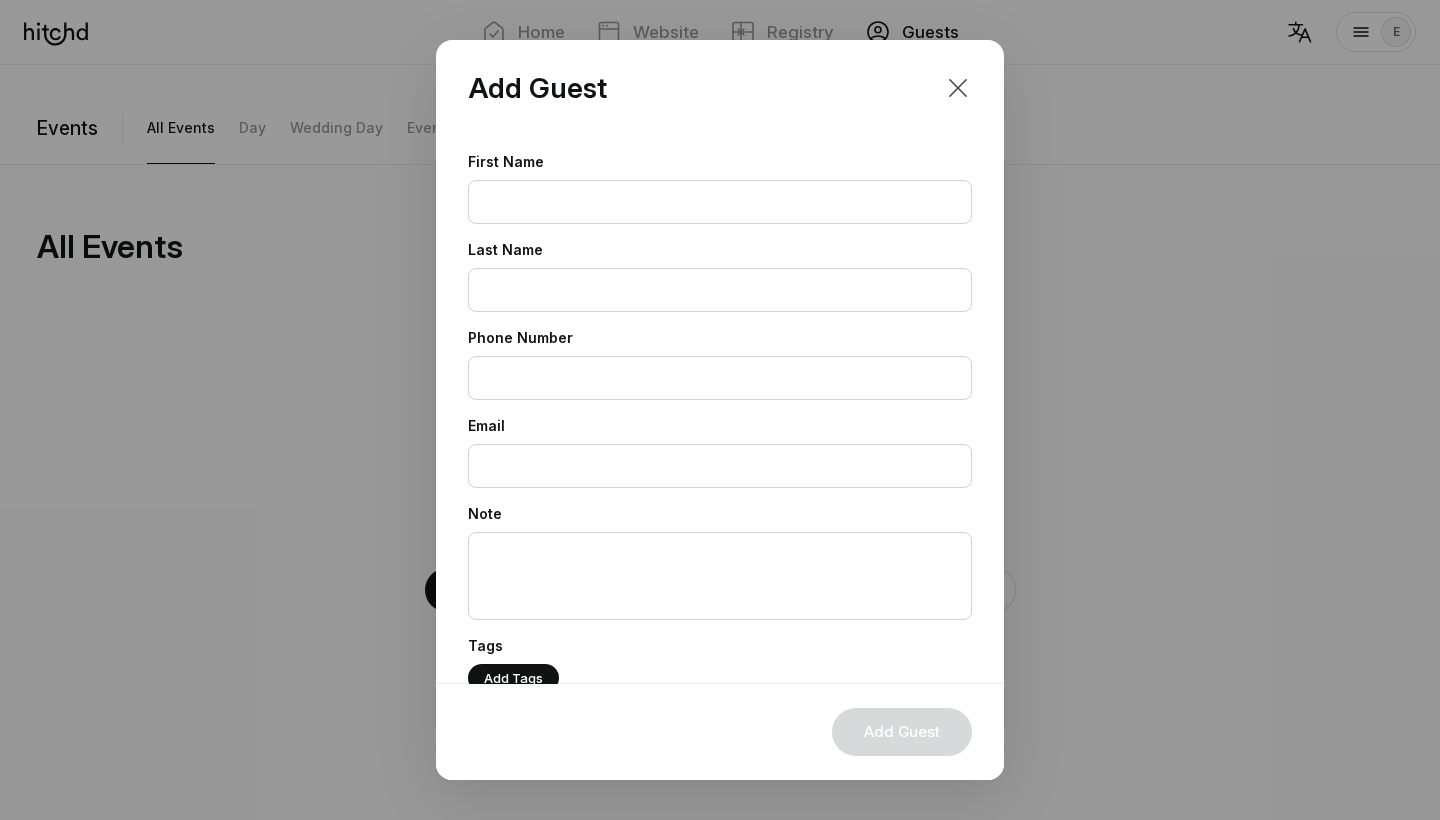 click at bounding box center [958, 88] 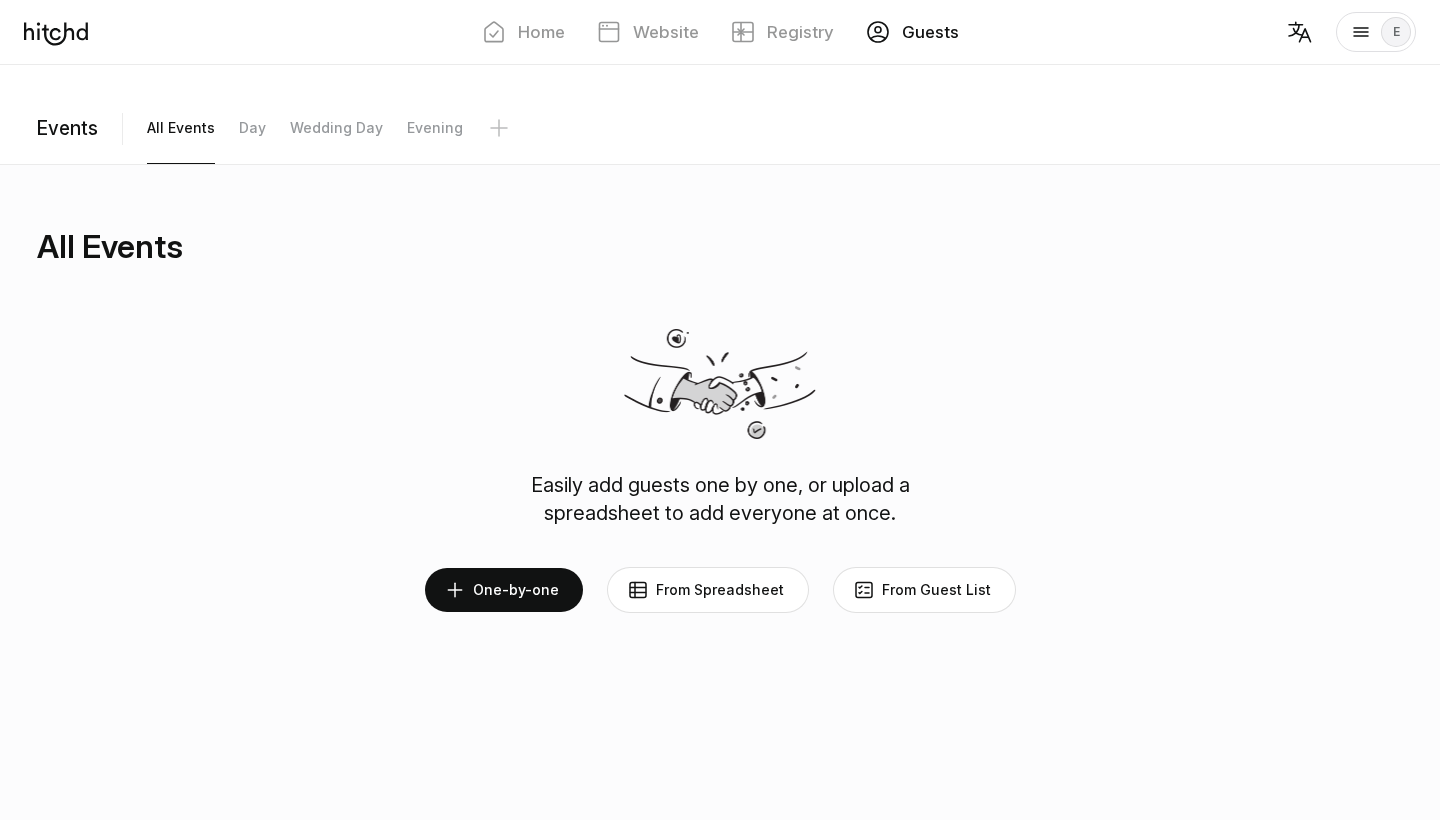 scroll, scrollTop: 0, scrollLeft: 0, axis: both 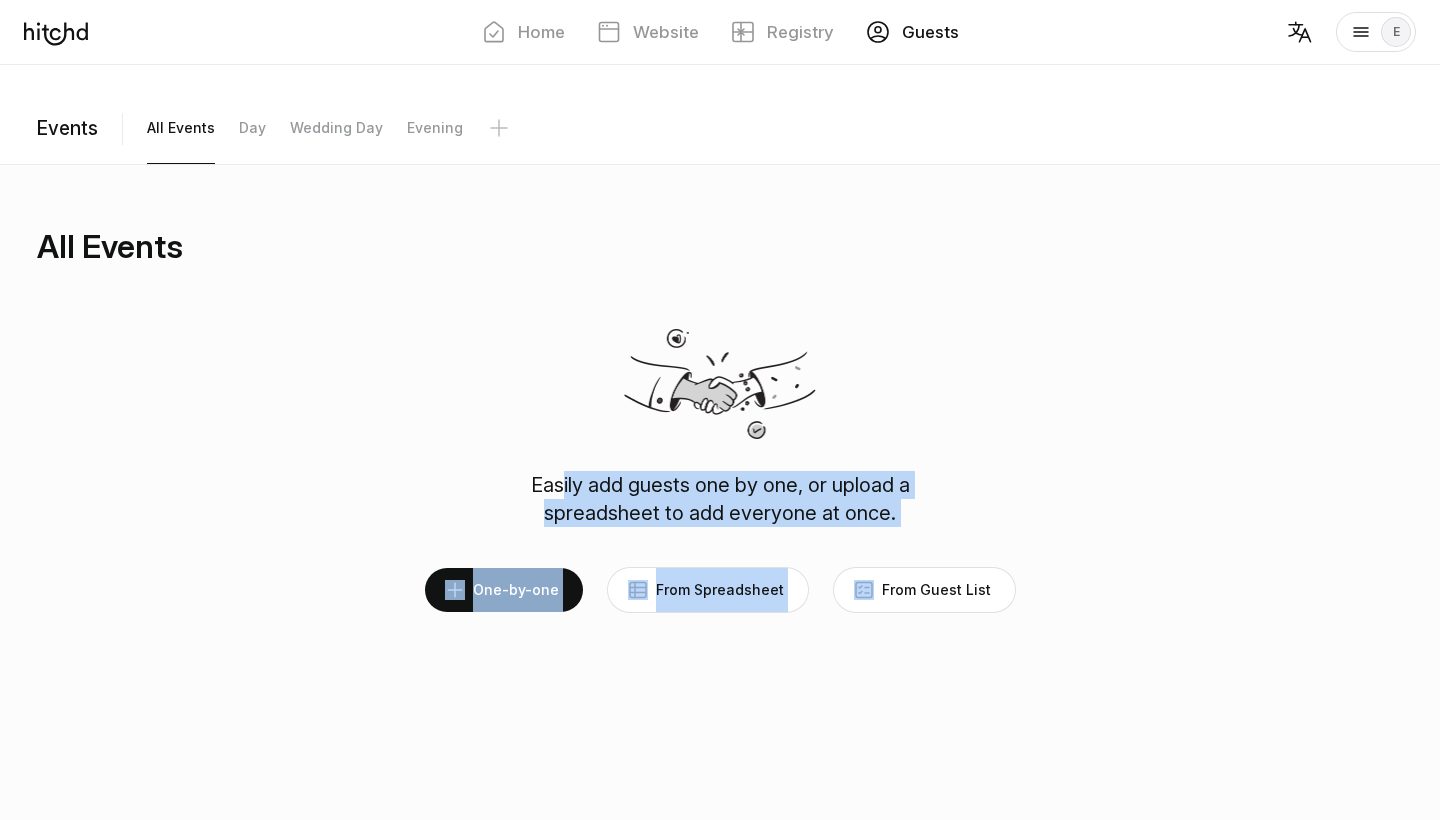drag, startPoint x: 569, startPoint y: 474, endPoint x: 983, endPoint y: 529, distance: 417.6374 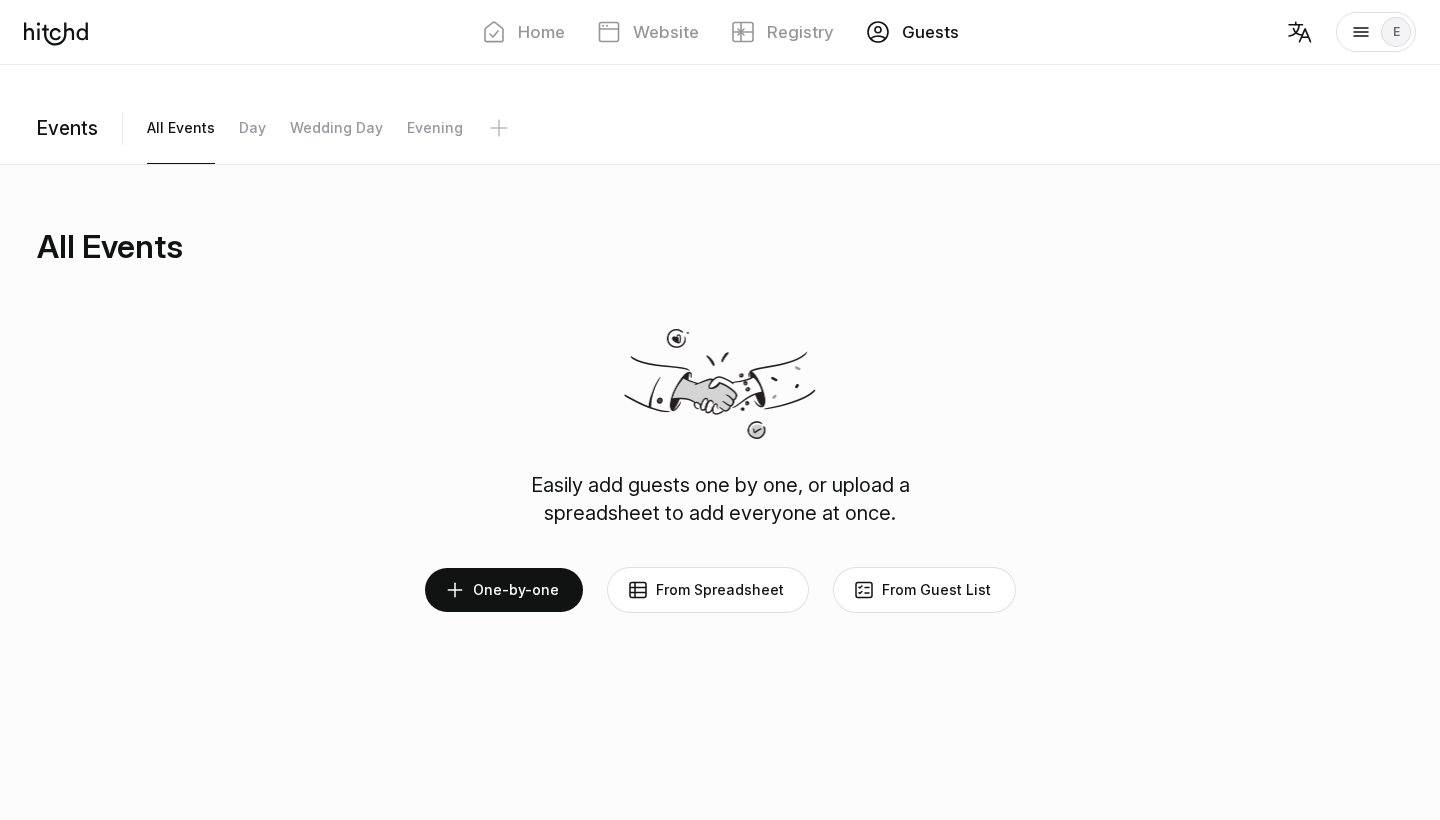 click on "Easily add guests one by one, or upload a spreadsheet to add everyone at once.
One-by-one
From Spreadsheet
From Guest List" at bounding box center (720, 471) 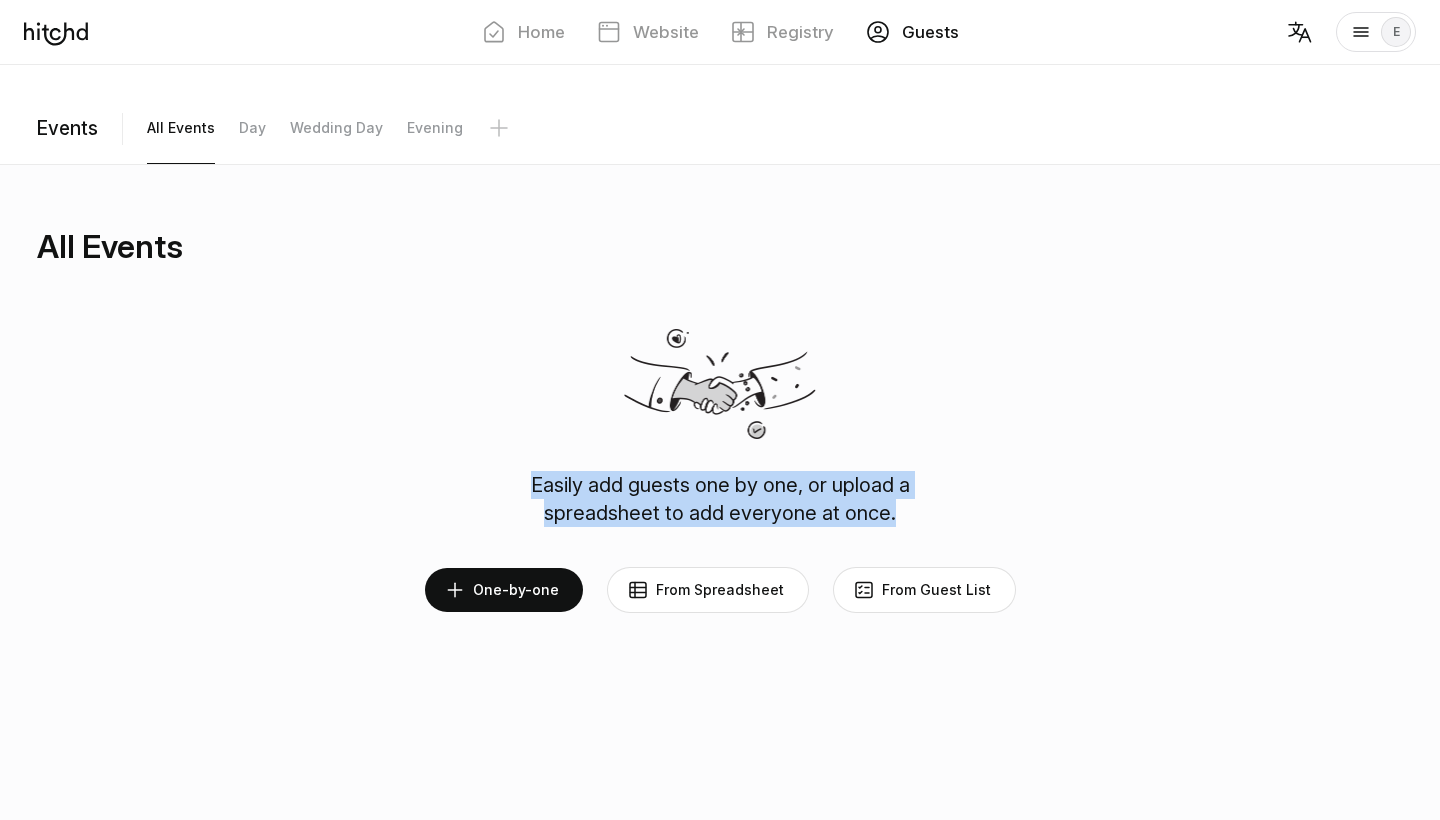 drag, startPoint x: 912, startPoint y: 504, endPoint x: 564, endPoint y: 401, distance: 362.92285 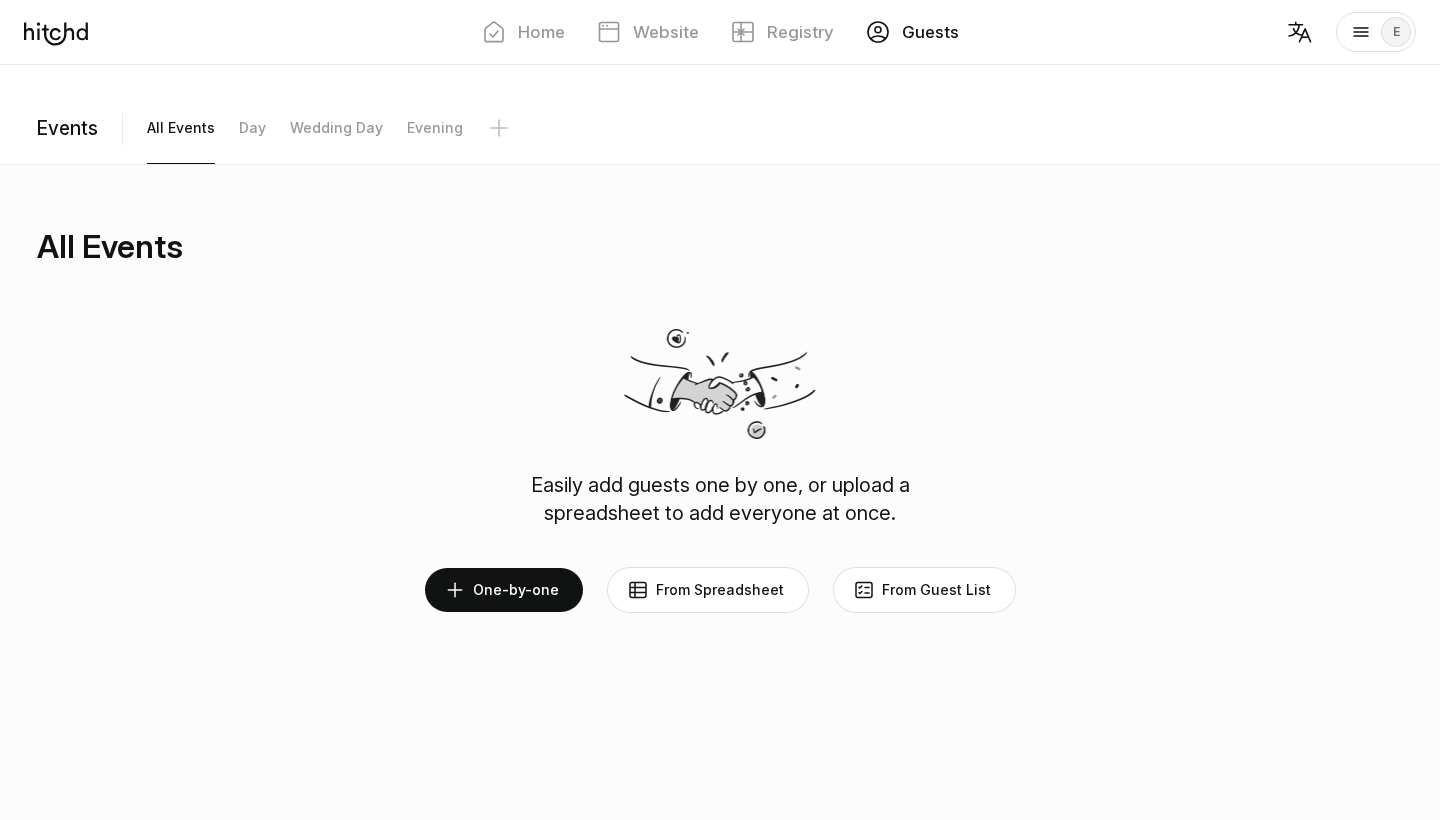 drag, startPoint x: 495, startPoint y: 449, endPoint x: 798, endPoint y: 461, distance: 303.23752 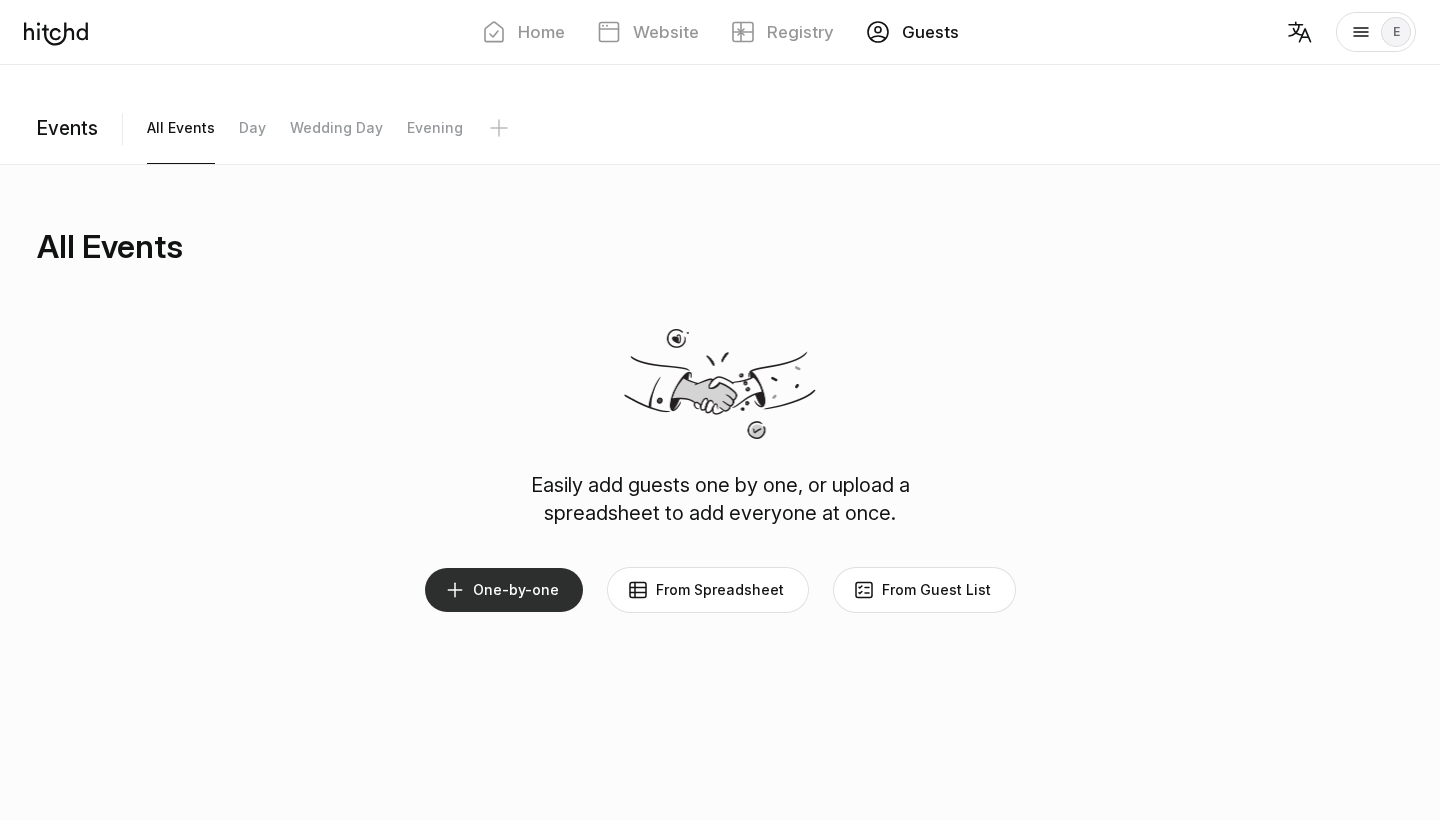 click on "One-by-one" at bounding box center [504, 590] 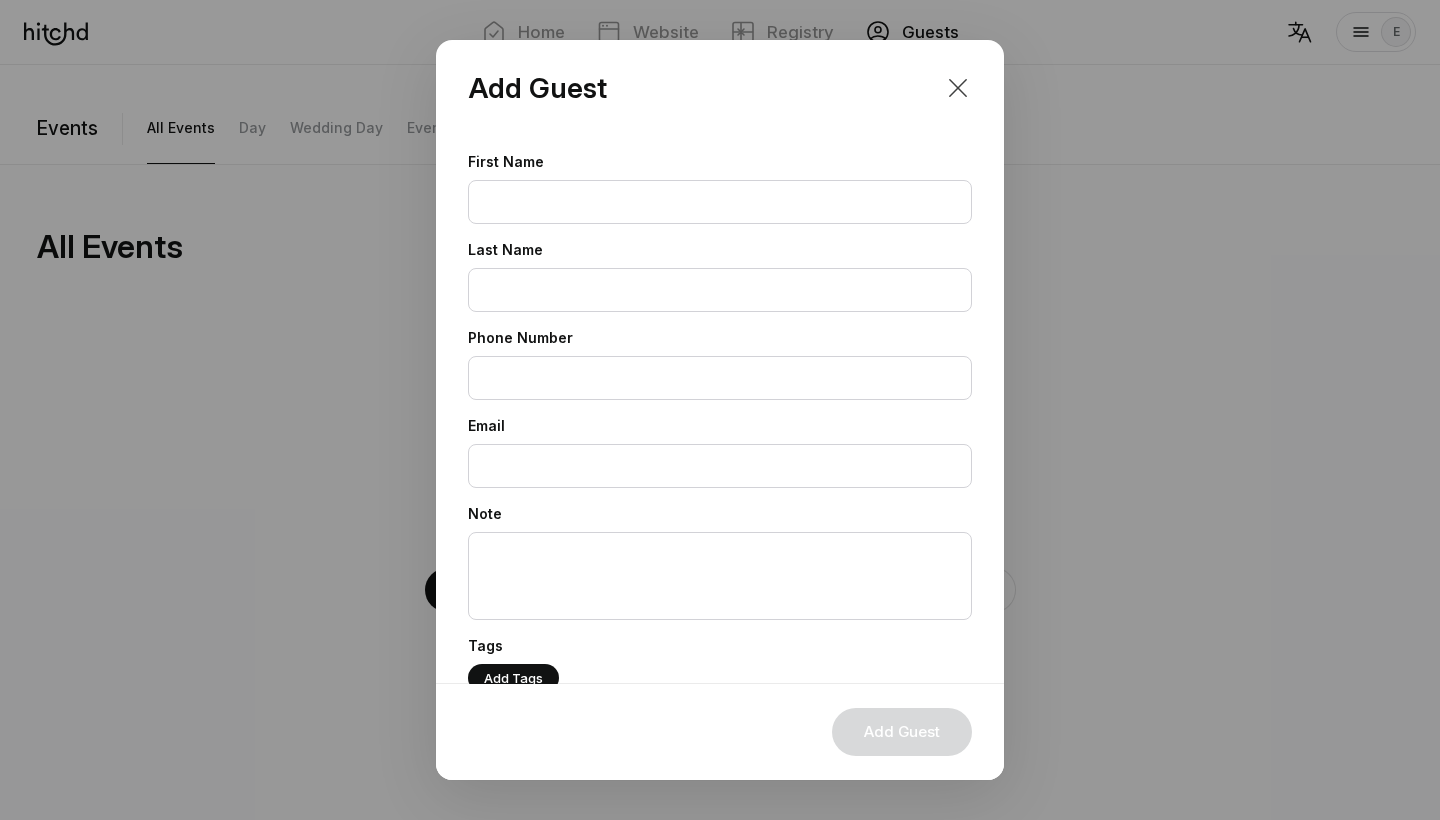 scroll, scrollTop: 0, scrollLeft: 0, axis: both 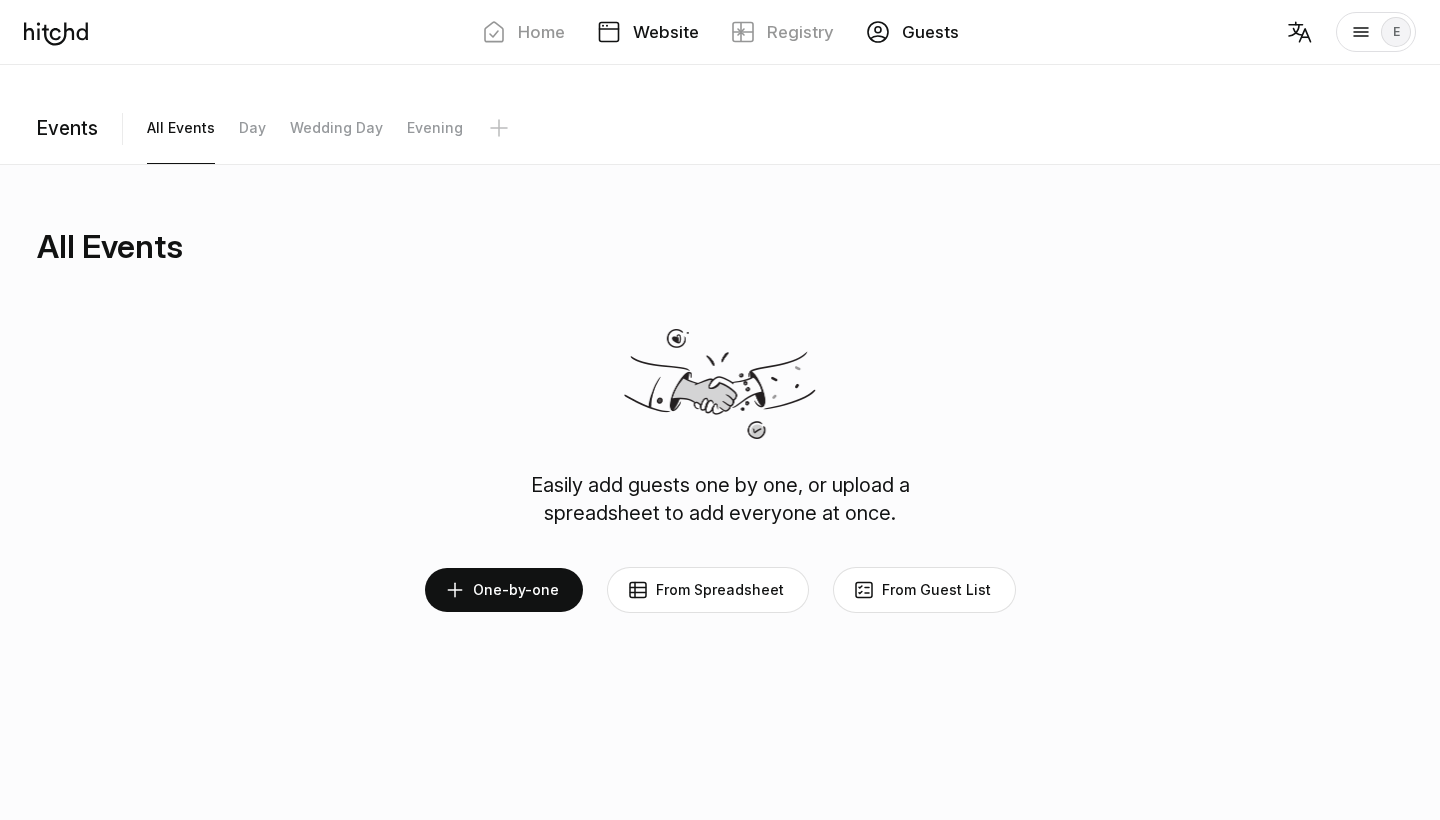 click on "Website" at bounding box center (648, 32) 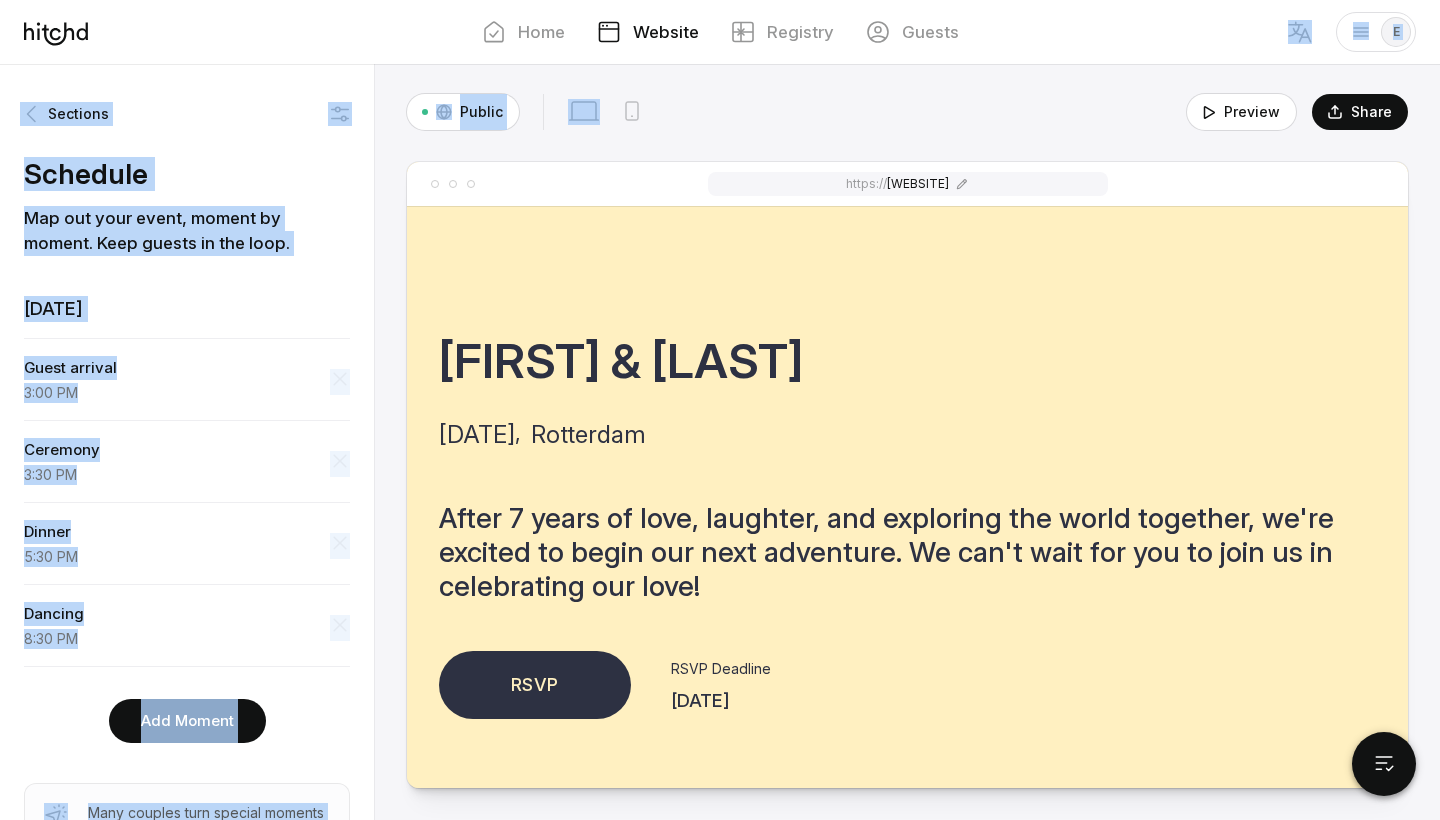 drag, startPoint x: 876, startPoint y: 149, endPoint x: 631, endPoint y: 70, distance: 257.42184 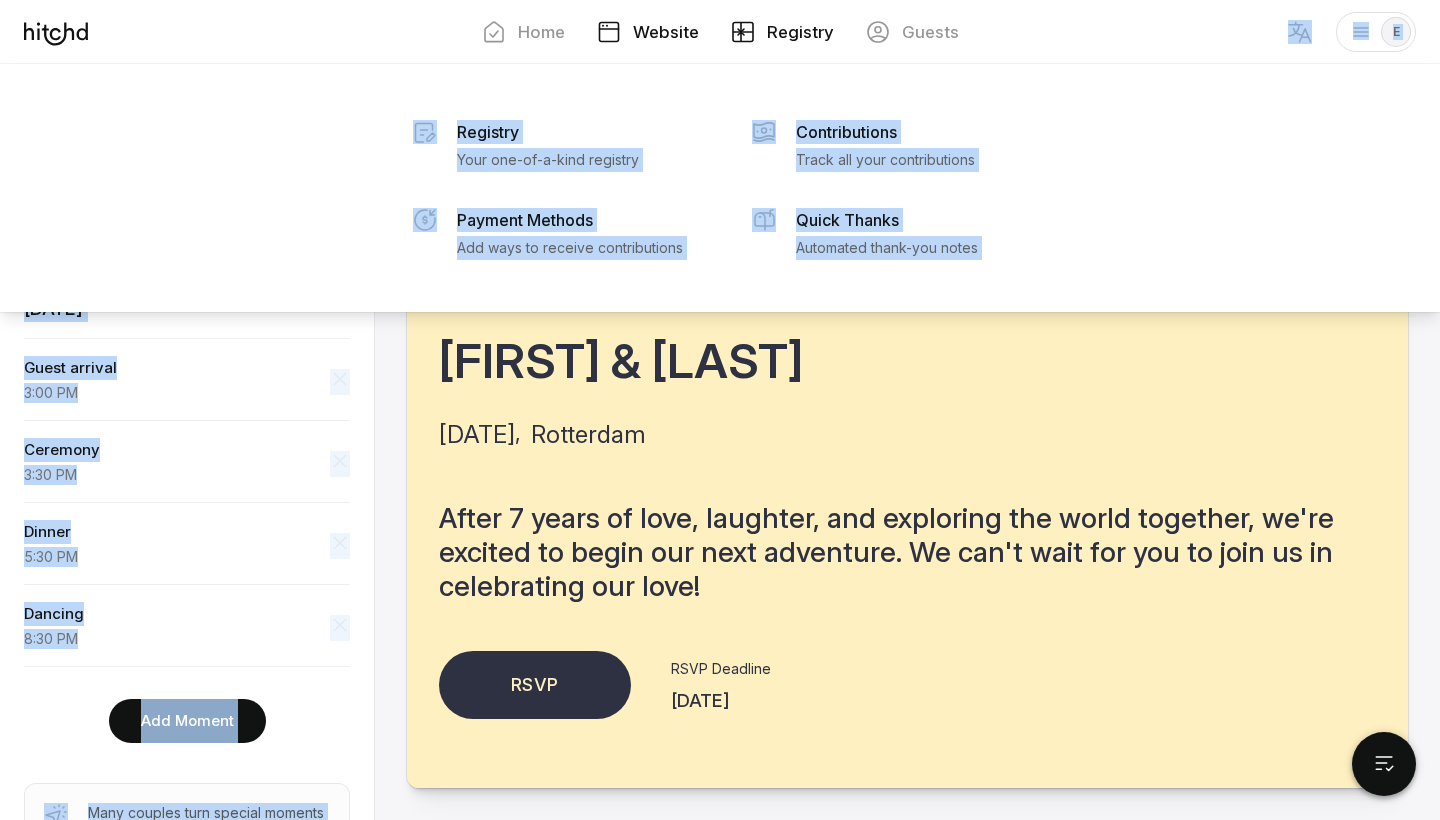 click at bounding box center [743, 32] 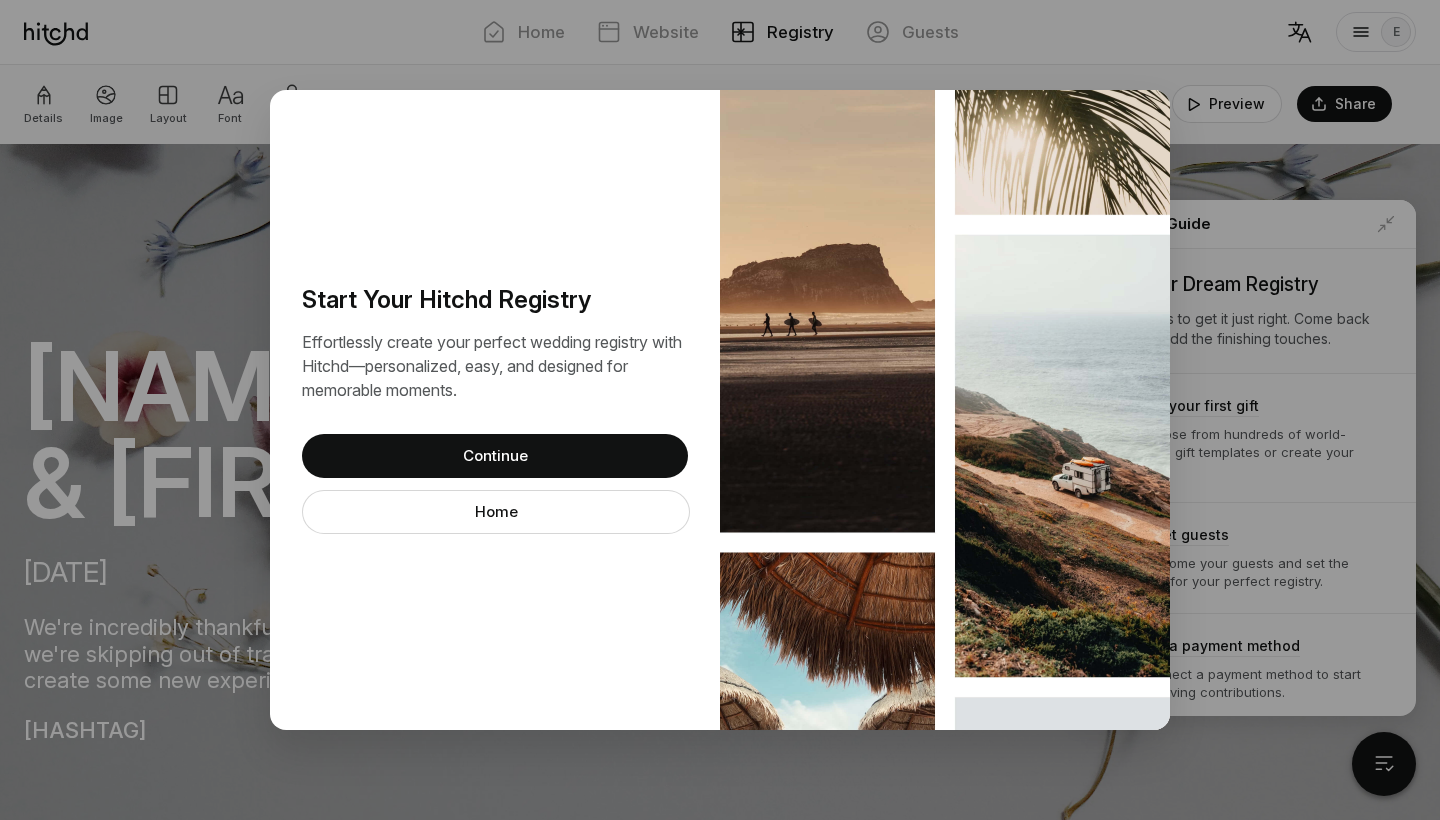 click on "Continue" at bounding box center (495, 456) 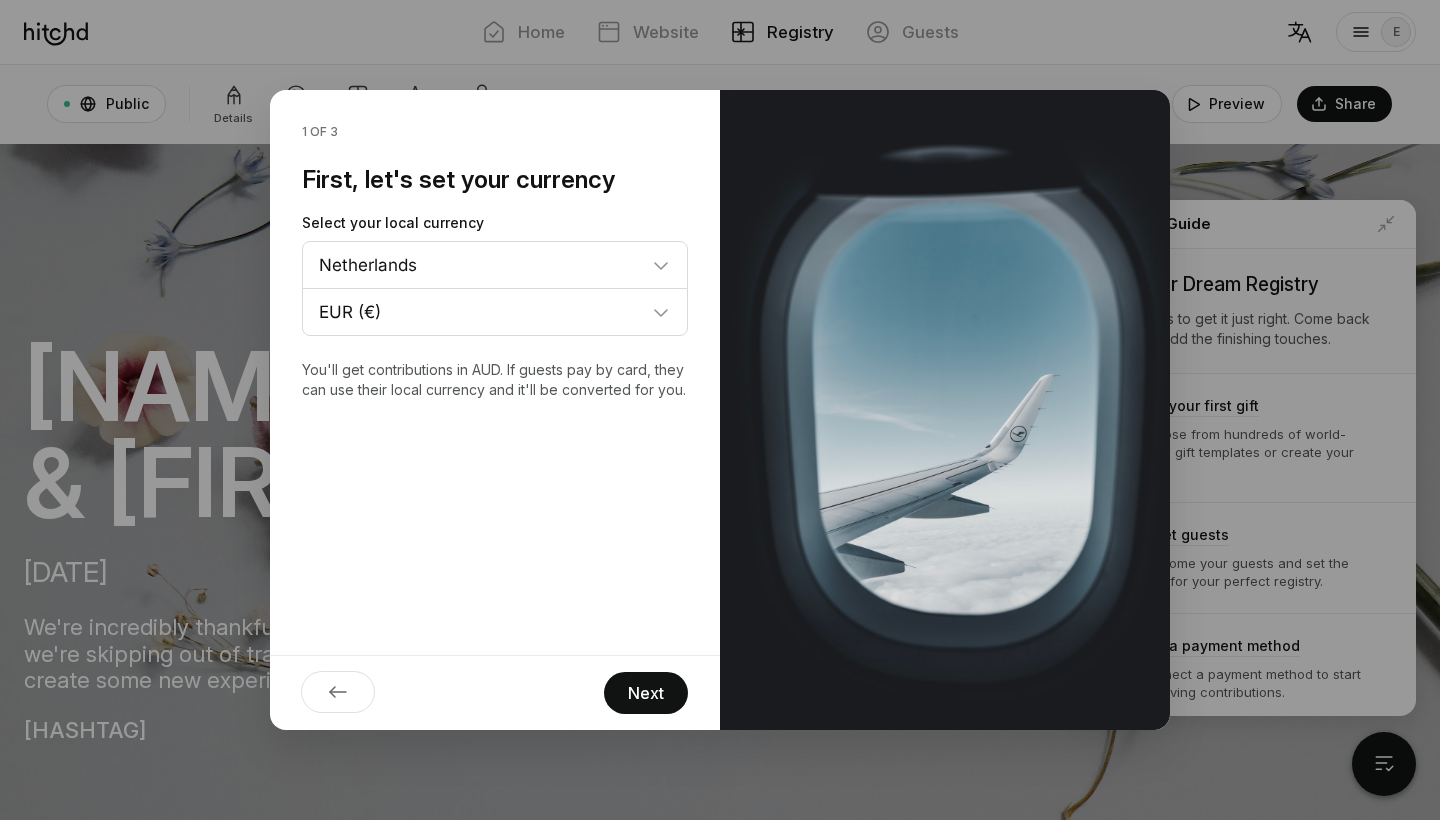 click on "Next" at bounding box center [646, 693] 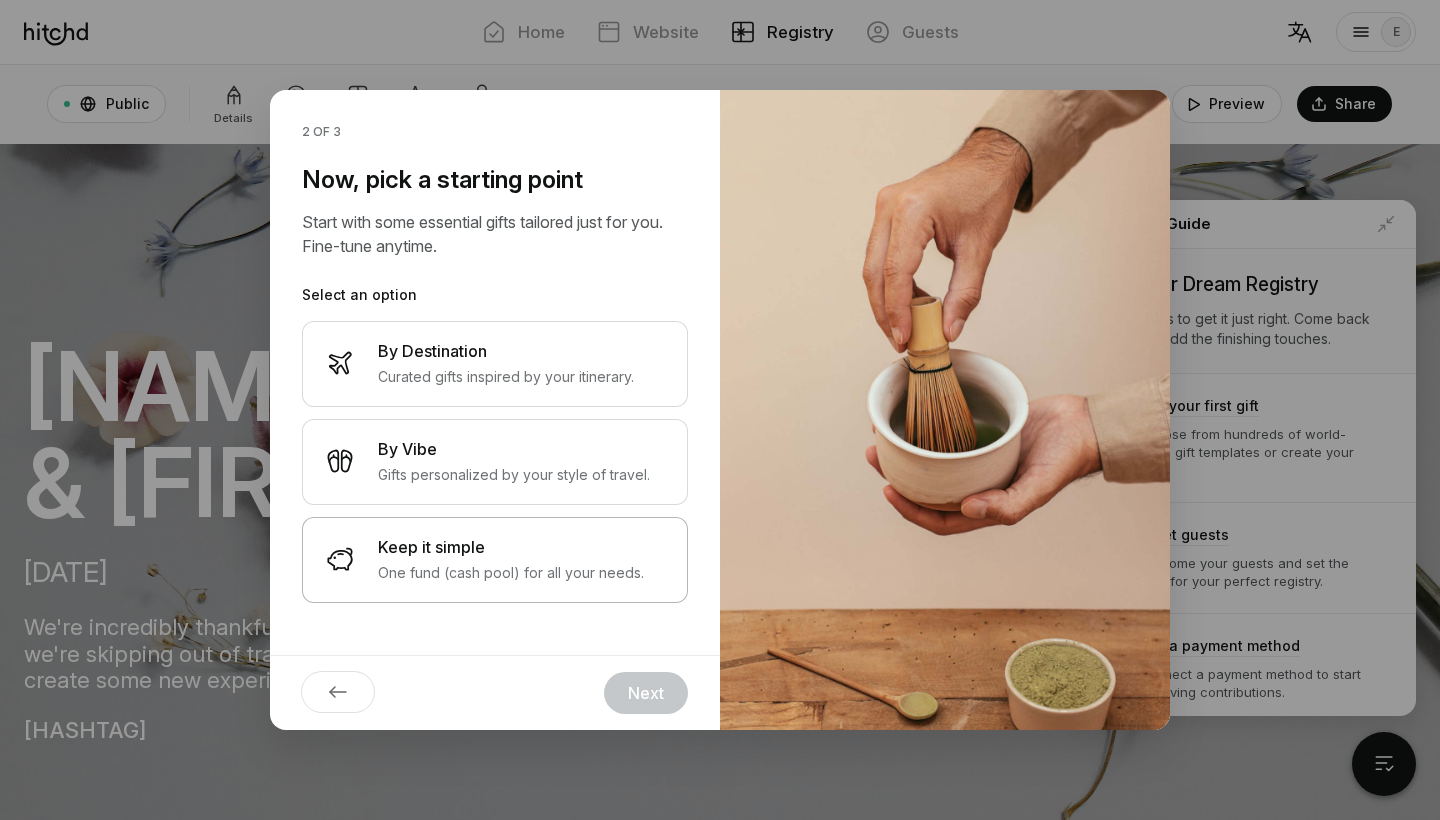 click on "One fund (cash pool) for all your needs." at bounding box center (511, 573) 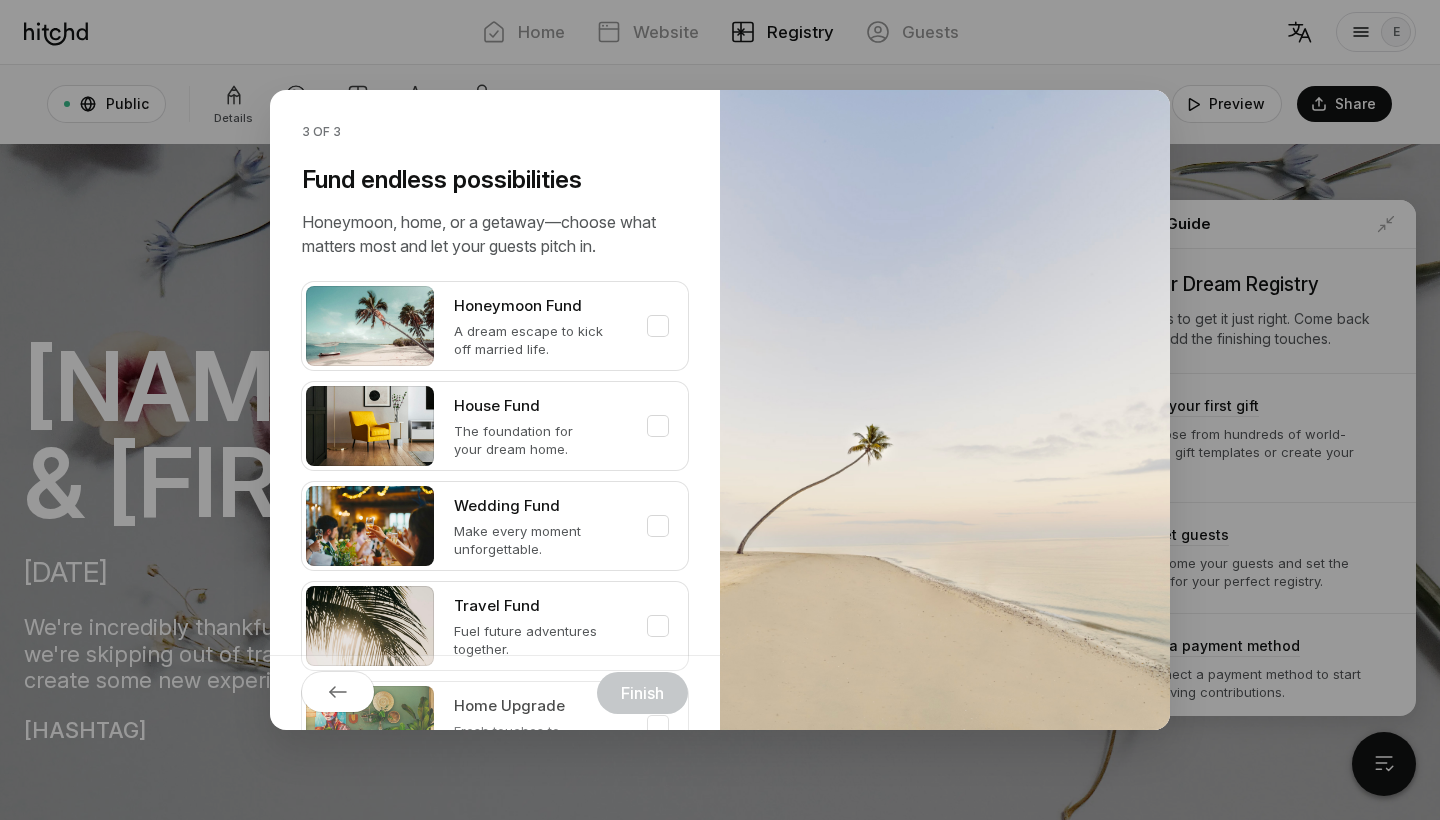 scroll, scrollTop: 0, scrollLeft: 0, axis: both 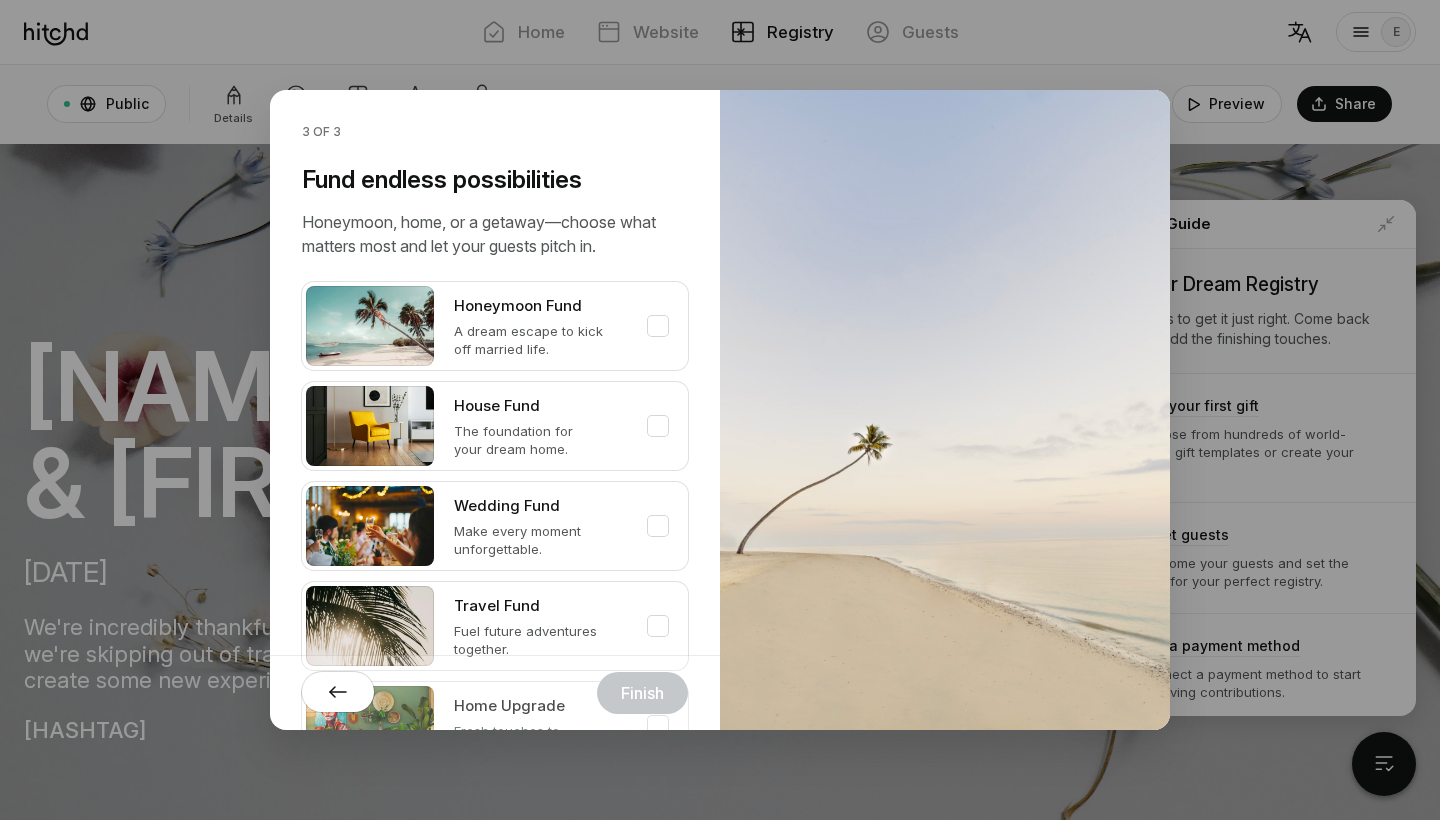 click at bounding box center [338, 692] 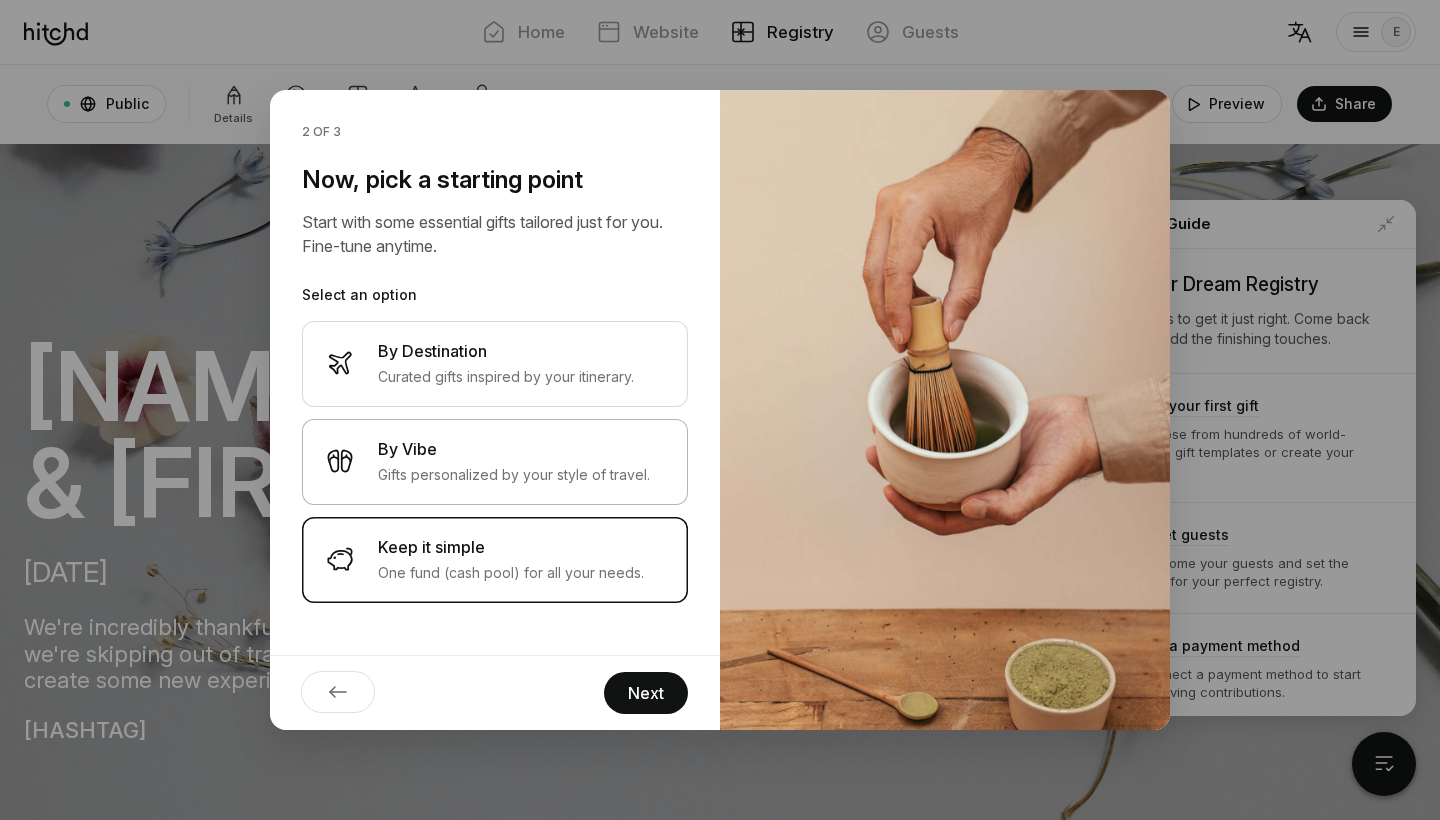 click on "Gifts personalized by your style of travel." at bounding box center (506, 377) 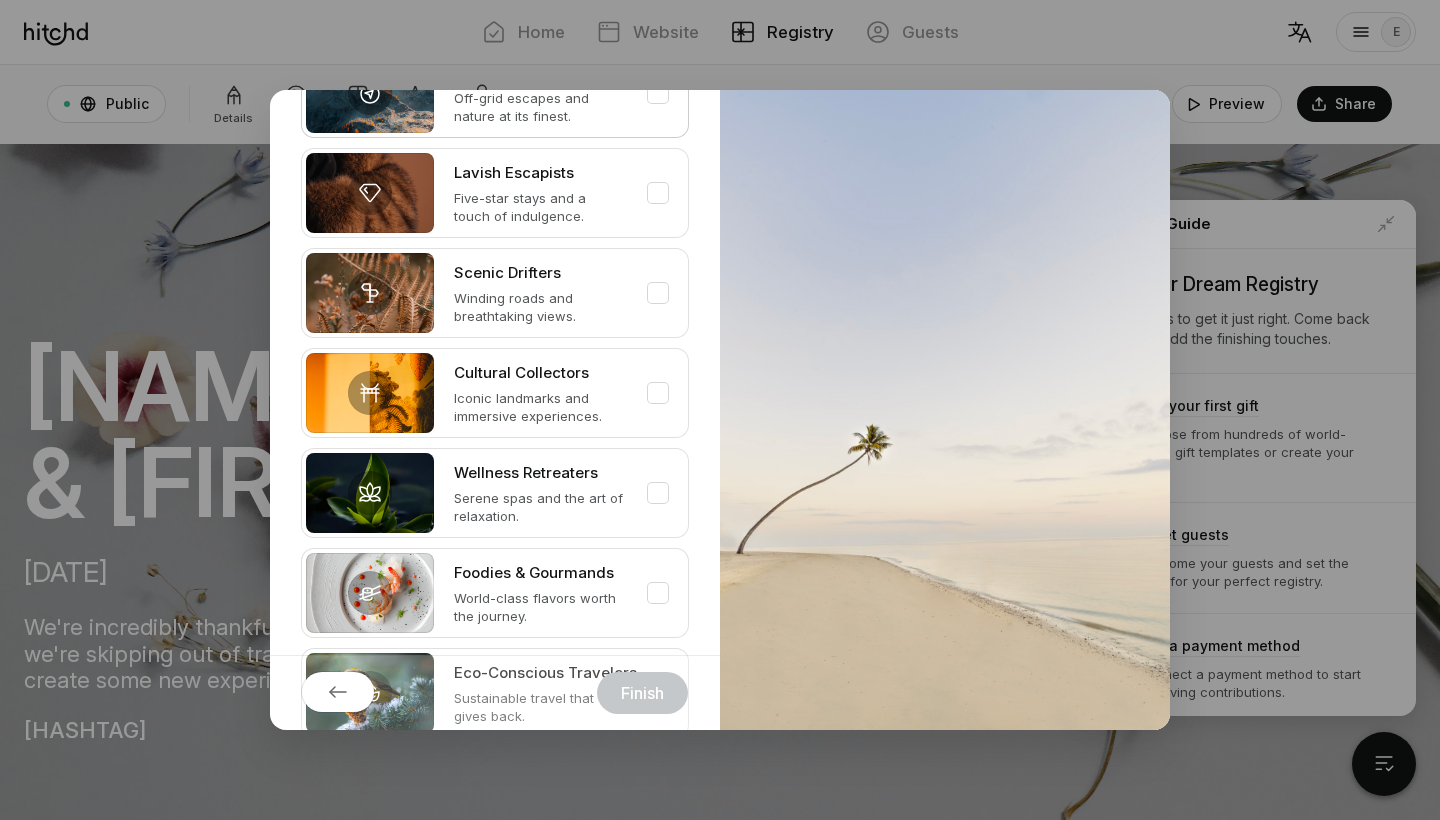 scroll, scrollTop: 549, scrollLeft: 0, axis: vertical 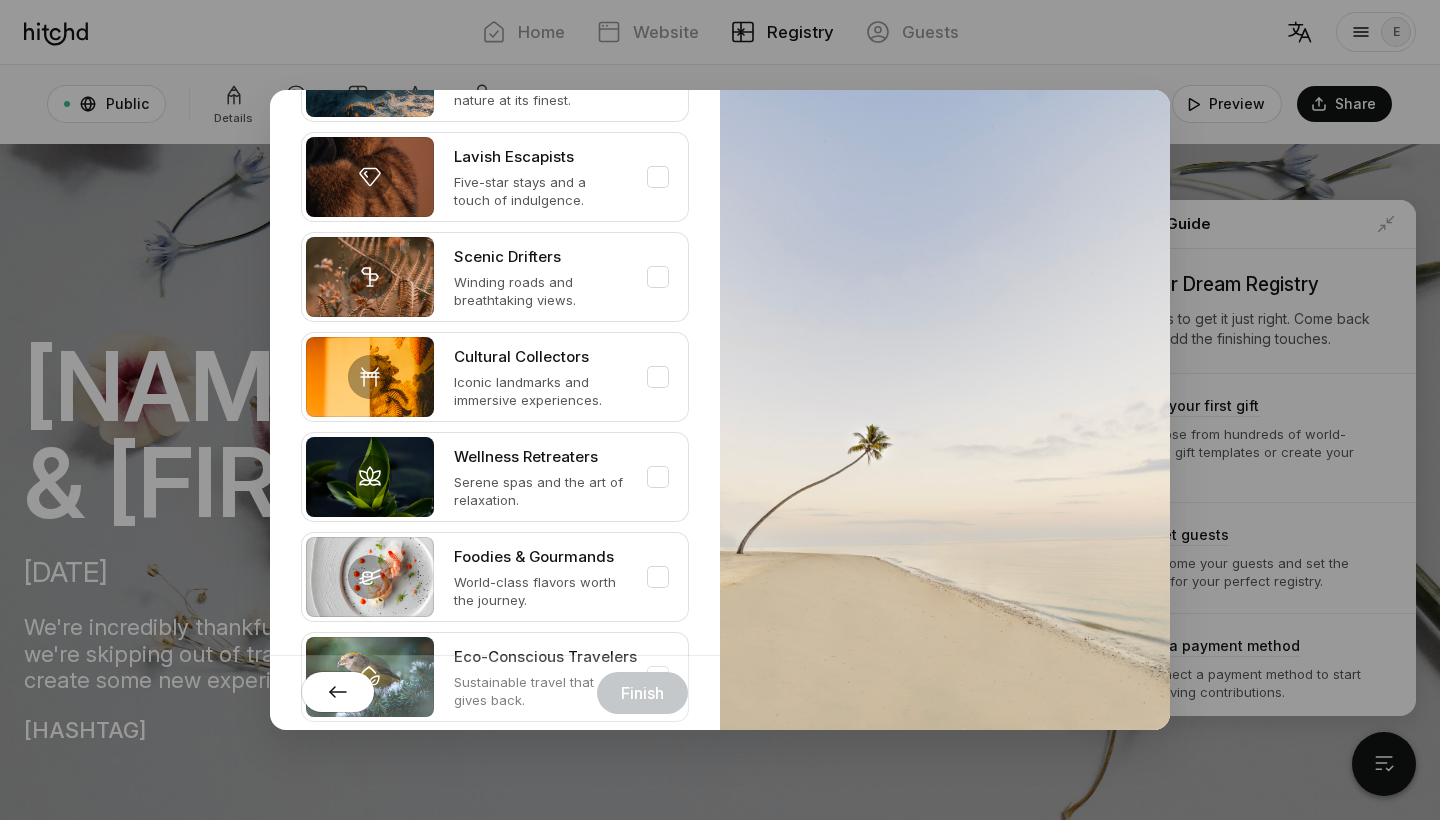 click at bounding box center (338, 692) 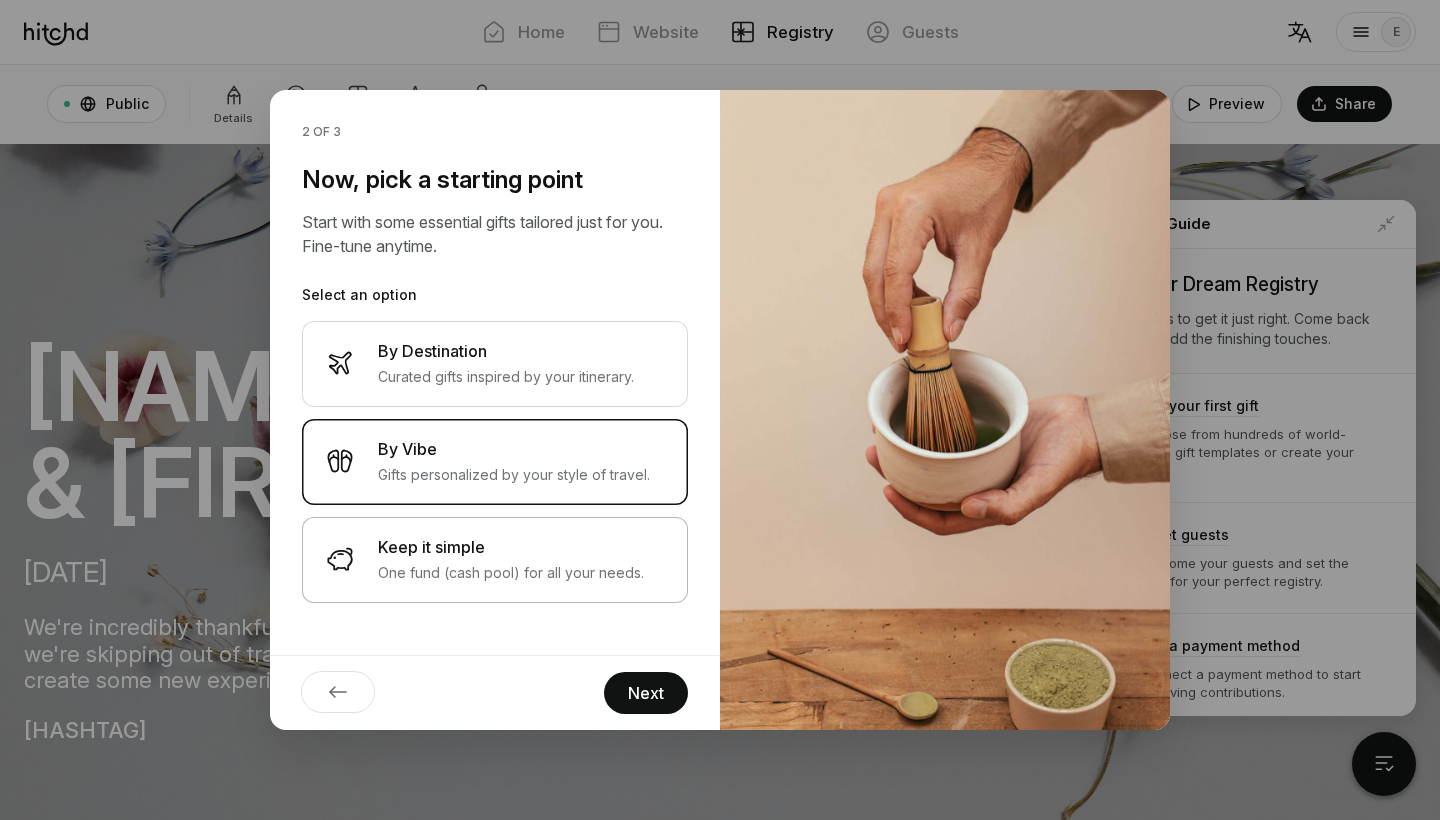 click on "One fund (cash pool) for all your needs." at bounding box center [511, 573] 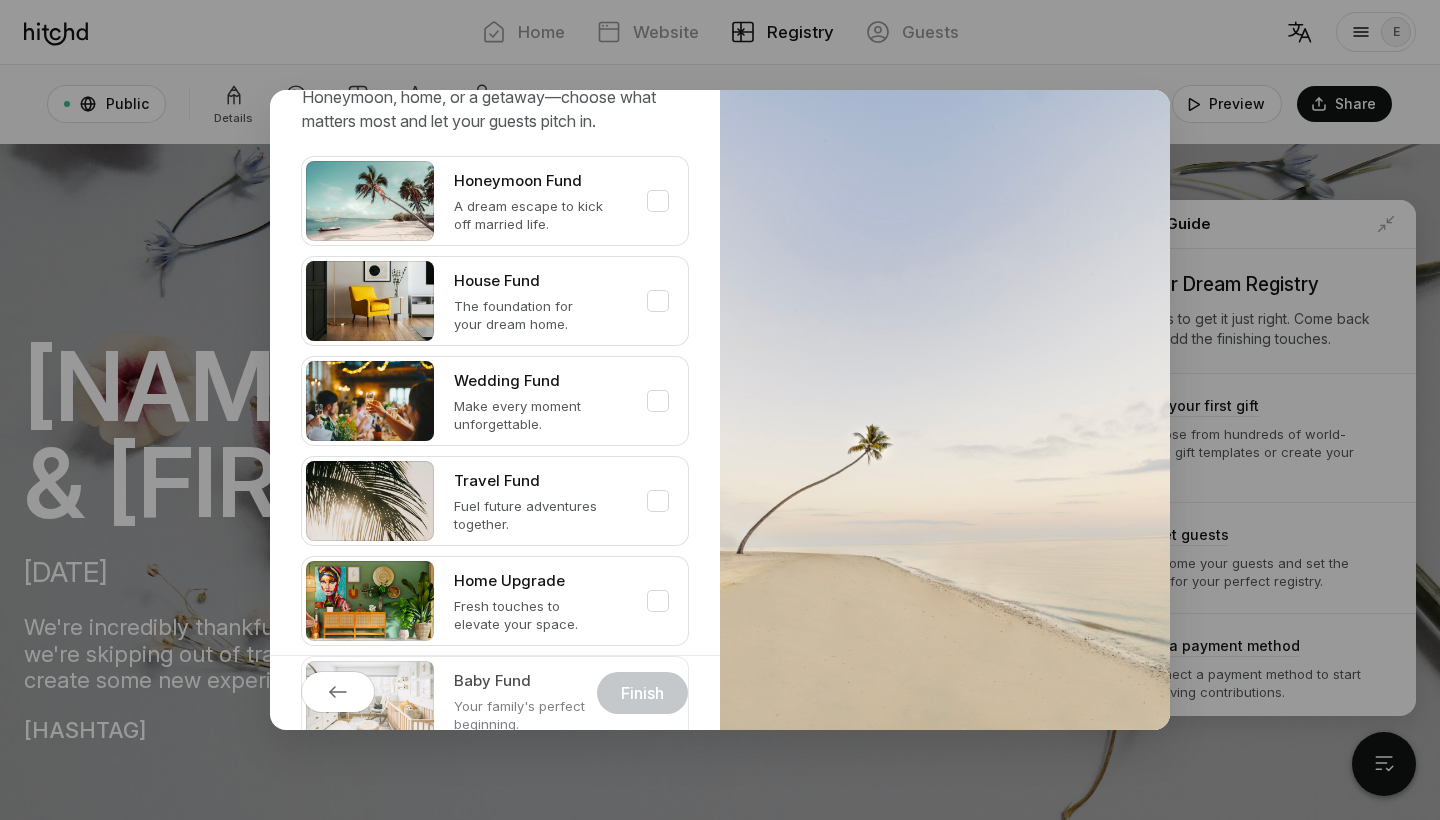 scroll, scrollTop: 132, scrollLeft: 0, axis: vertical 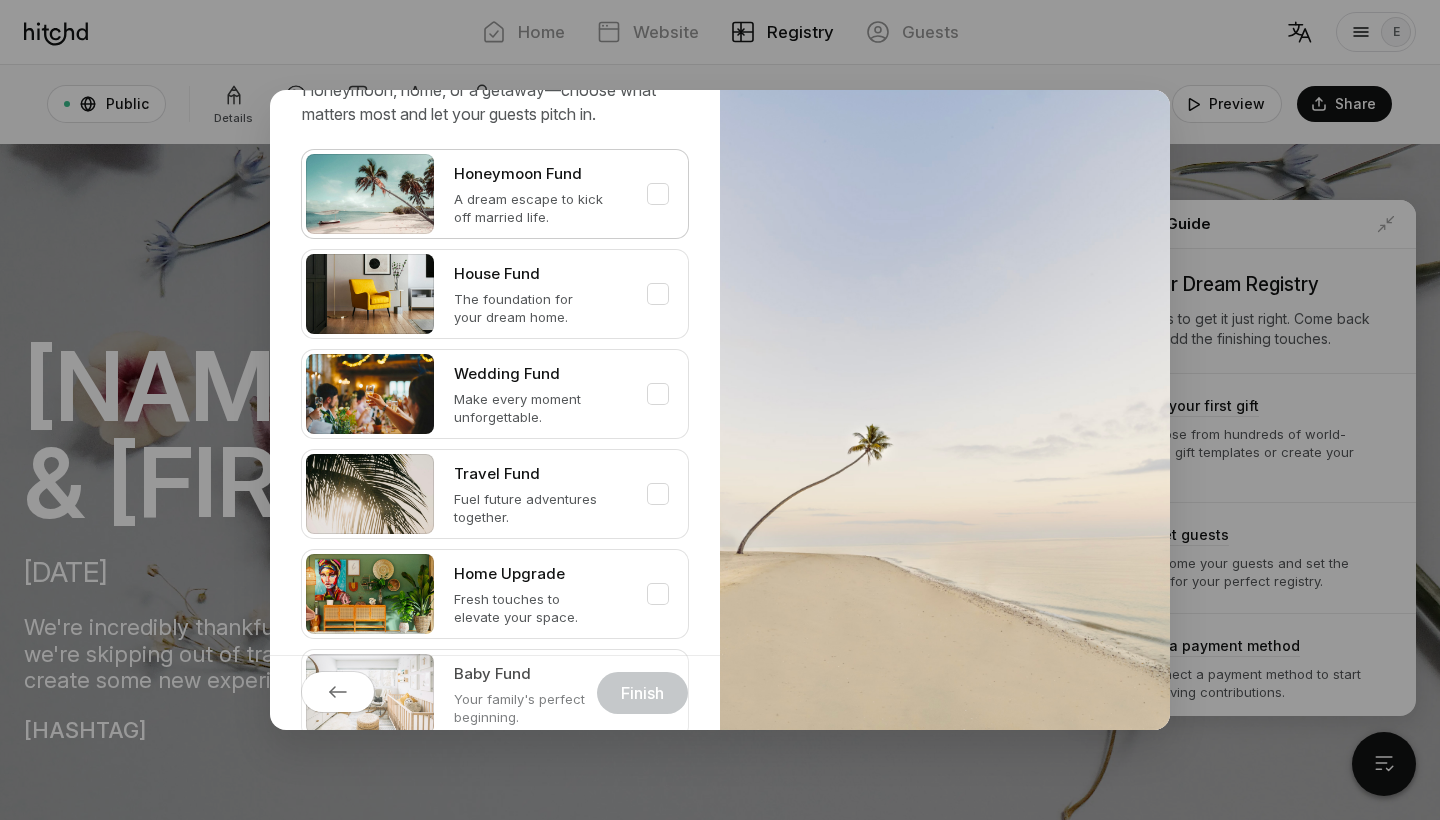 click on "Honeymoon Fund" at bounding box center [541, 174] 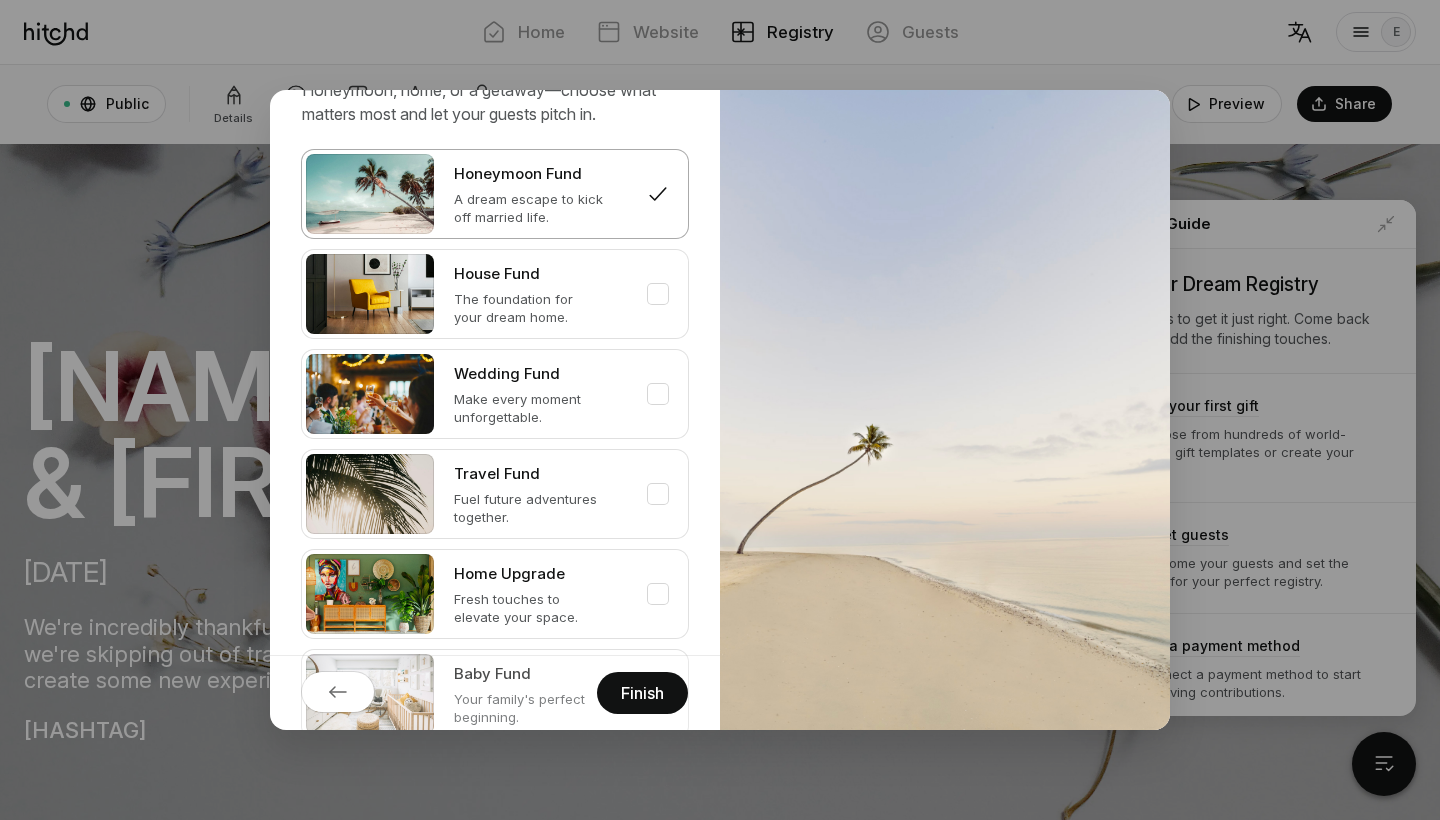 click on "Finish" at bounding box center [642, 693] 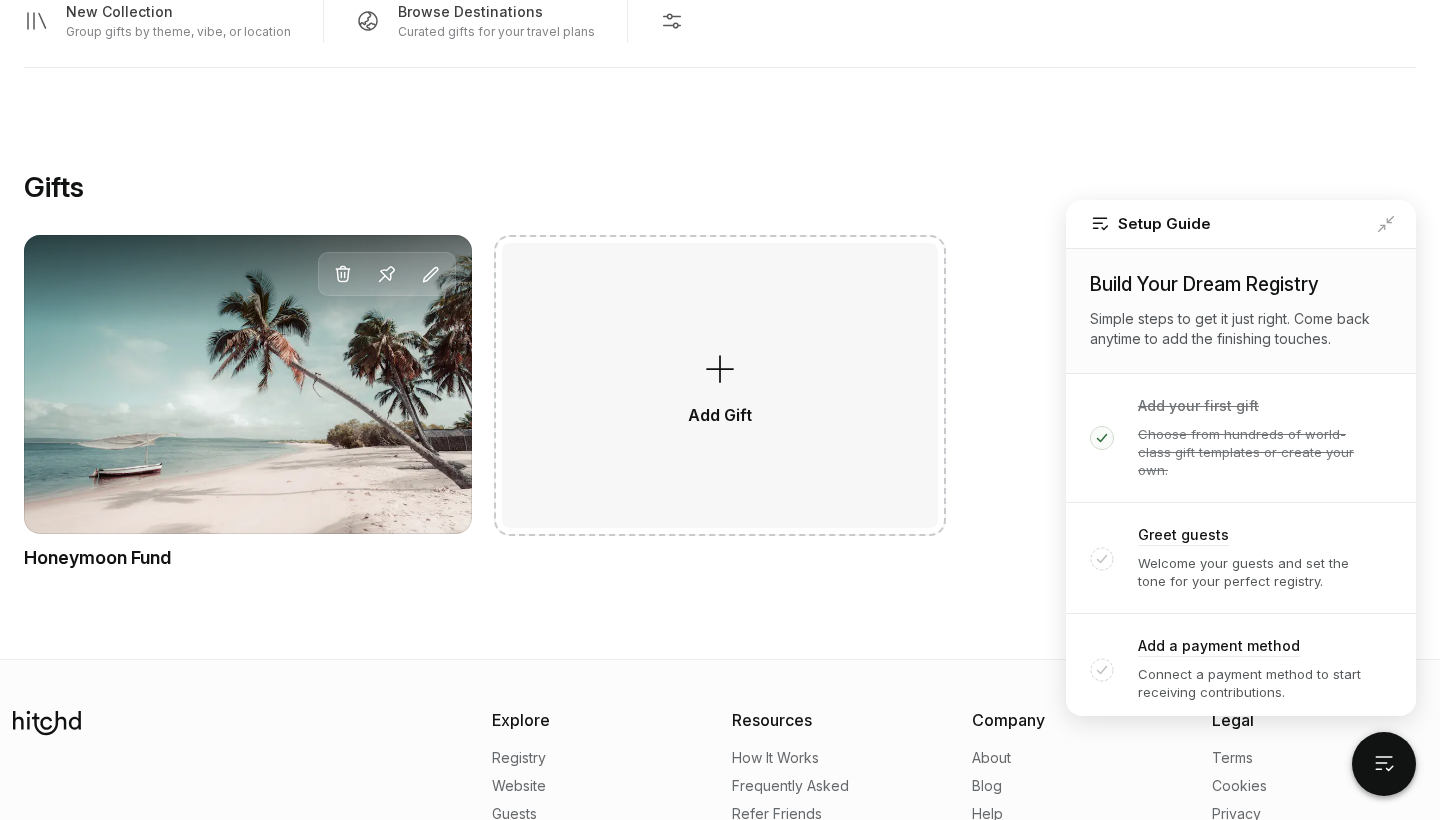 scroll, scrollTop: 1011, scrollLeft: 0, axis: vertical 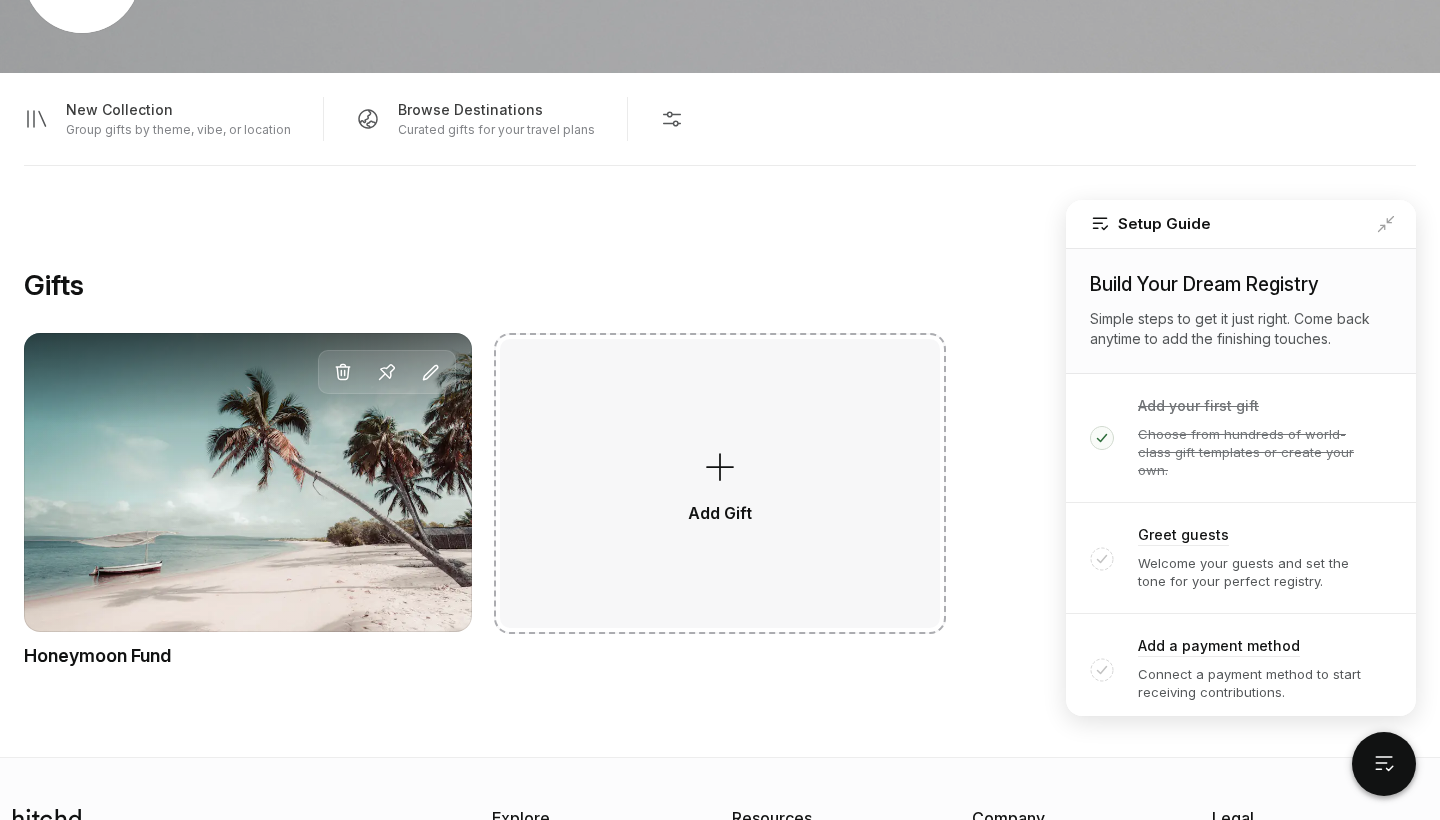 click at bounding box center [720, 467] 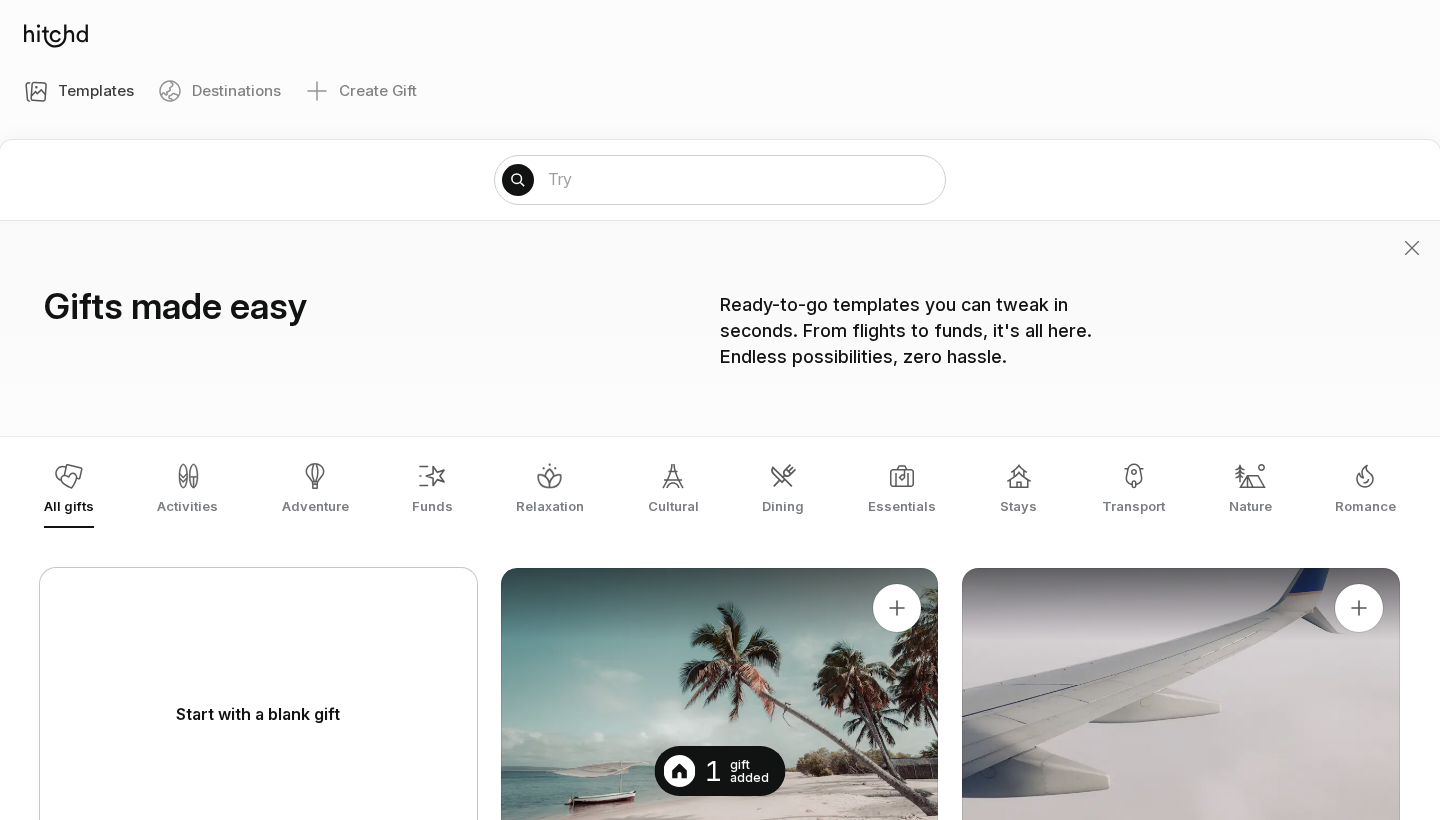 scroll, scrollTop: 0, scrollLeft: 0, axis: both 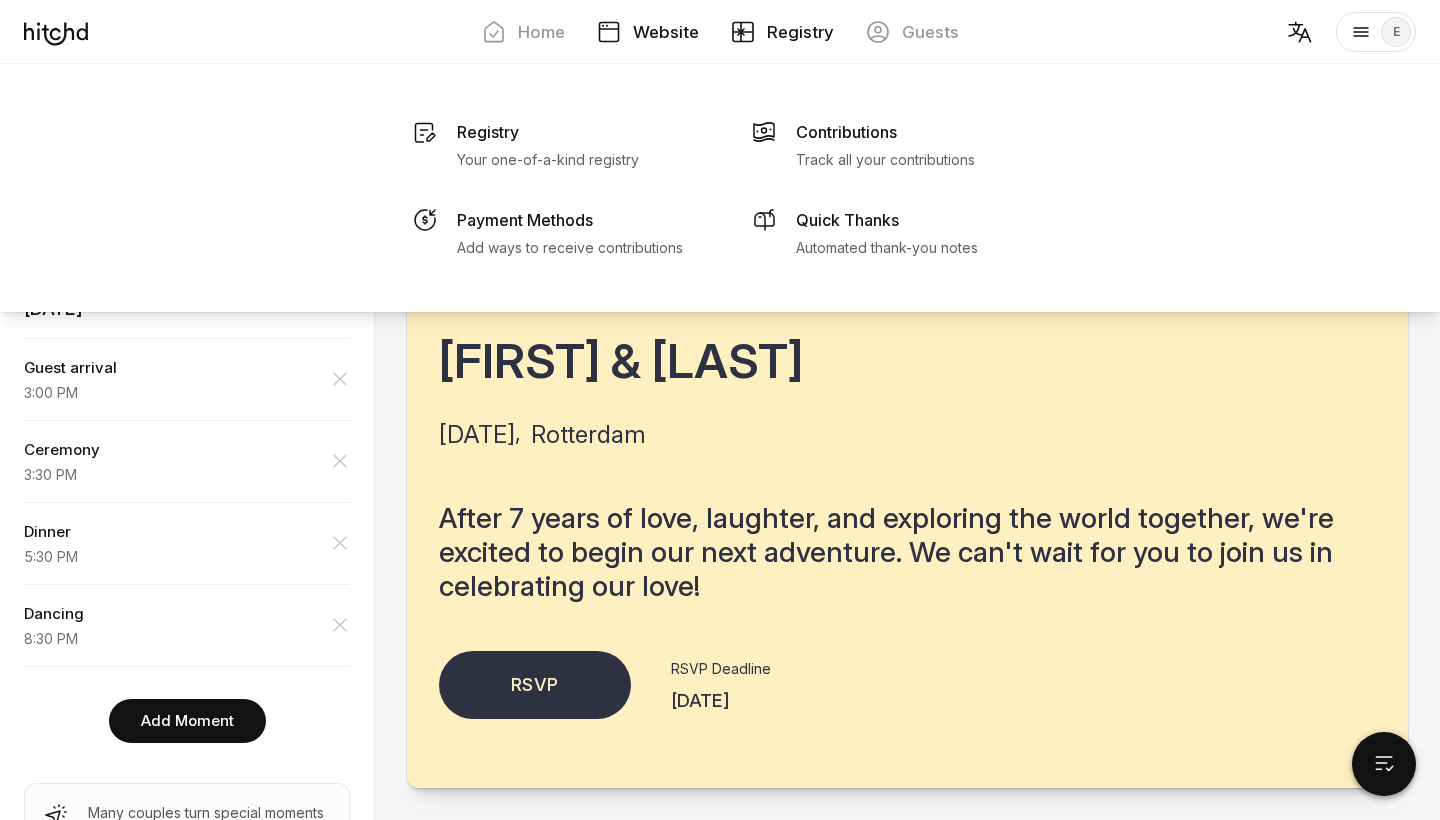 click on "Registry" at bounding box center [800, 32] 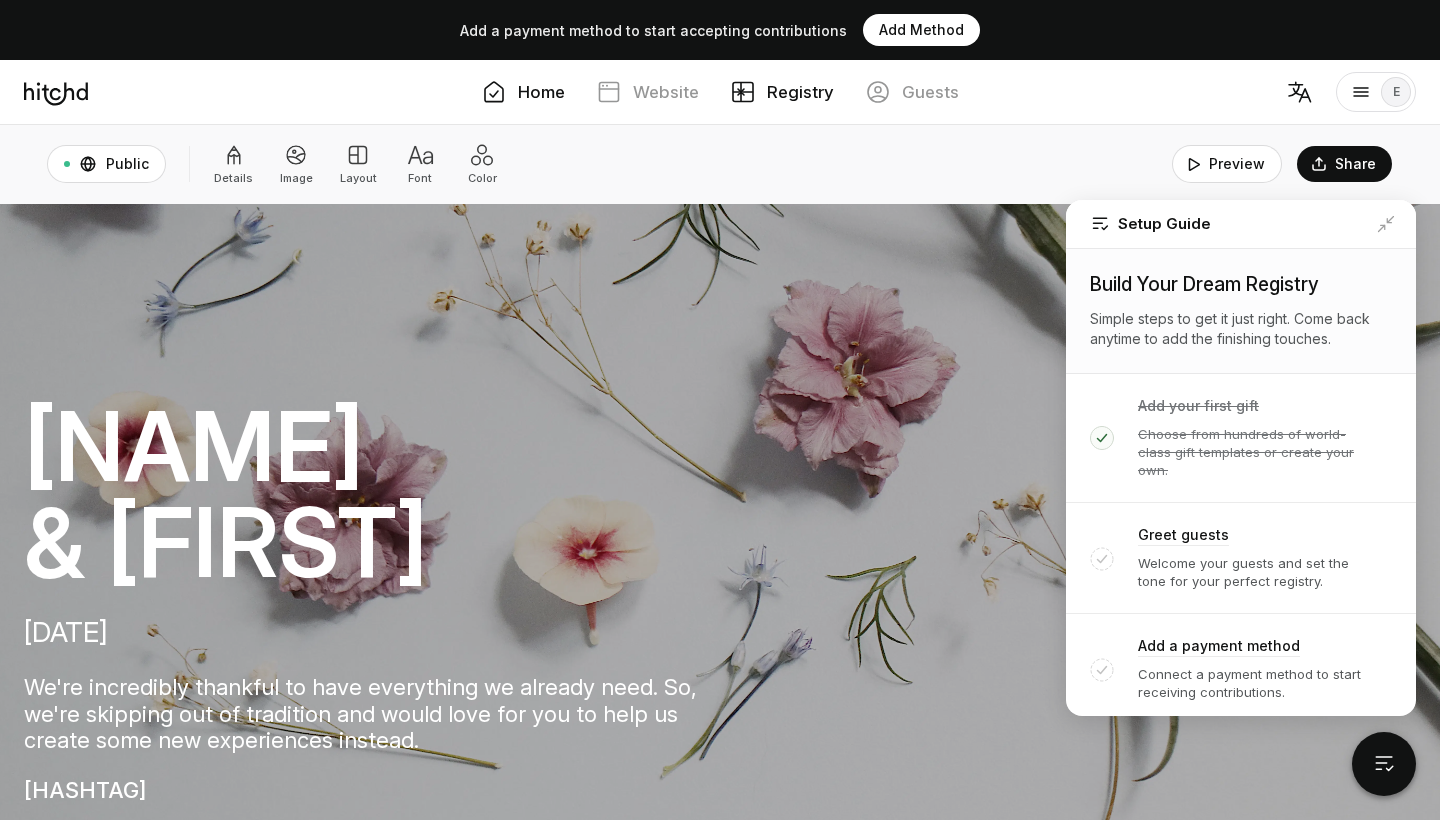 click on "Home" at bounding box center (541, 92) 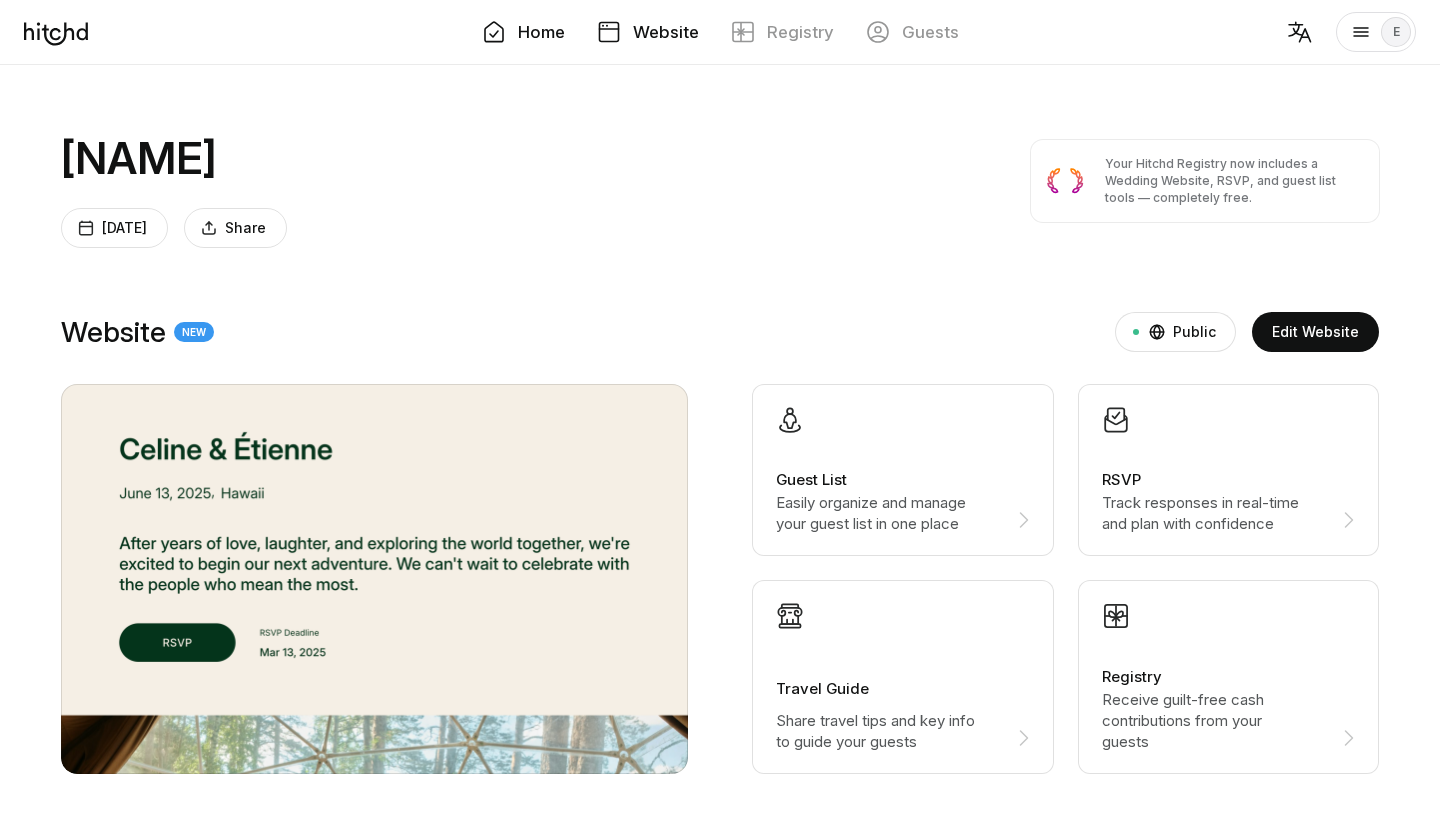 click on "Website" at bounding box center [648, 32] 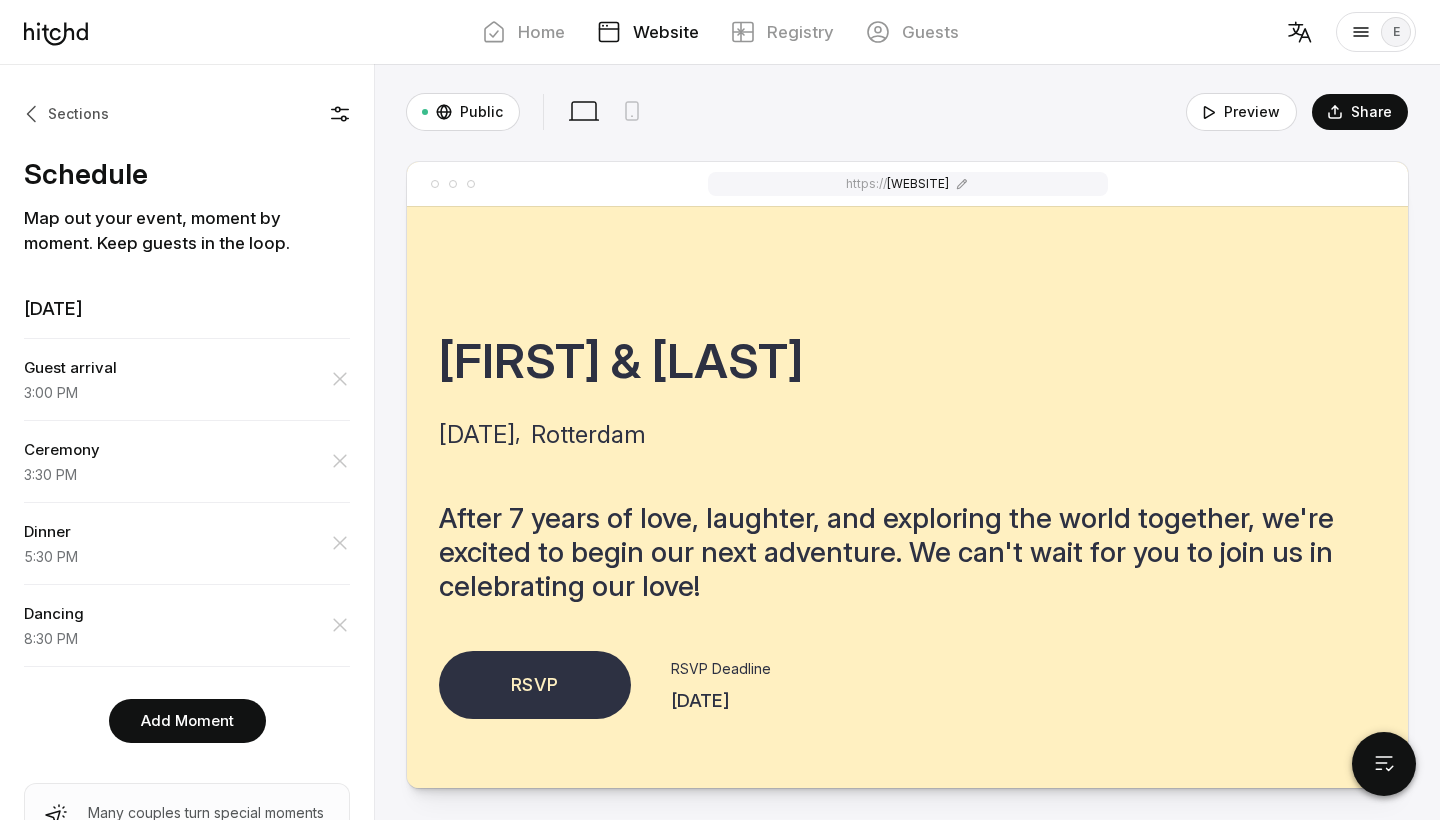 click on "Sections" at bounding box center (66, 114) 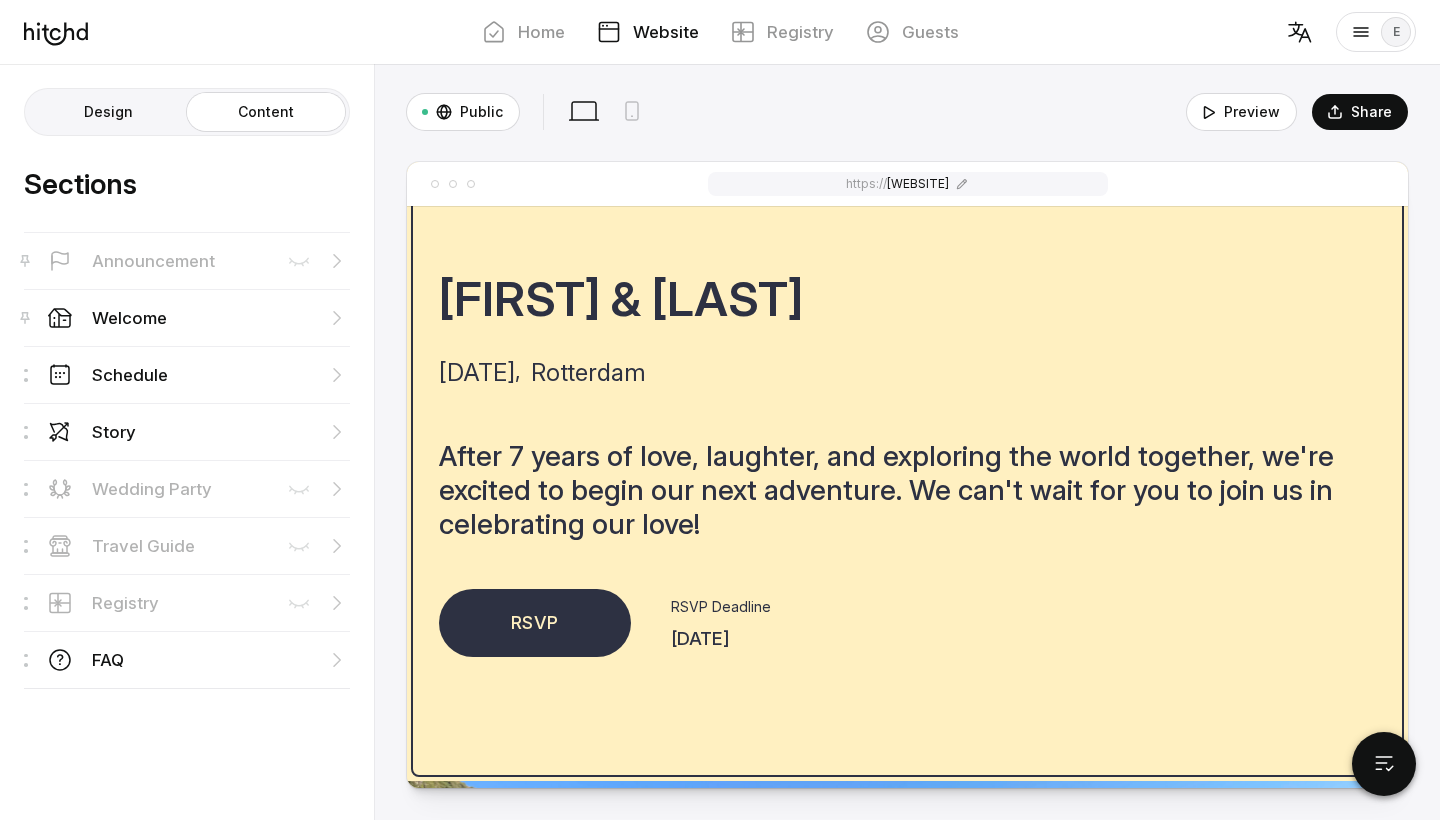 scroll, scrollTop: 65, scrollLeft: 0, axis: vertical 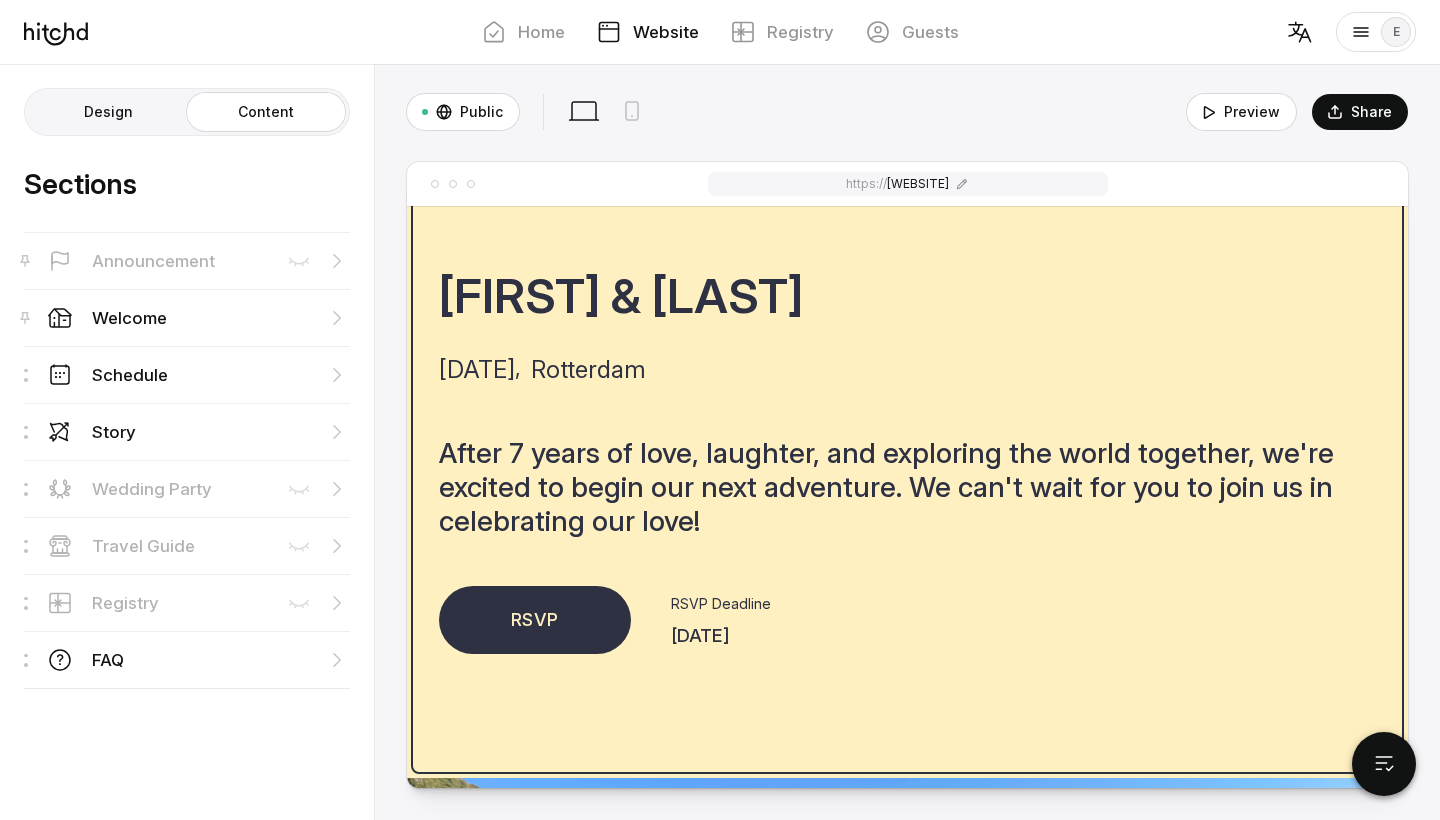 click on "Rotterdam" at bounding box center (588, 370) 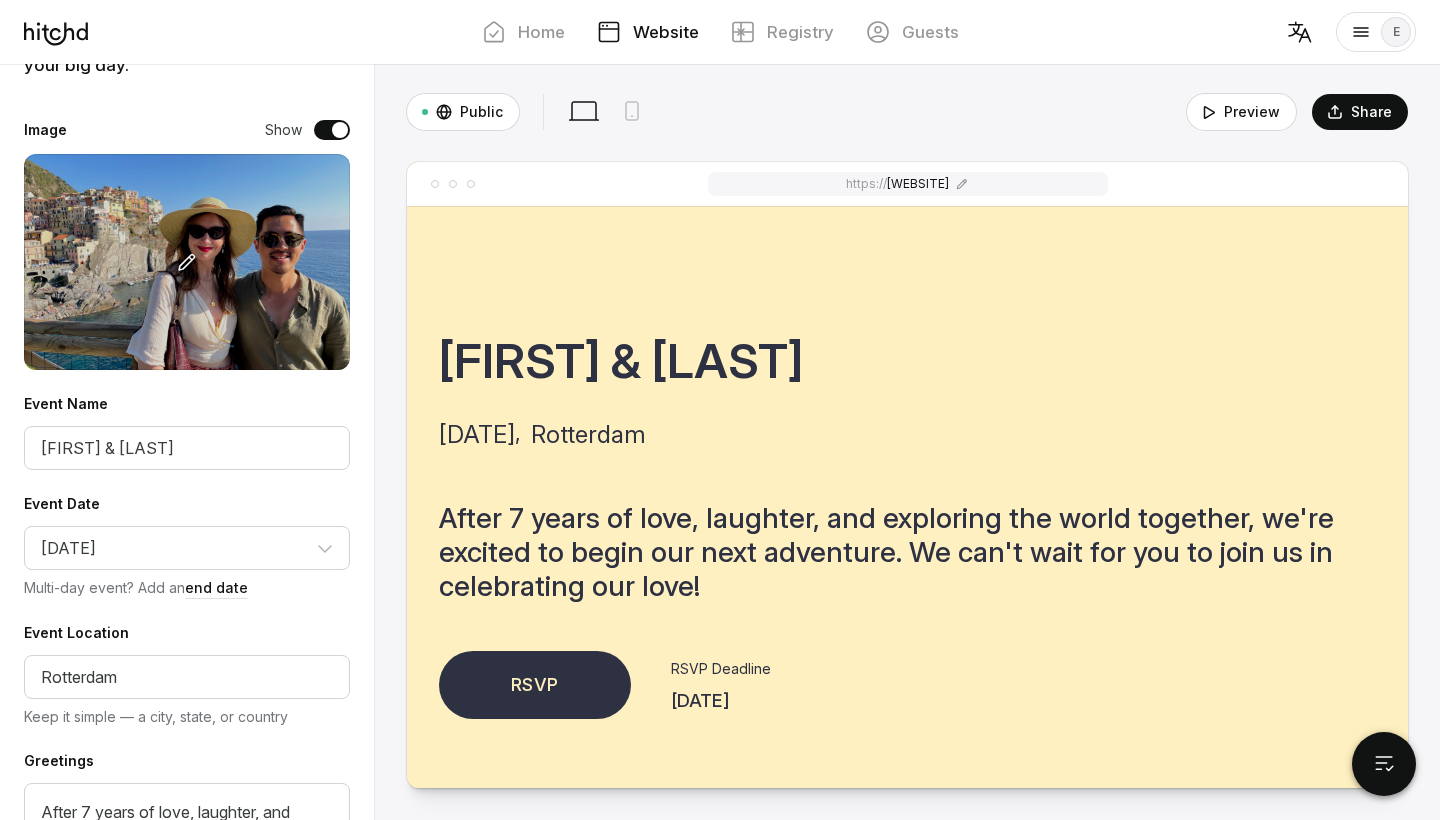 scroll, scrollTop: 179, scrollLeft: 0, axis: vertical 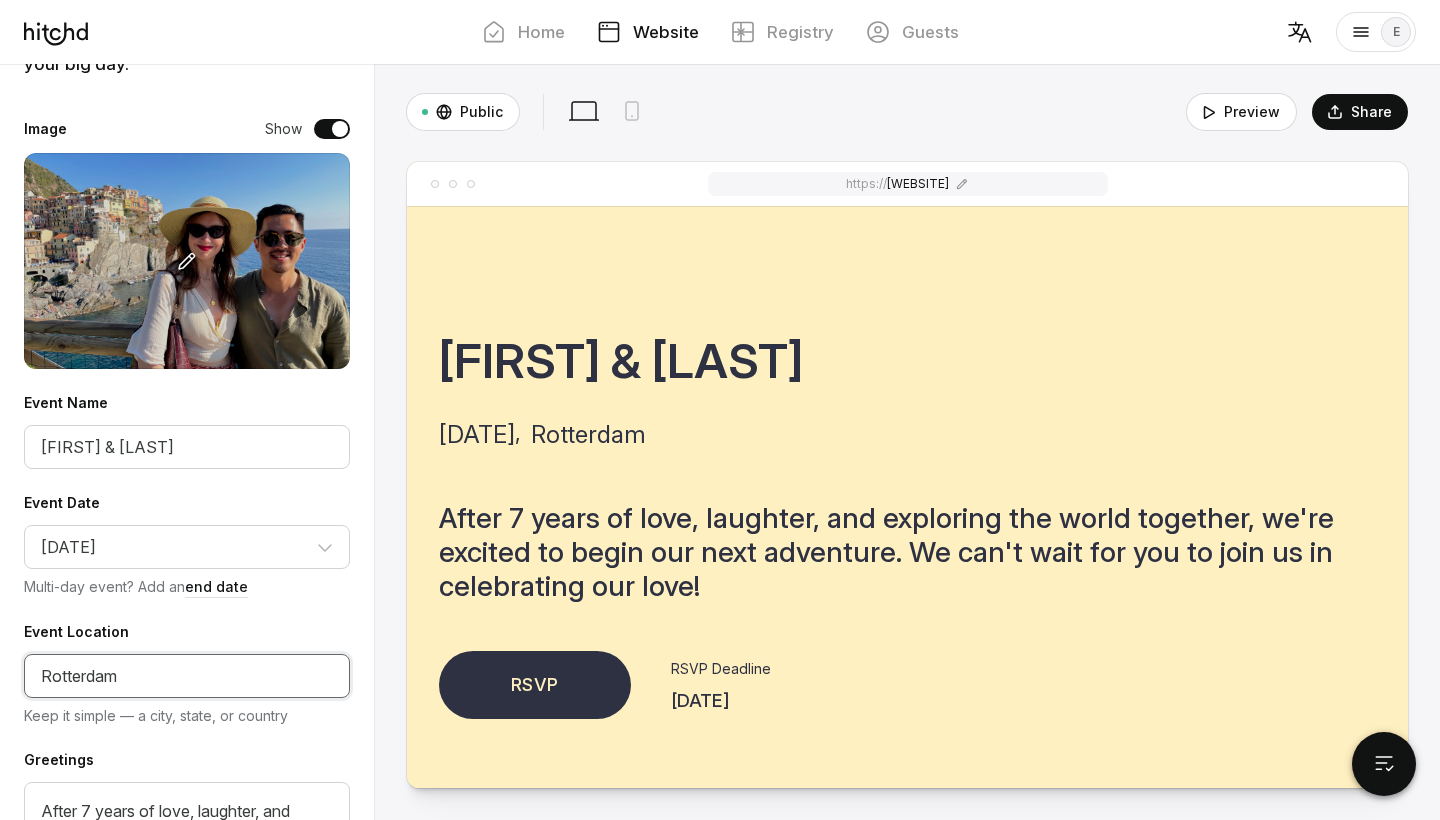 click on "Rotterdam" at bounding box center (187, 676) 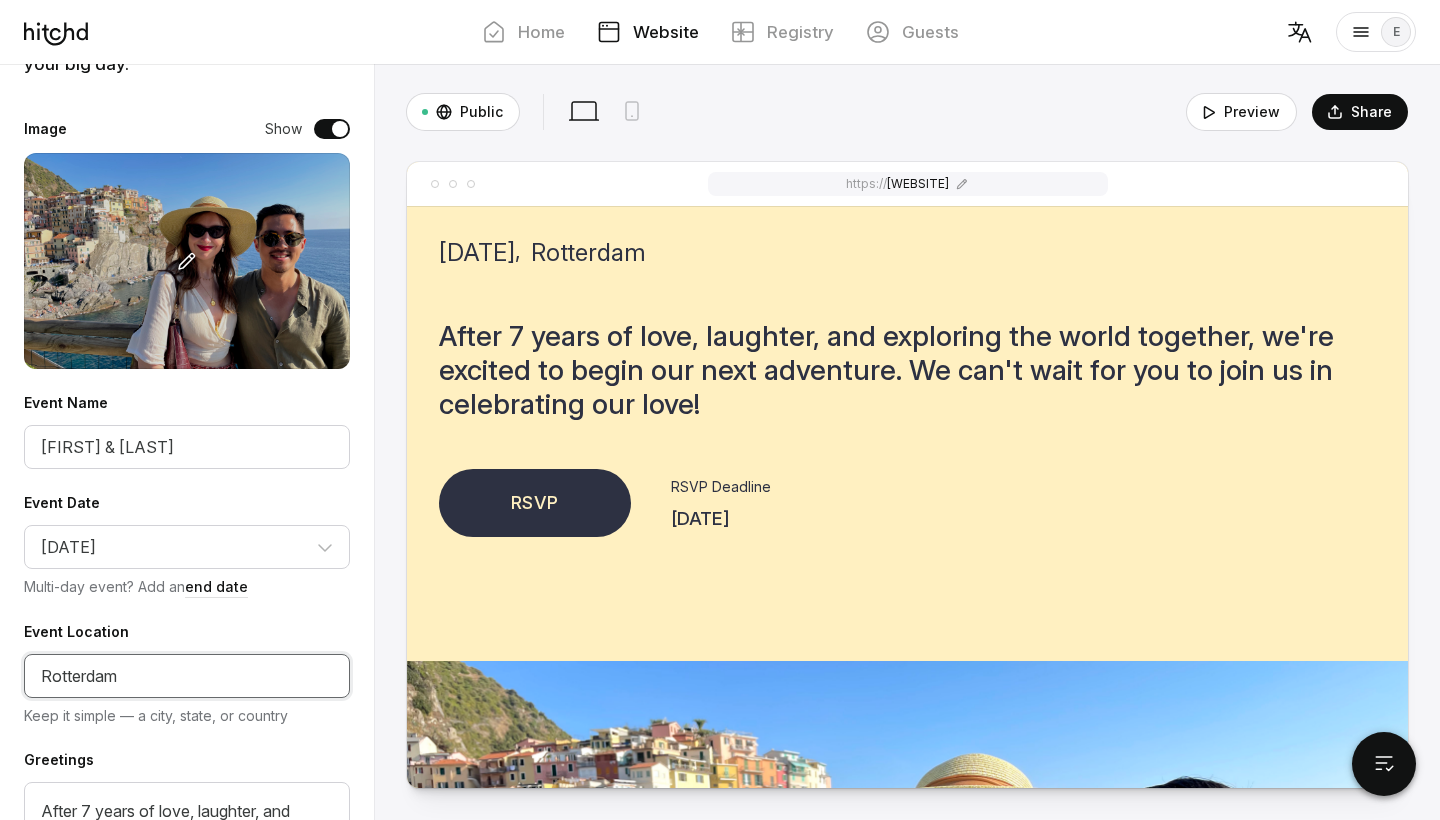 scroll, scrollTop: 210, scrollLeft: 0, axis: vertical 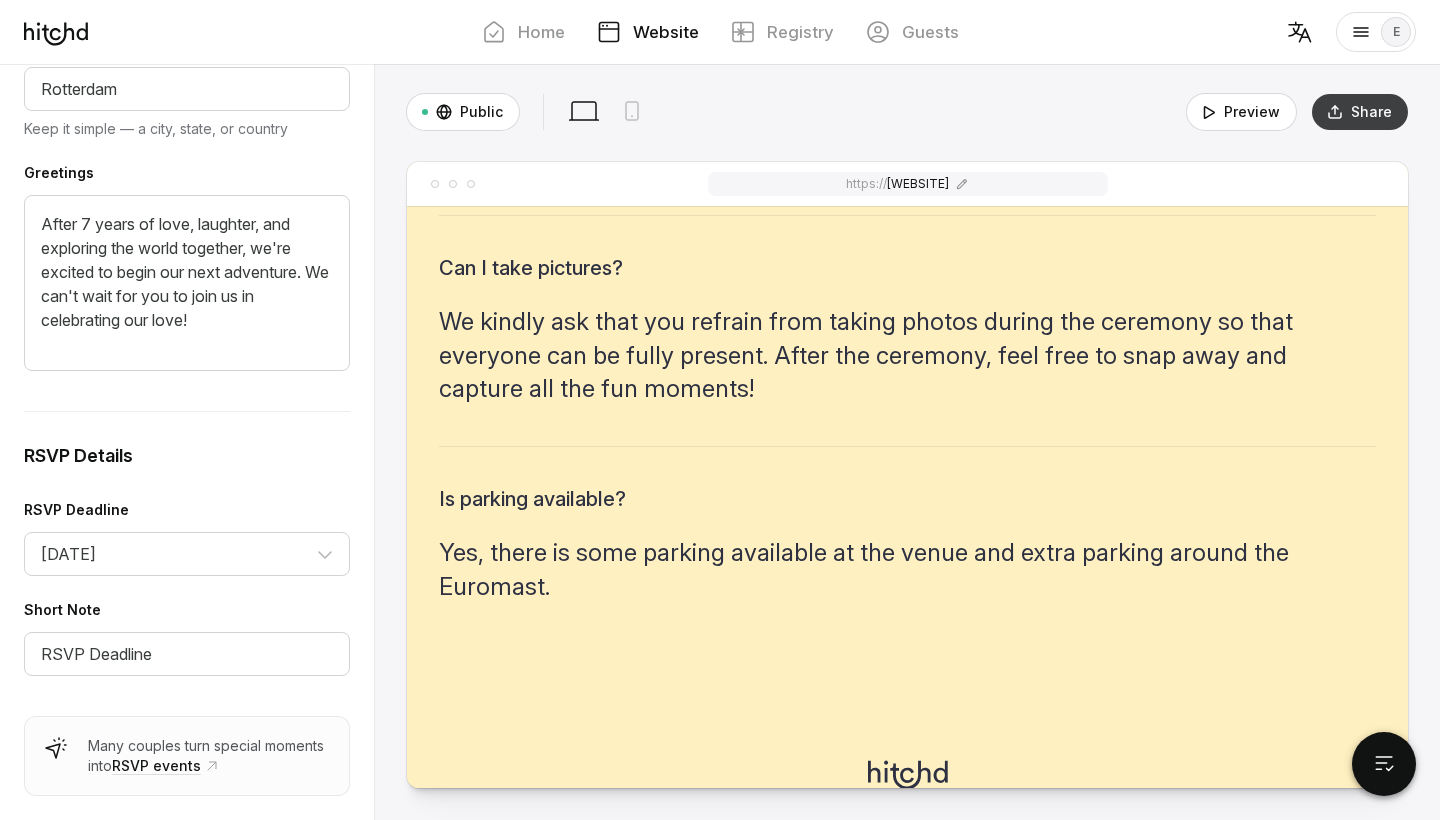 click on "Share" at bounding box center [1360, 112] 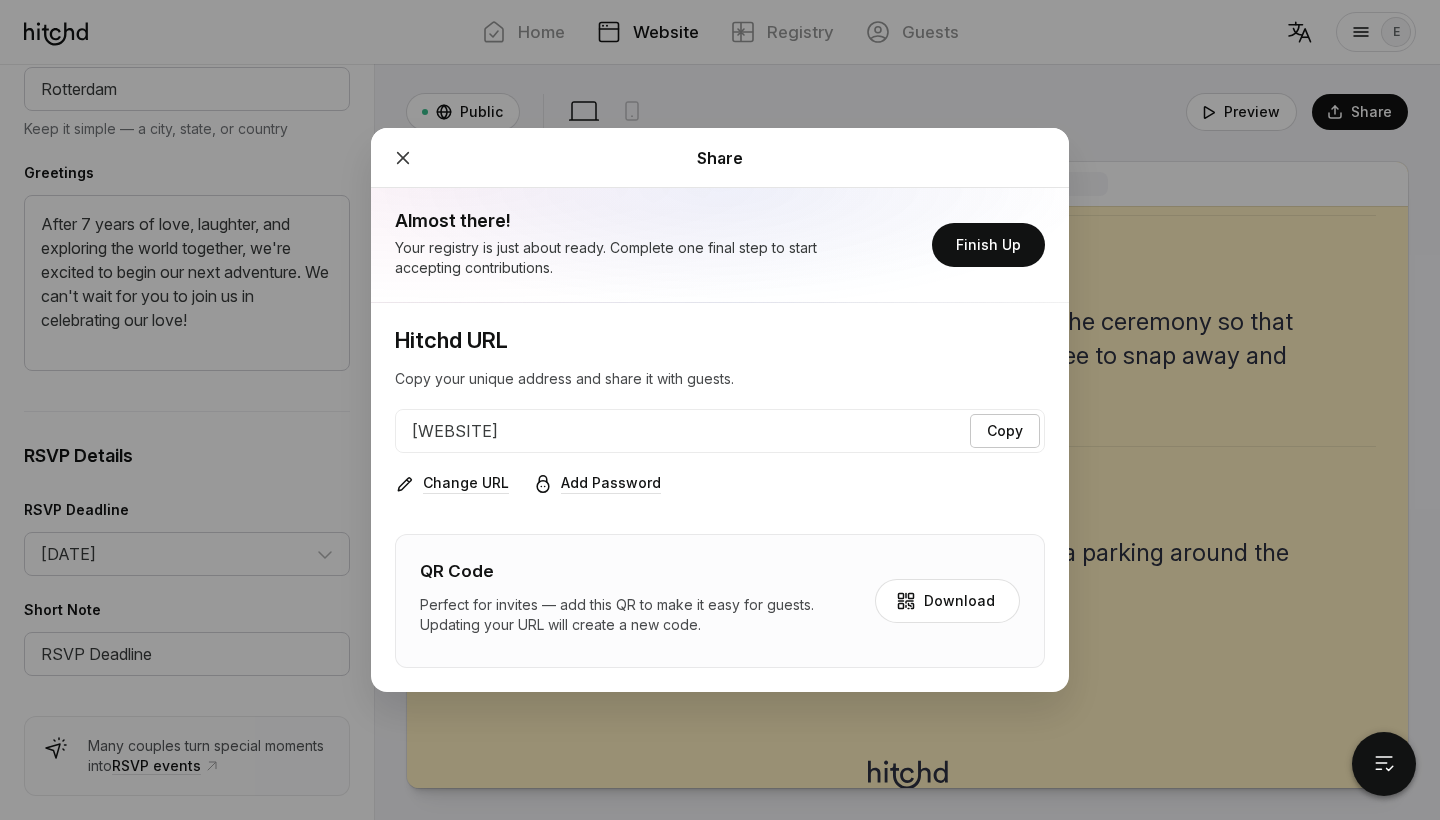 click on "Copy" at bounding box center (1005, 431) 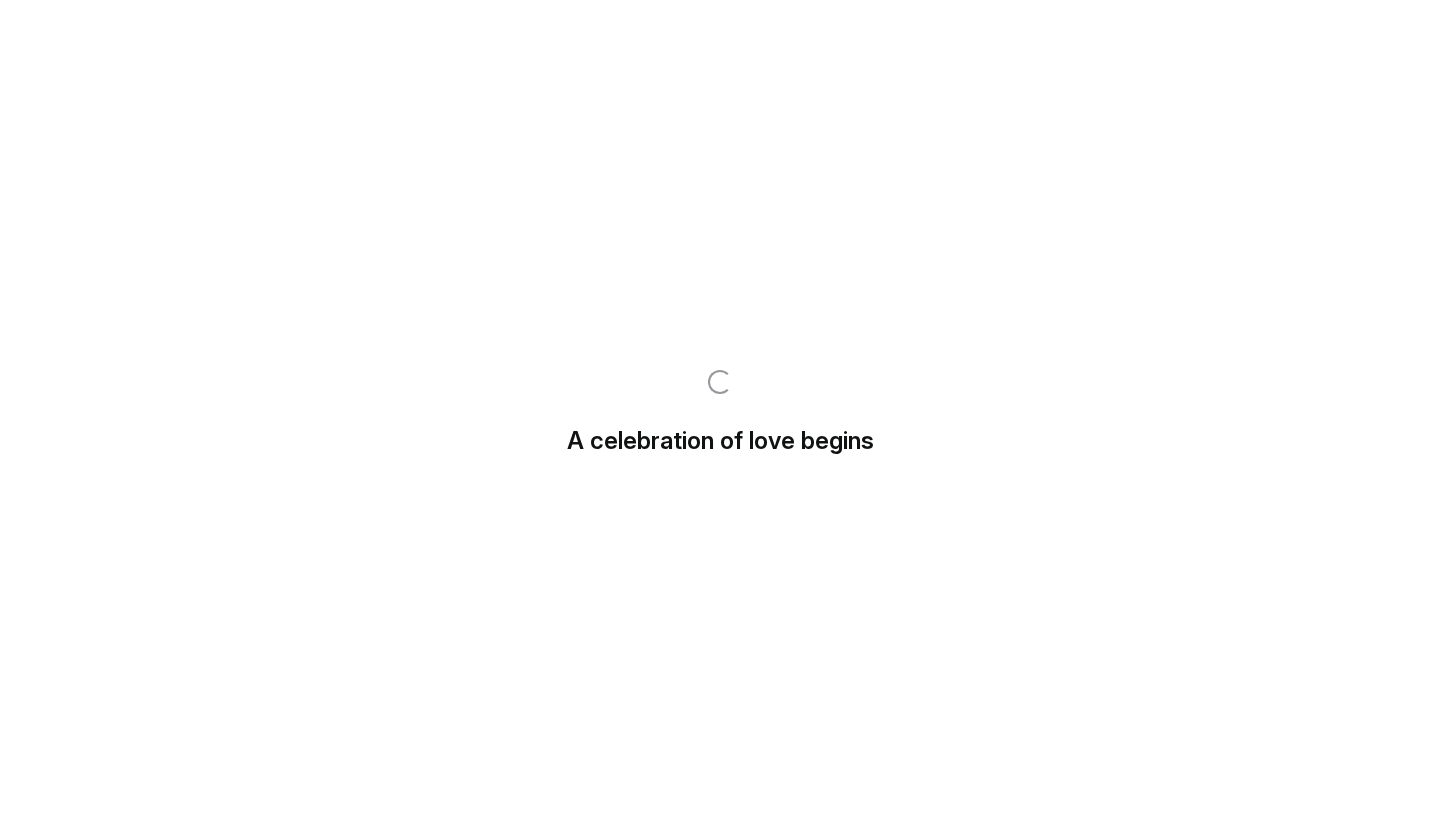 scroll, scrollTop: 0, scrollLeft: 0, axis: both 